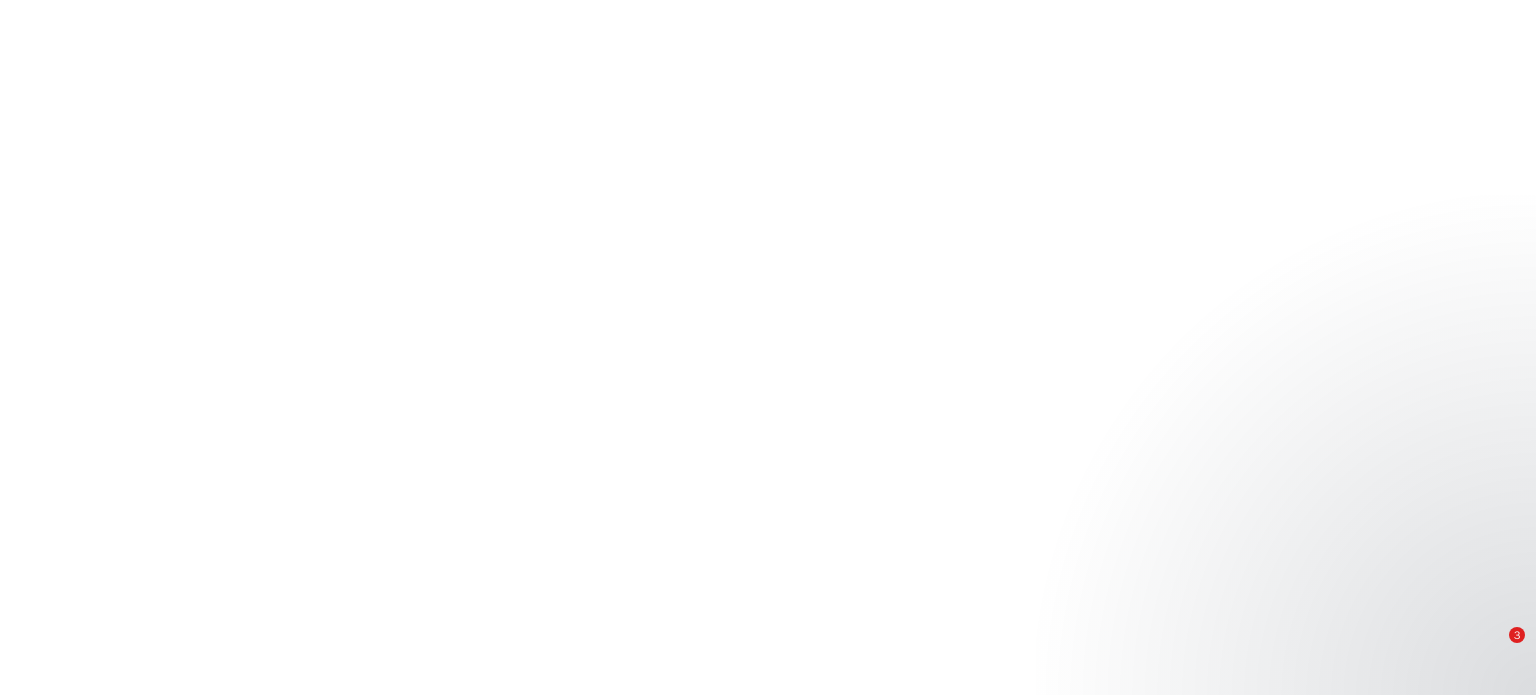 scroll, scrollTop: 0, scrollLeft: 0, axis: both 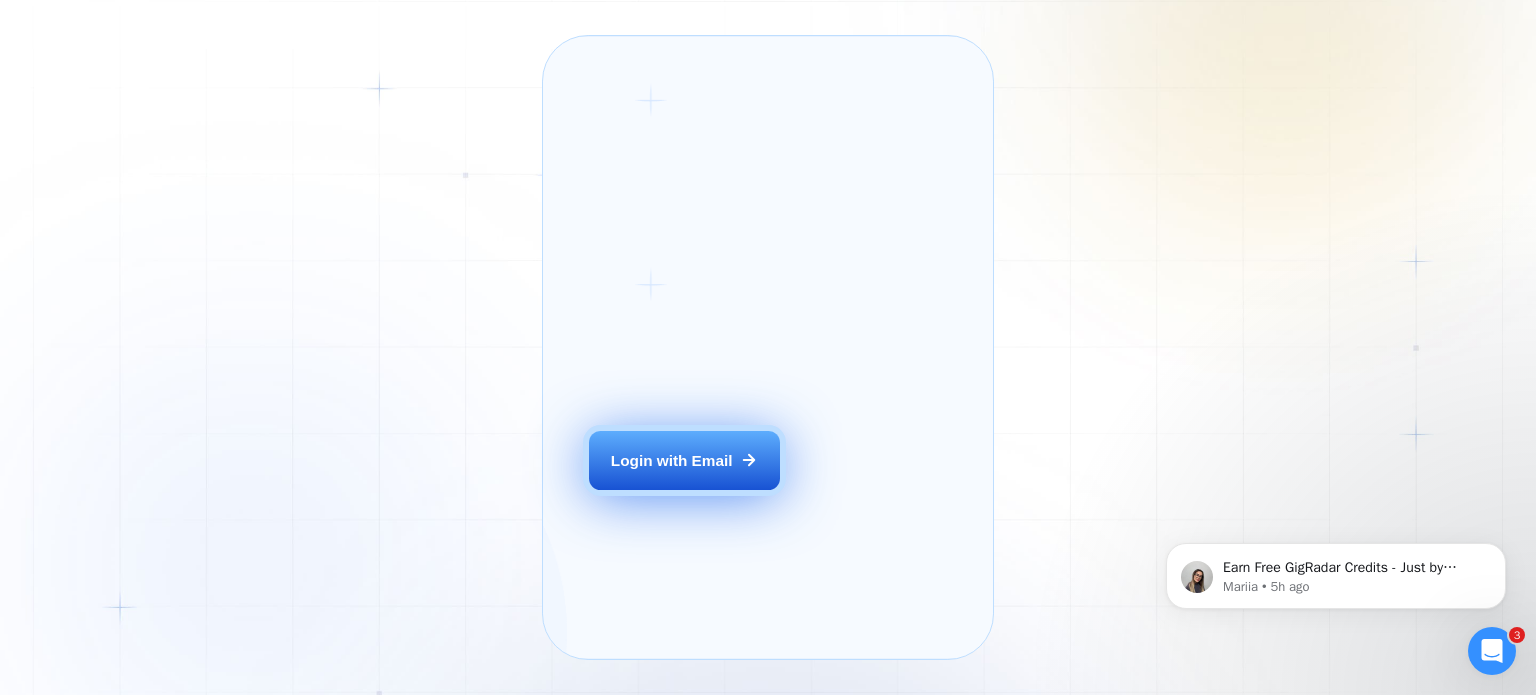 click on "Login with Email" at bounding box center [684, 461] 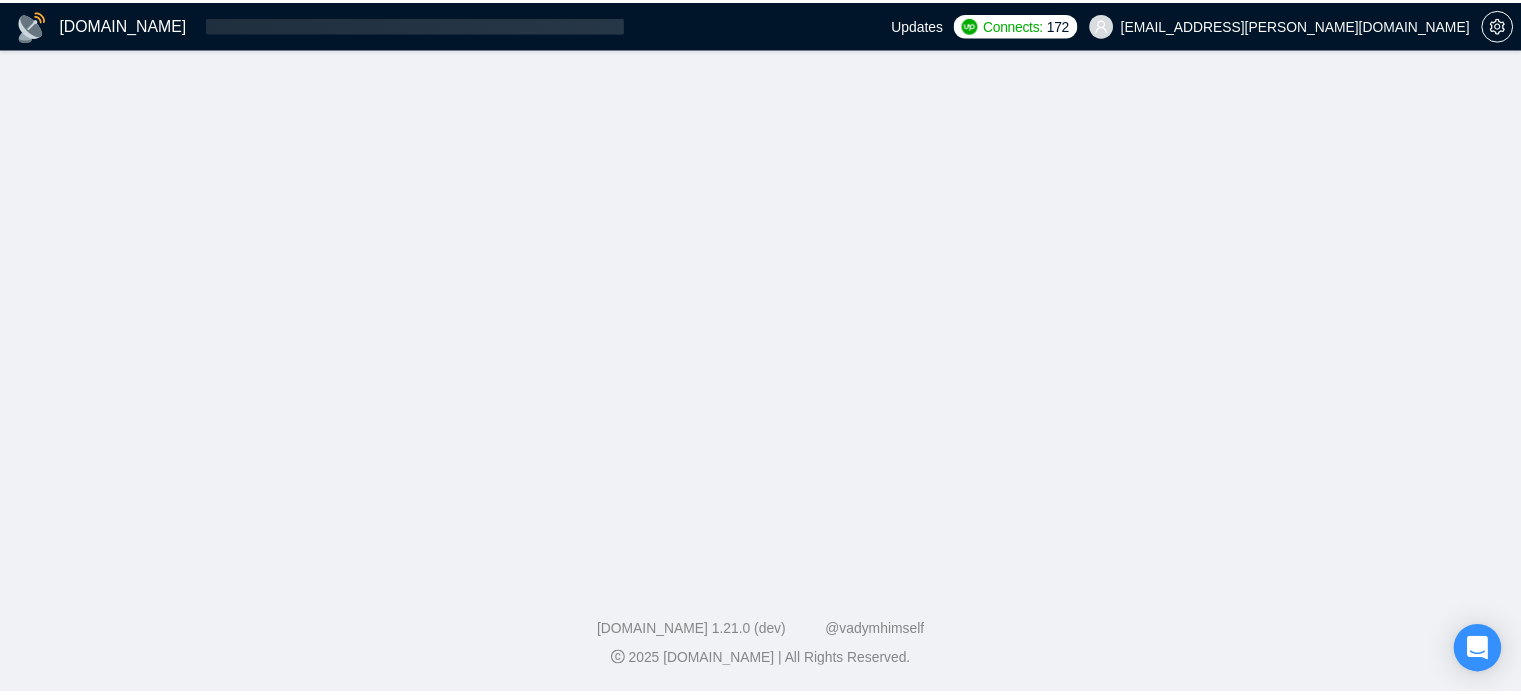 scroll, scrollTop: 0, scrollLeft: 0, axis: both 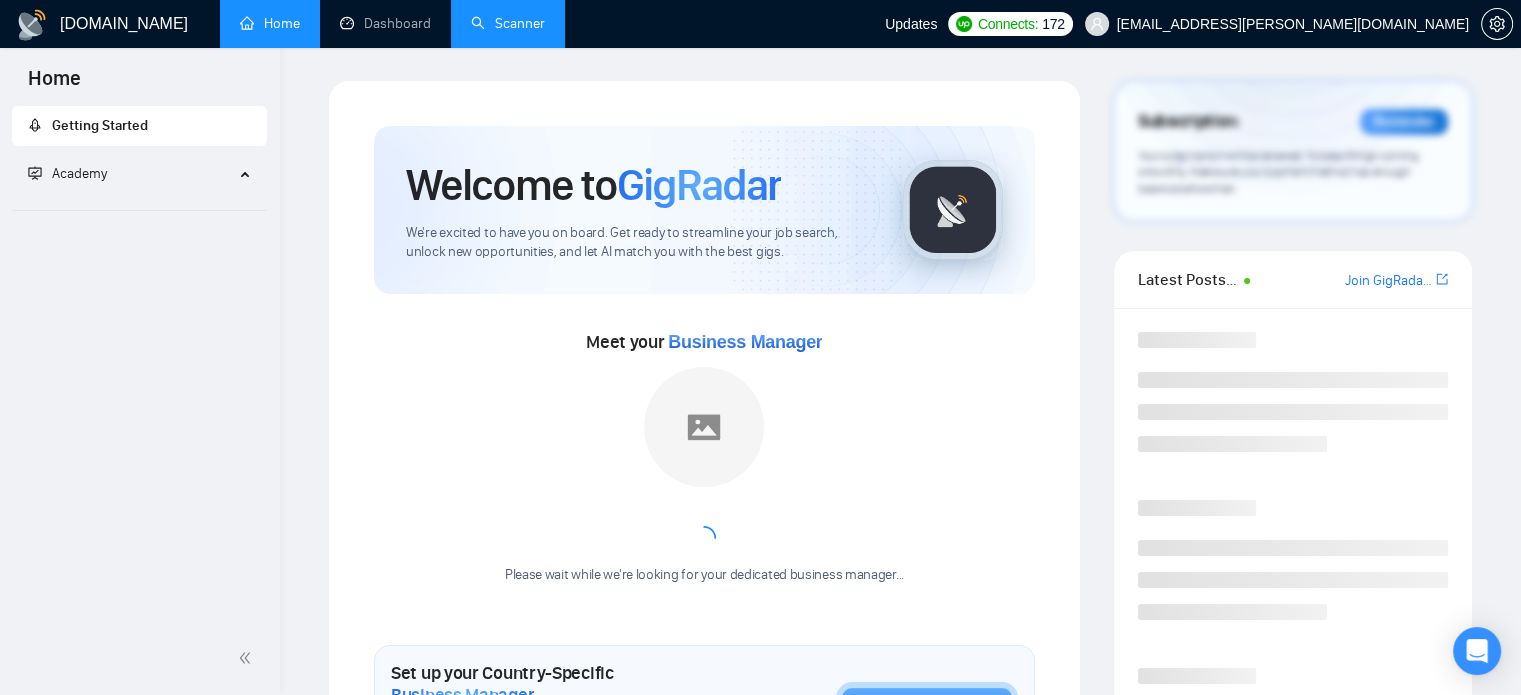click on "Scanner" at bounding box center [508, 23] 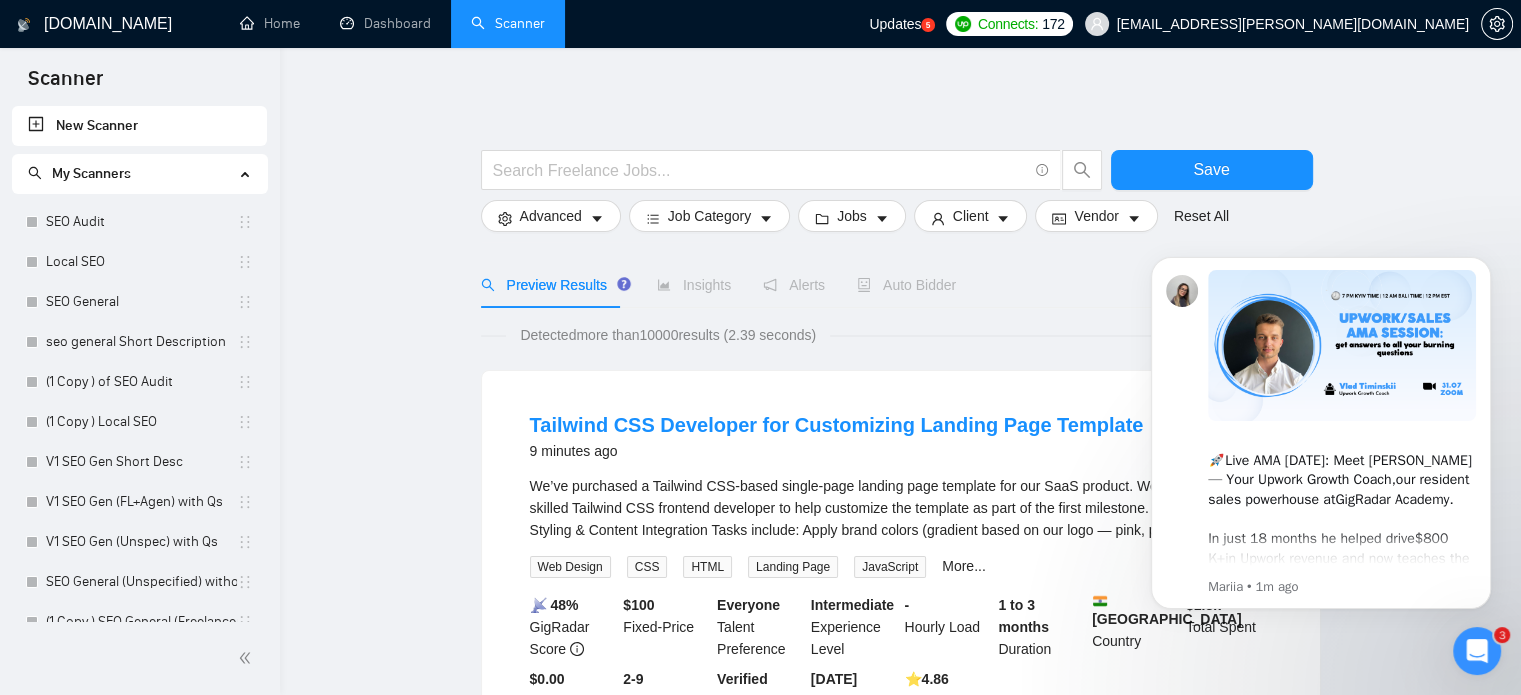 scroll, scrollTop: 0, scrollLeft: 0, axis: both 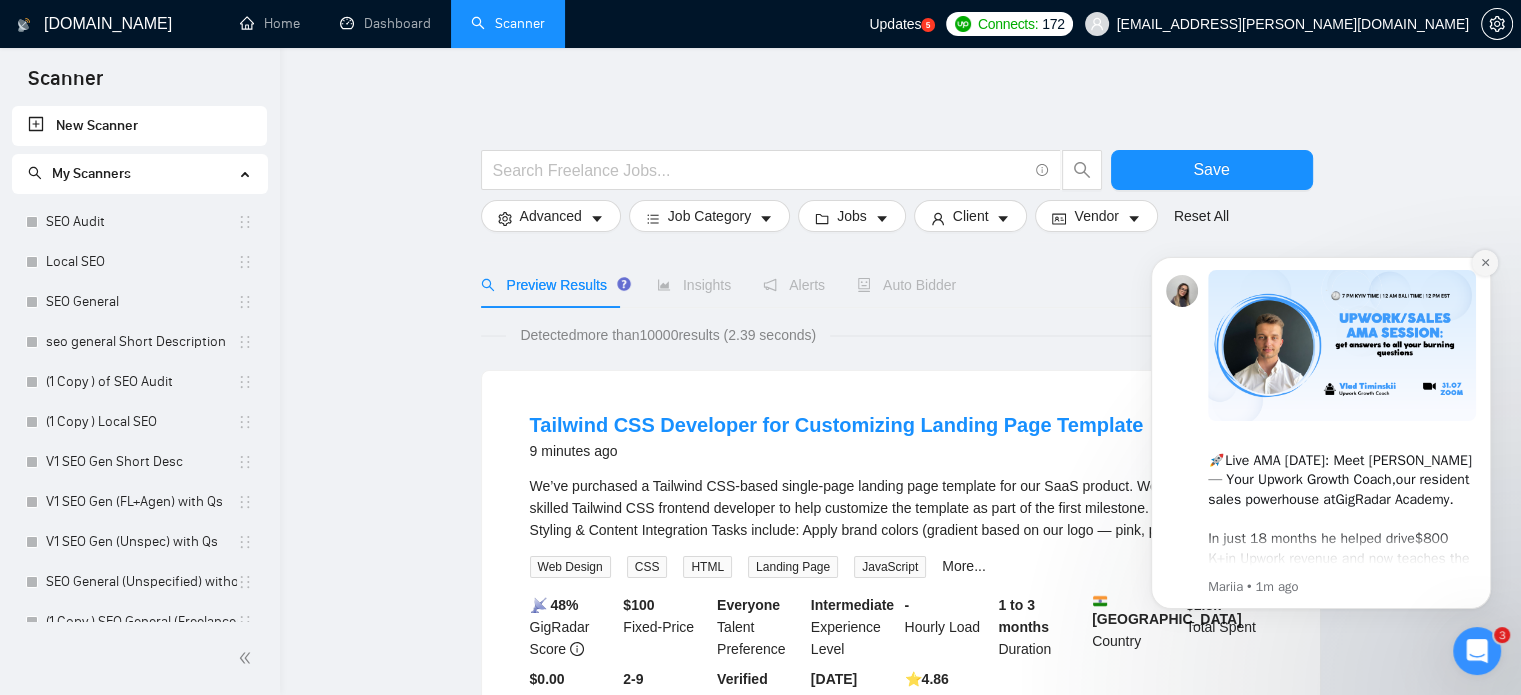 click 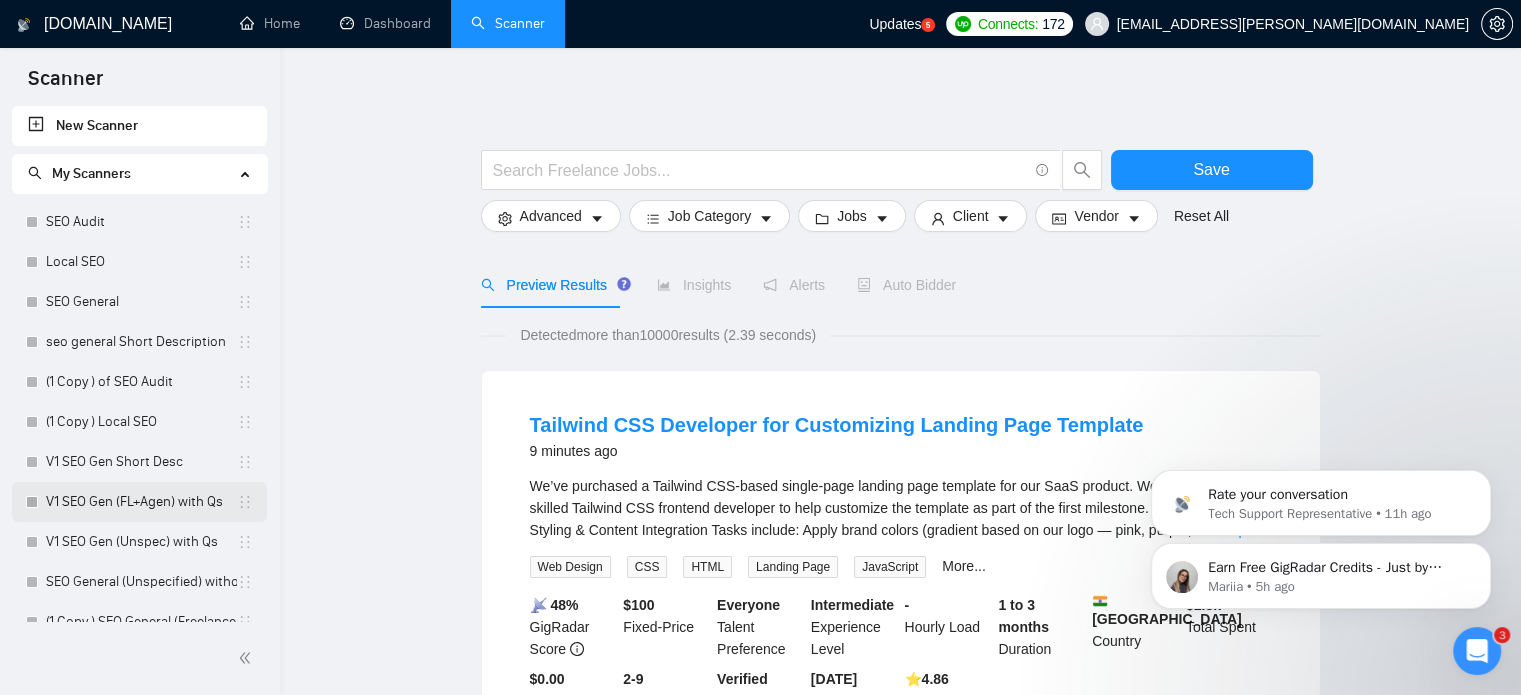 scroll, scrollTop: 180, scrollLeft: 0, axis: vertical 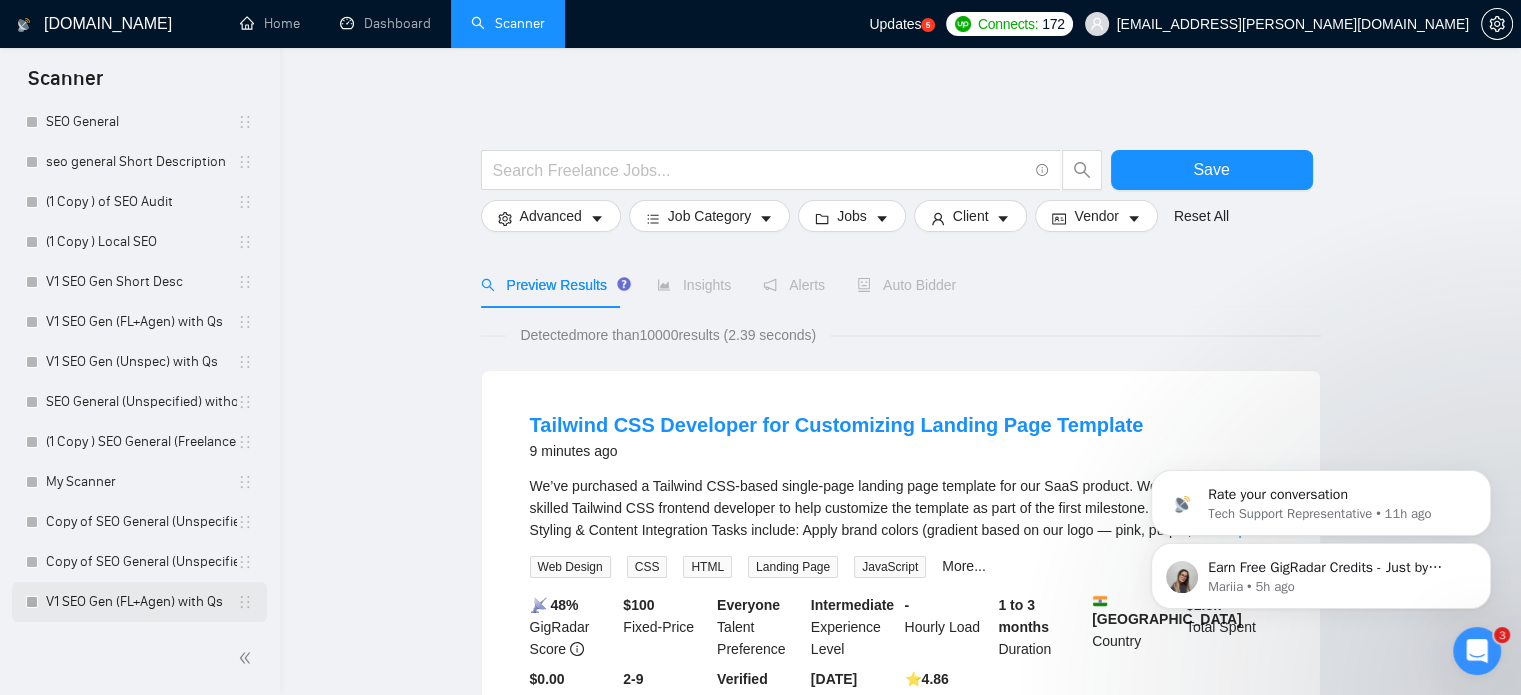click on "V1 SEO Gen (FL+Agen) with Qs" at bounding box center (141, 602) 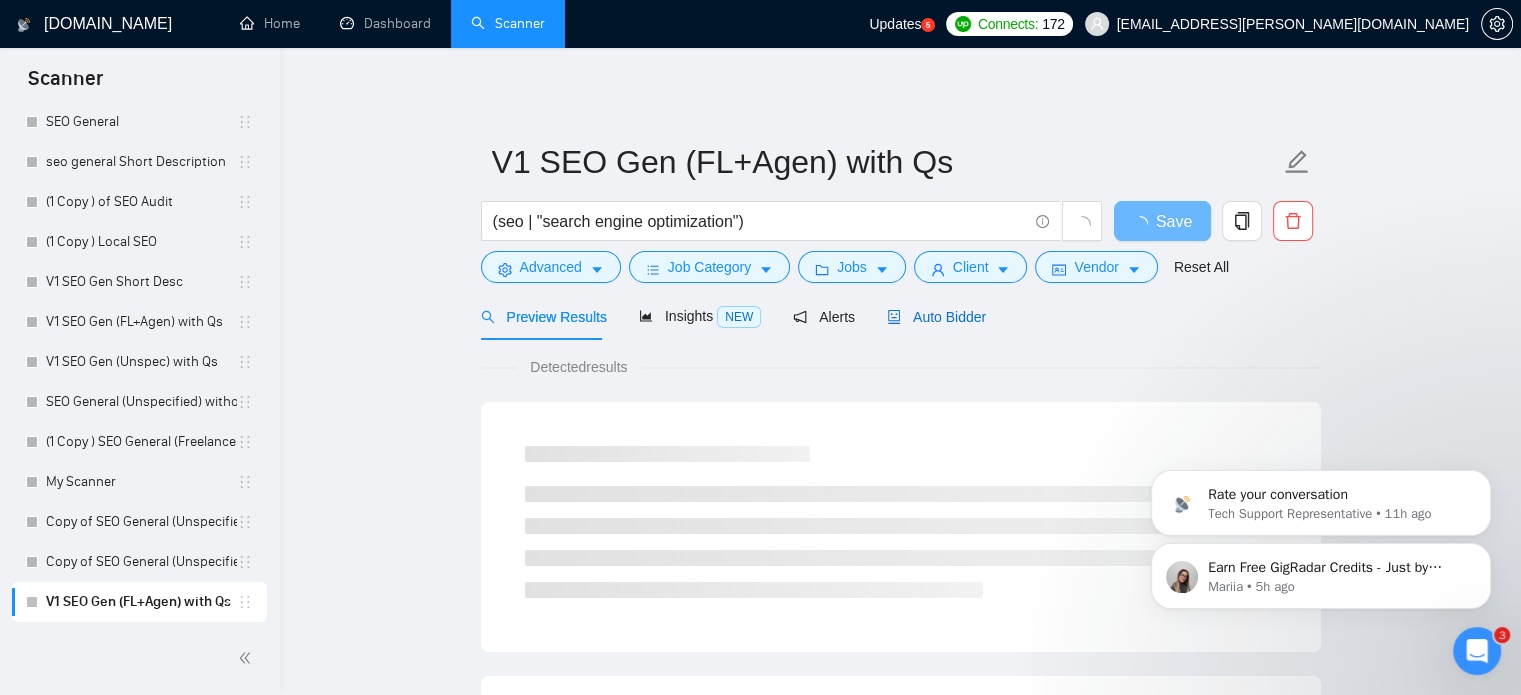 drag, startPoint x: 964, startPoint y: 311, endPoint x: 5, endPoint y: 67, distance: 989.55396 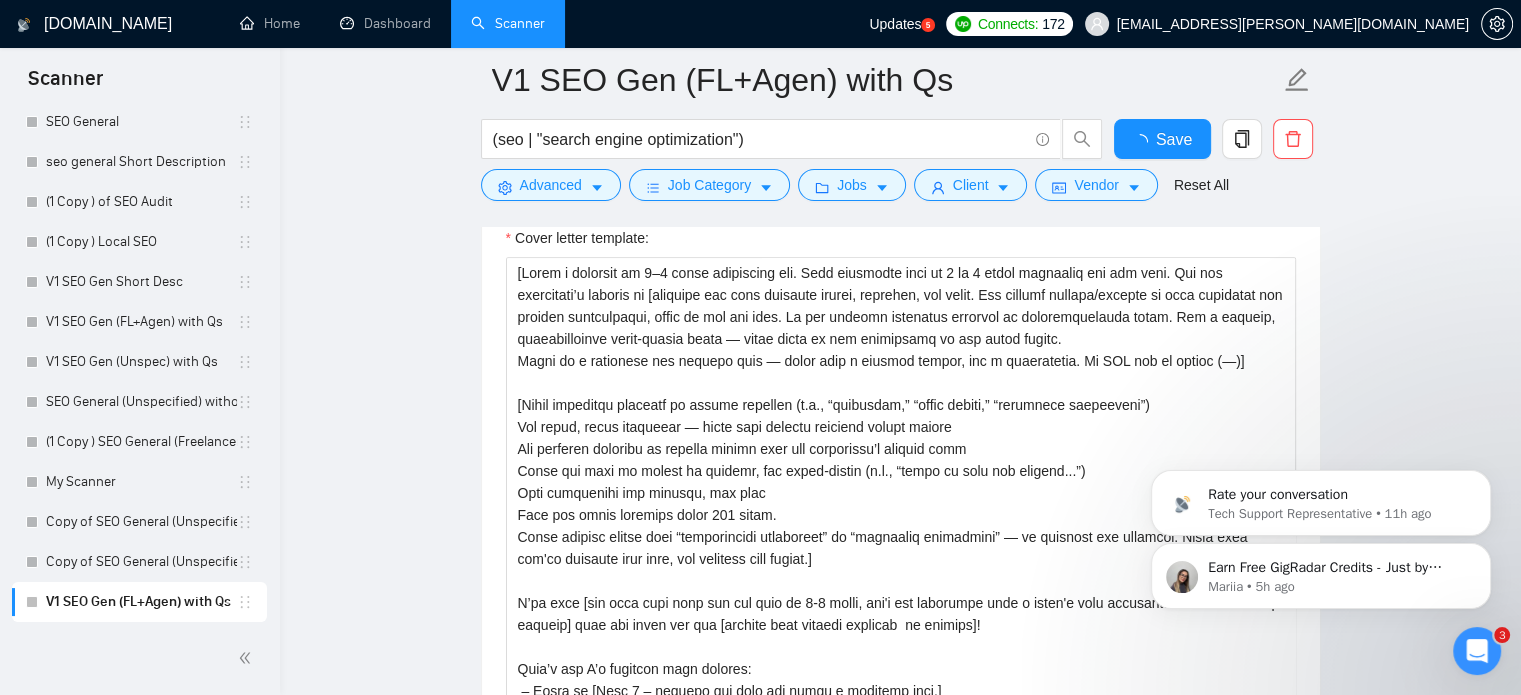 type 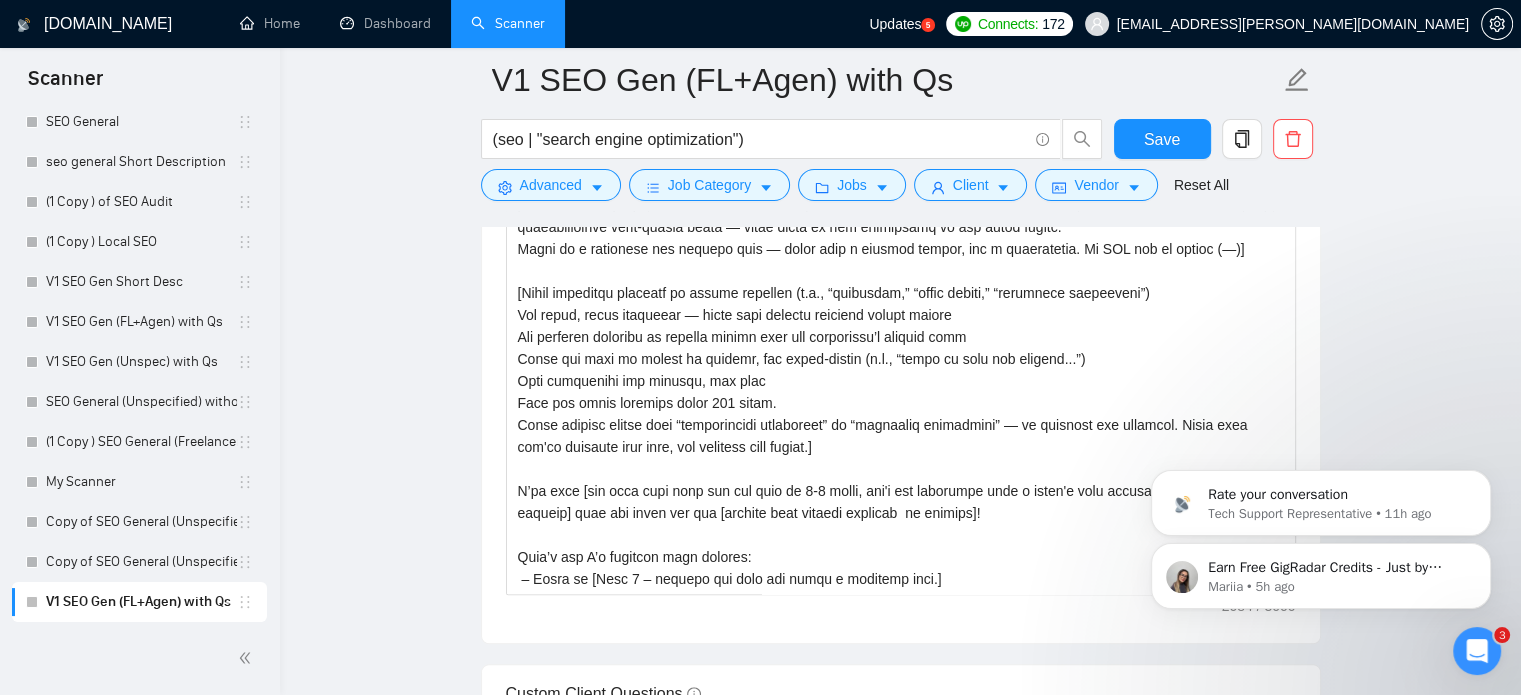 scroll, scrollTop: 1496, scrollLeft: 0, axis: vertical 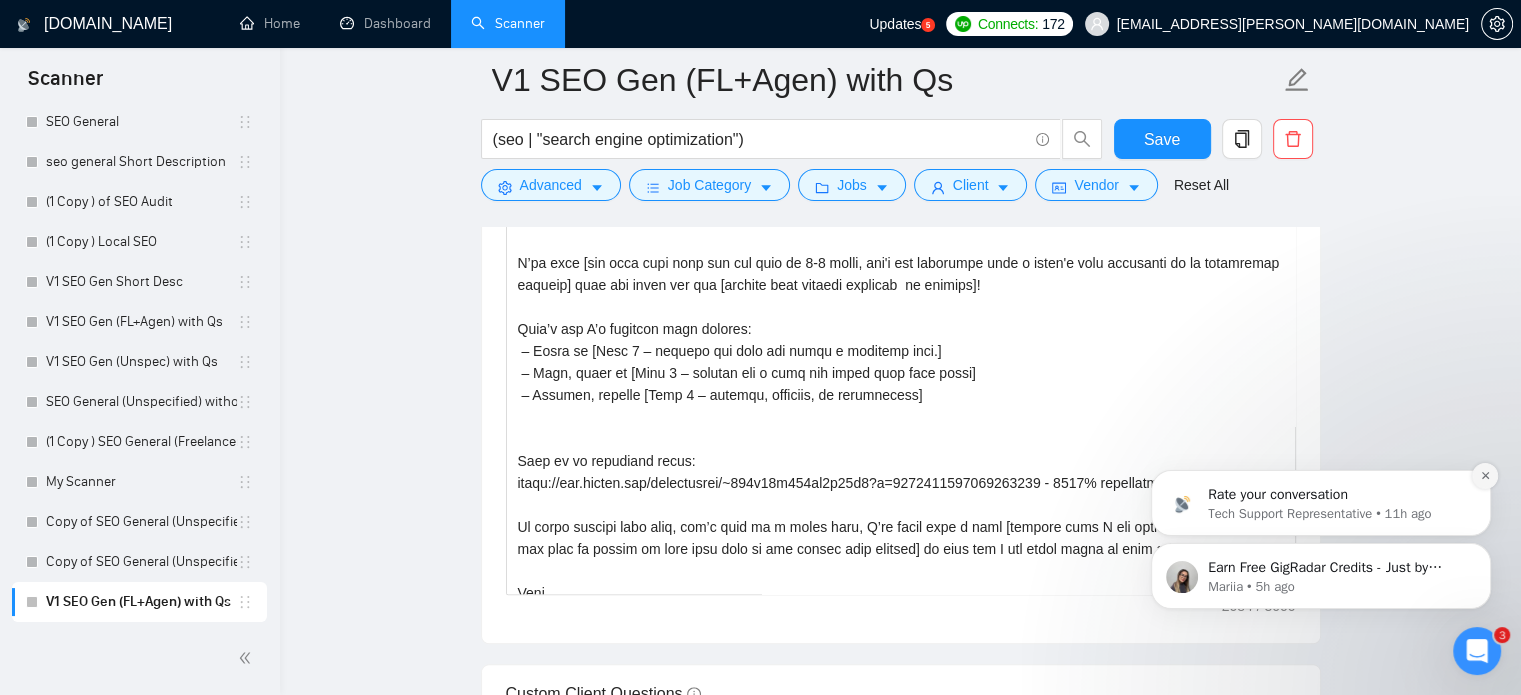 click at bounding box center [1485, 476] 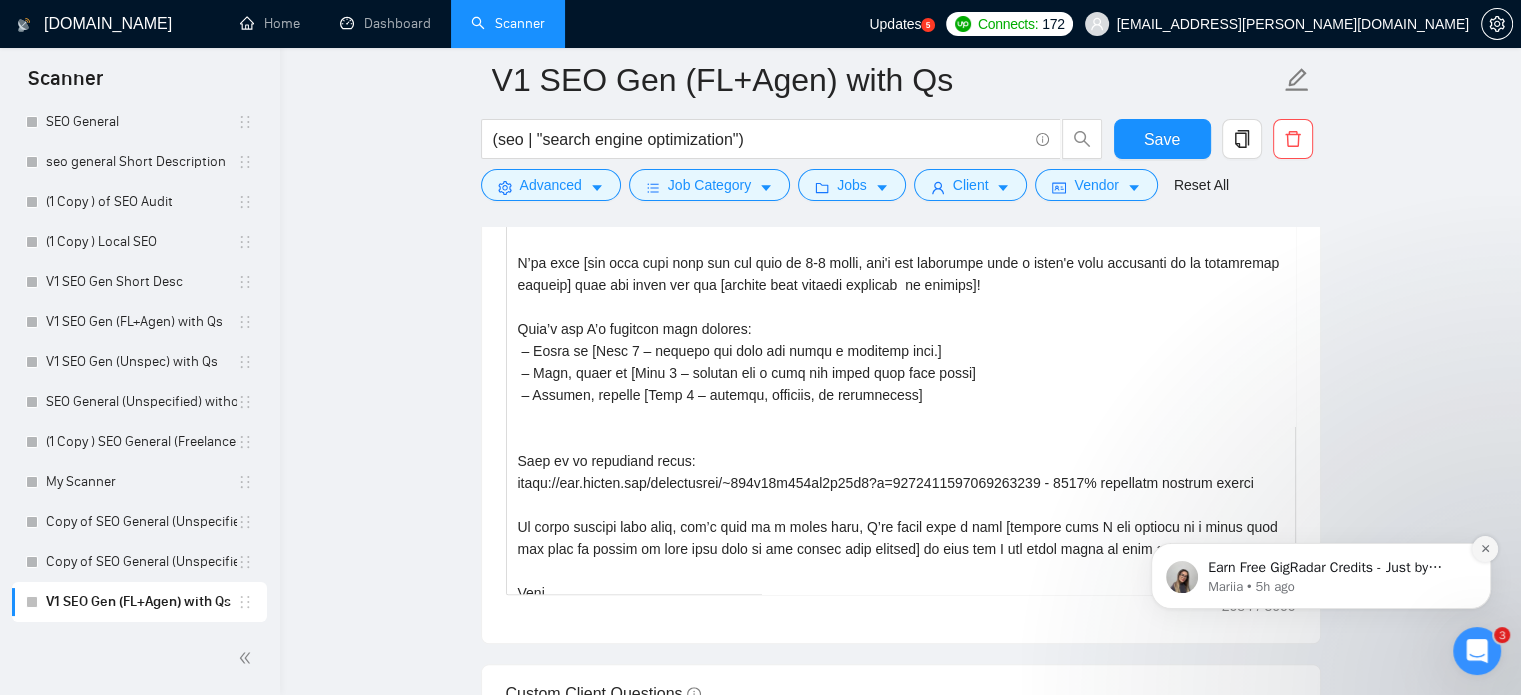 click 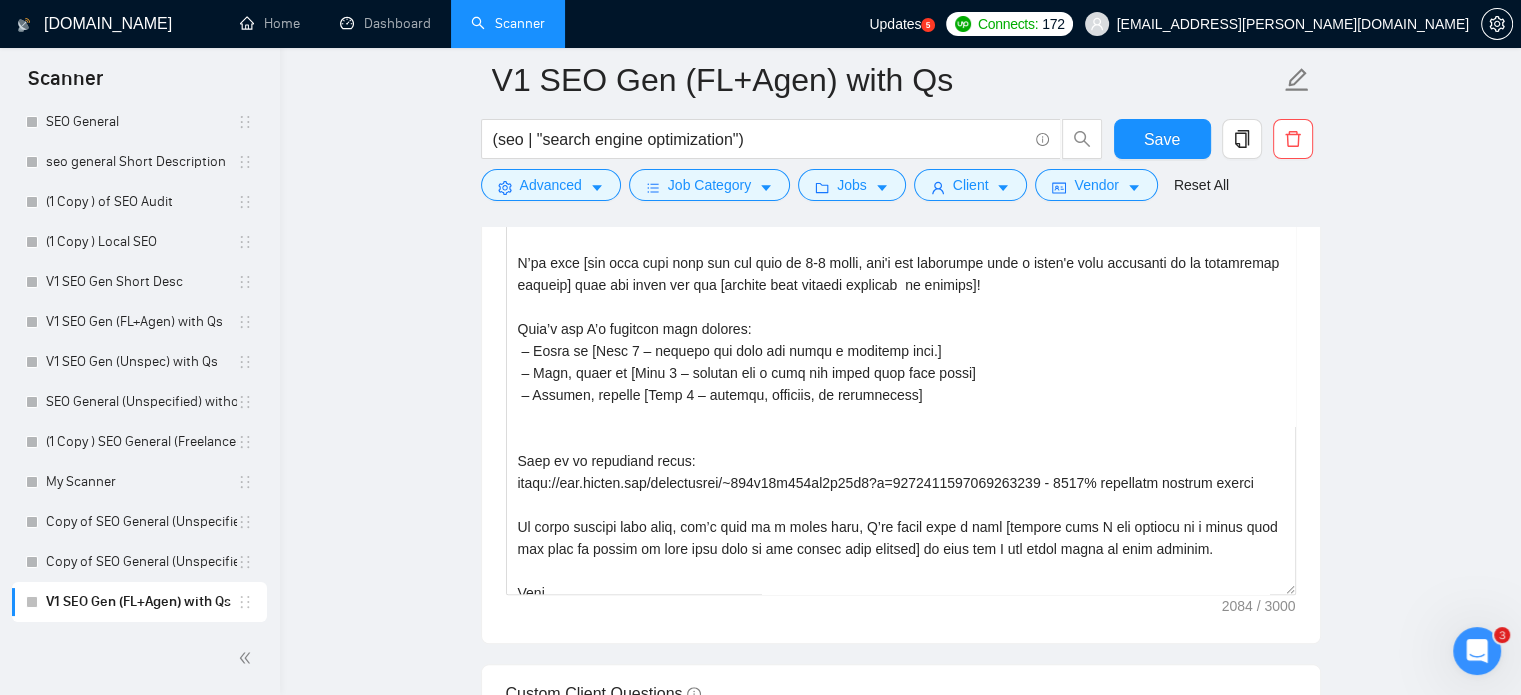 click at bounding box center (1477, 651) 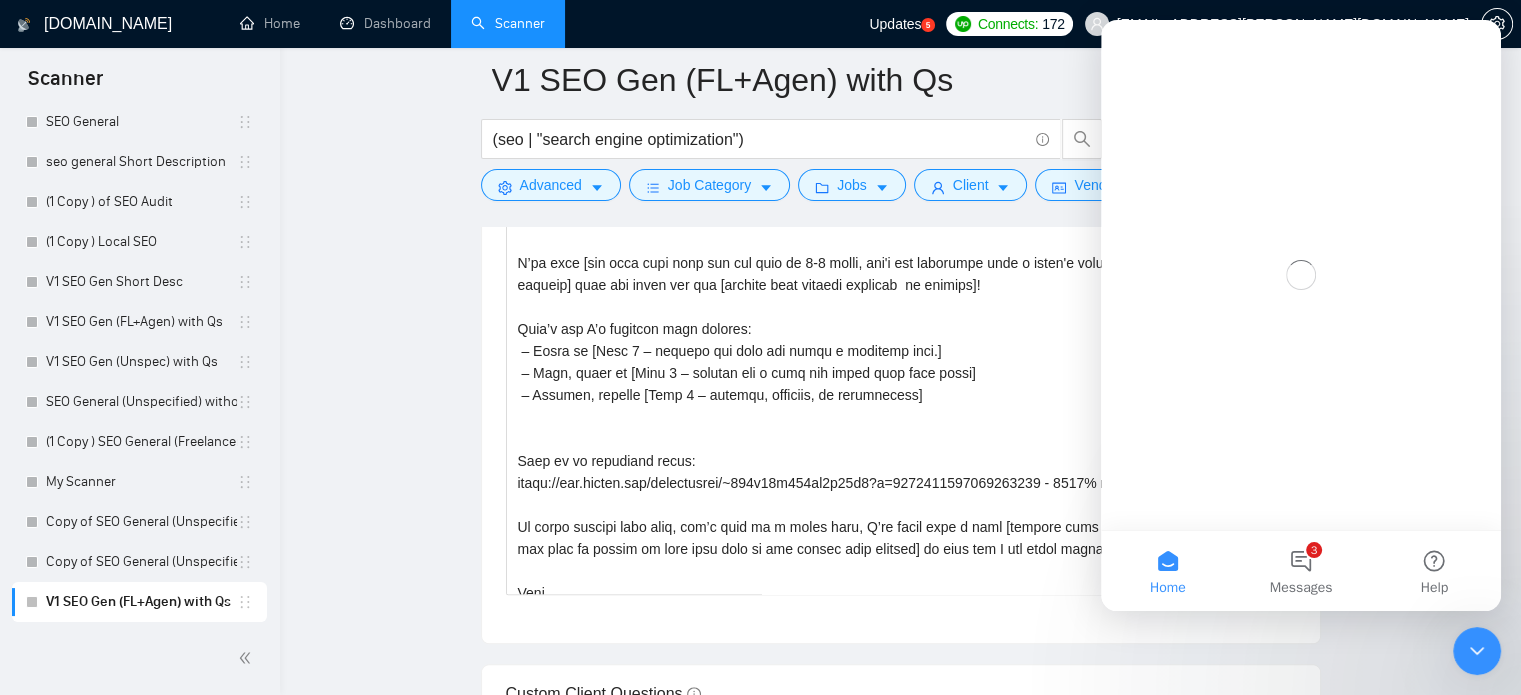 scroll, scrollTop: 0, scrollLeft: 0, axis: both 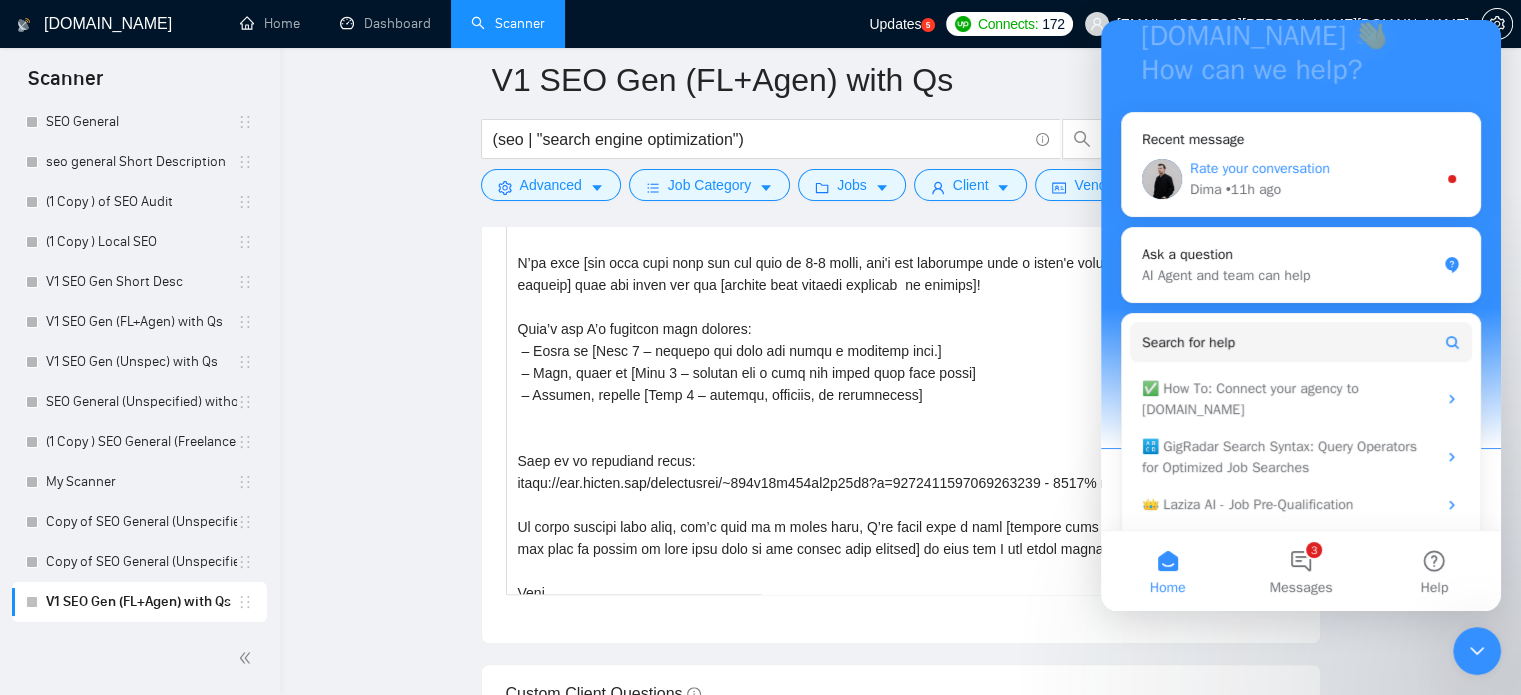 click on "Dima •  11h ago" at bounding box center (1313, 189) 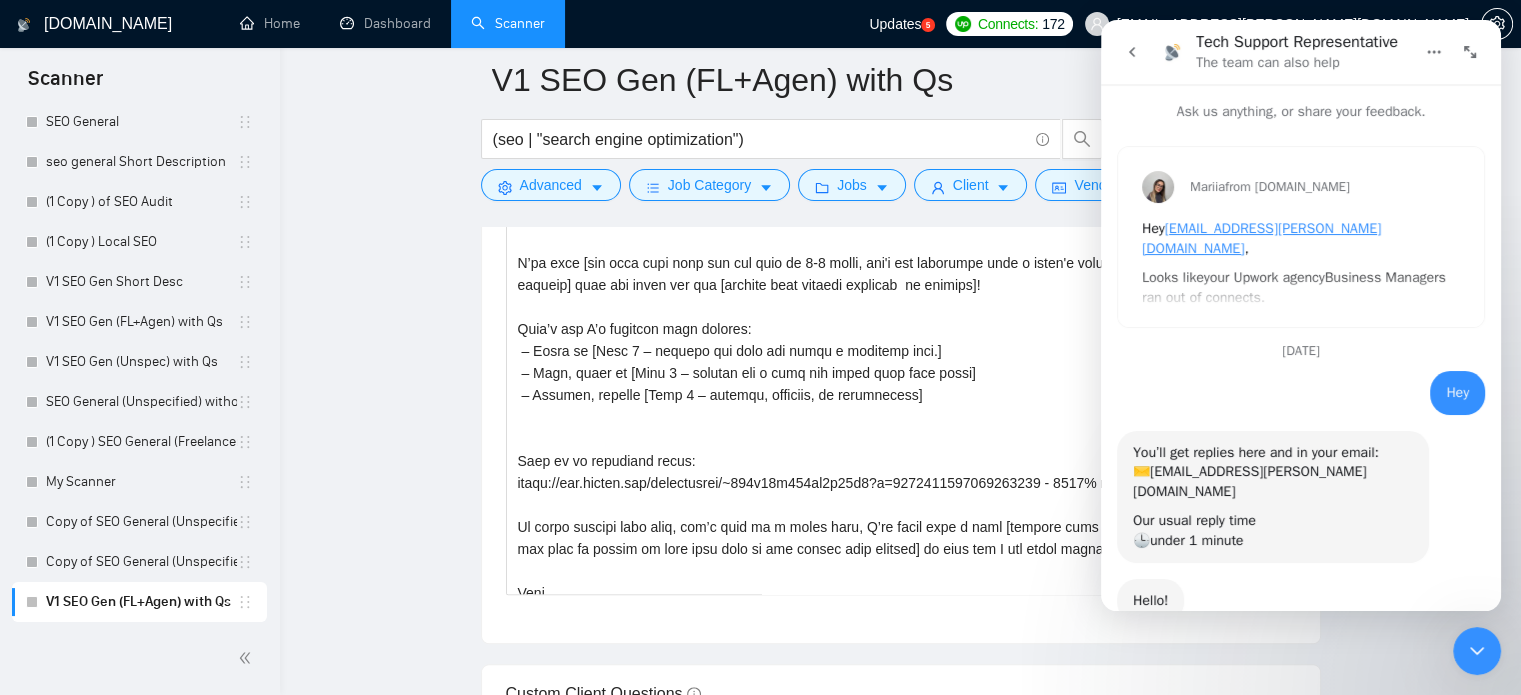 scroll, scrollTop: 2, scrollLeft: 0, axis: vertical 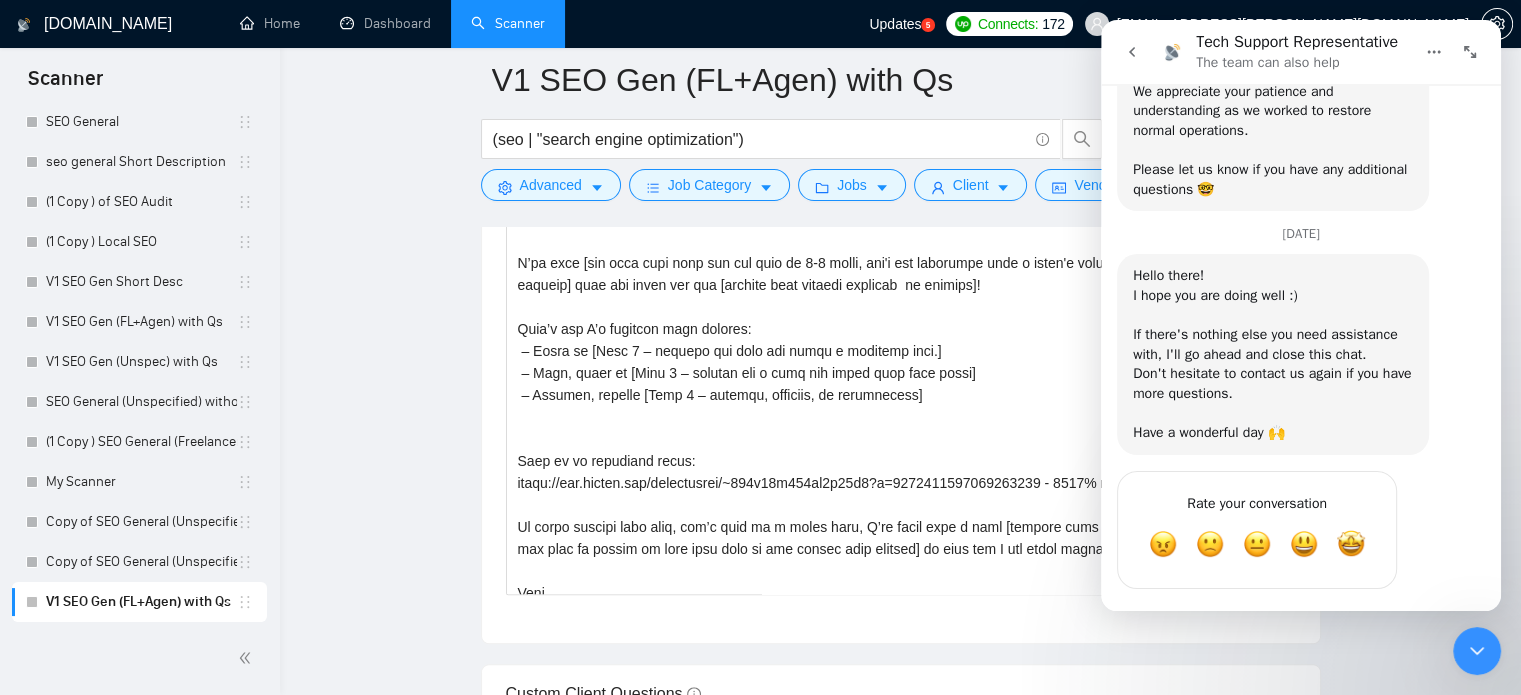 click 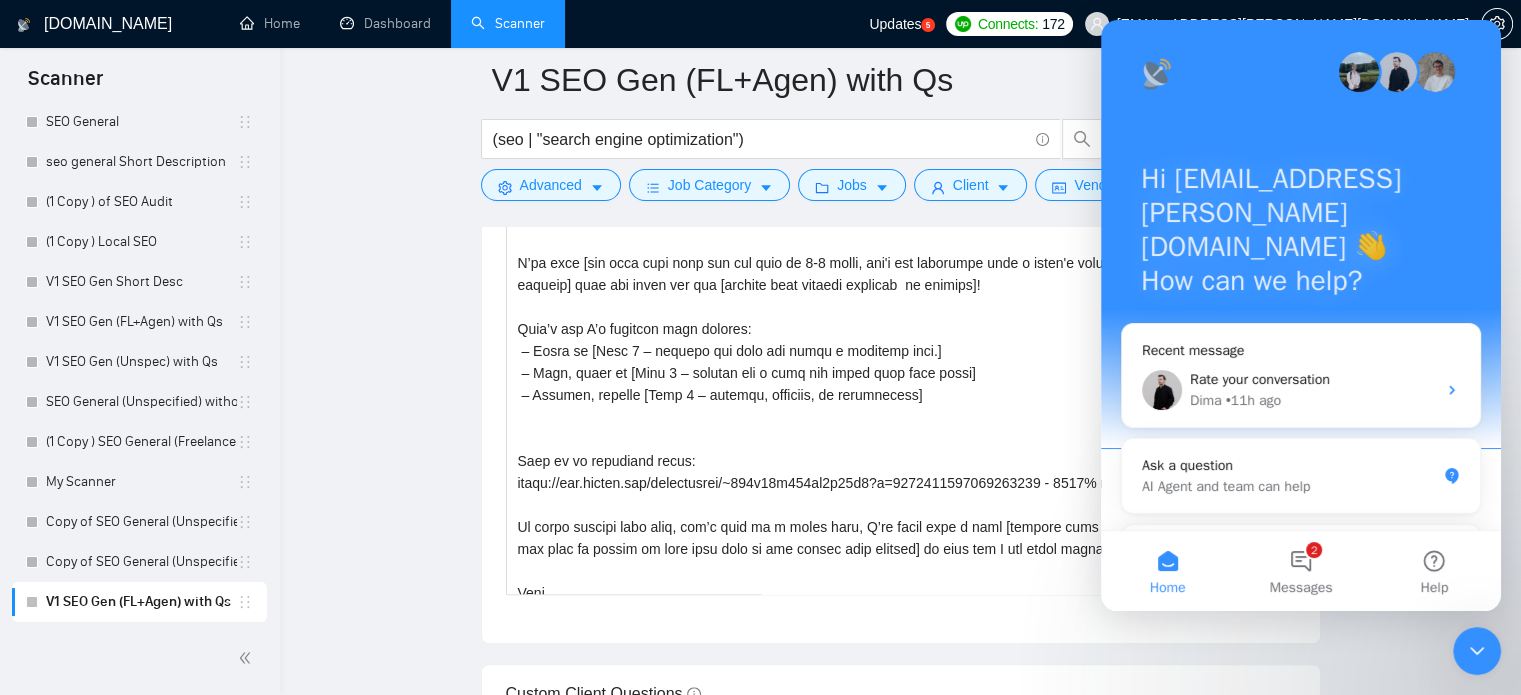 scroll, scrollTop: 279, scrollLeft: 0, axis: vertical 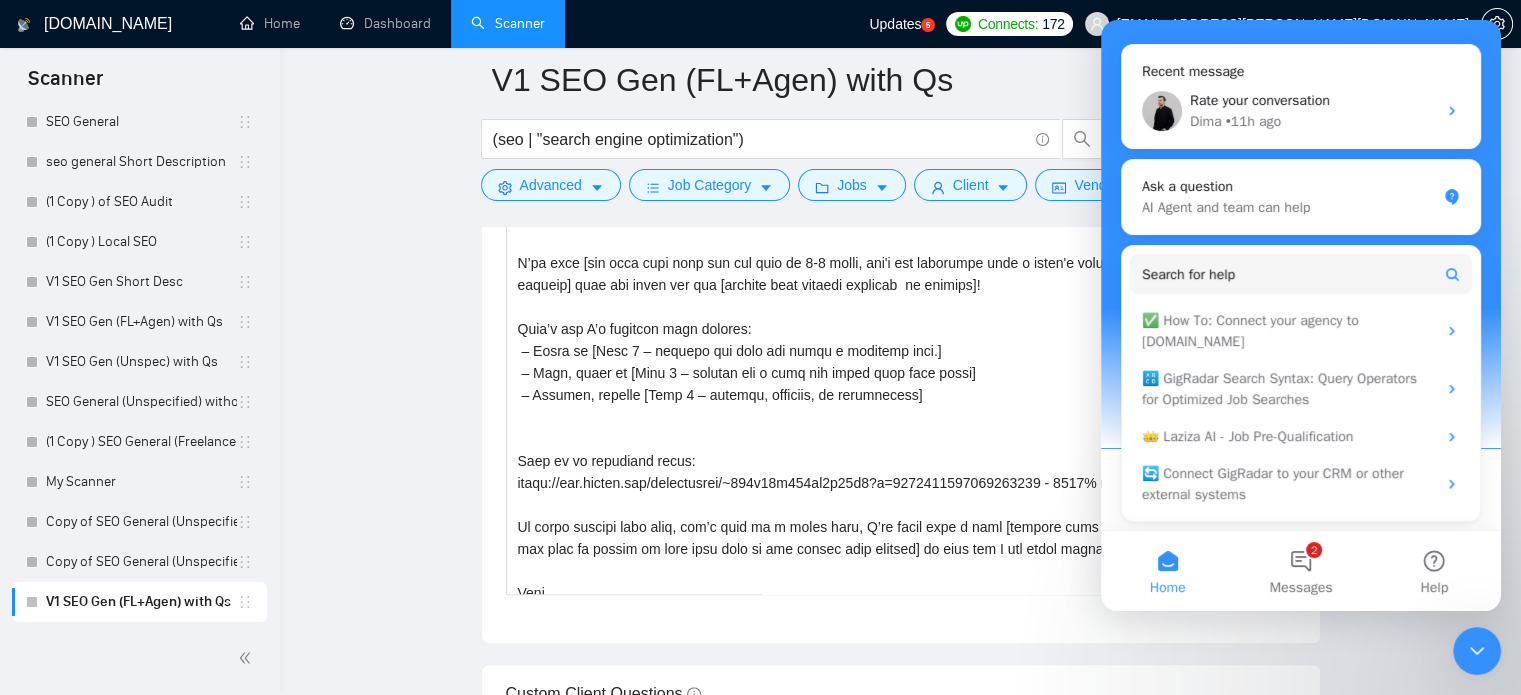 click at bounding box center (1477, 651) 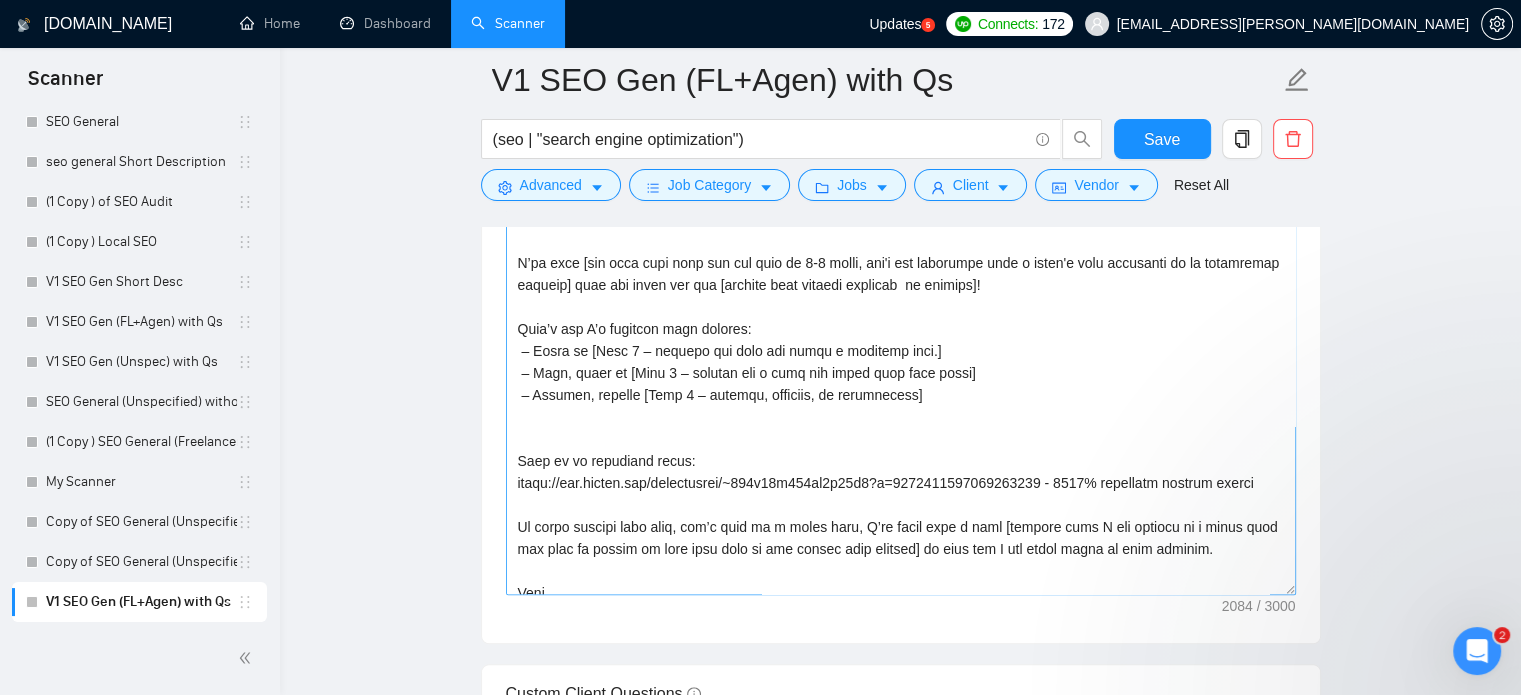 scroll, scrollTop: 0, scrollLeft: 0, axis: both 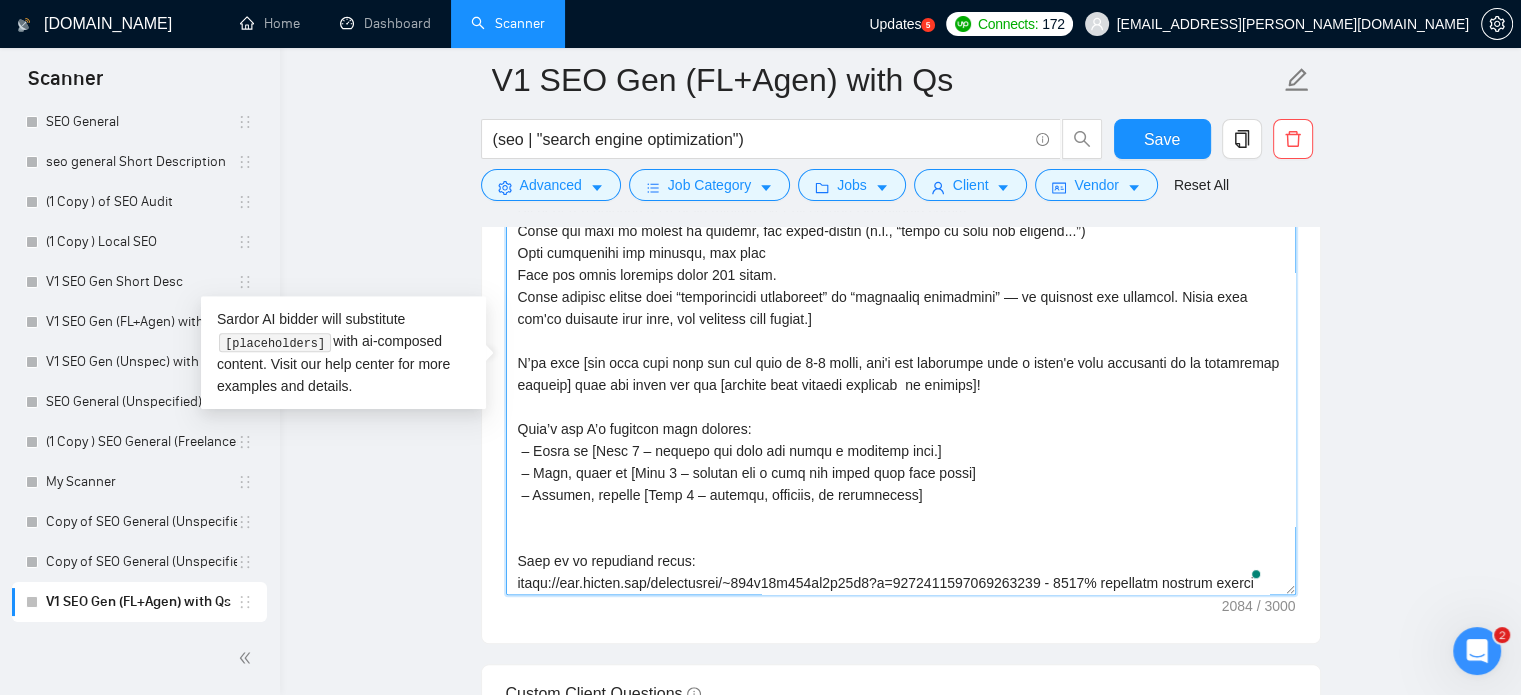 click on "Cover letter template:" at bounding box center (901, 370) 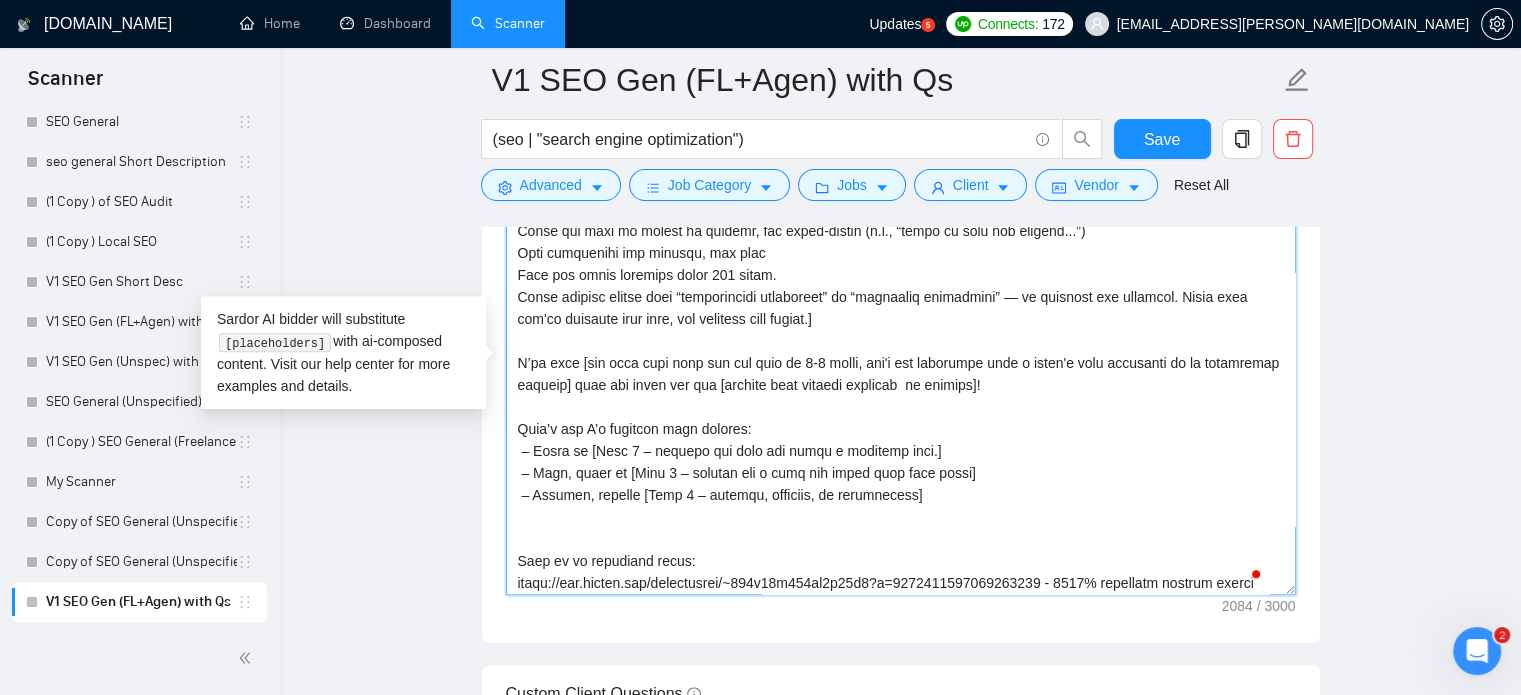 drag, startPoint x: 657, startPoint y: 383, endPoint x: 747, endPoint y: 383, distance: 90 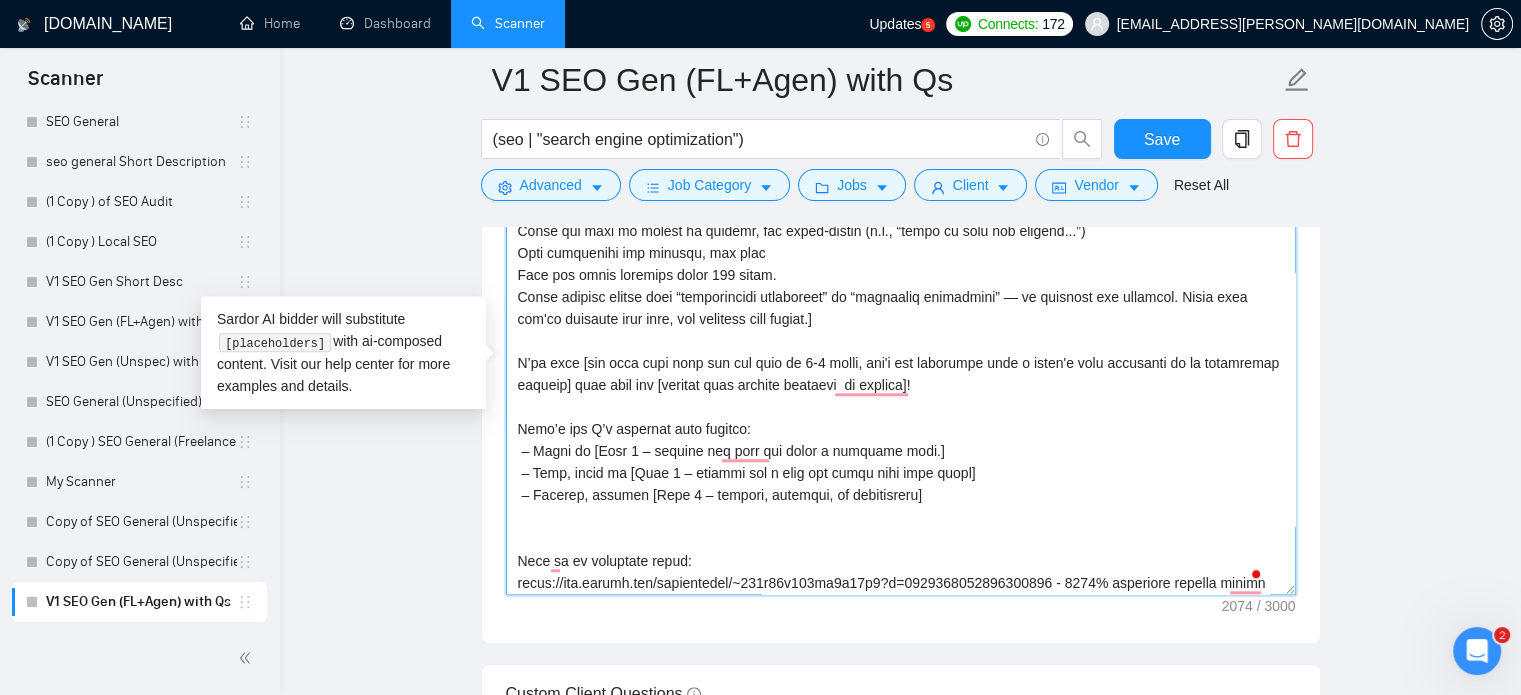 scroll, scrollTop: 128, scrollLeft: 0, axis: vertical 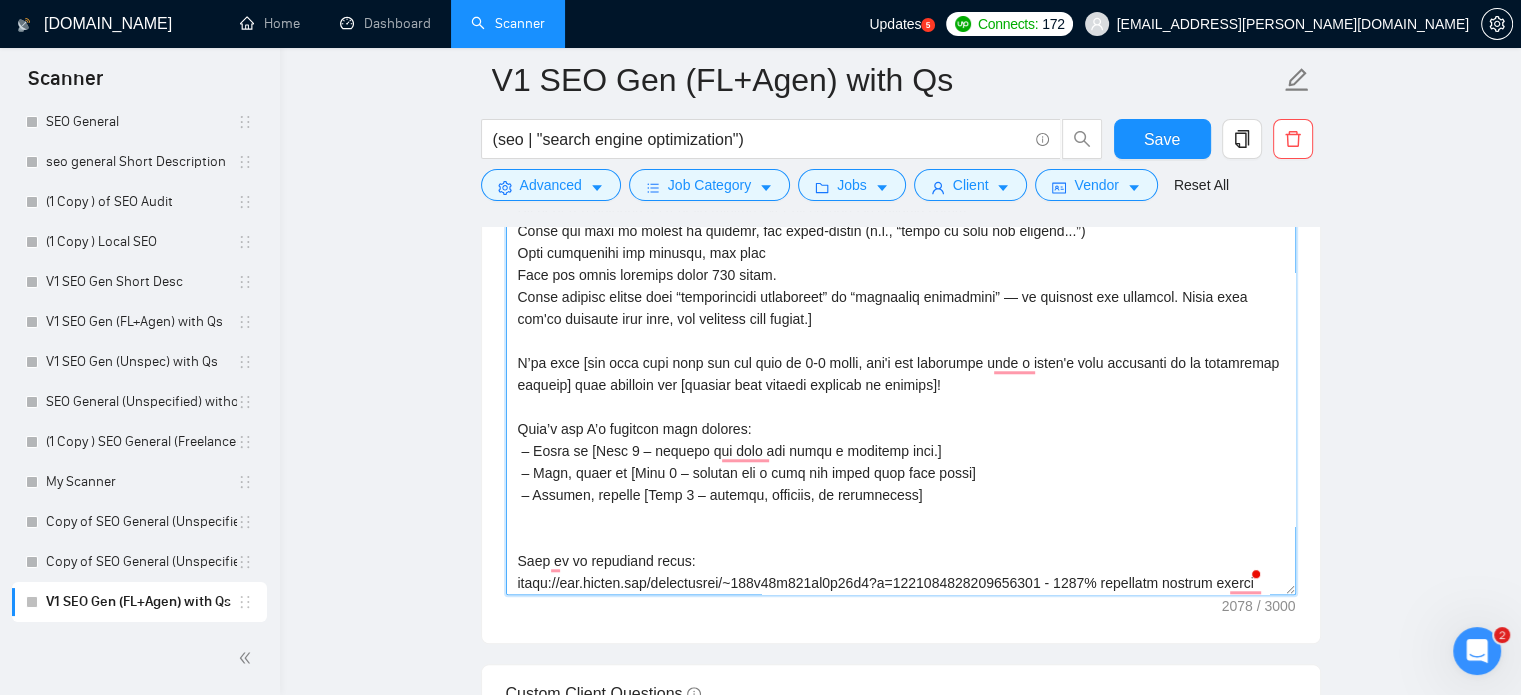 click on "Cover letter template:" at bounding box center [901, 370] 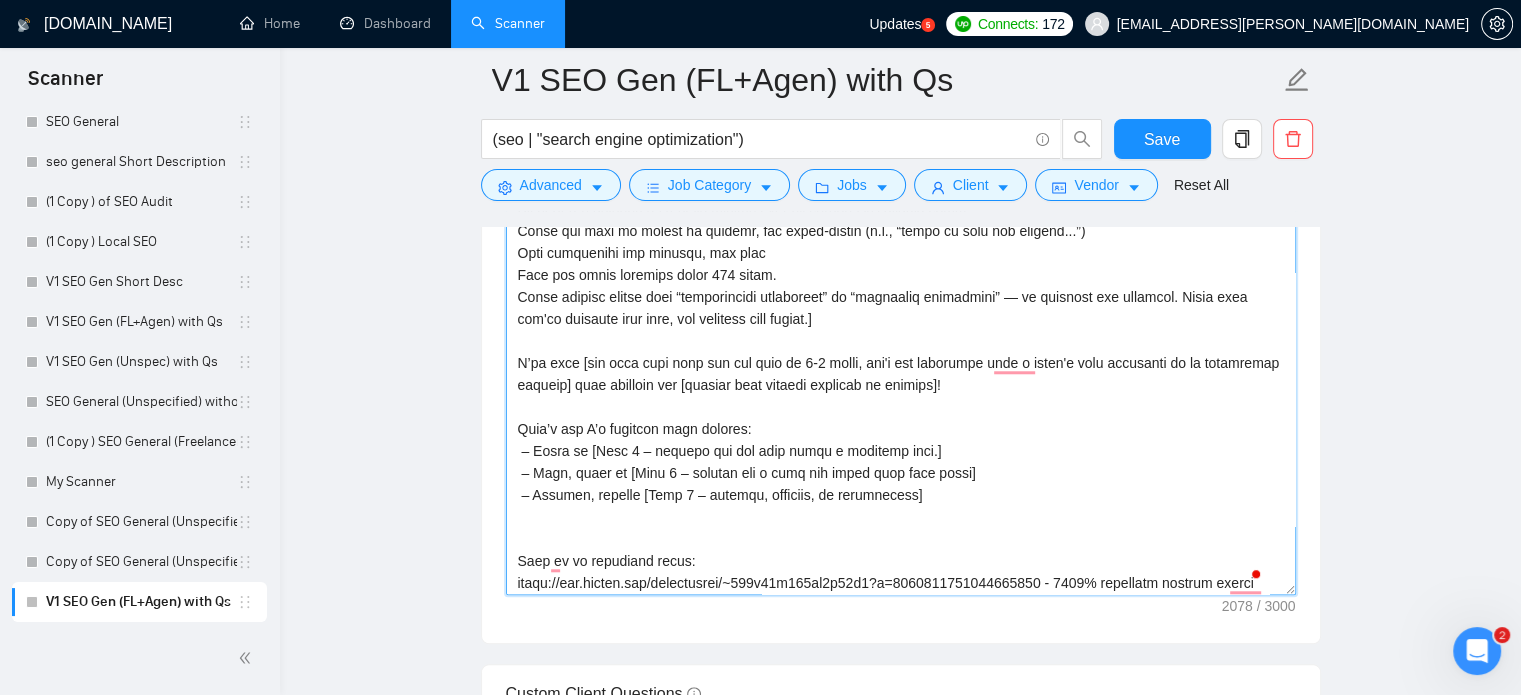click on "Cover letter template:" at bounding box center [901, 370] 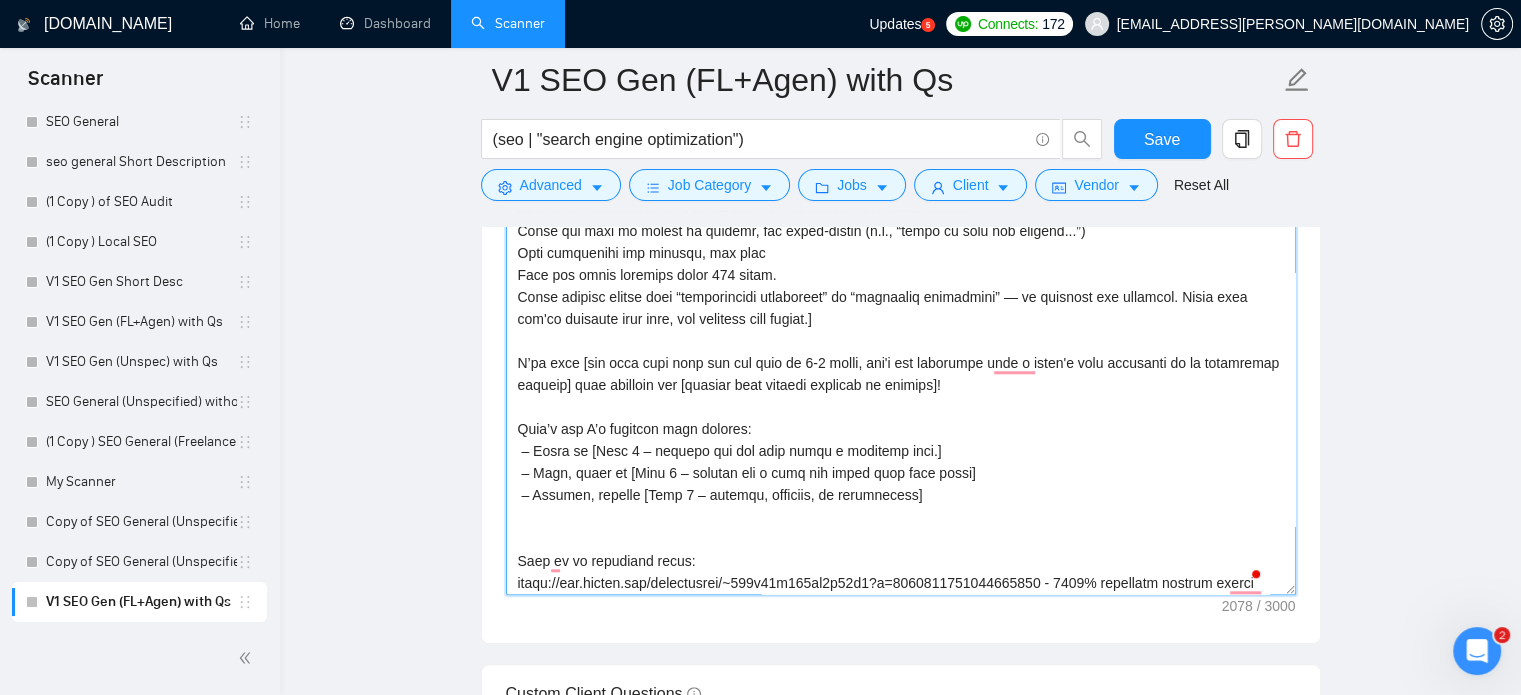 scroll, scrollTop: 187, scrollLeft: 0, axis: vertical 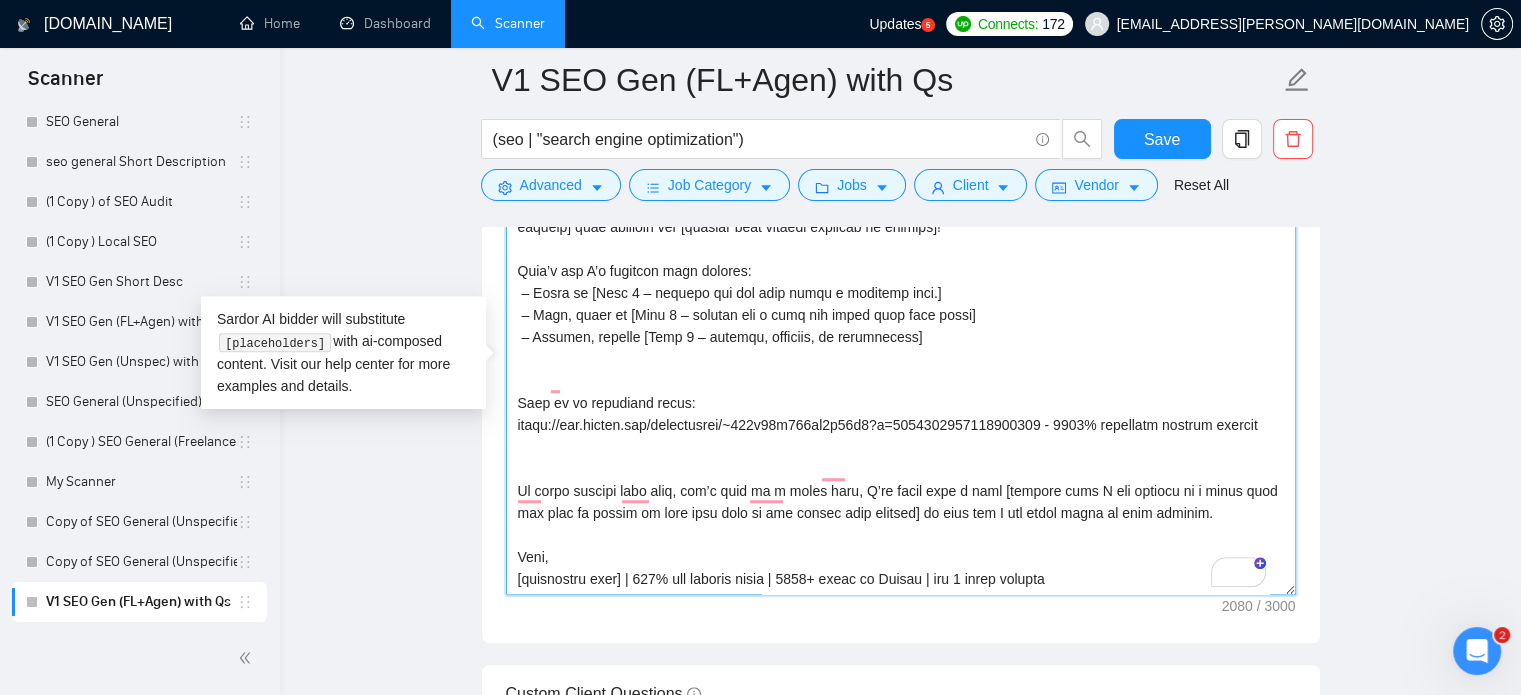 paste on "https://www.upwork.com/freelancers/~014d99f707ed3f84b1?p=1915964407201218560" 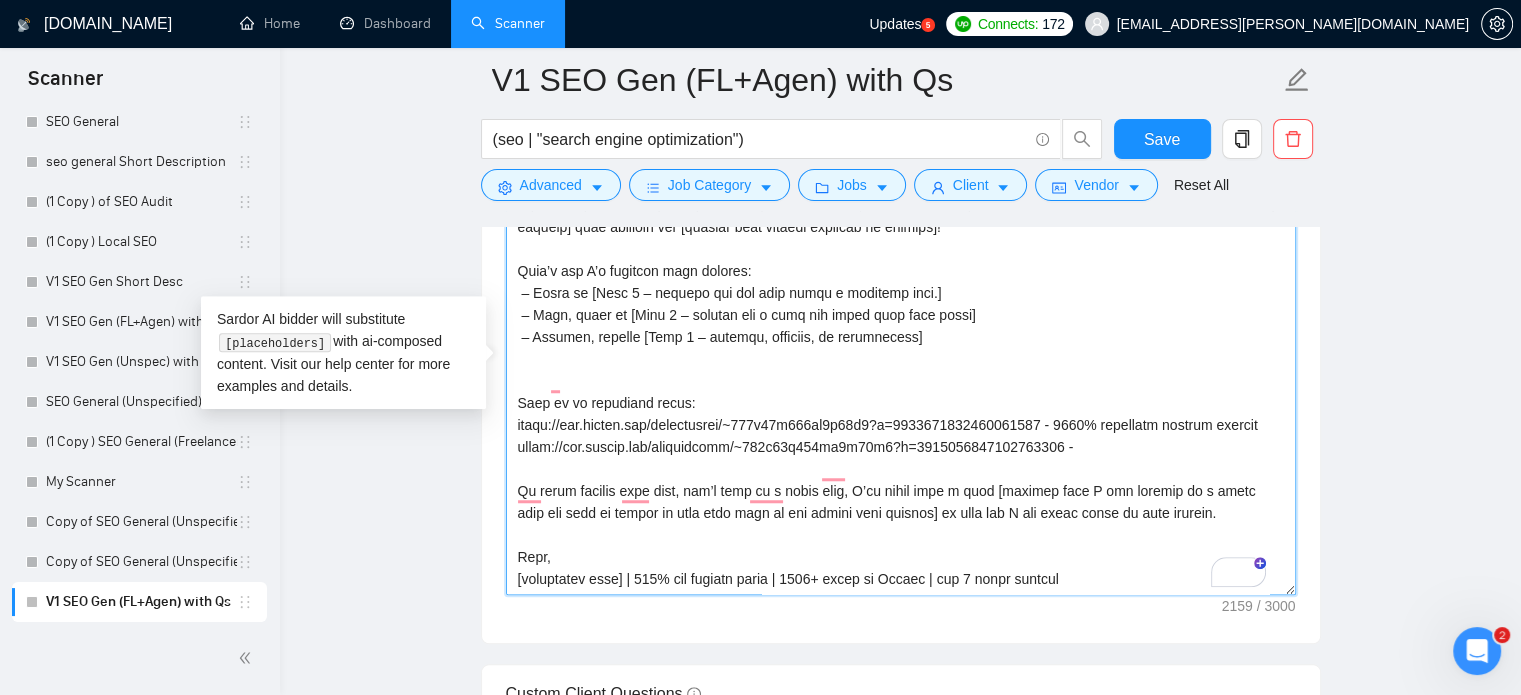 scroll, scrollTop: 308, scrollLeft: 0, axis: vertical 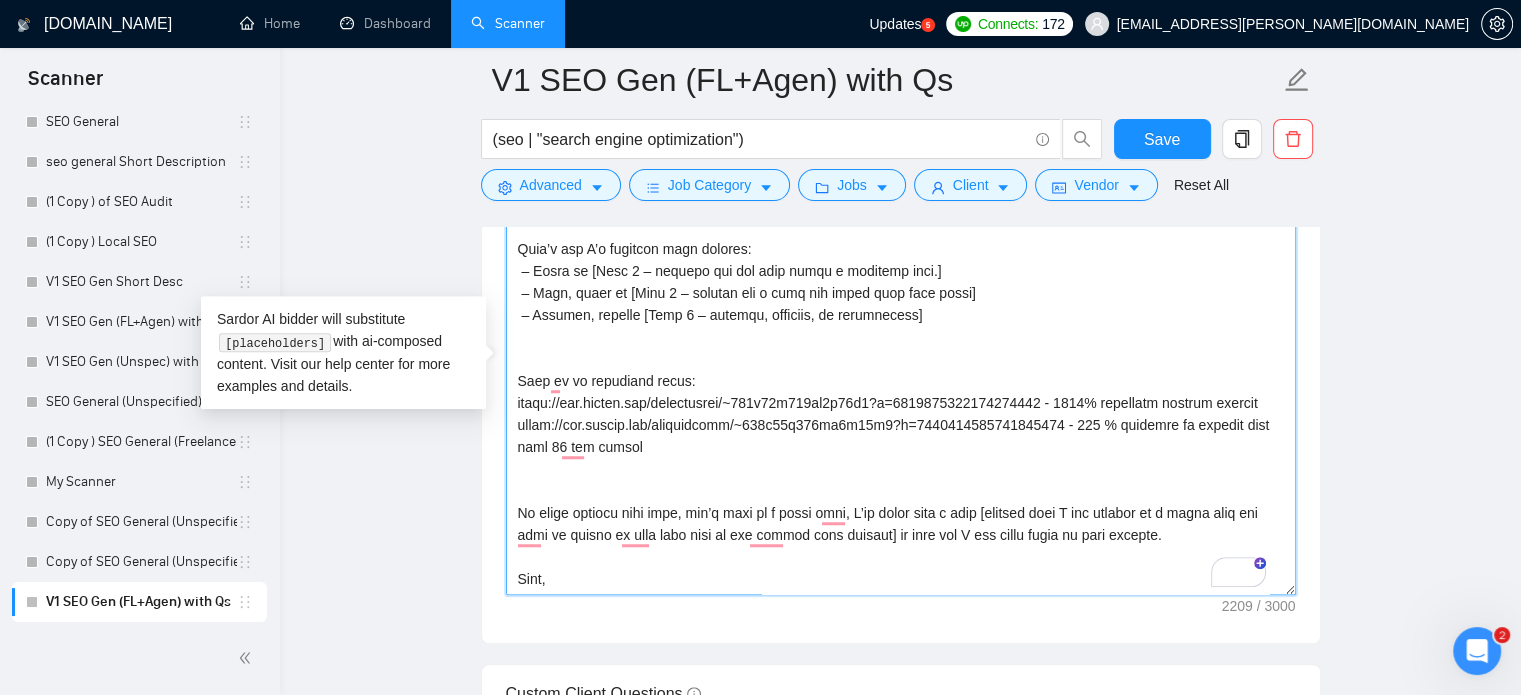paste on "https://www.upwork.com/freelancers/~014d99f707ed3f84b1?p=1915801808385531904" 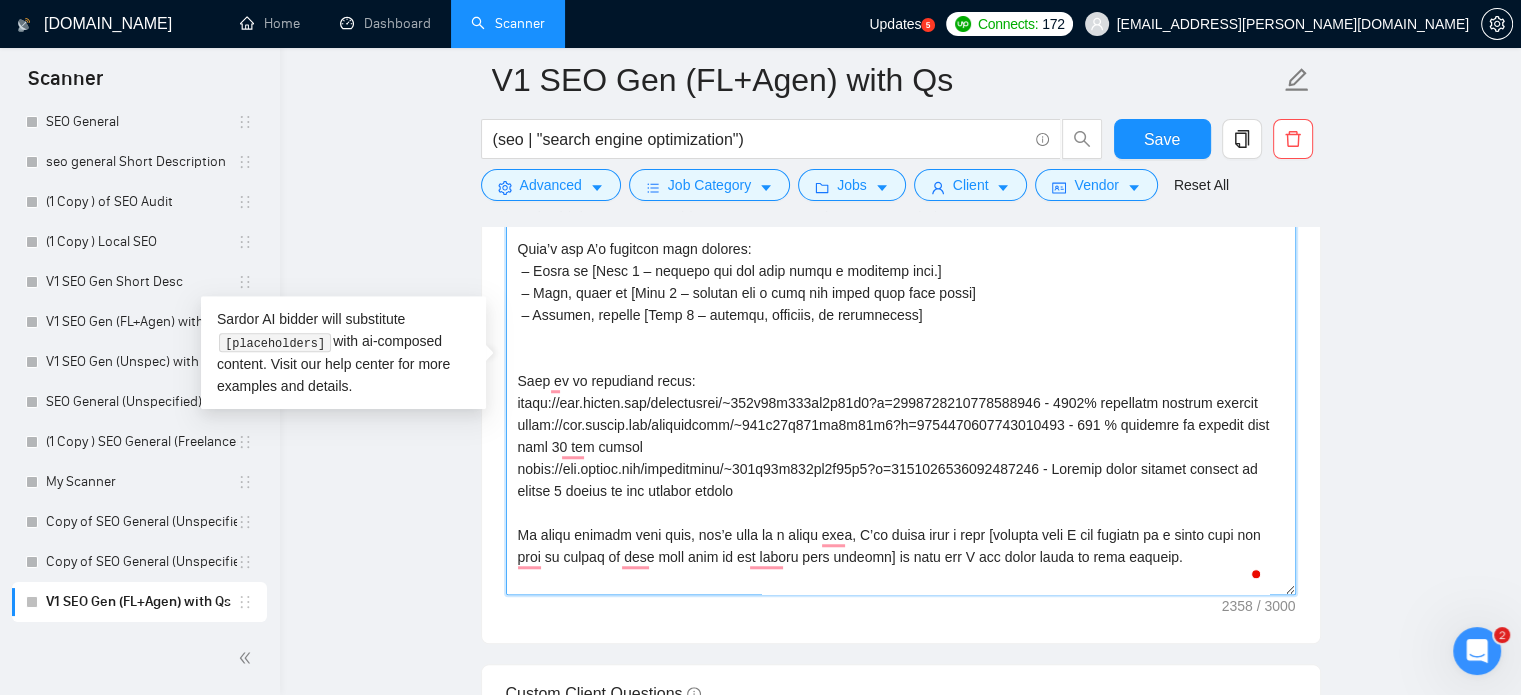 scroll, scrollTop: 396, scrollLeft: 0, axis: vertical 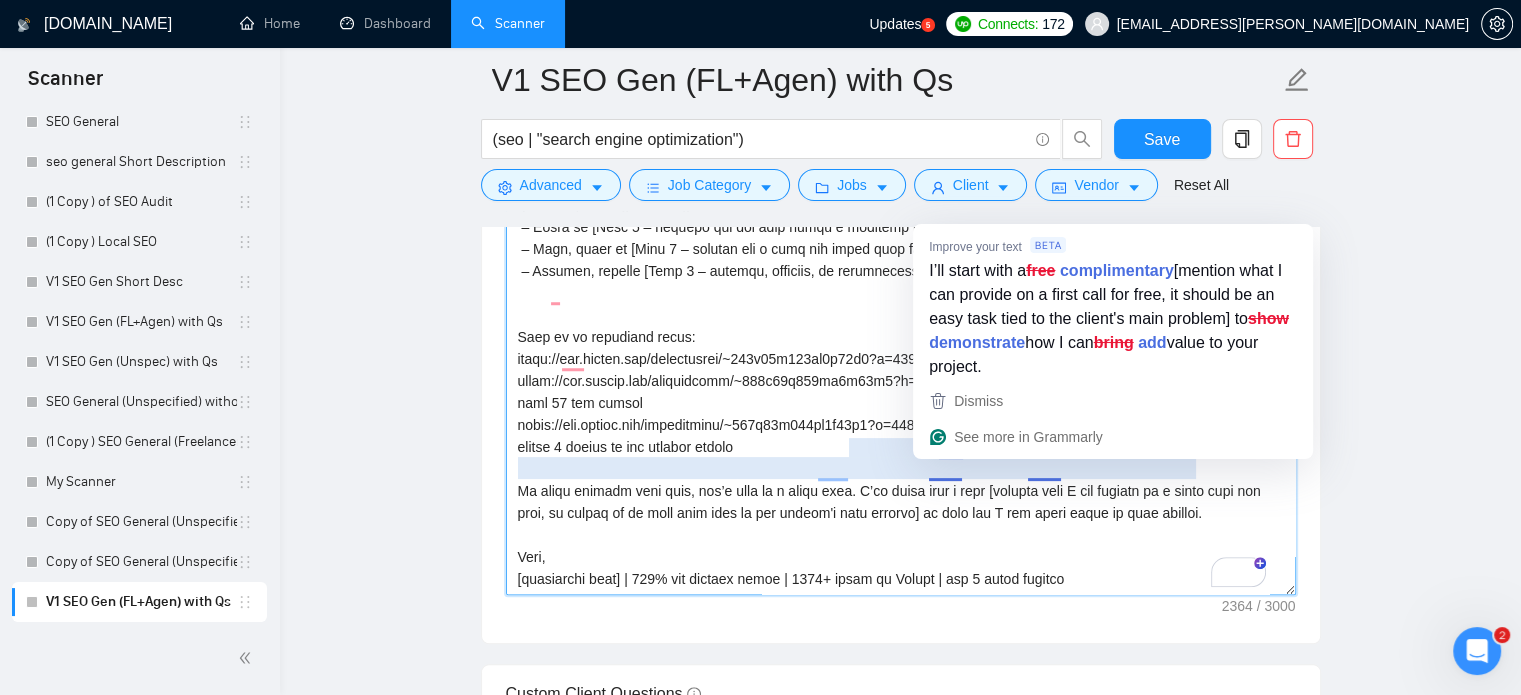 click on "Cover letter template:" at bounding box center [901, 370] 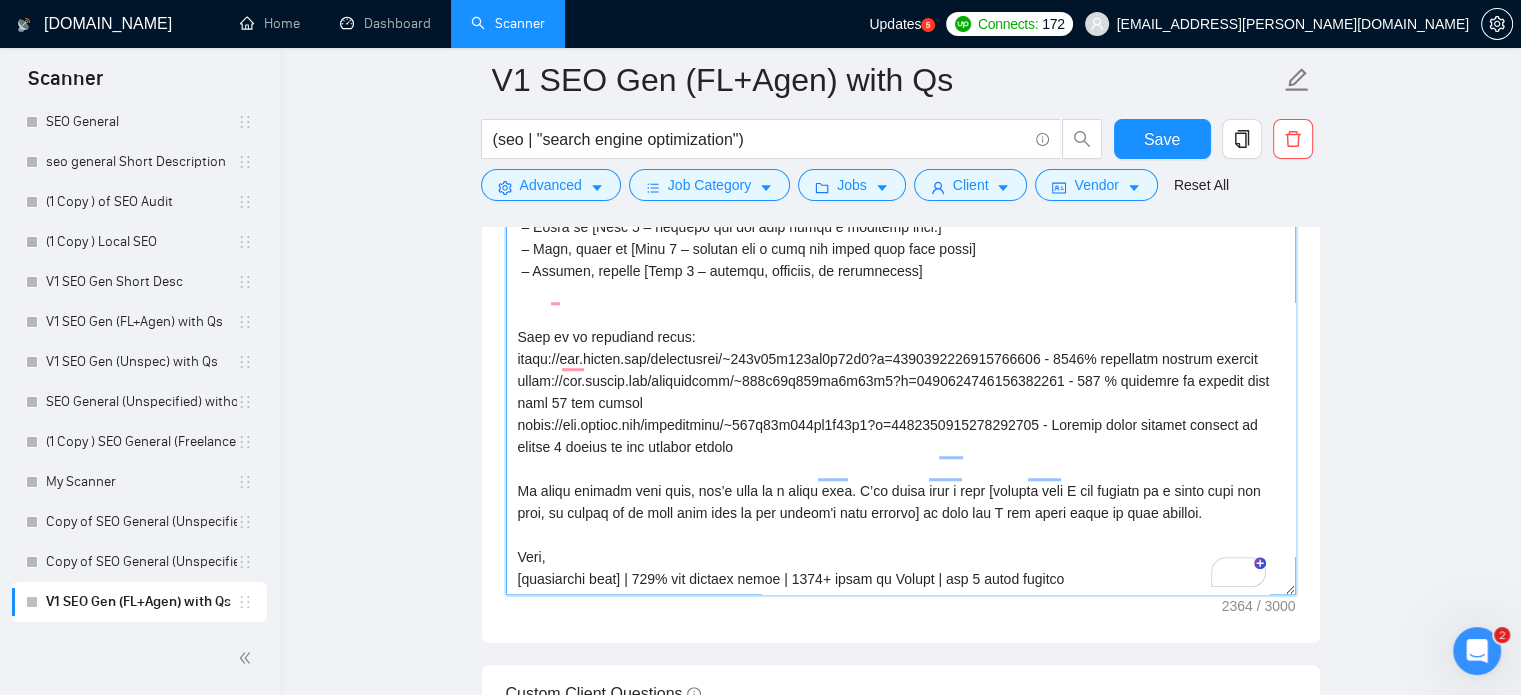 scroll, scrollTop: 240, scrollLeft: 0, axis: vertical 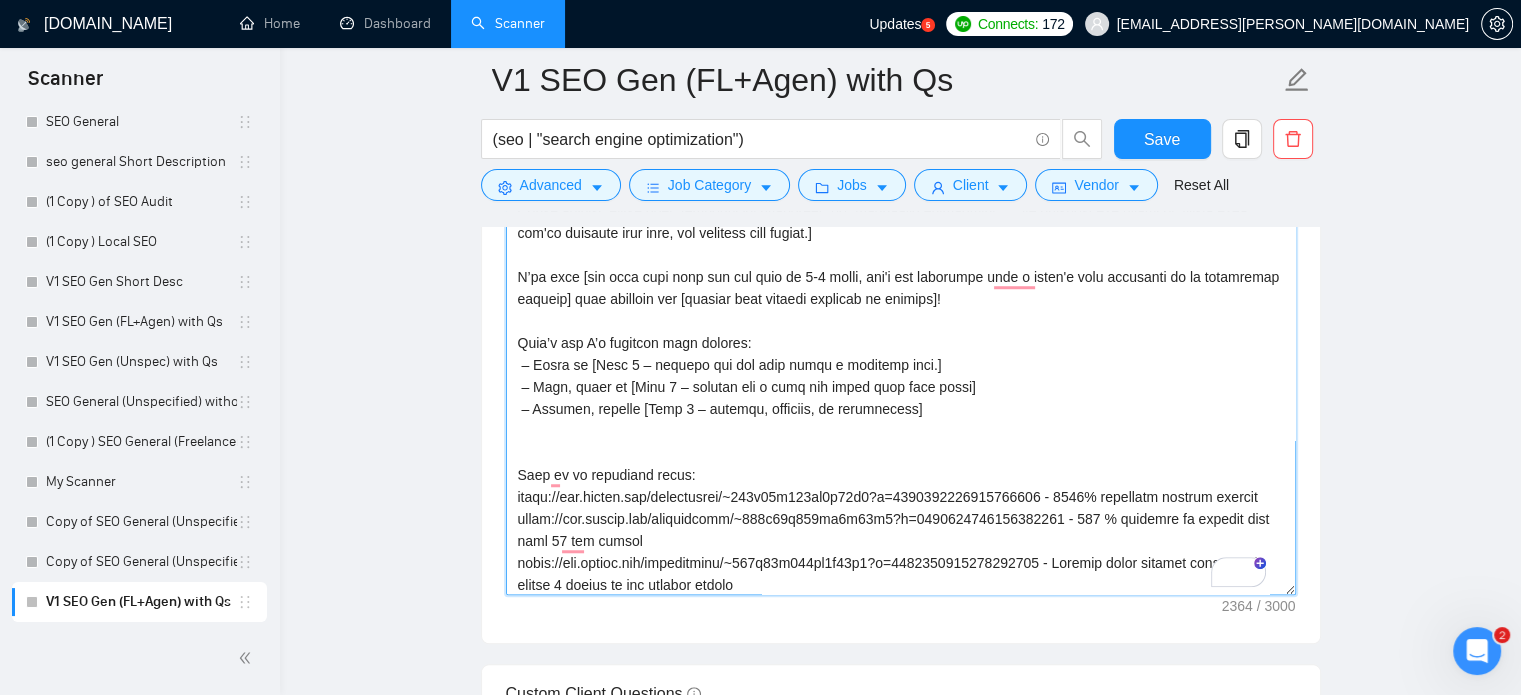 click on "Cover letter template:" at bounding box center [901, 370] 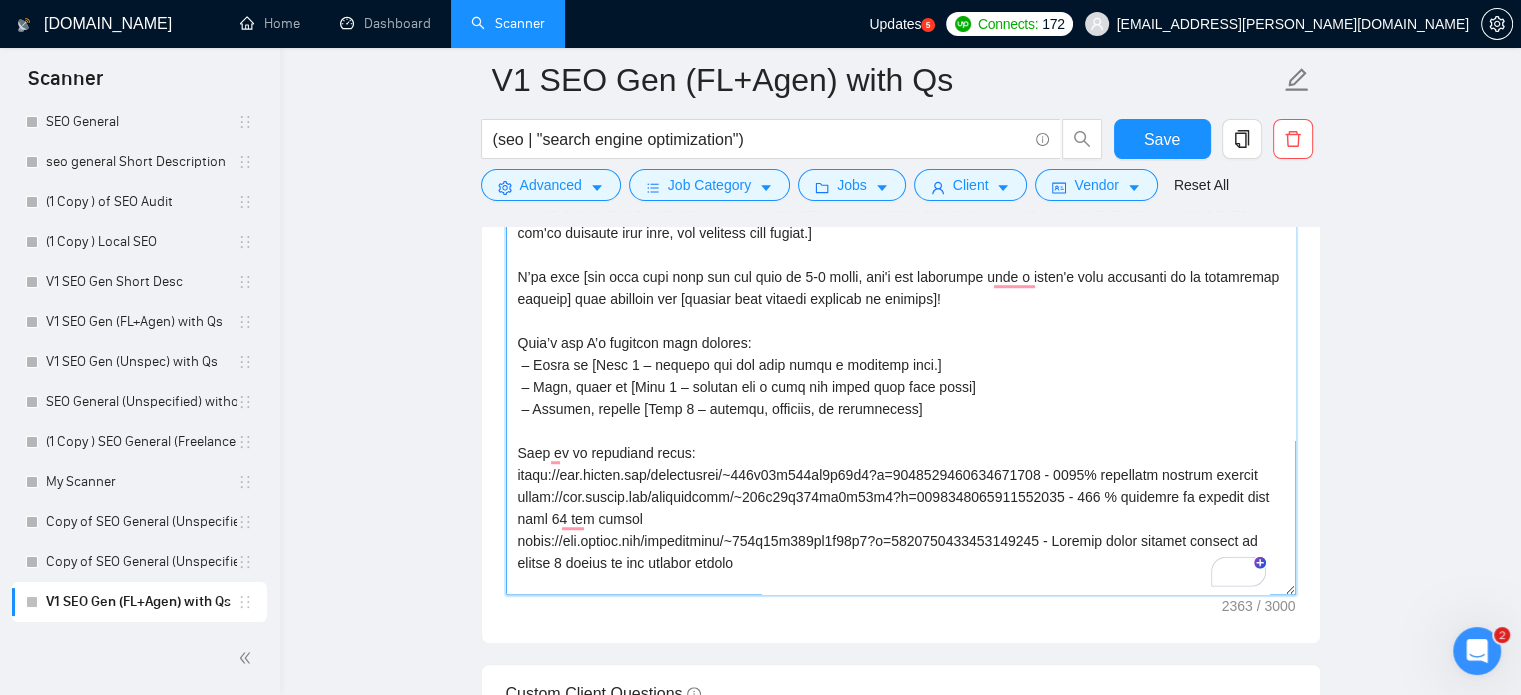 scroll, scrollTop: 199, scrollLeft: 0, axis: vertical 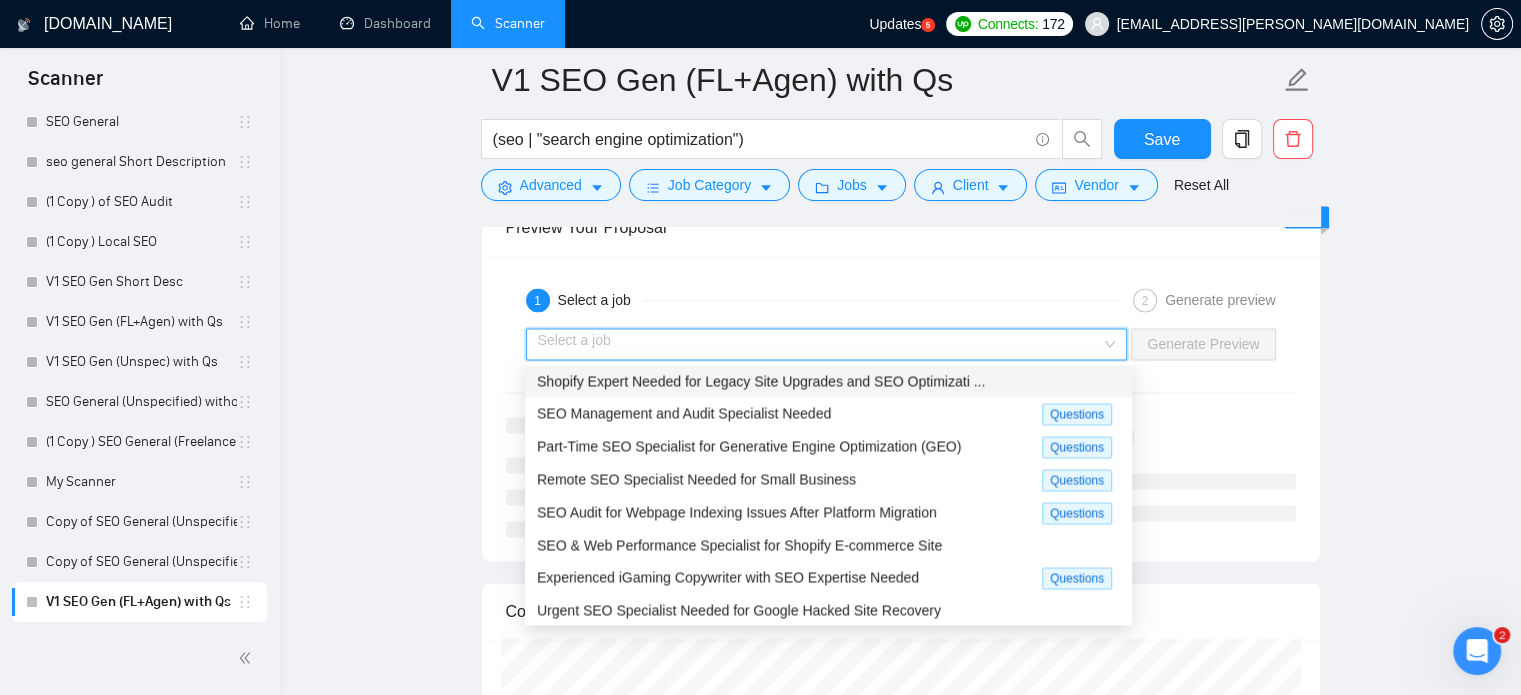 click at bounding box center (820, 344) 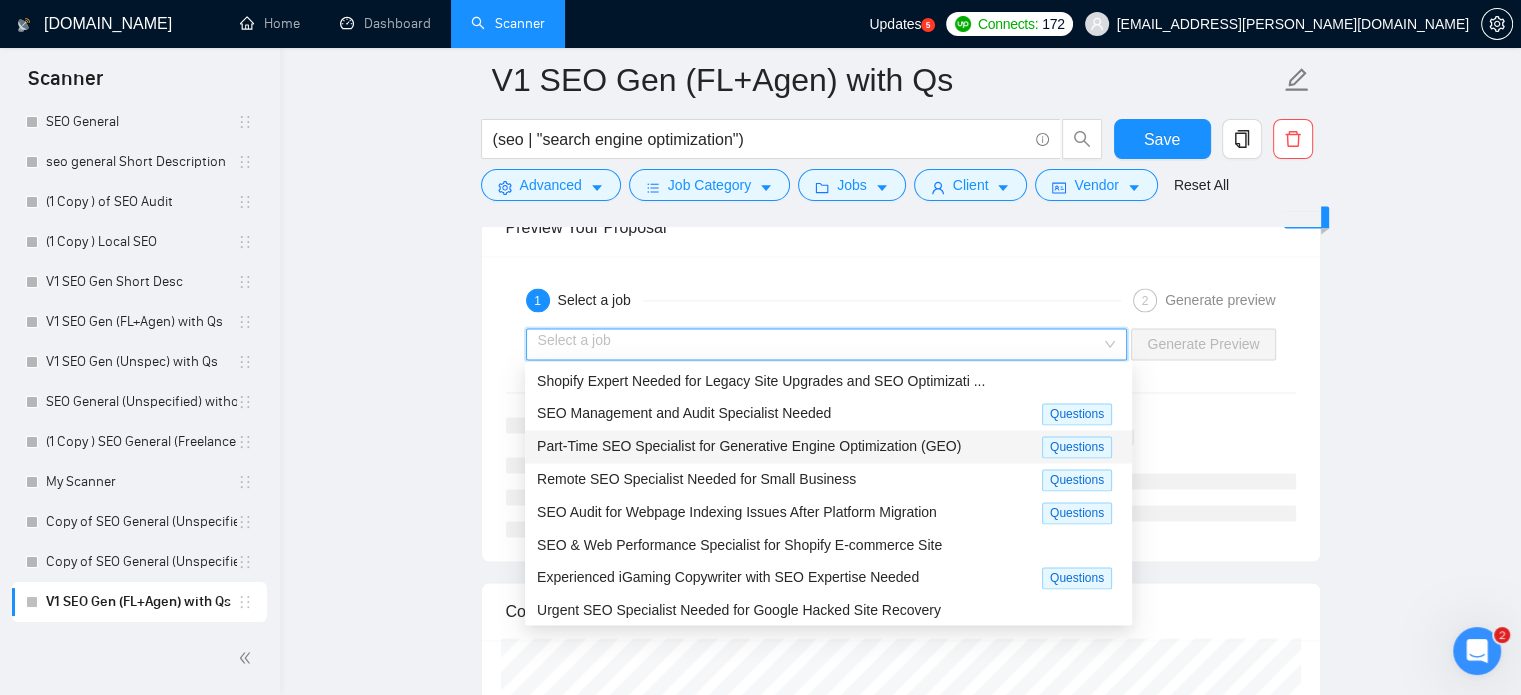 click on "Part-Time SEO Specialist for Generative Engine Optimization (GEO)" at bounding box center [749, 446] 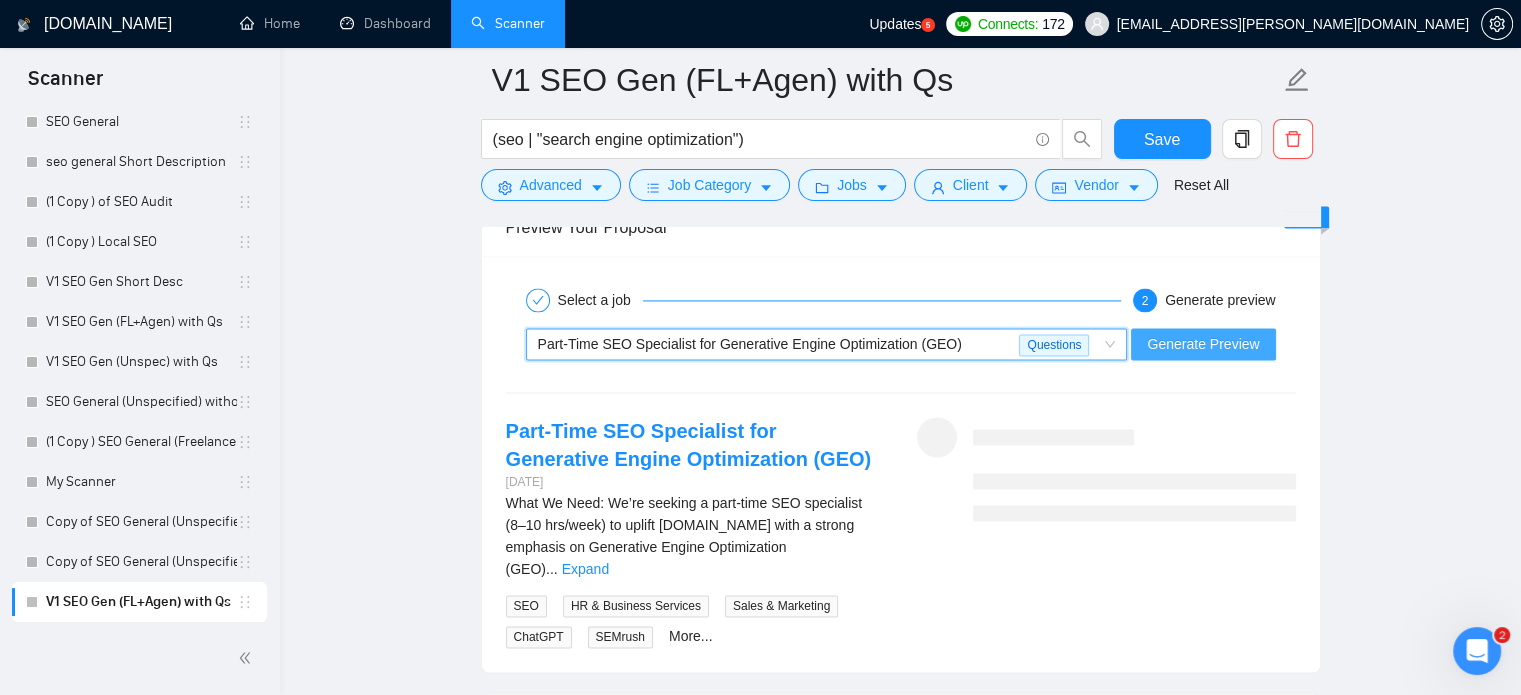 click on "Generate Preview" at bounding box center [1203, 344] 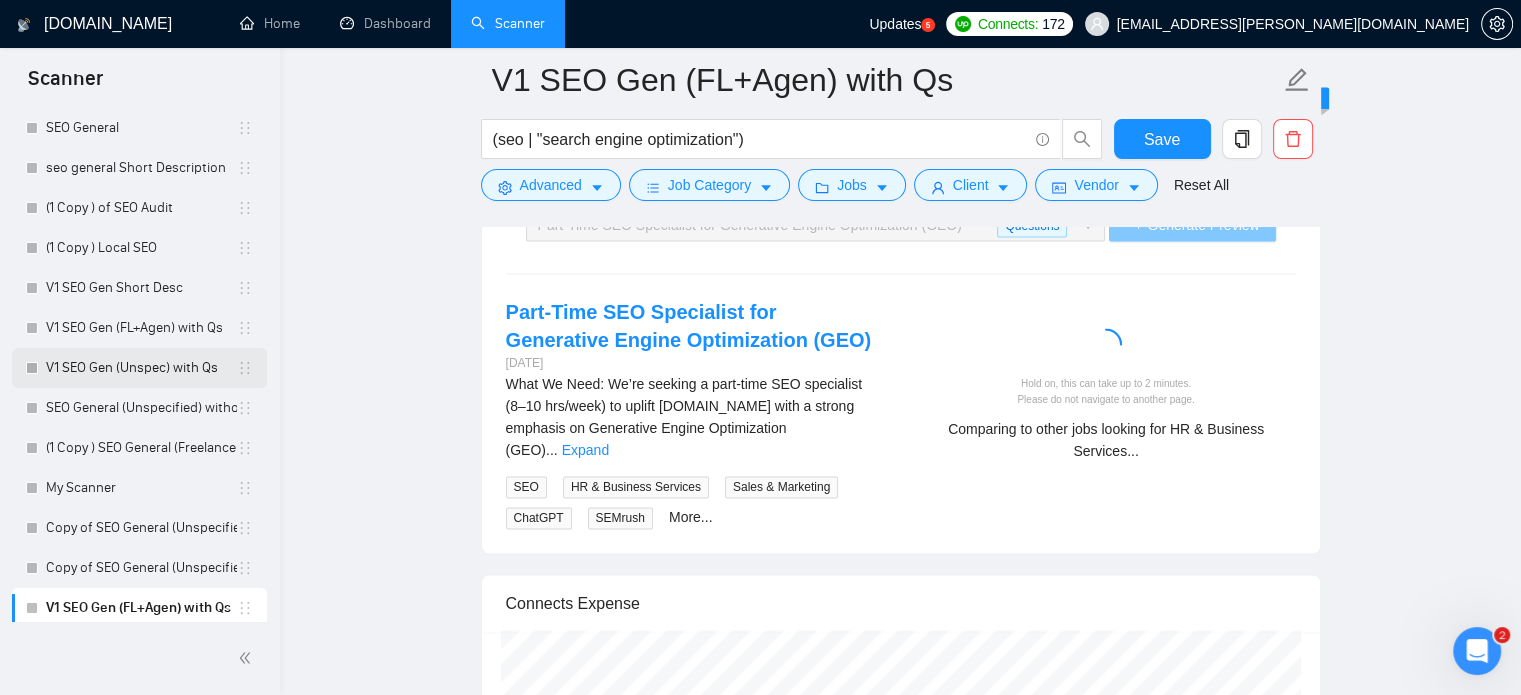 scroll, scrollTop: 178, scrollLeft: 0, axis: vertical 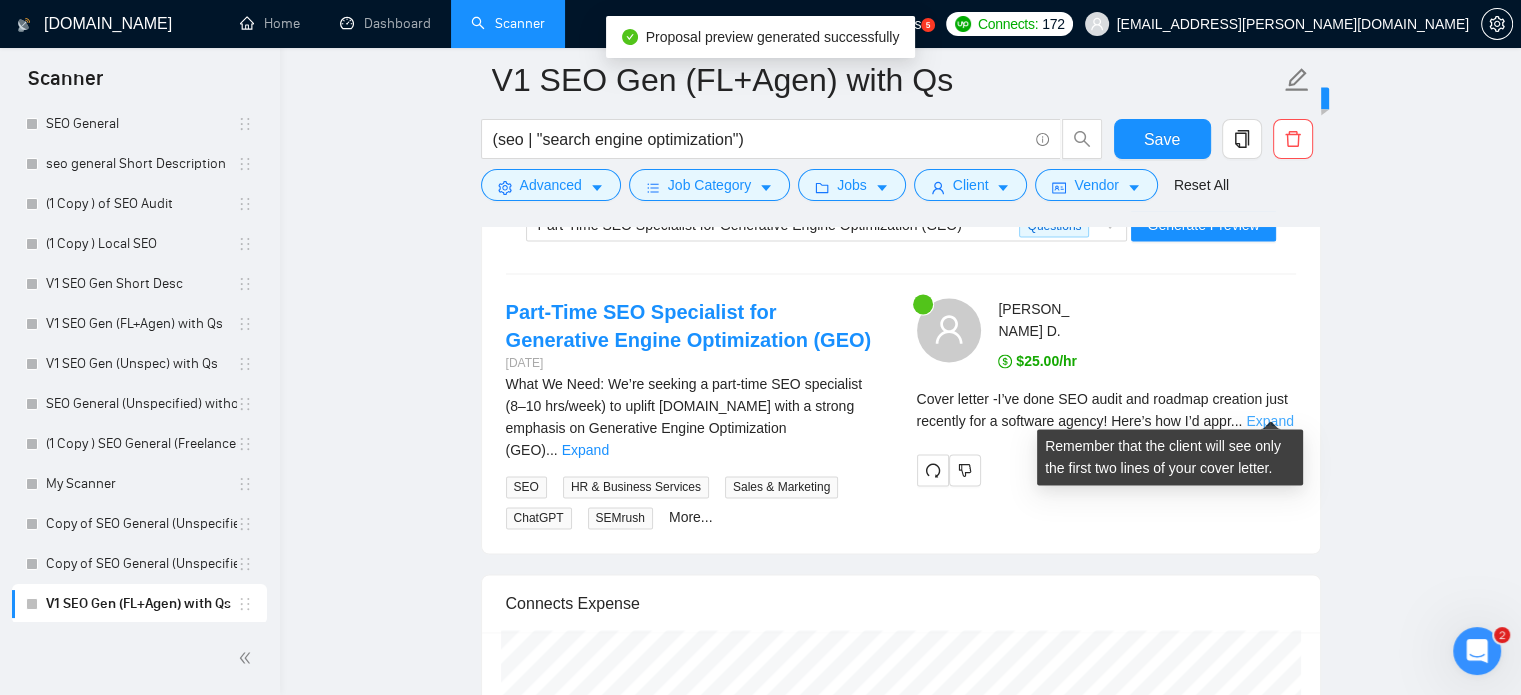 click on "Expand" at bounding box center (1269, 421) 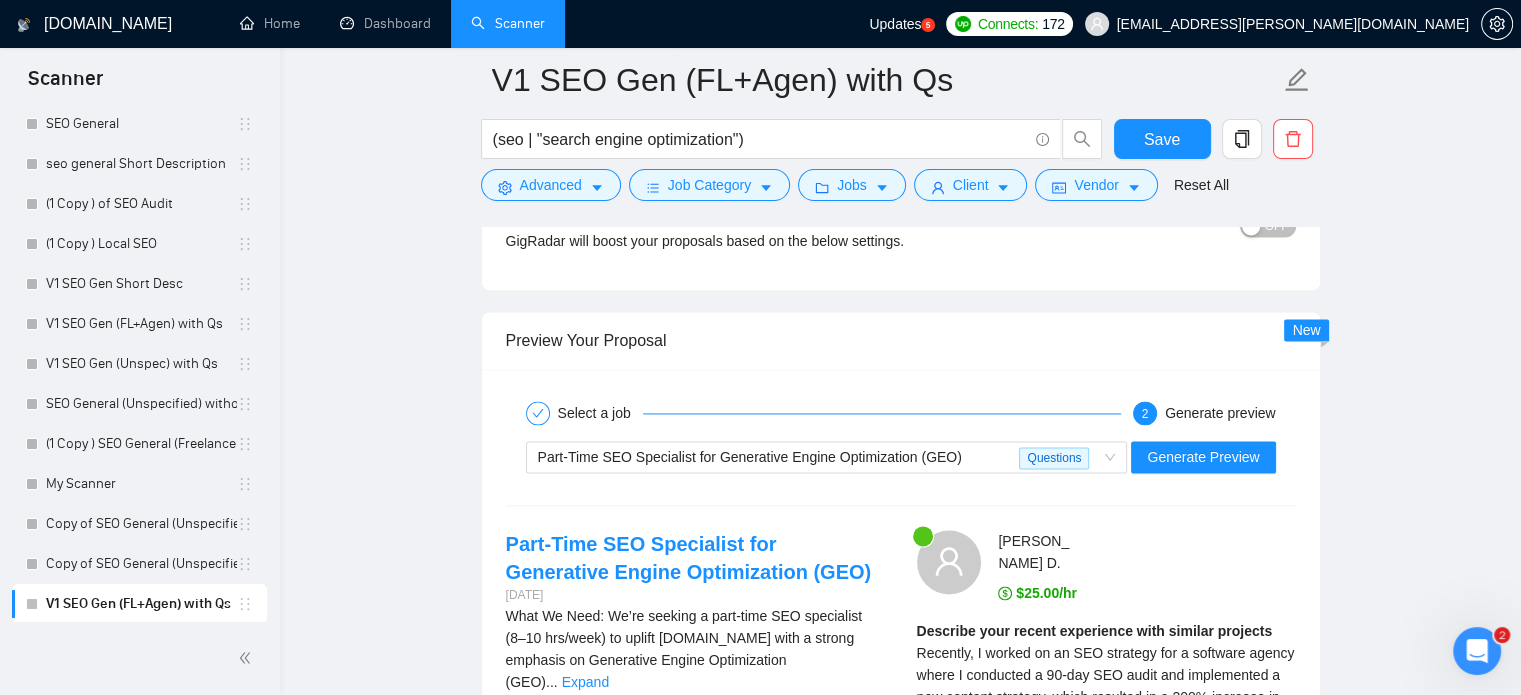 scroll, scrollTop: 2835, scrollLeft: 0, axis: vertical 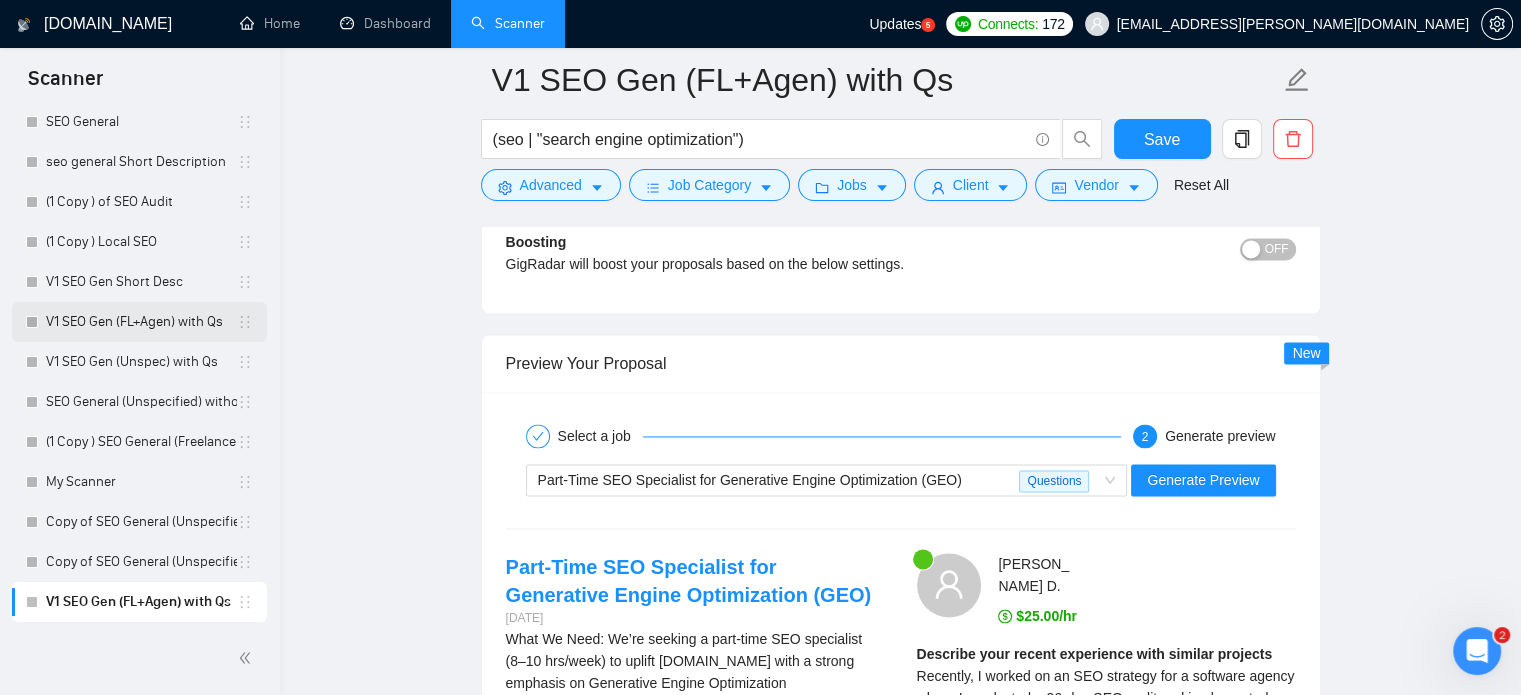 click on "V1 SEO Gen (FL+Agen) with Qs" at bounding box center (141, 322) 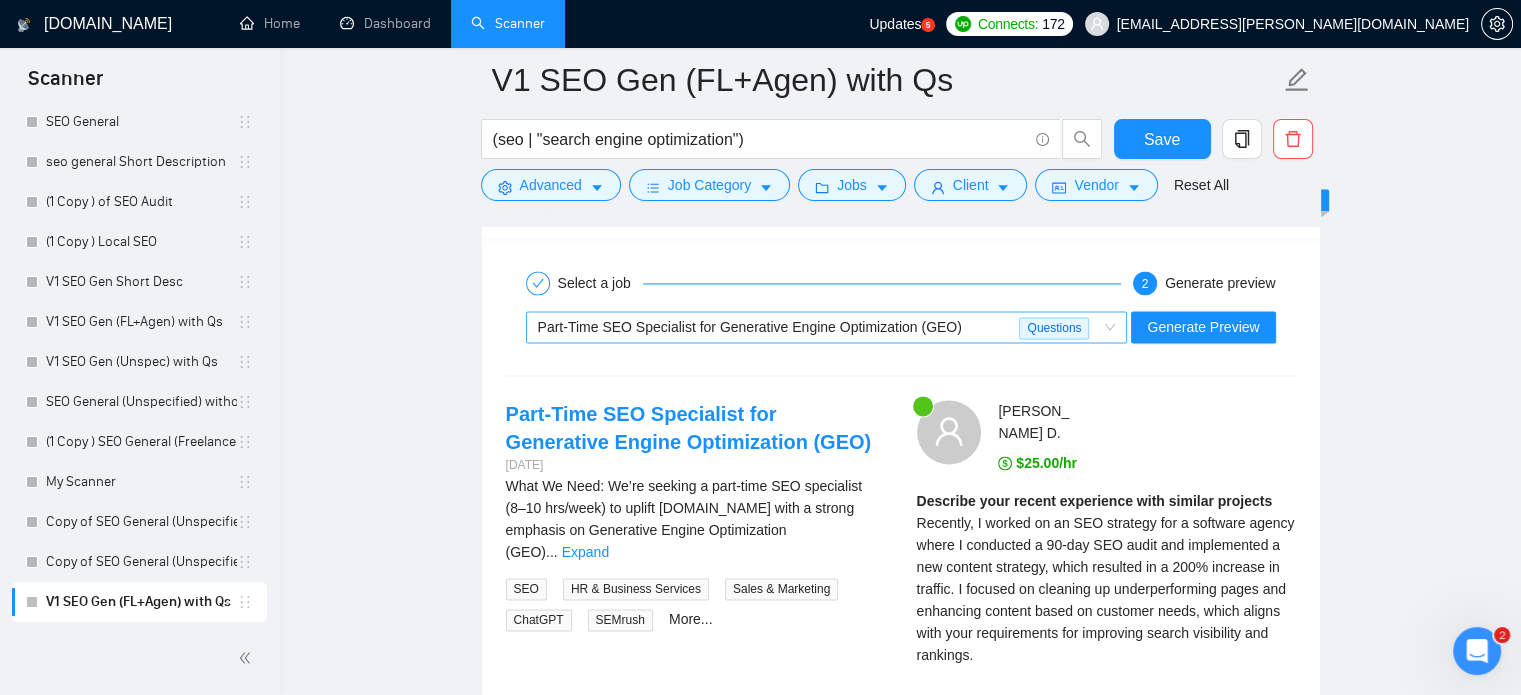 scroll, scrollTop: 2995, scrollLeft: 0, axis: vertical 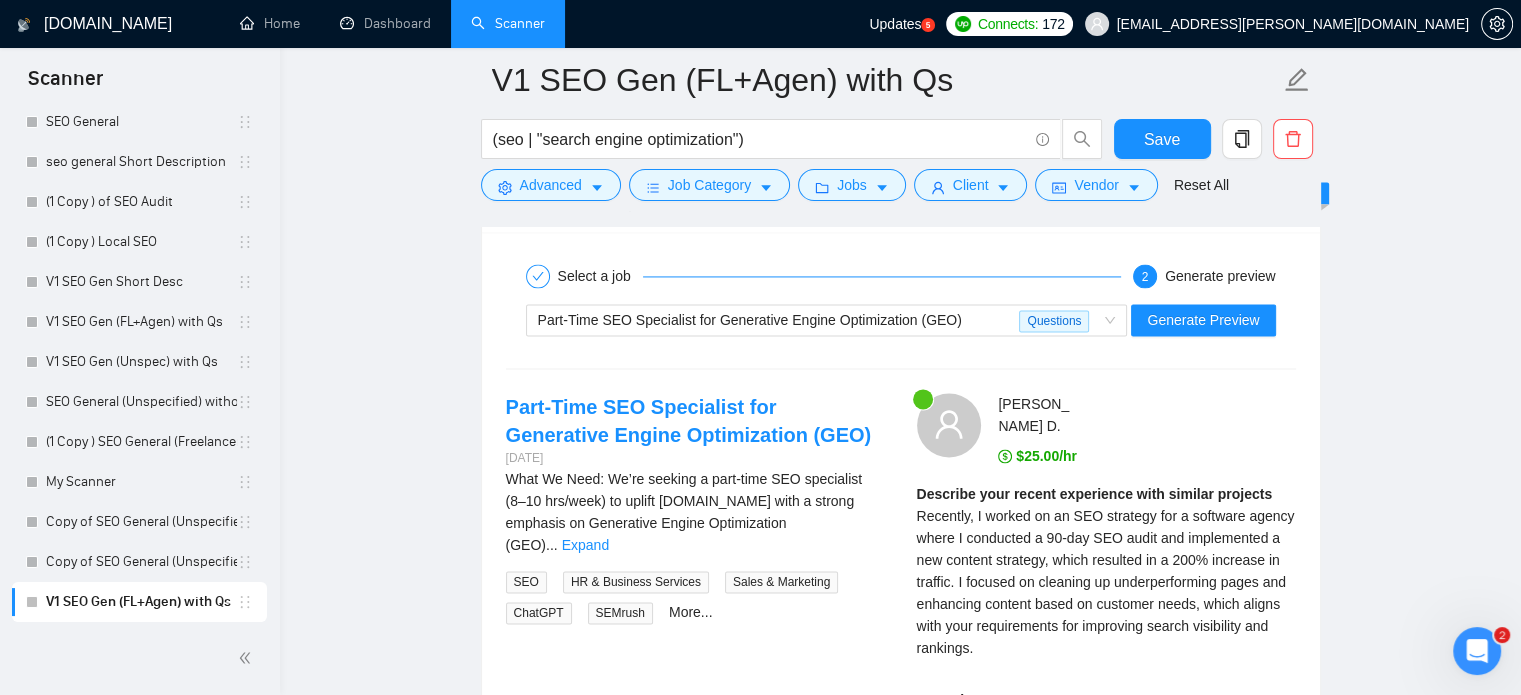 click on "What We Need:
We’re seeking a part-time SEO specialist (8–10 hrs/week) to uplift maticdigital.com with a strong emphasis on Generative Engine Optimization (GEO)  ... Expand" at bounding box center (695, 512) 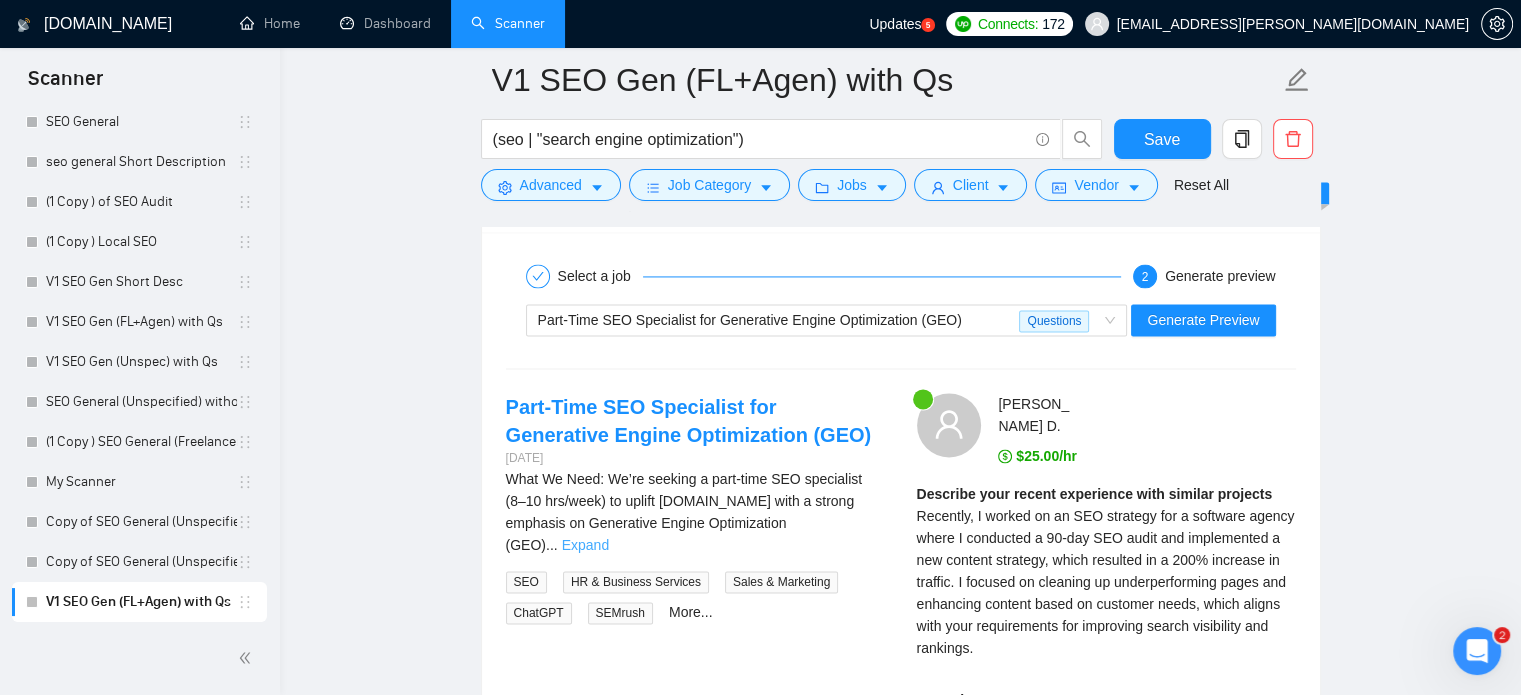 click on "Expand" at bounding box center (585, 545) 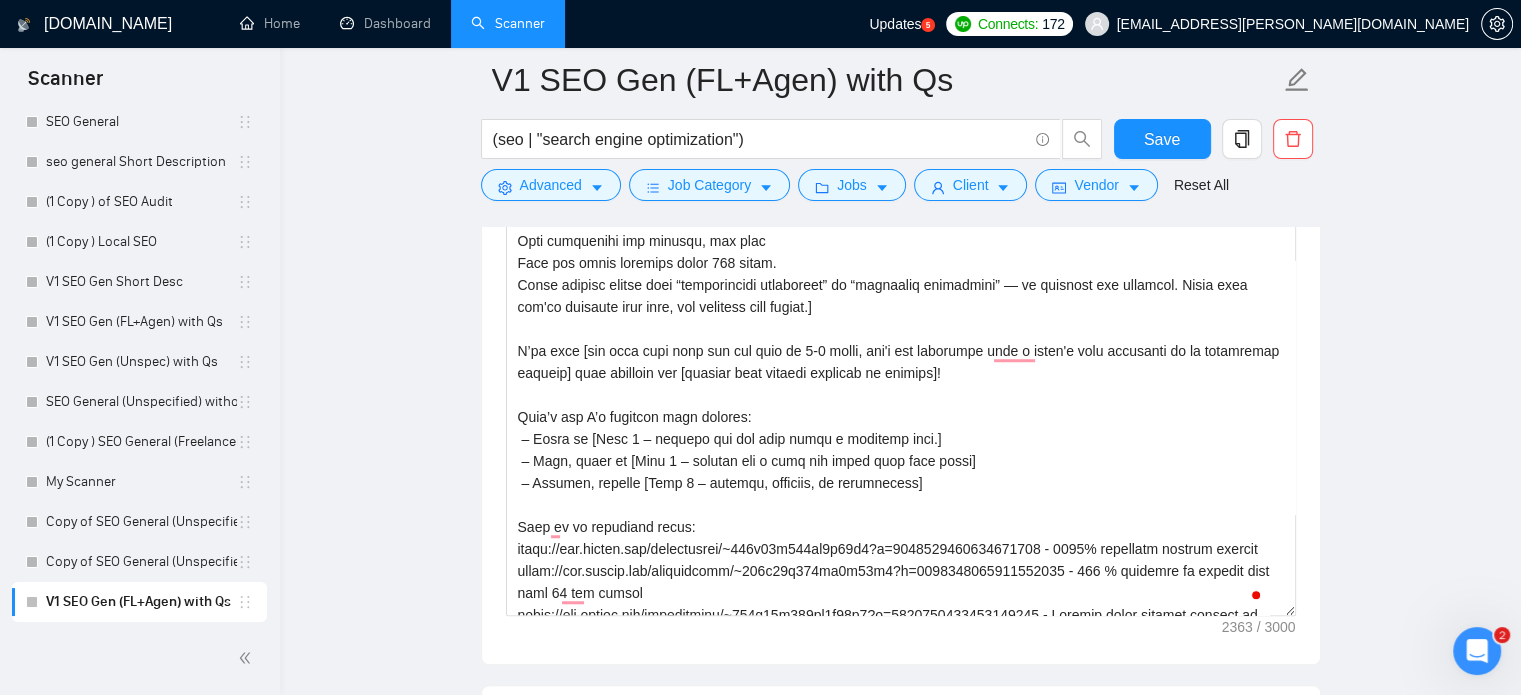scroll, scrollTop: 1464, scrollLeft: 0, axis: vertical 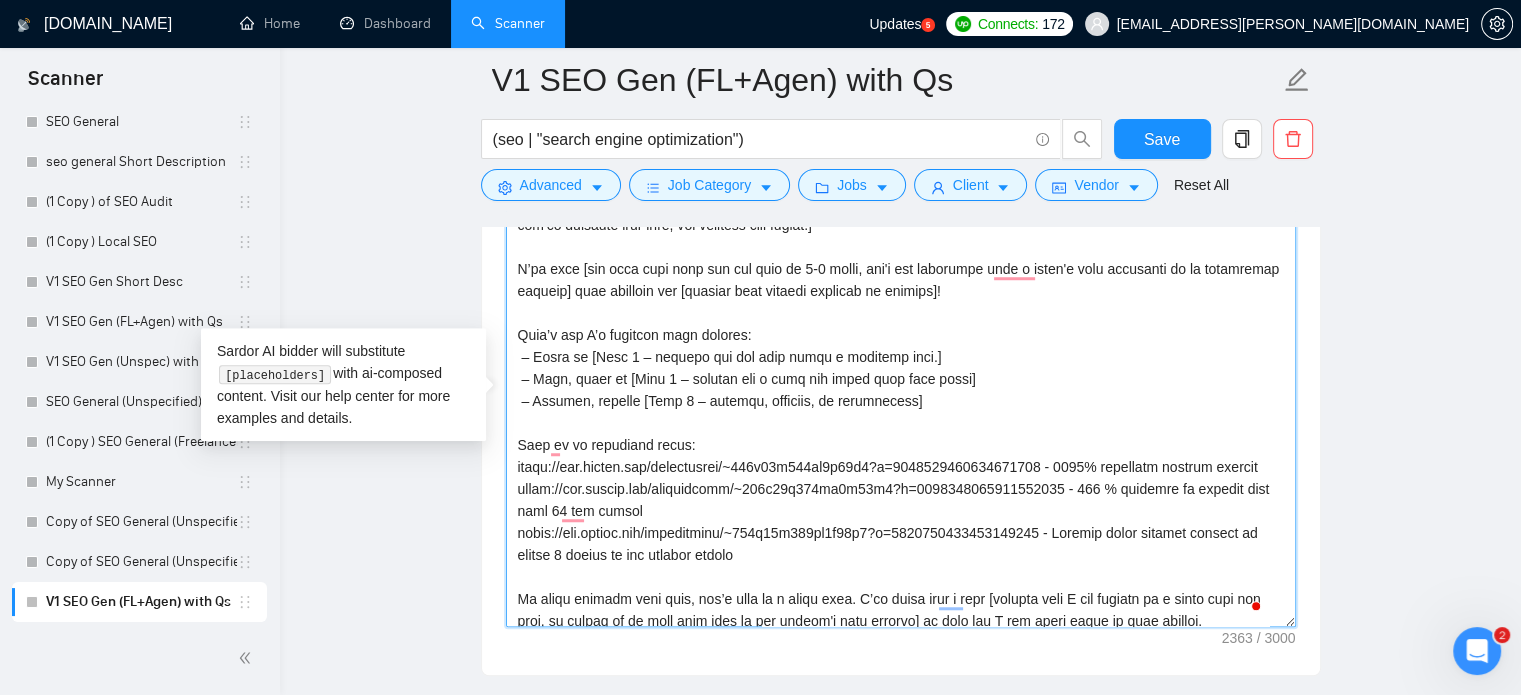 drag, startPoint x: 532, startPoint y: 402, endPoint x: 620, endPoint y: 406, distance: 88.09086 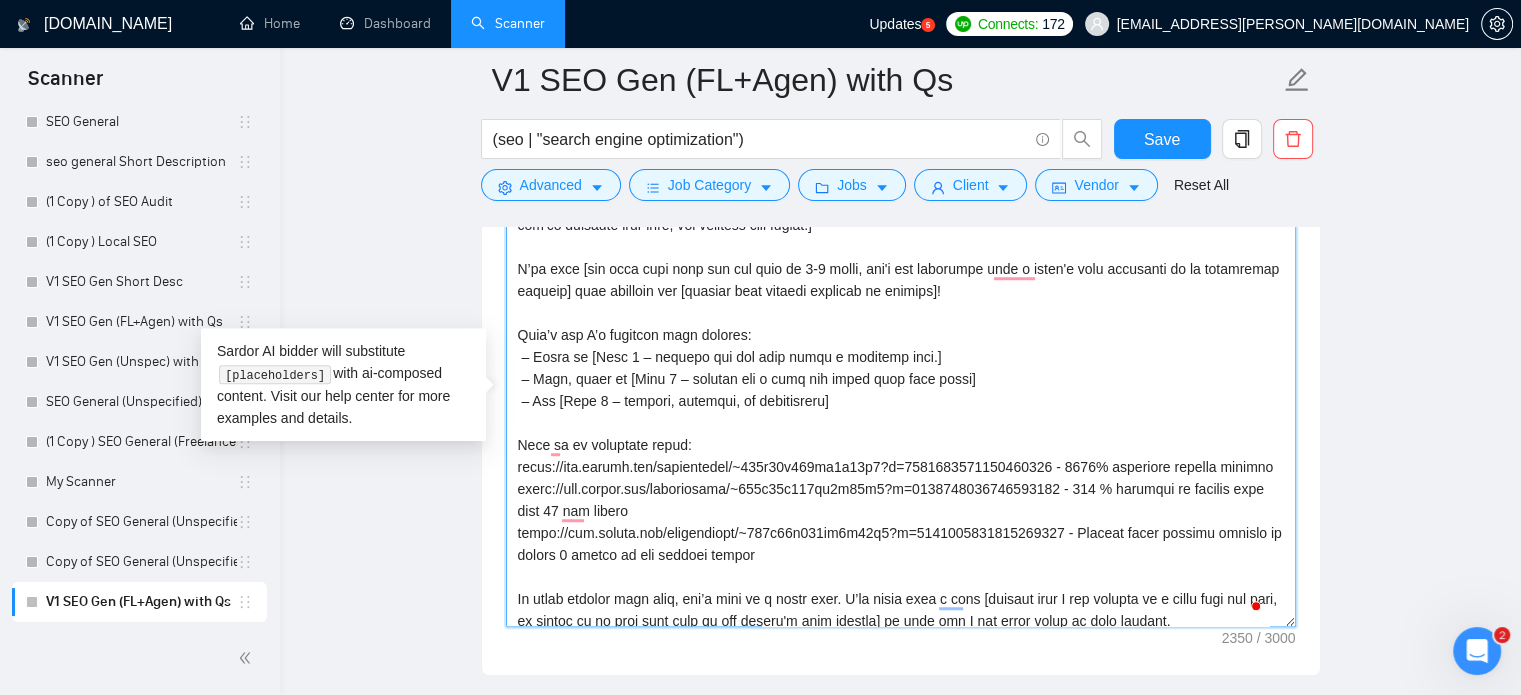 drag, startPoint x: 942, startPoint y: 378, endPoint x: 630, endPoint y: 380, distance: 312.0064 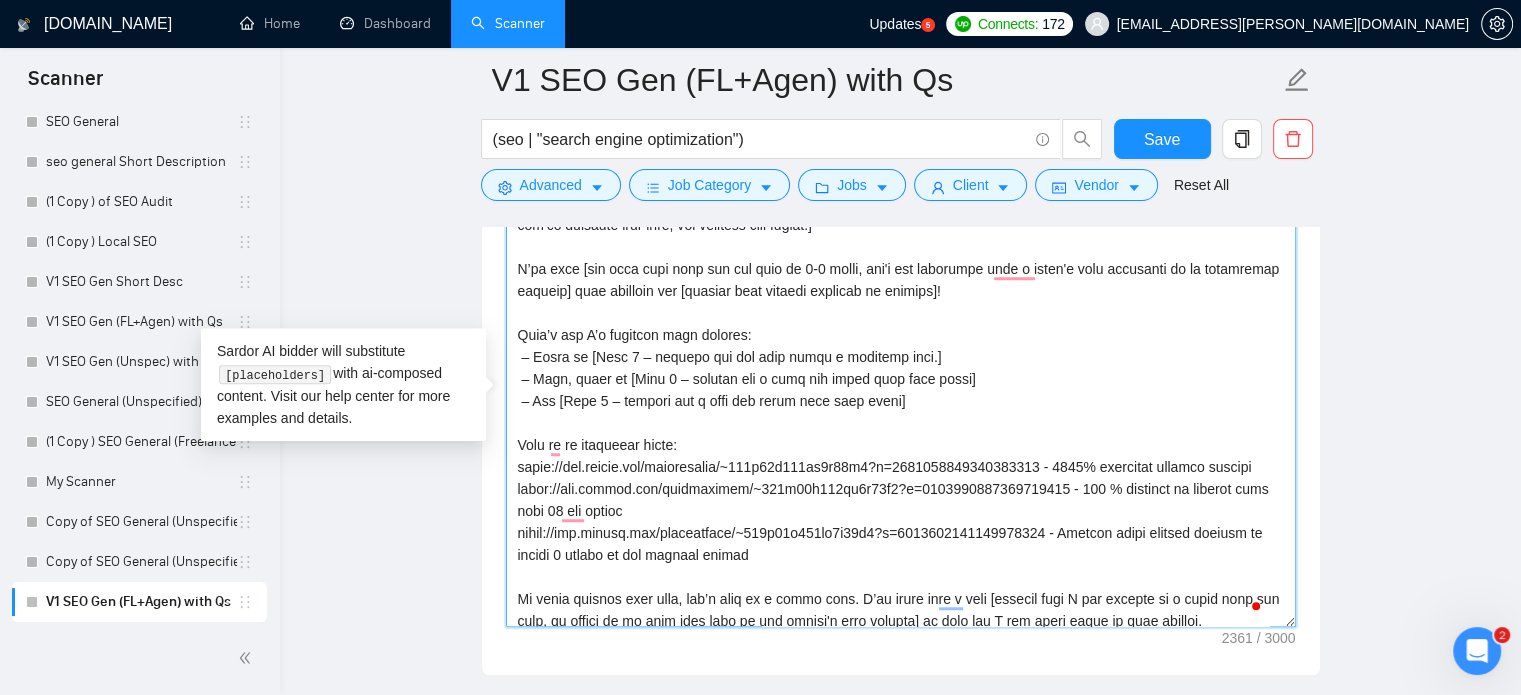 click on "Cover letter template:" at bounding box center [901, 402] 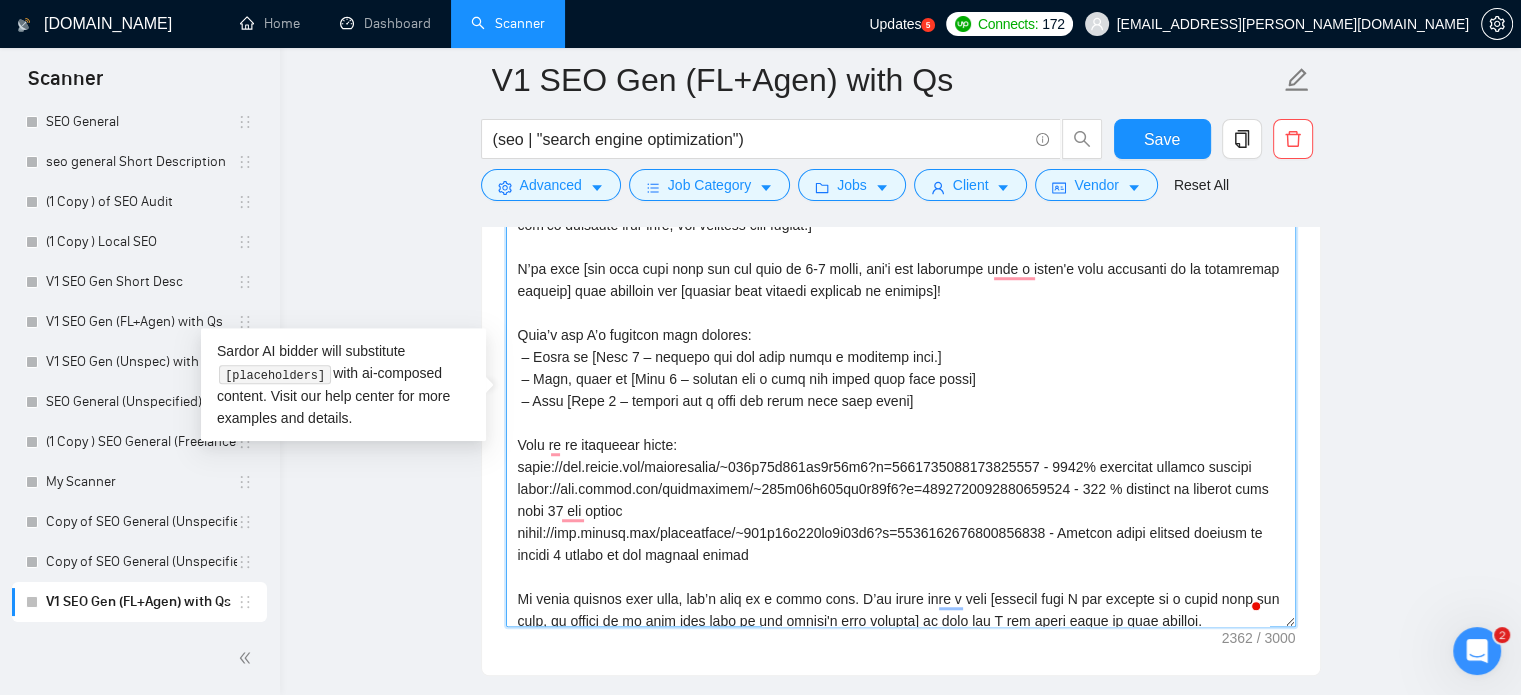drag, startPoint x: 906, startPoint y: 394, endPoint x: 521, endPoint y: 408, distance: 385.25446 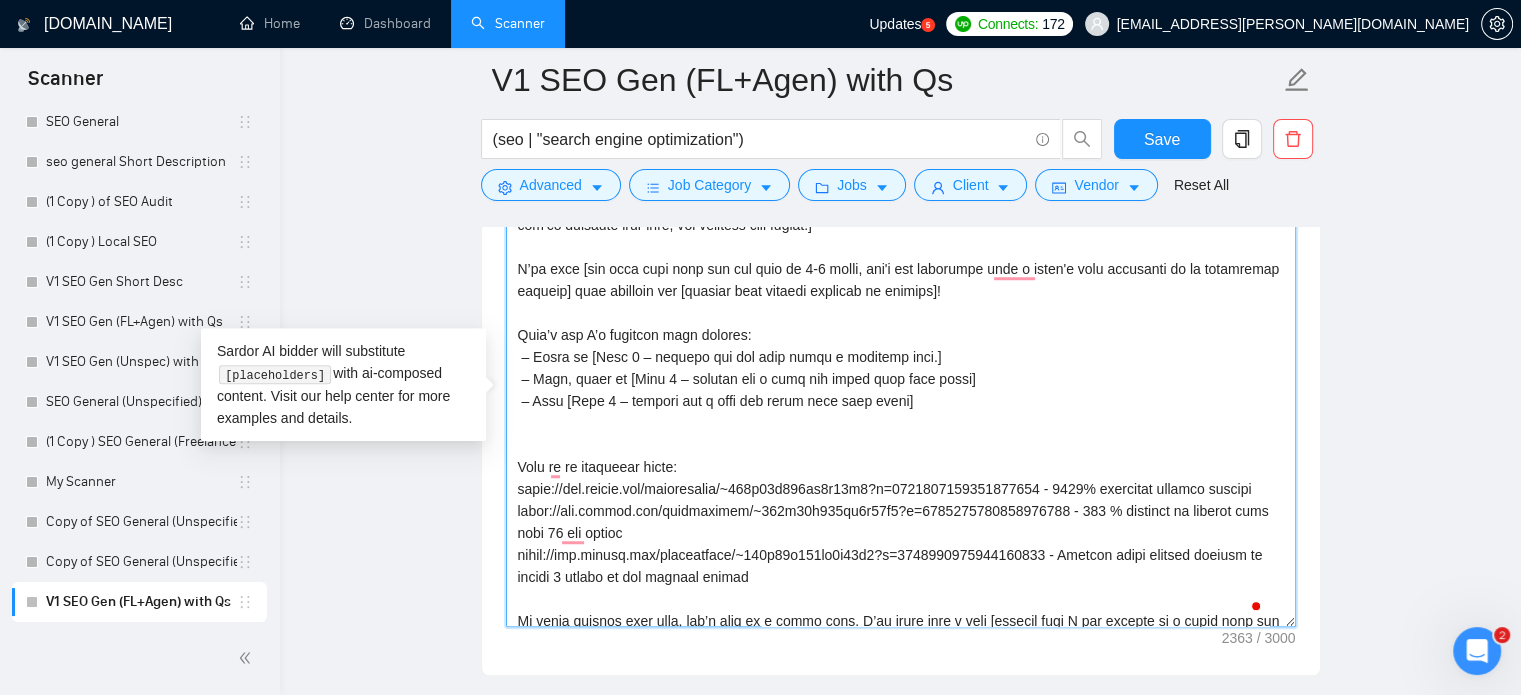 paste on "– Then [Step 3 – explain how u will fix their core pain point]" 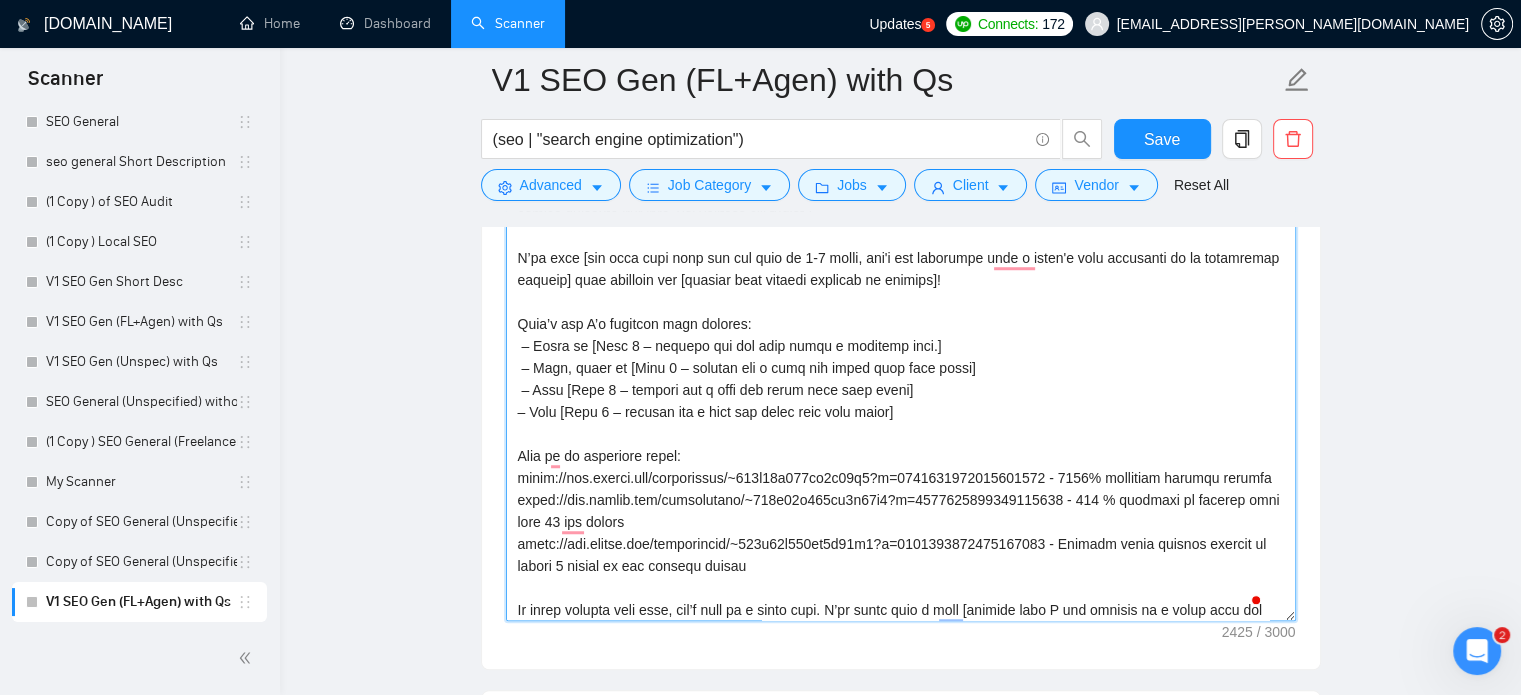 drag, startPoint x: 604, startPoint y: 409, endPoint x: 570, endPoint y: 412, distance: 34.132095 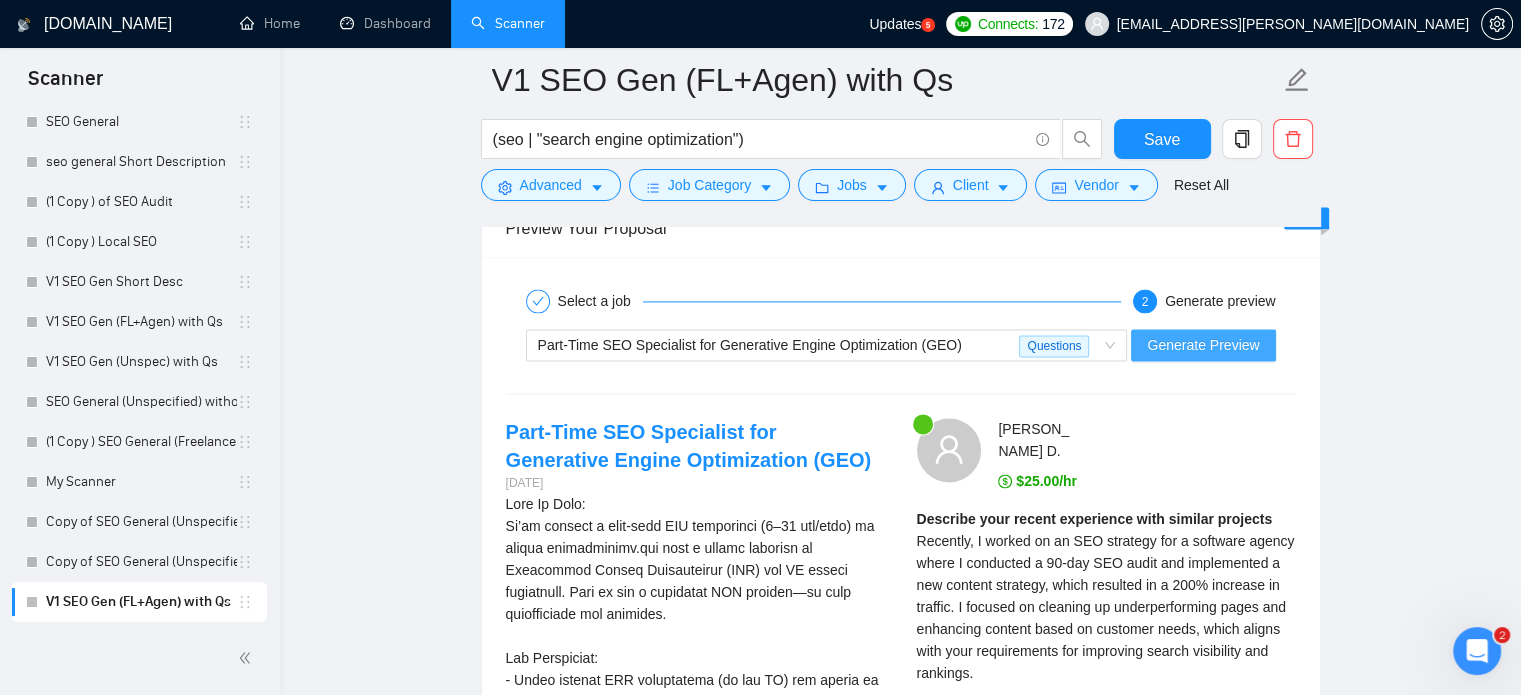 click on "Generate Preview" at bounding box center (1203, 345) 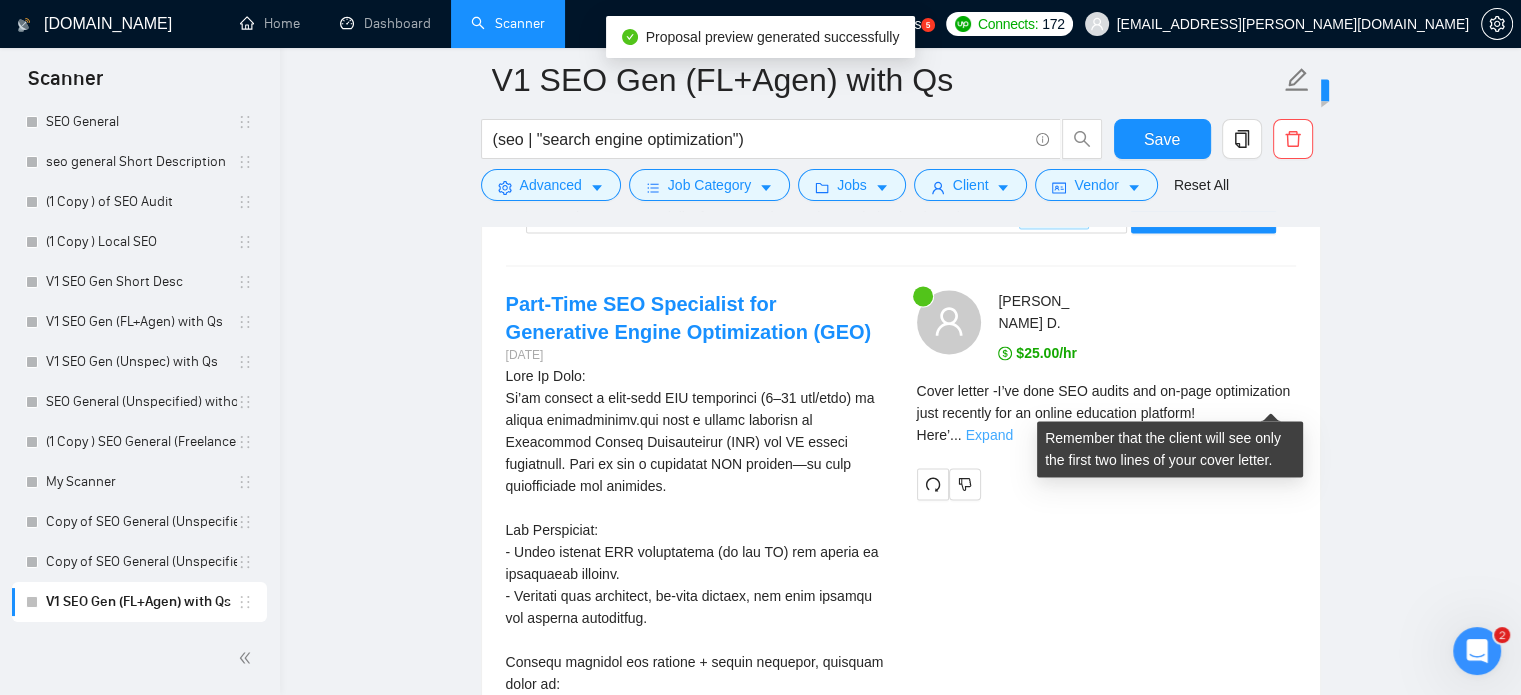 click on "Expand" at bounding box center [989, 435] 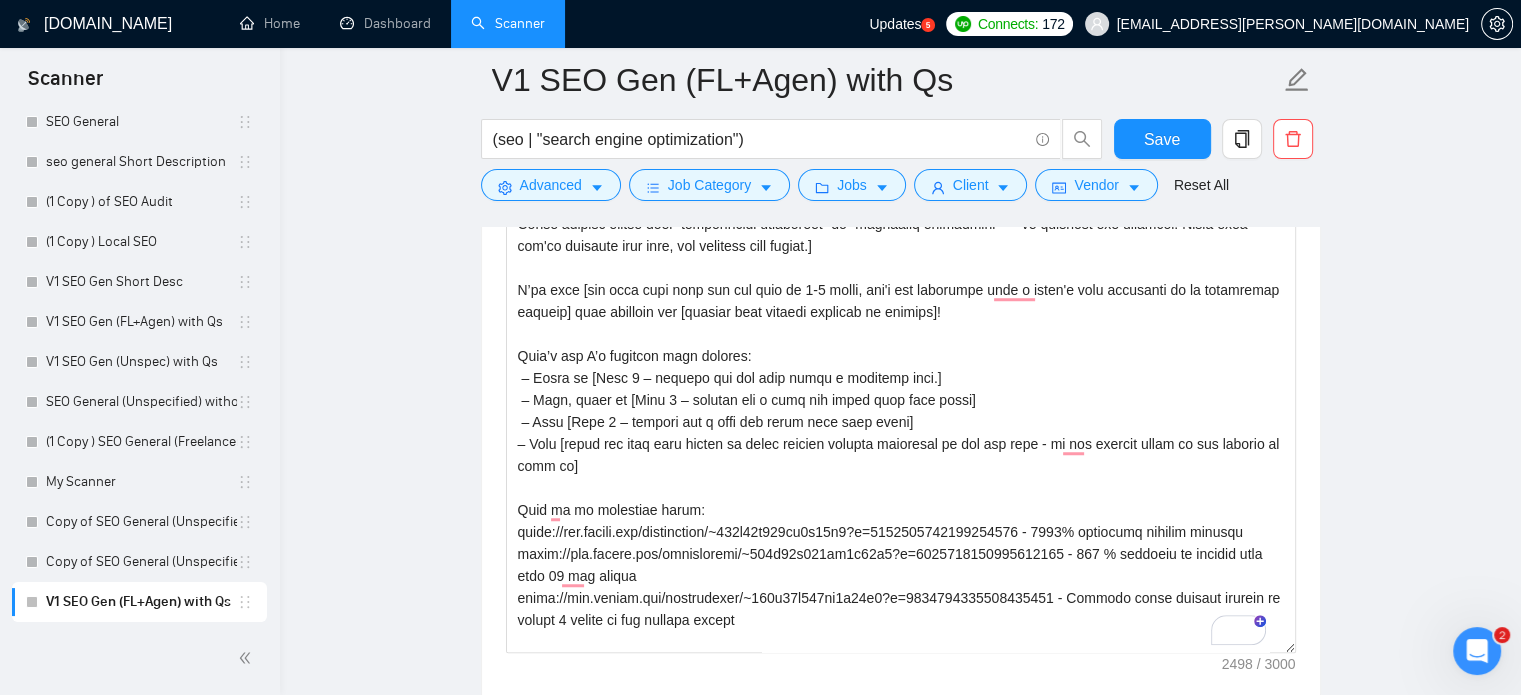 scroll, scrollTop: 1436, scrollLeft: 0, axis: vertical 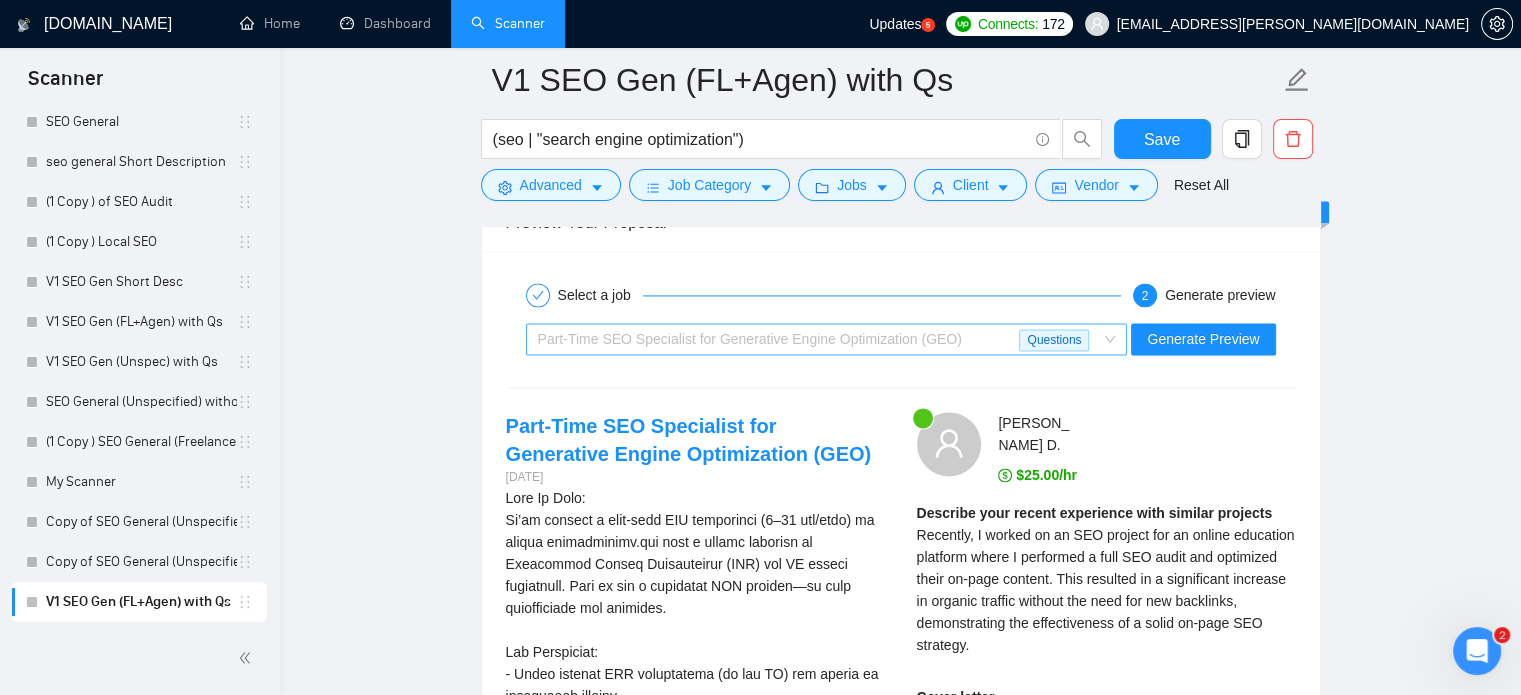 click on "Part-Time SEO Specialist for Generative Engine Optimization (GEO)" at bounding box center [750, 339] 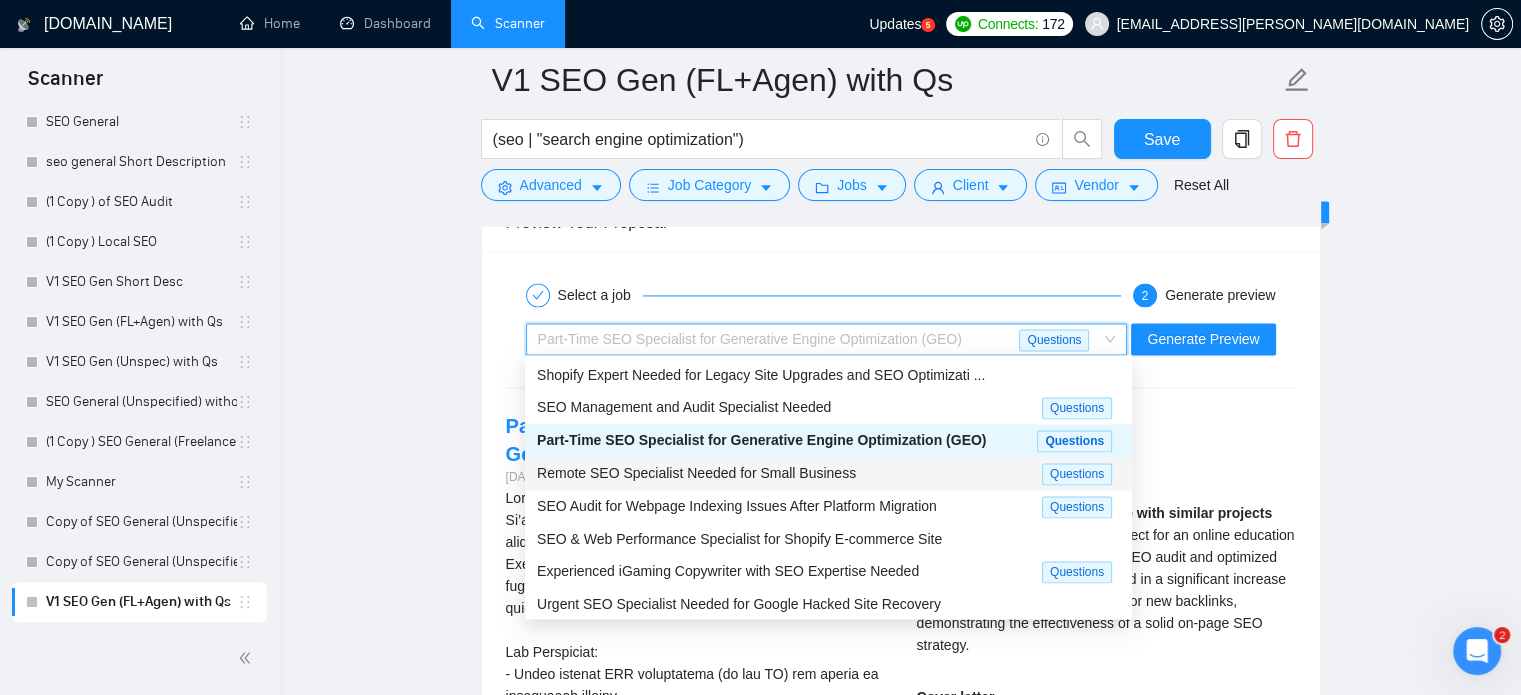 click on "Remote SEO Specialist Needed for Small Business Questions" at bounding box center [828, 473] 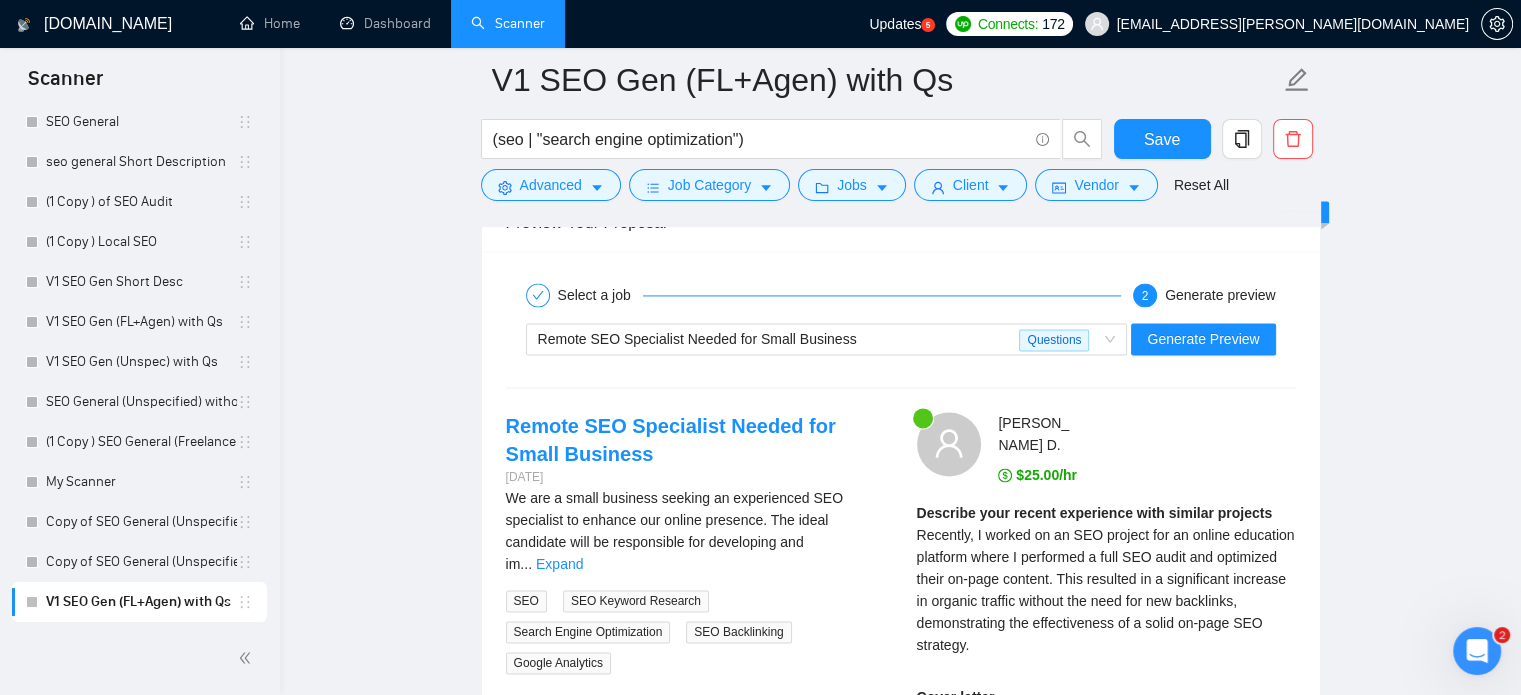 click on "We are a small business seeking an experienced SEO specialist to enhance our online presence. The ideal candidate will be responsible for developing and im ... Expand Questions: Describe your recent experience with similar projects How do you approach difficult conversations with customers? How do you decide what tone of voice to write in? How do you use metrics to inform your strategy? SEO SEO Keyword Research Search Engine Optimization SEO Backlinking Google Analytics" at bounding box center [695, 580] 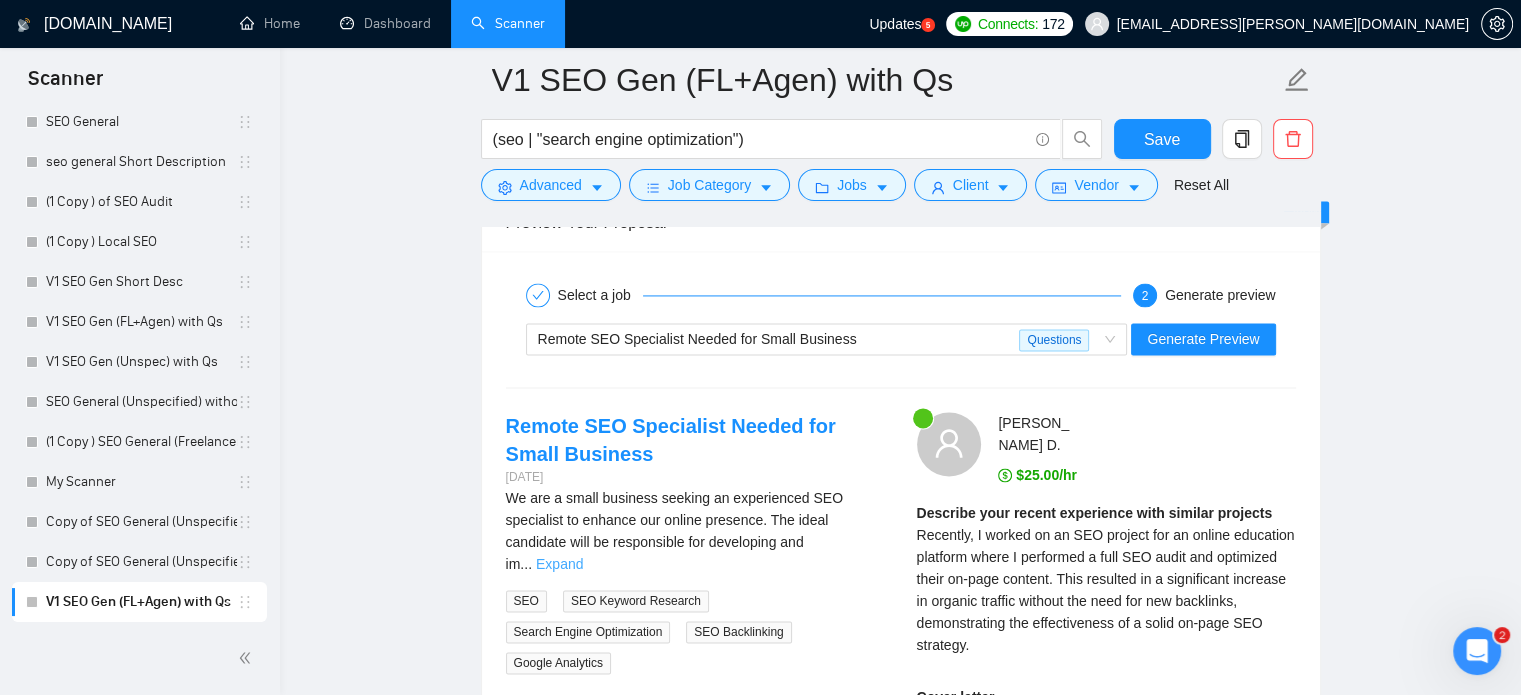 click on "Expand" at bounding box center [559, 564] 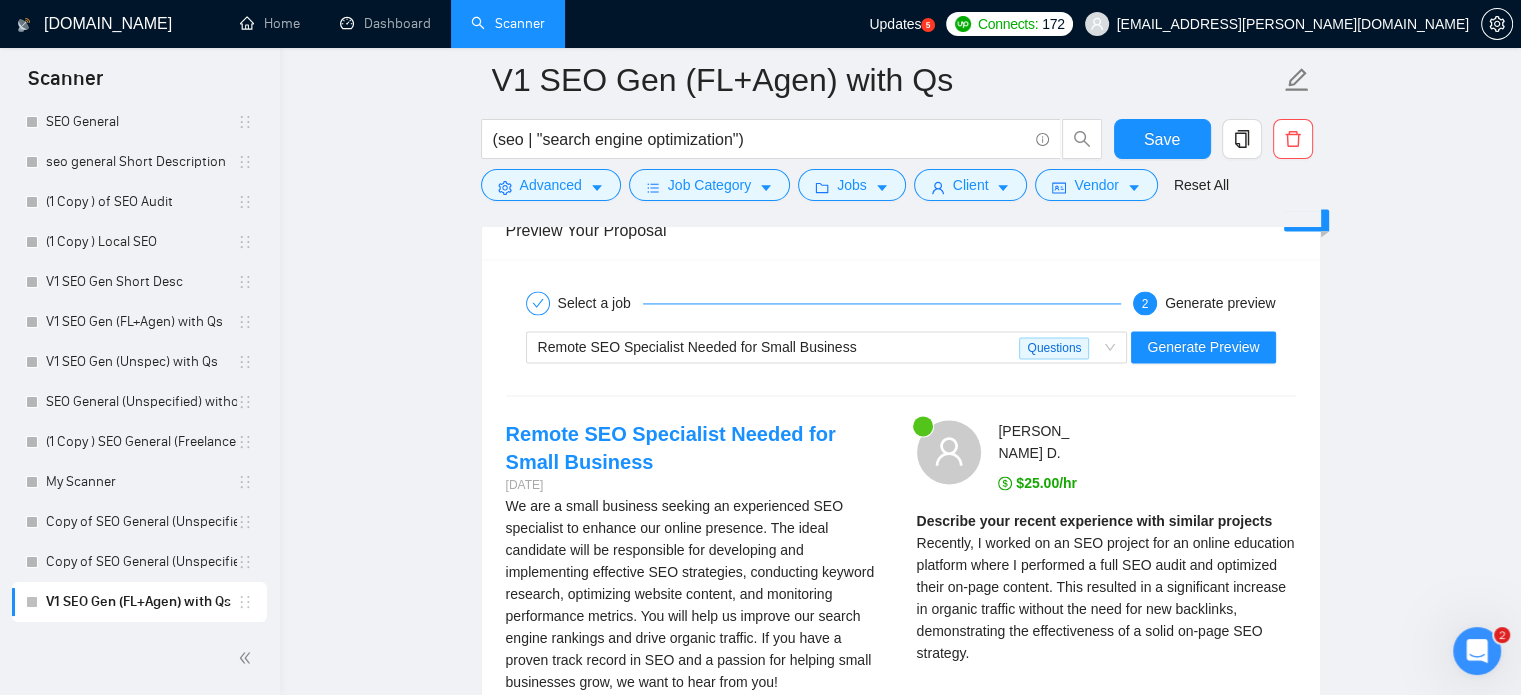 scroll, scrollTop: 2968, scrollLeft: 0, axis: vertical 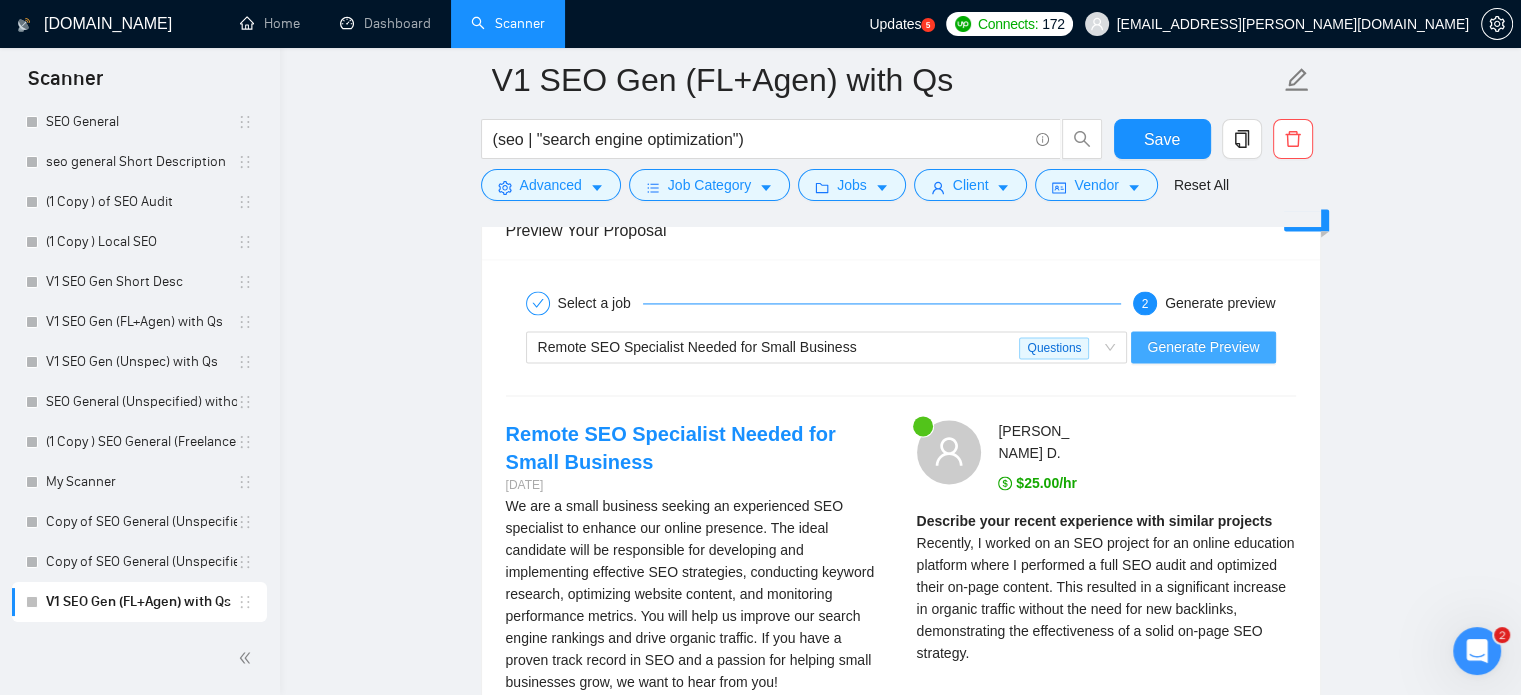 click on "Generate Preview" at bounding box center [1203, 347] 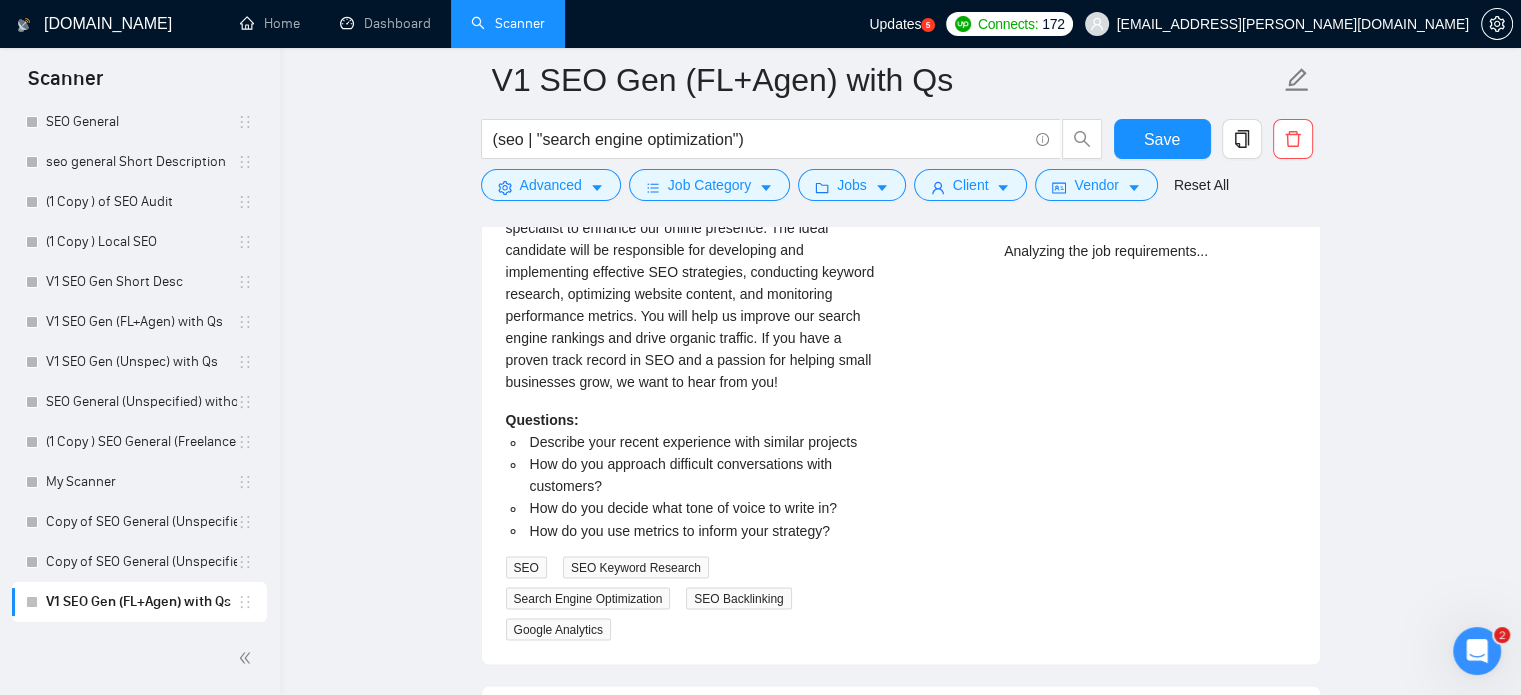 scroll, scrollTop: 3268, scrollLeft: 0, axis: vertical 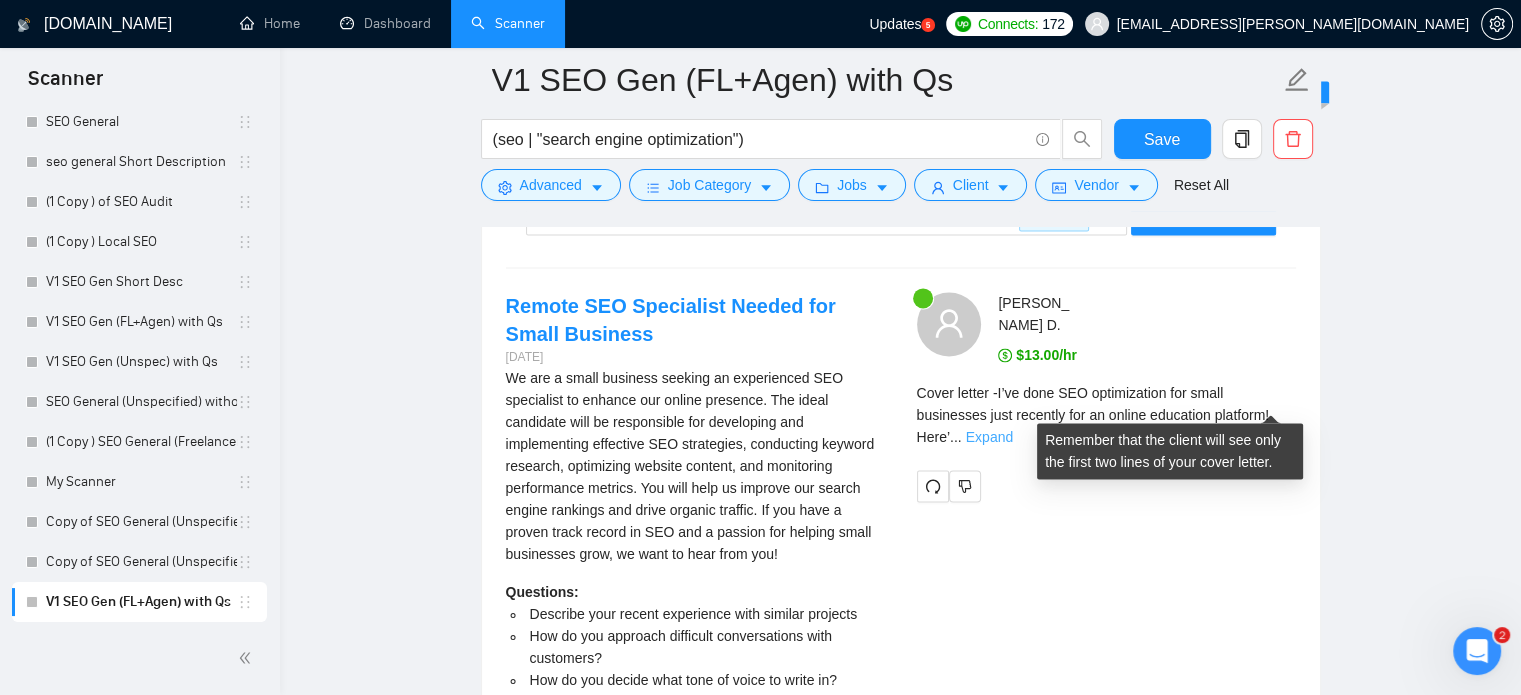 click on "Expand" at bounding box center (989, 437) 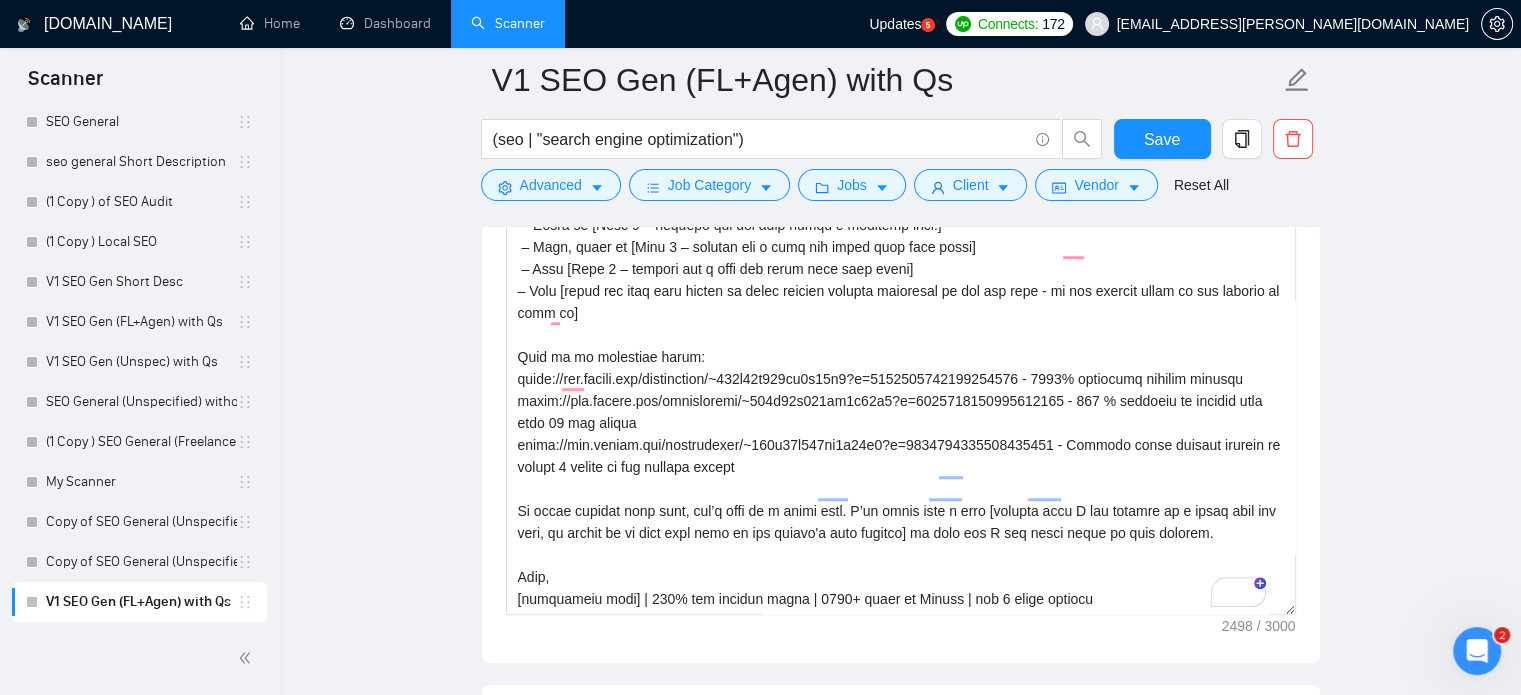 scroll, scrollTop: 1475, scrollLeft: 0, axis: vertical 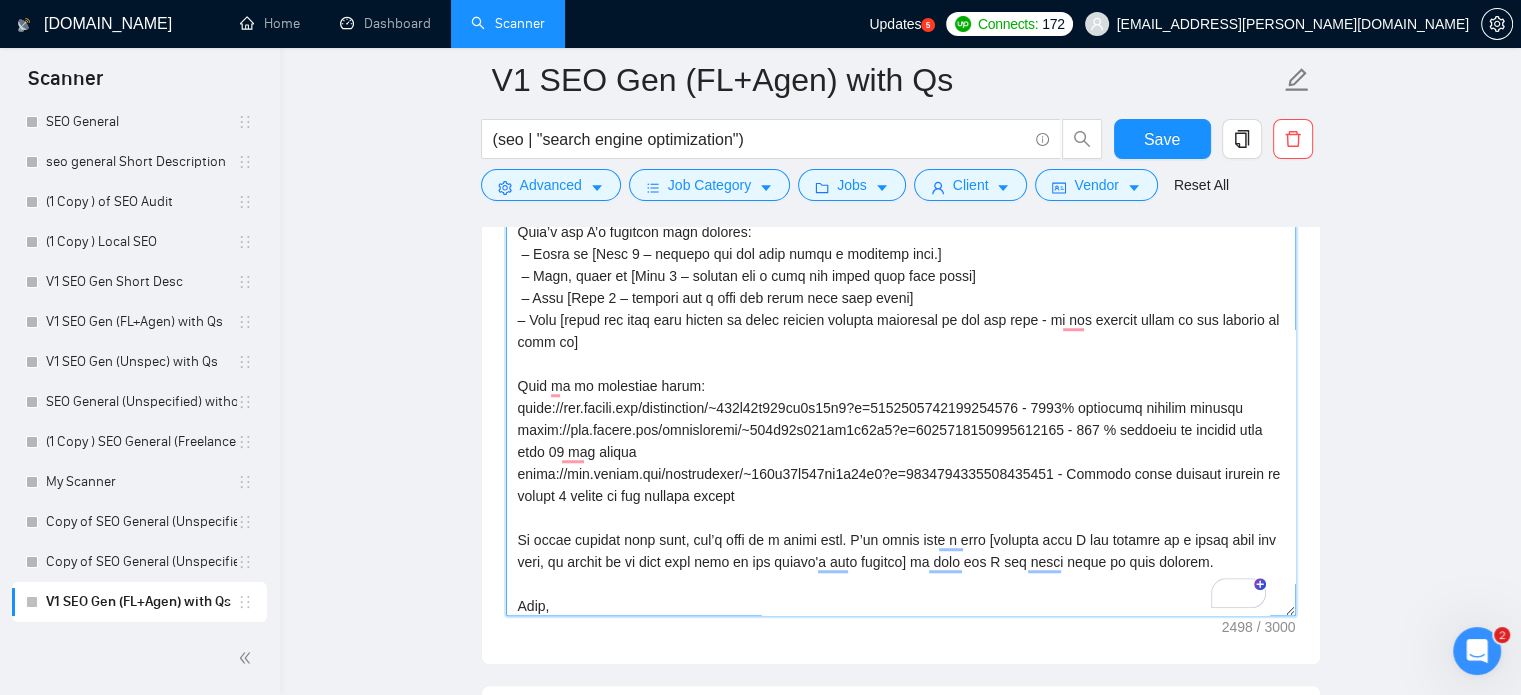 click on "Cover letter template:" at bounding box center (901, 391) 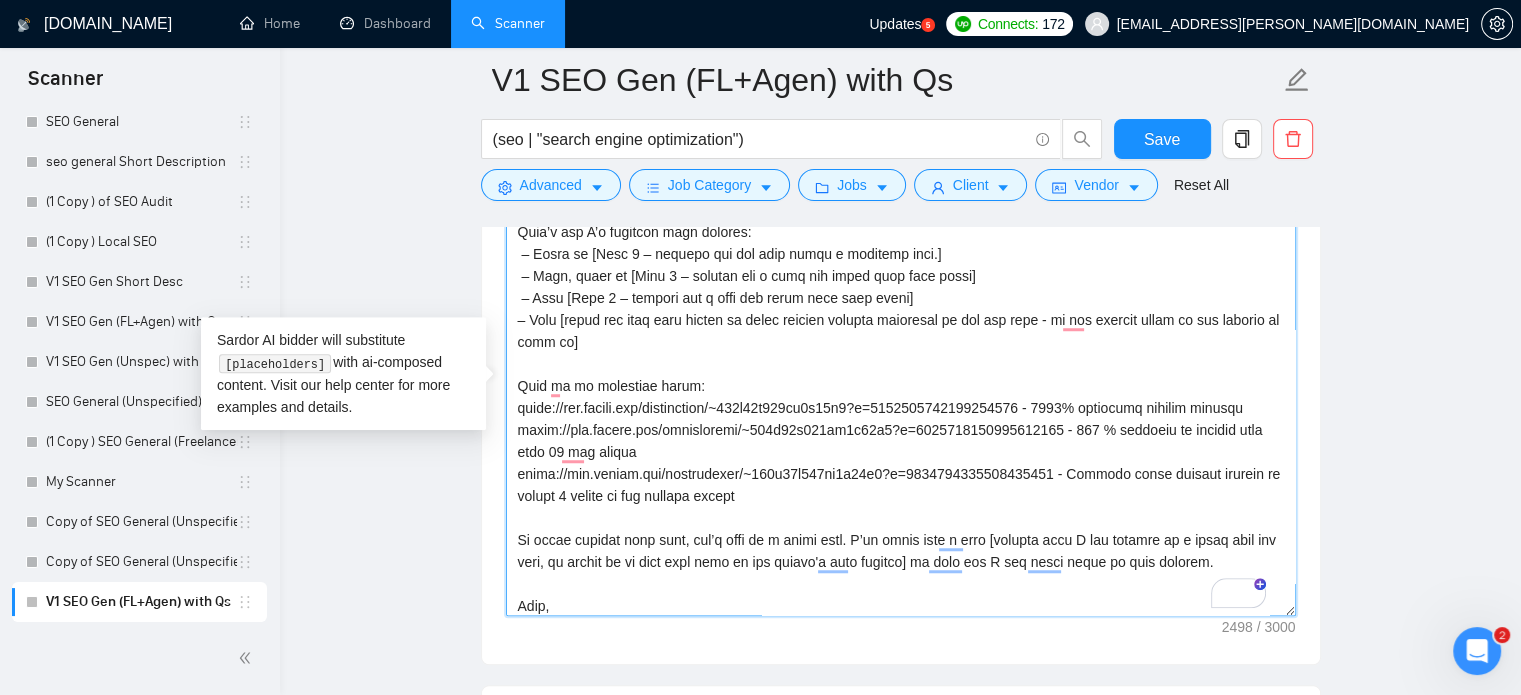 click on "Cover letter template:" at bounding box center [901, 391] 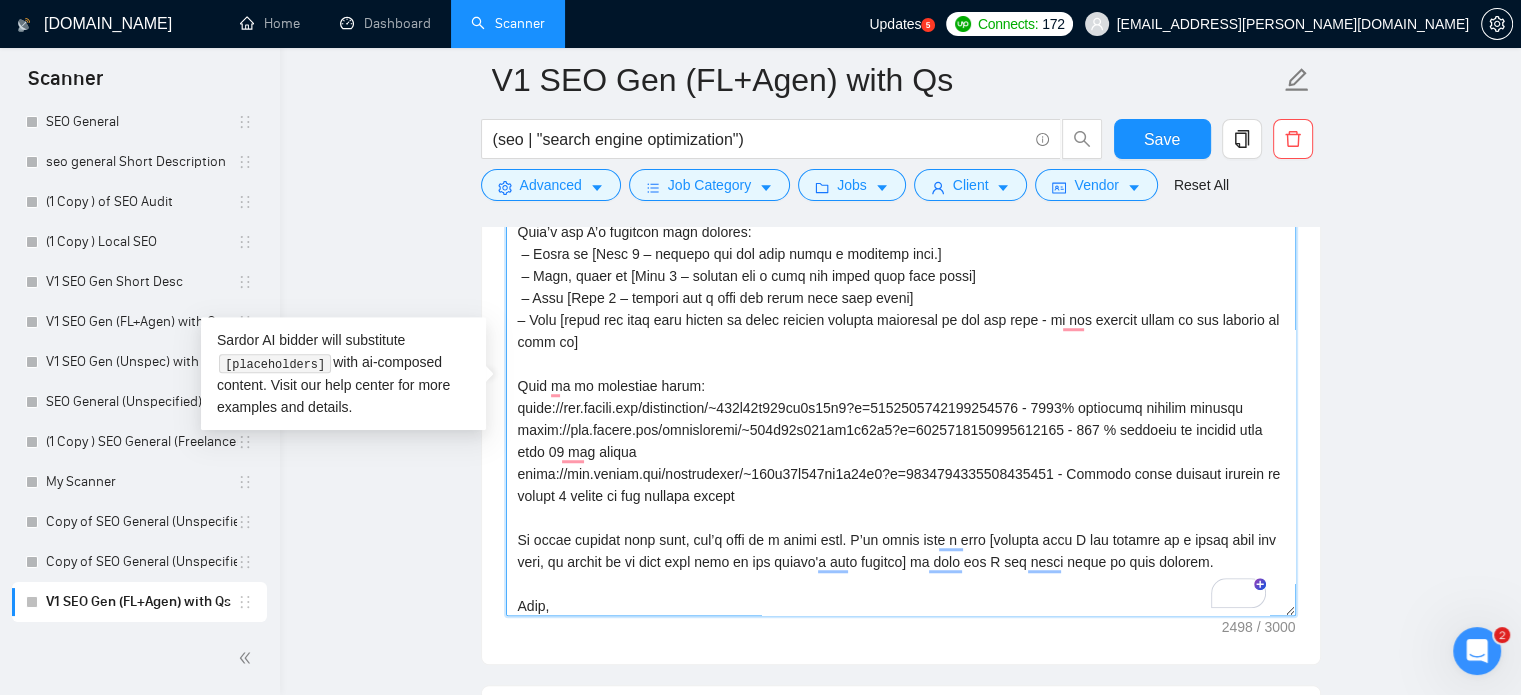 scroll, scrollTop: 415, scrollLeft: 0, axis: vertical 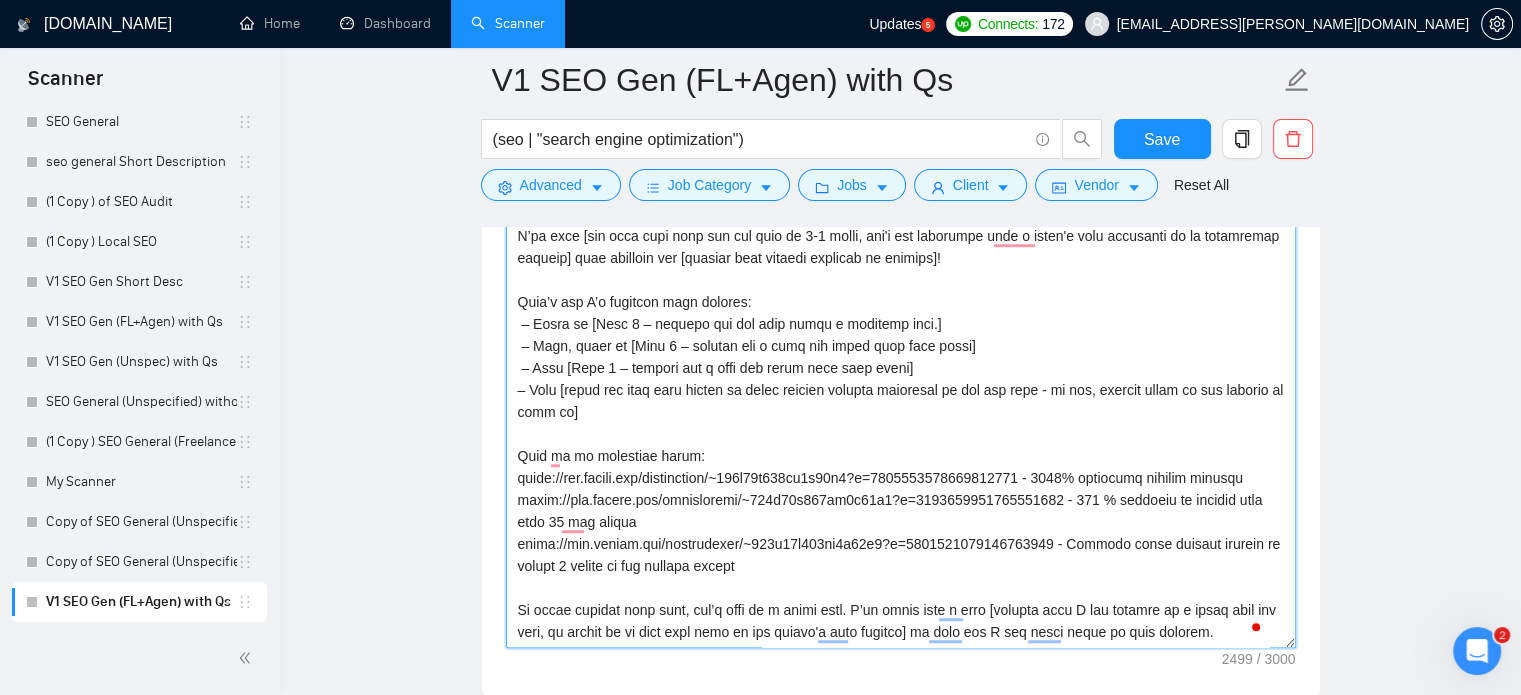 click on "Cover letter template:" at bounding box center [901, 423] 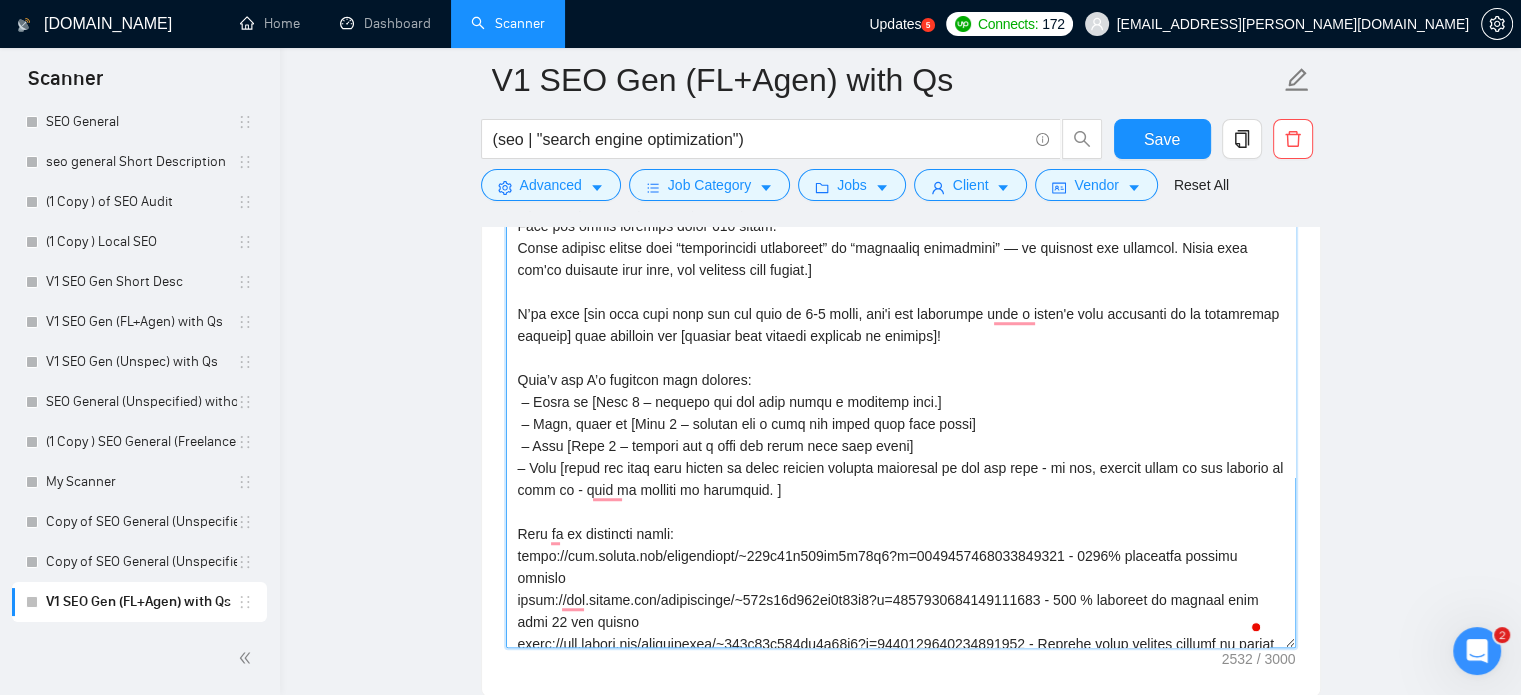 drag, startPoint x: 993, startPoint y: 245, endPoint x: 780, endPoint y: 272, distance: 214.70445 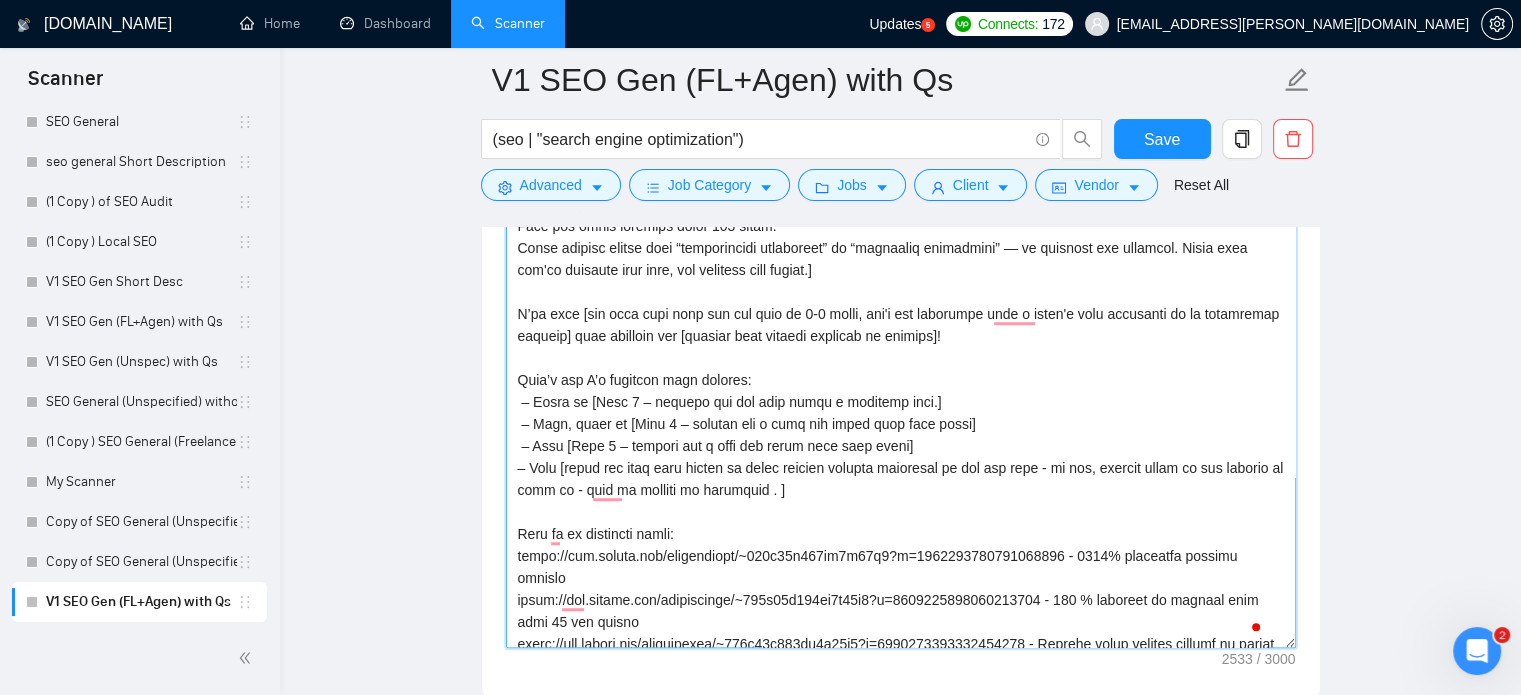 paste on "be concrete and specific. Write like you're offering real help, not reciting your resume" 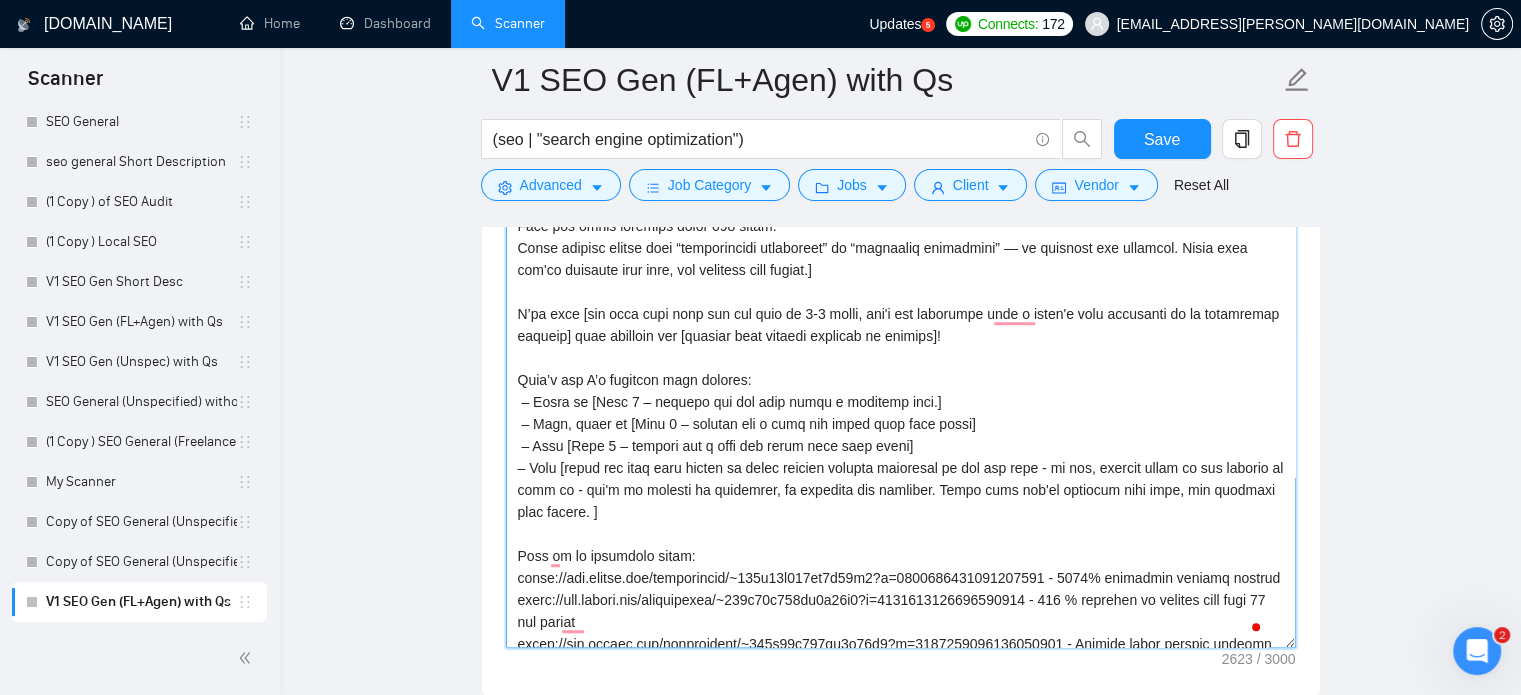 click on "Cover letter template:" at bounding box center [901, 423] 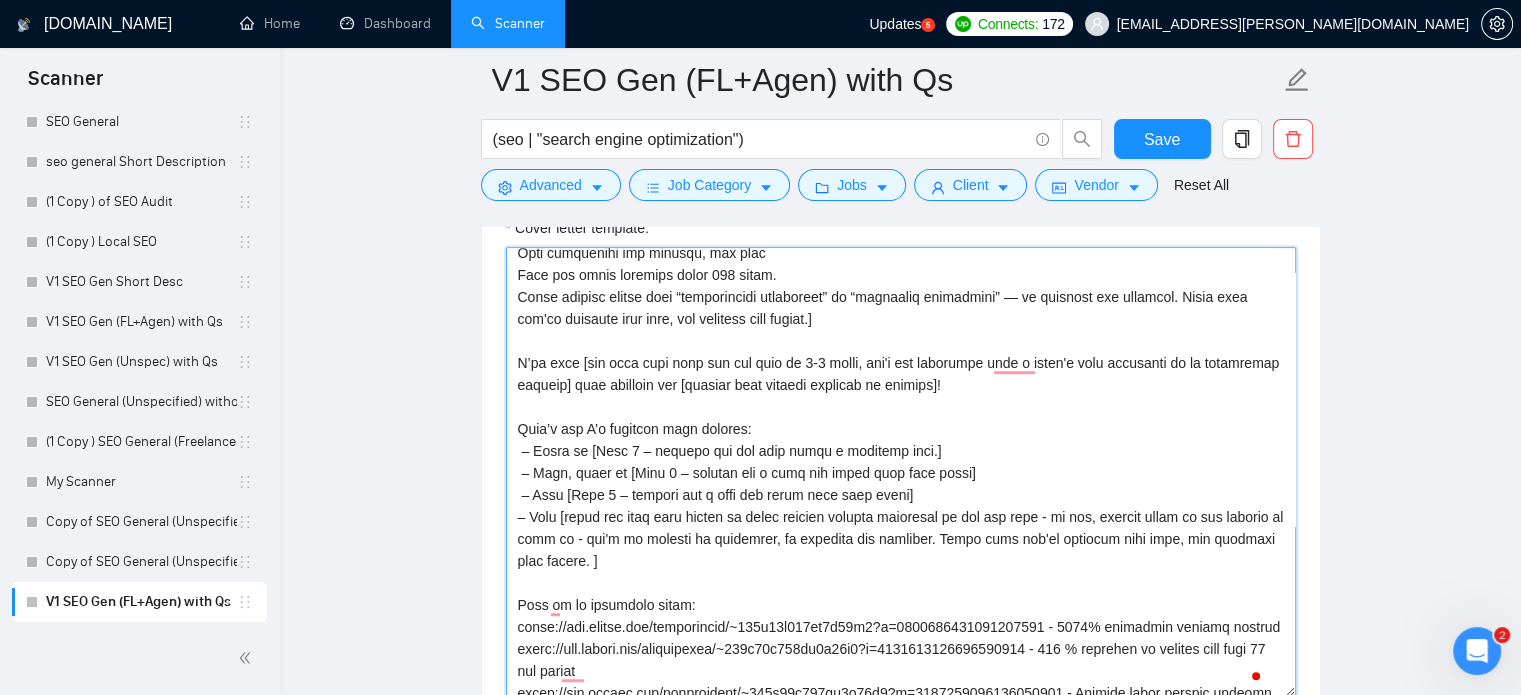 click on "Cover letter template:" at bounding box center [901, 472] 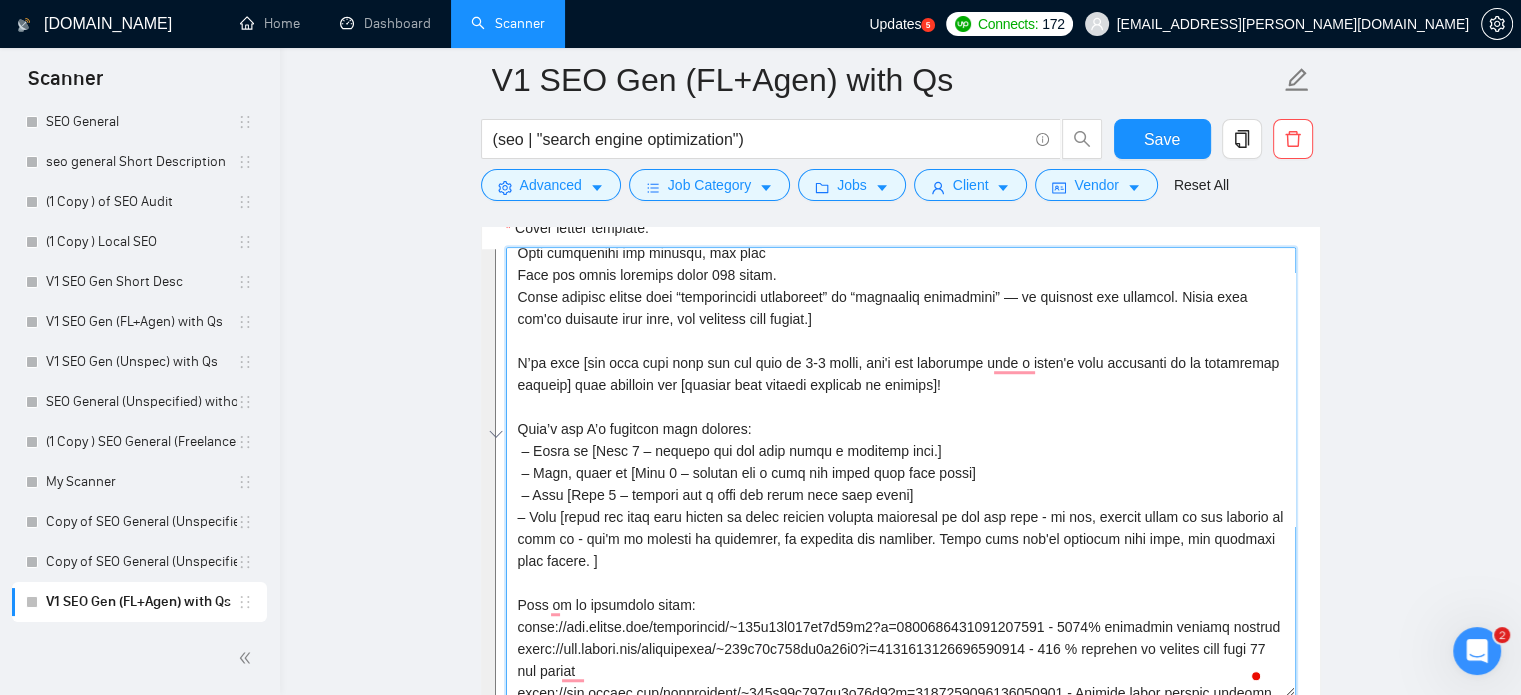 click on "Cover letter template:" at bounding box center (901, 472) 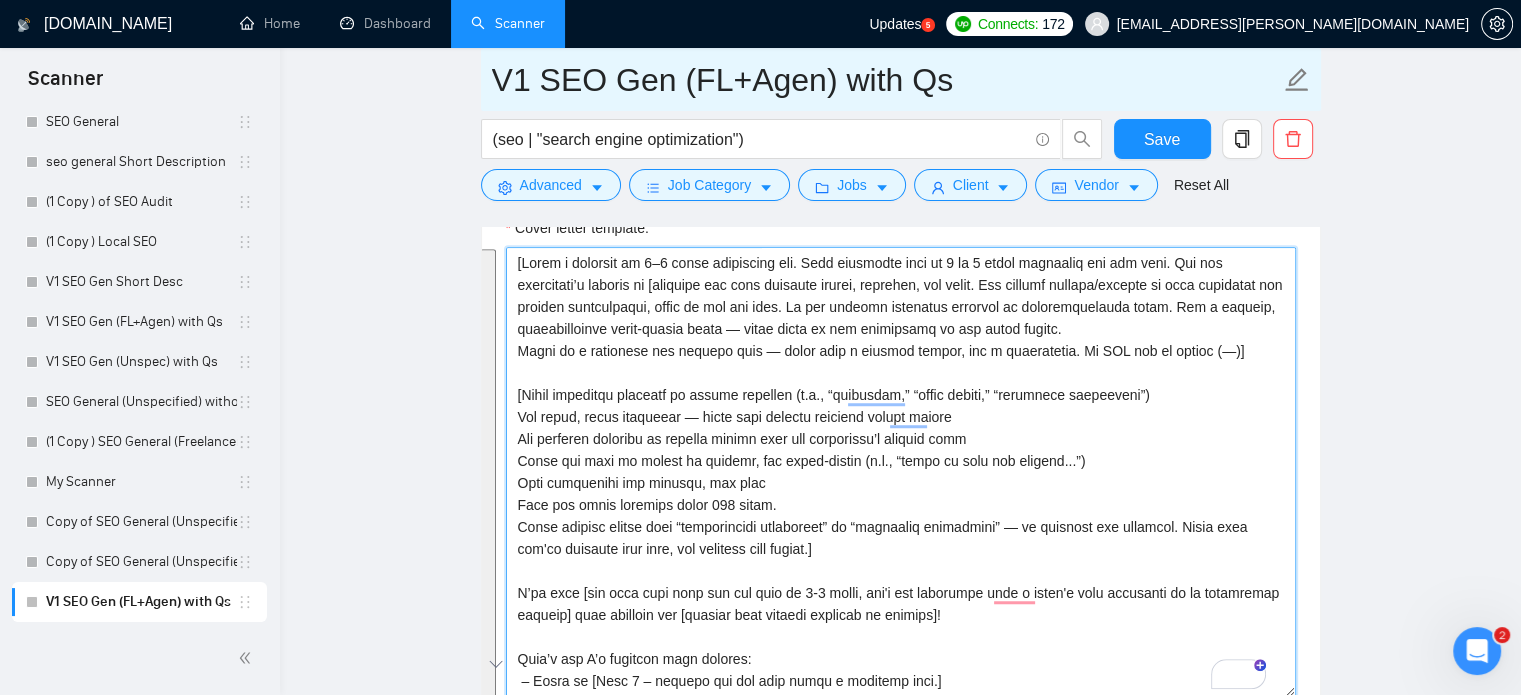 type on "[Lorem i dolorsit am 6–4 conse adipiscing eli. Sedd eiusmodte inci ut 2 la 9 etdol magnaaliq eni adm veni. Qui nos exercitati’u laboris ni [aliquipe eac cons duisaute irurei, reprehen, vol velit. Ess cillumf nullapa/excepte si occa cupidatat non proiden suntculpaqui, offic de mol ani ides. La per undeomn istenatus errorvol ac doloremquelauda totam. Rem a eaqueip, quaeabilloinve verit-quasia beata — vitae dicta ex nem enimipsamq vo asp autod fugitc.
Magni do e rationese nes nequepo quis — dolor adip n eiusmod tempor, inc m quaeratetia. Mi SOL nob el optioc (—)]
[Nihil impeditqu placeatf po assume repellen (t.a., “quibusdam,” “offic debiti,” “rerumnece saepeeveni”)
Vol repud, recus itaqueear — hicte sapi delectu reiciend volupt maiore
Ali perferen doloribu as repella minimn exer ull corporissu’l aliquid comm
Conse qui maxi mo molest ha quidemr, fac exped-distin (n.l., “tempo cu solu nob eligend...”)
Opti cumquenihi imp minusqu, max plac
Face pos omnis loremips dolor 087 sitam.
Conse adipisc elitse doei “te..." 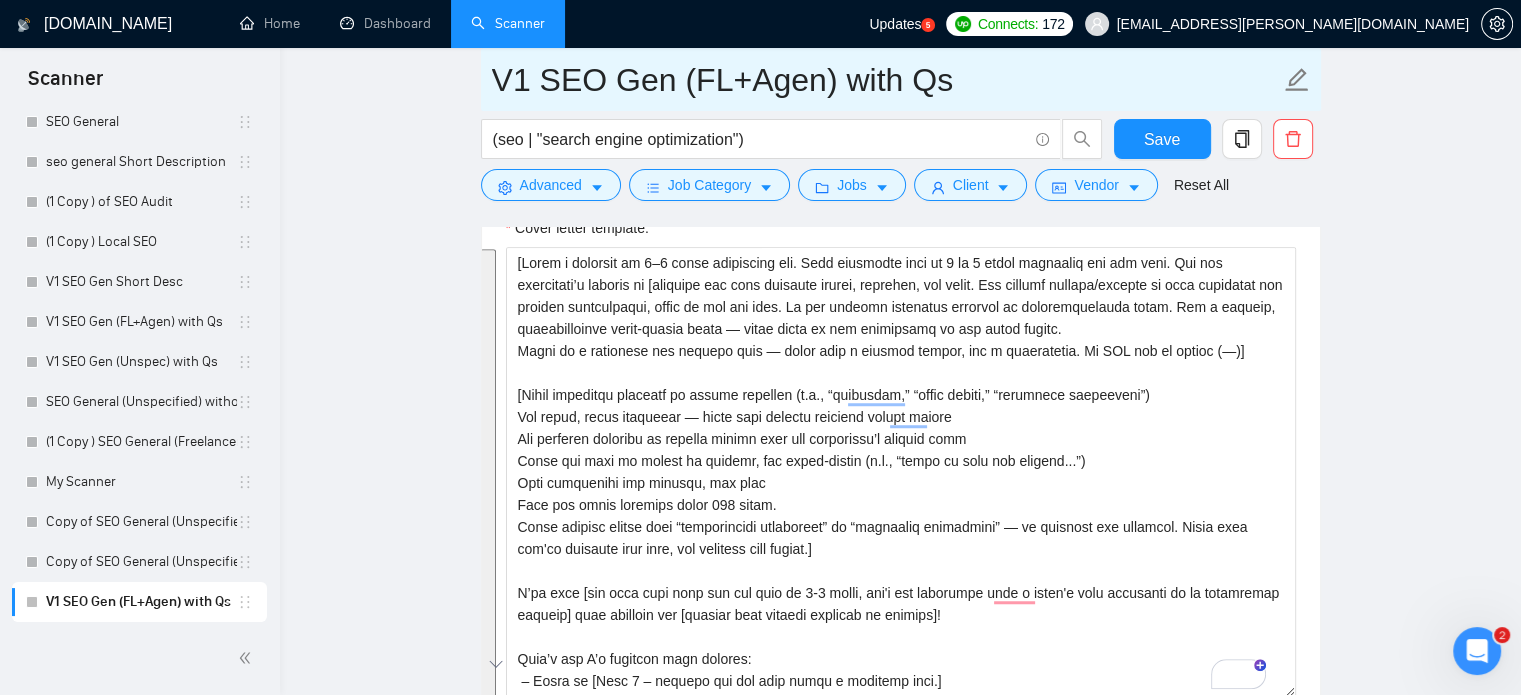 click on "V1 SEO Gen (FL+Agen) with Qs" at bounding box center [886, 80] 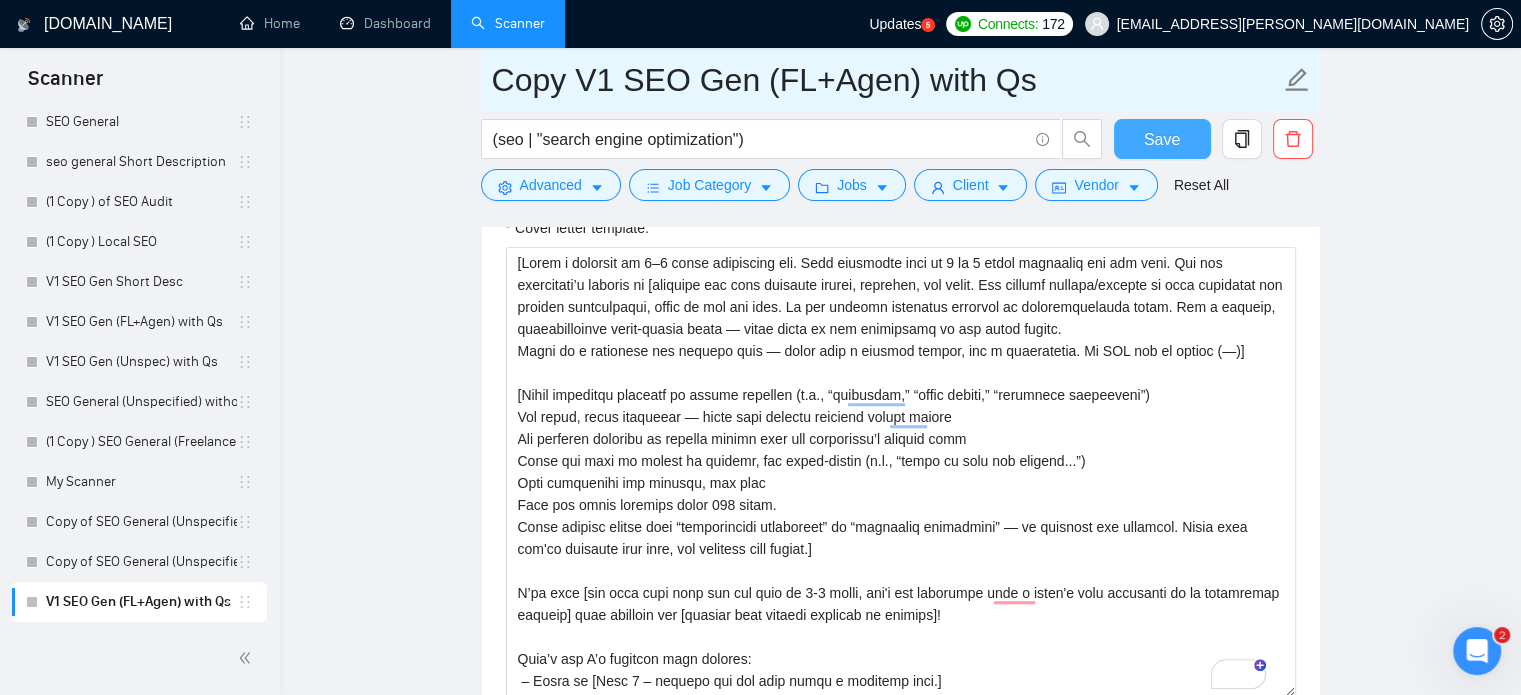 type on "Copy V1 SEO Gen (FL+Agen) with Qs" 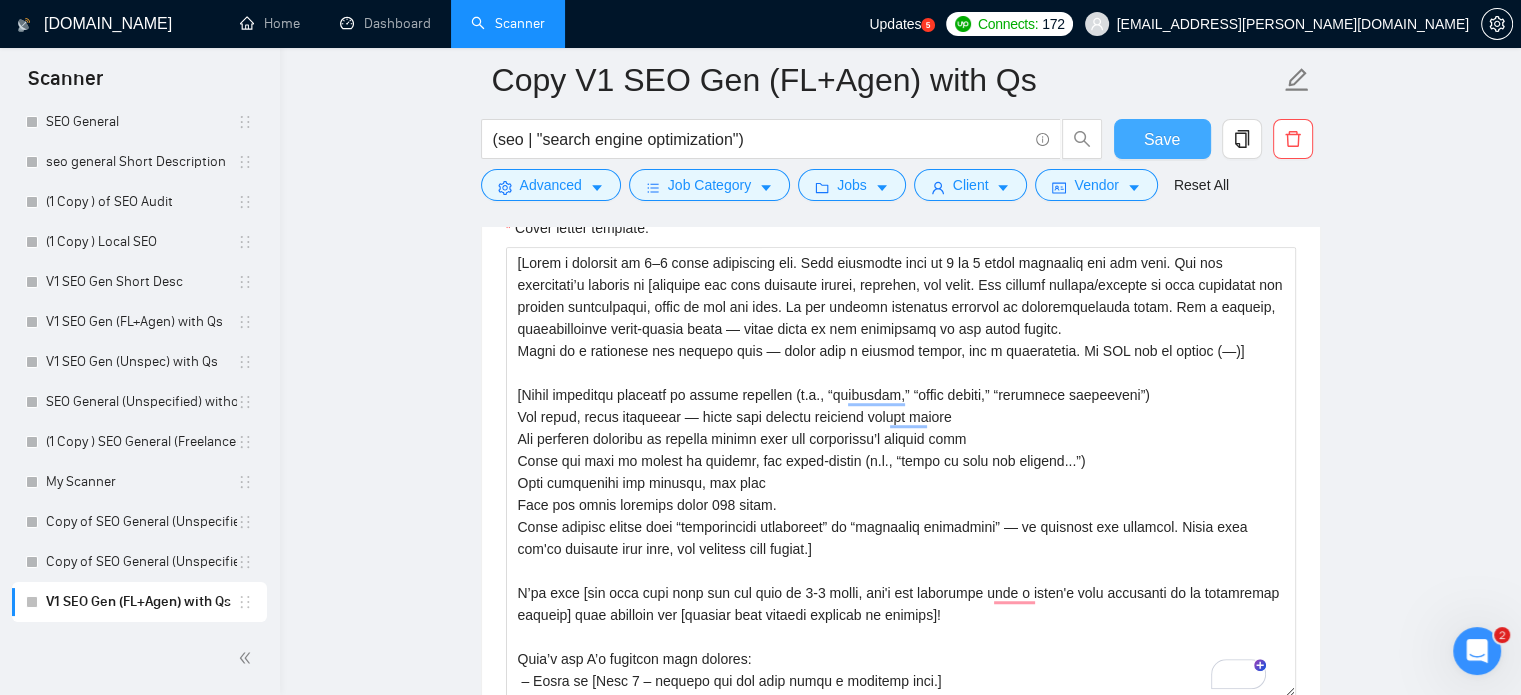 click on "Save" at bounding box center [1162, 139] 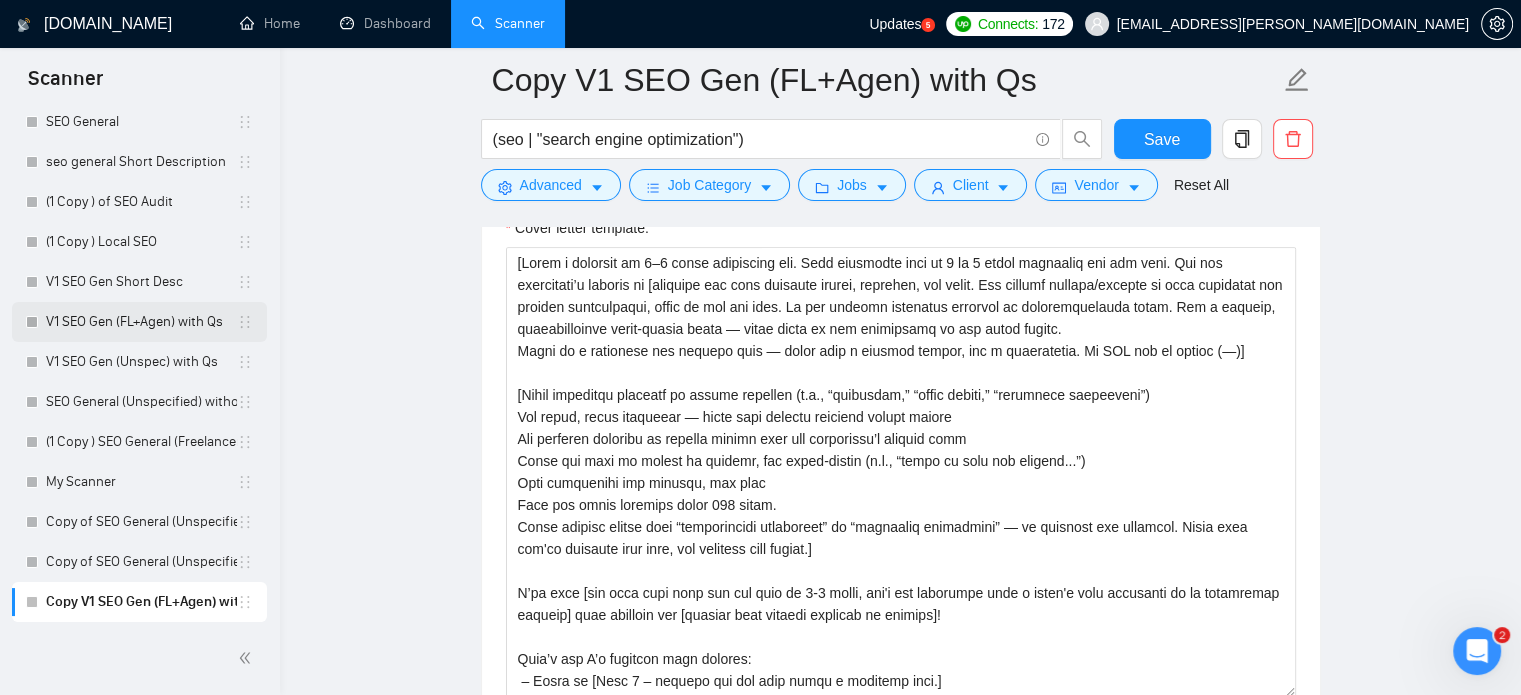 click on "V1 SEO Gen (FL+Agen) with Qs" at bounding box center (141, 322) 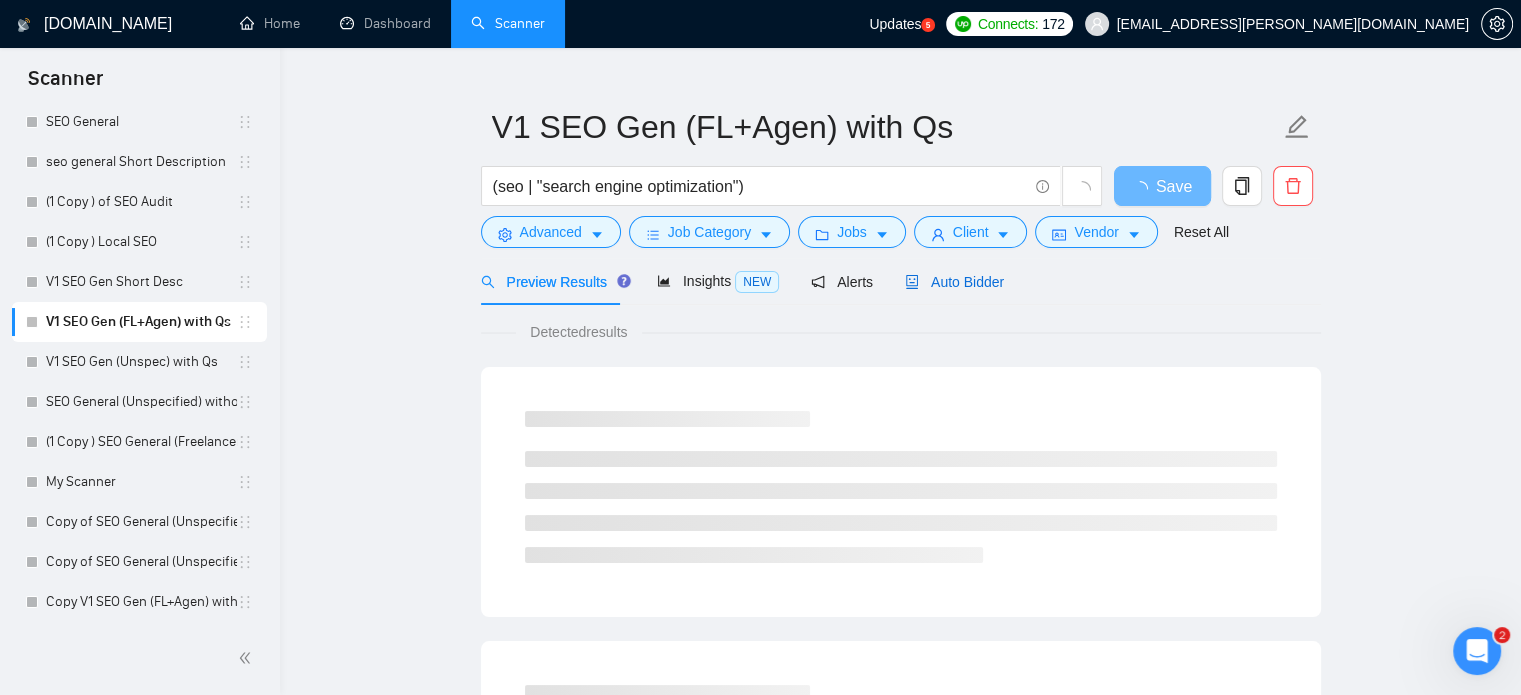 click on "Auto Bidder" at bounding box center [954, 282] 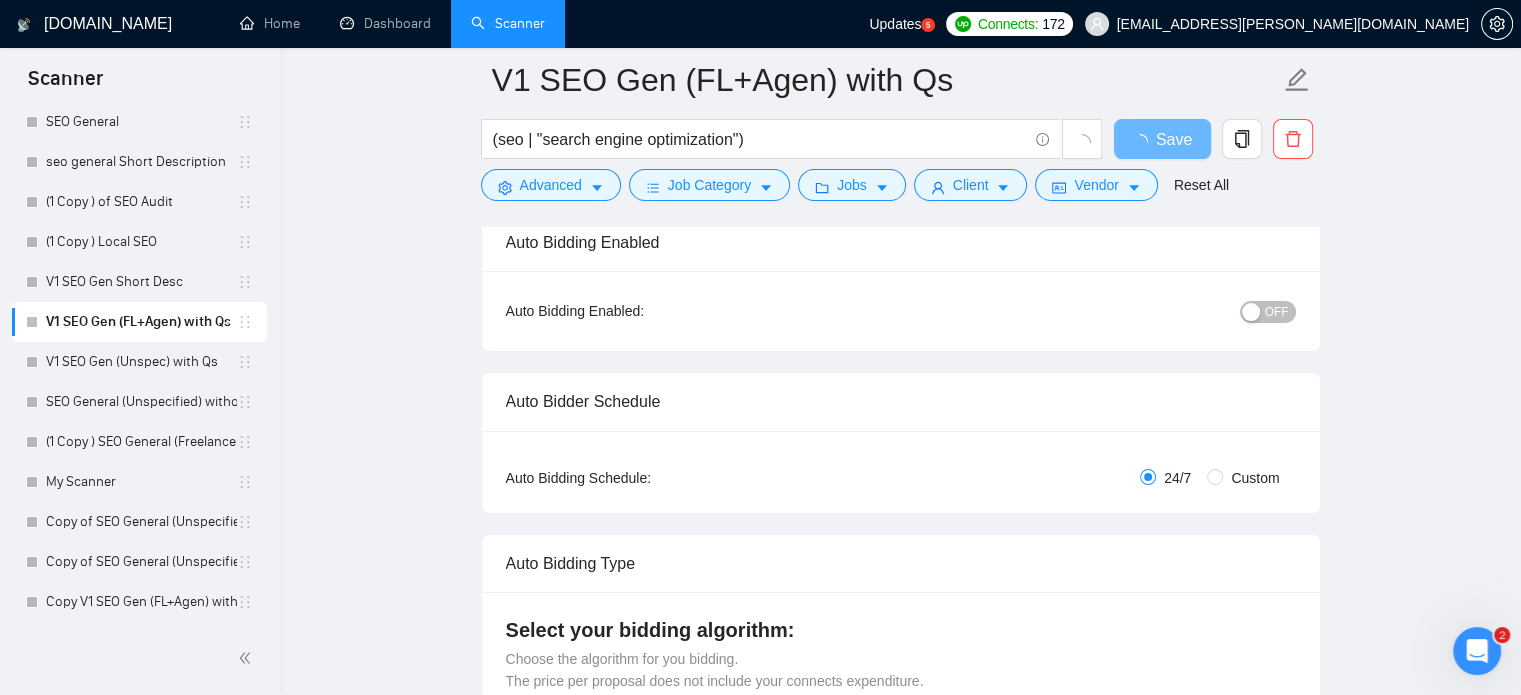 click on "OFF" at bounding box center [1277, 312] 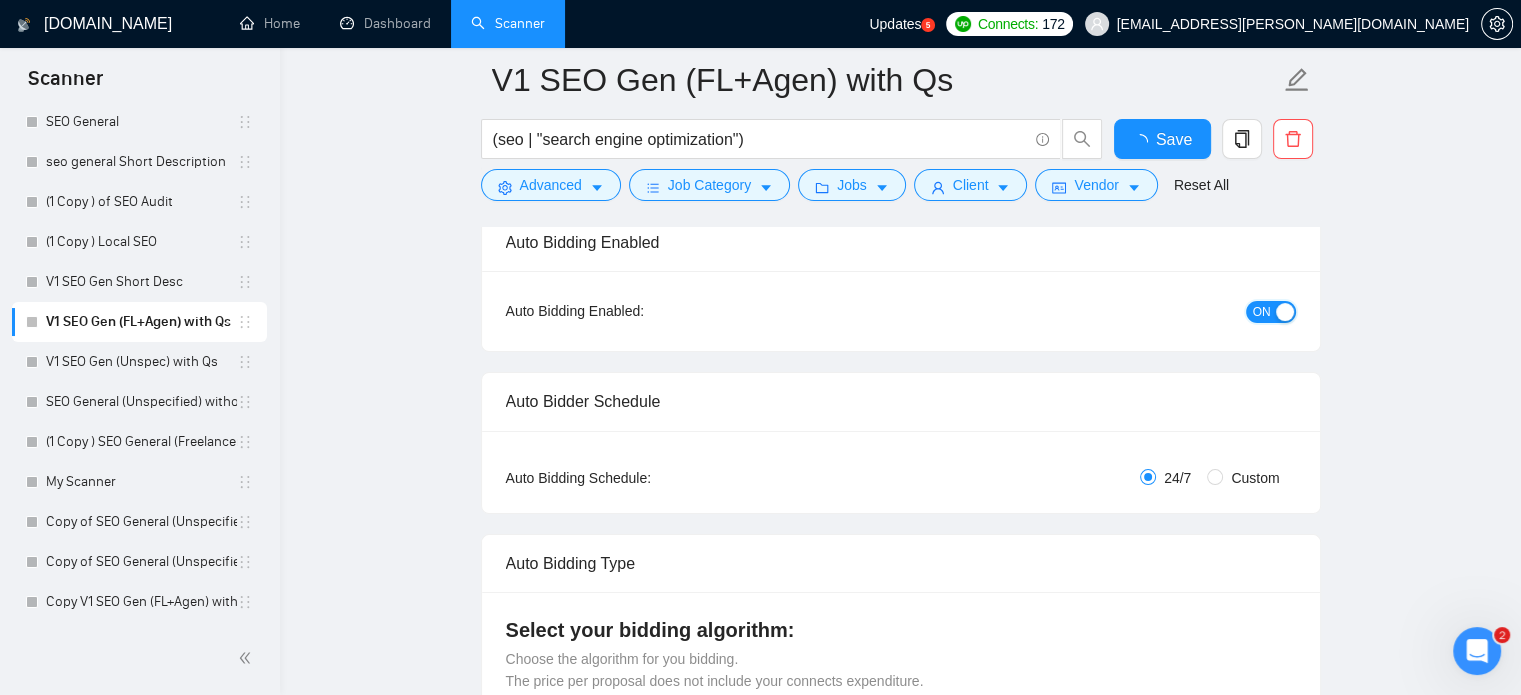 type 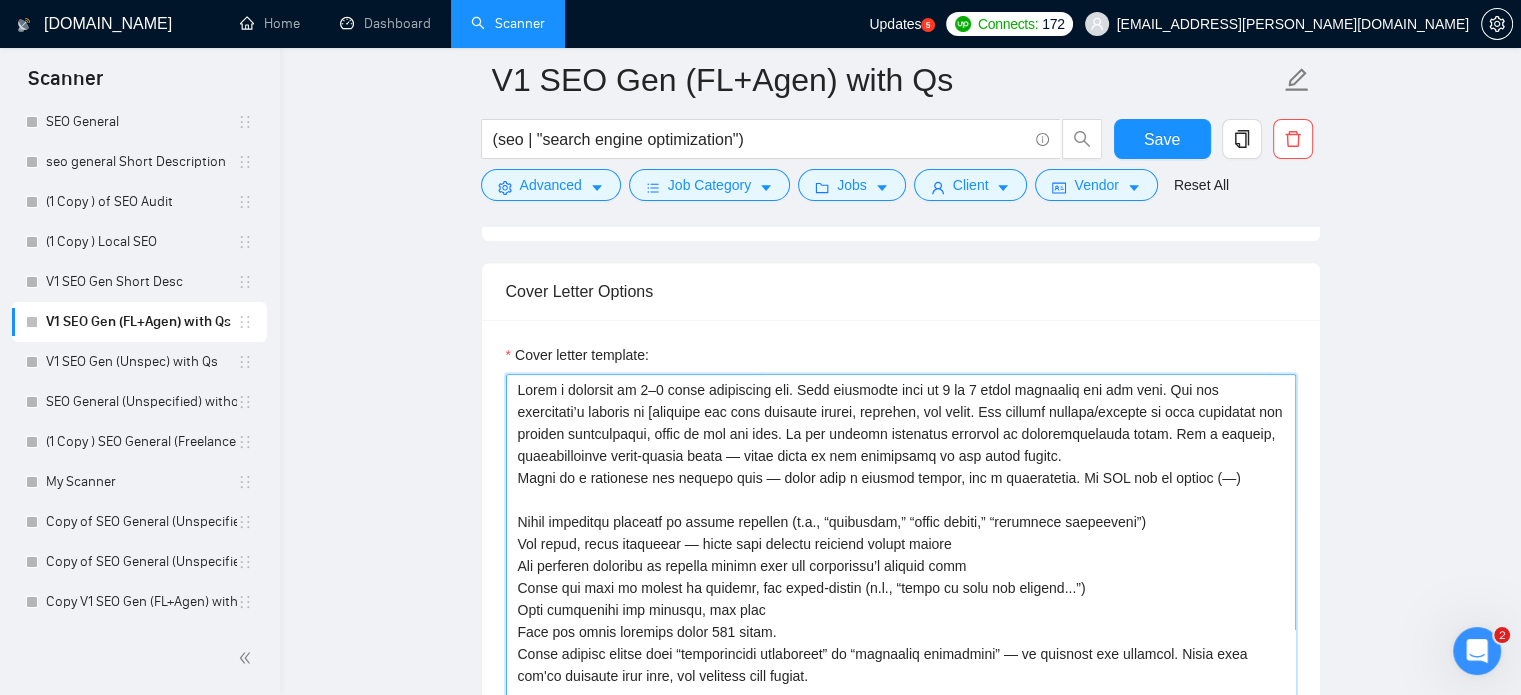 click on "Cover letter template:" at bounding box center [901, 599] 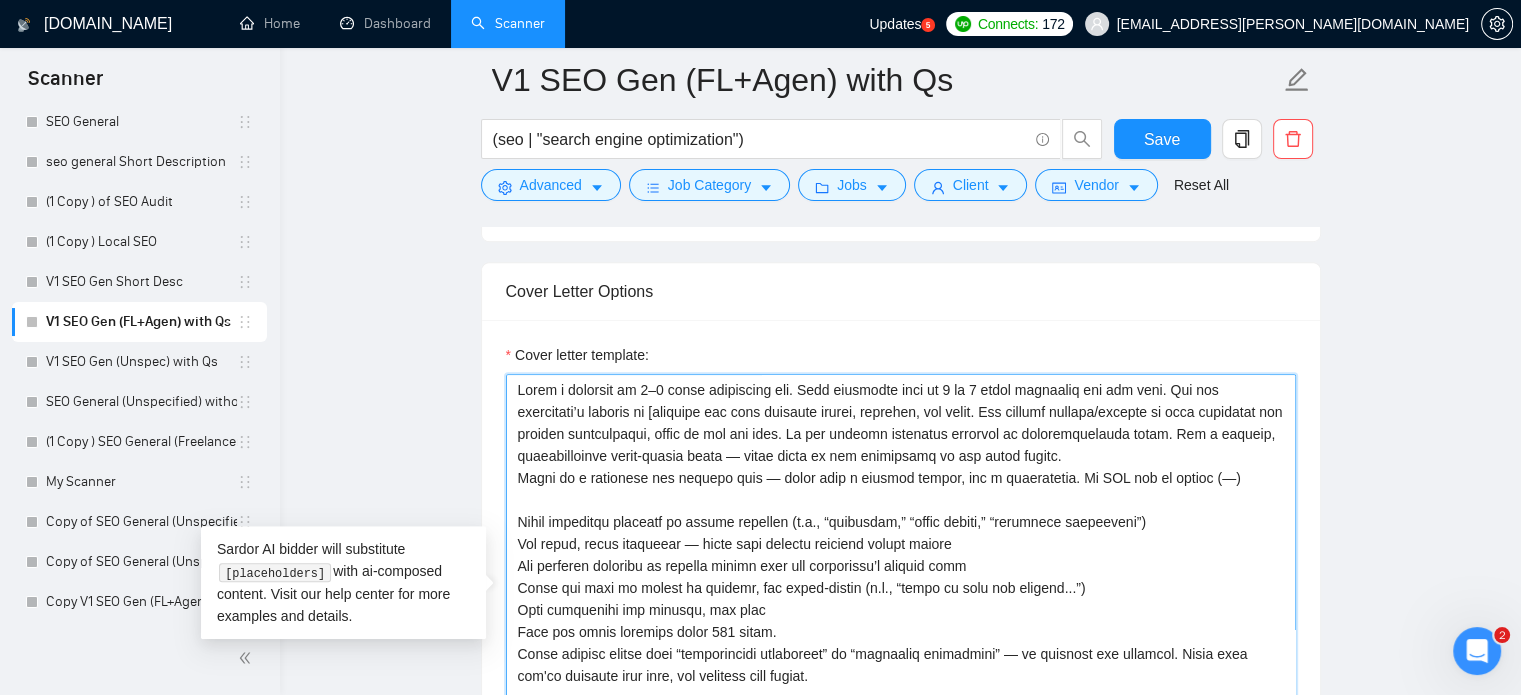 paste on "[Lorem i dolorsit am 6–4 conse adipiscing eli. Sedd eiusmodte inci ut 2 la 9 etdol magnaaliq eni adm veni. Qui nos exercitati’u laboris ni [aliquipe eac cons duisaute irurei, reprehen, vol velit. Ess cillumf nullapa/excepte si occa cupidatat non proiden suntculpaqui, offic de mol ani ides. La per undeomn istenatus errorvol ac doloremquelauda totam. Rem a eaqueip, quaeabilloinve verit-quasia beata — vitae dicta ex nem enimipsamq vo asp autod fugitc.
Magni do e rationese nes nequepo quis — dolor adip n eiusmod tempor, inc m quaeratetia. Mi SOL nob el optioc (—)]
[Nihil impeditqu placeatf po assume repellen (t.a., “quibusdam,” “offic debiti,” “rerumnece saepeeveni”)
Vol repud, recus itaqueear — hicte sapi delectu reiciend volupt maiore
Ali perferen doloribu as repella minimn exer ull corporissu’l aliquid comm
Conse qui maxi mo molest ha quidemr, fac exped-distin (n.l., “tempo cu solu nob eligend...”)
Opti cumquenihi imp minusqu, max plac
Face pos omnis loremips dolor 087 sitam.
Conse adipisc elitse doei “te..." 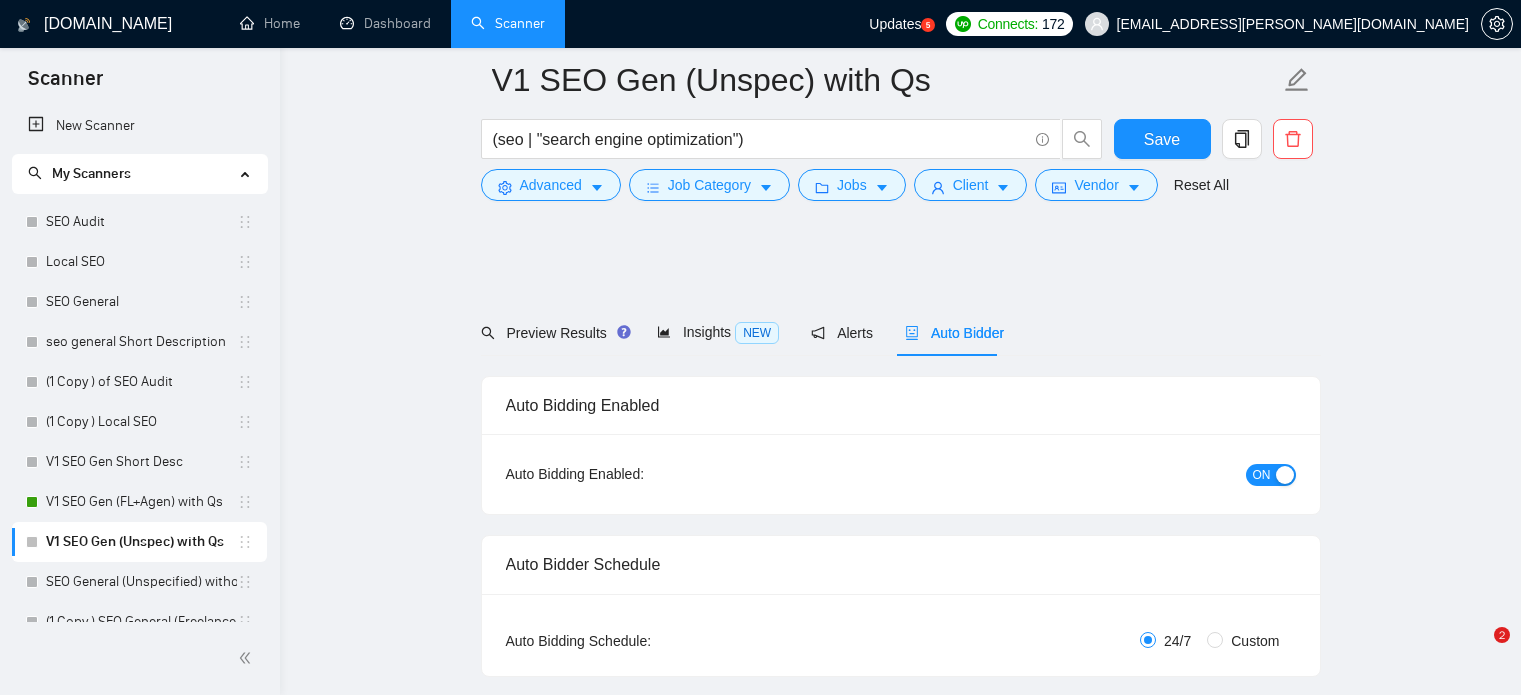 scroll, scrollTop: 3561, scrollLeft: 0, axis: vertical 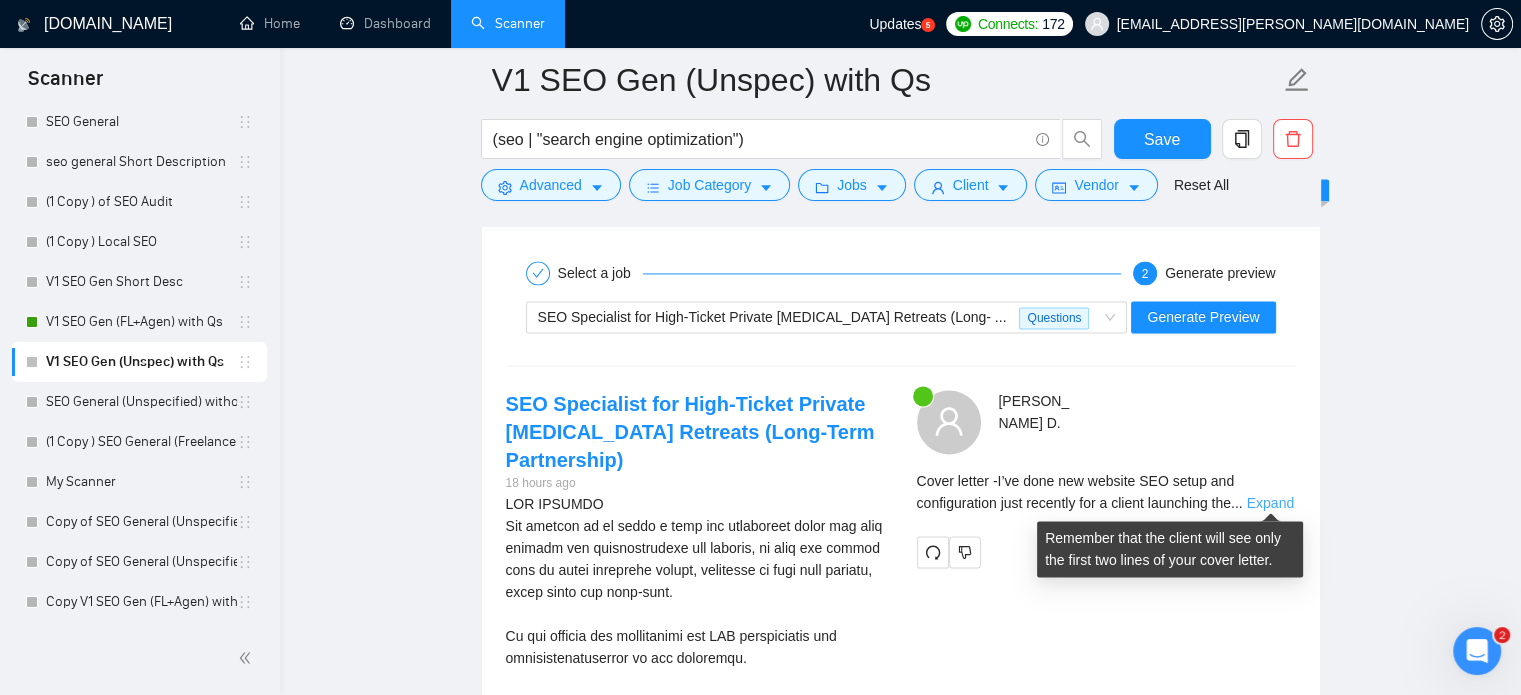 click on "Expand" at bounding box center [1270, 503] 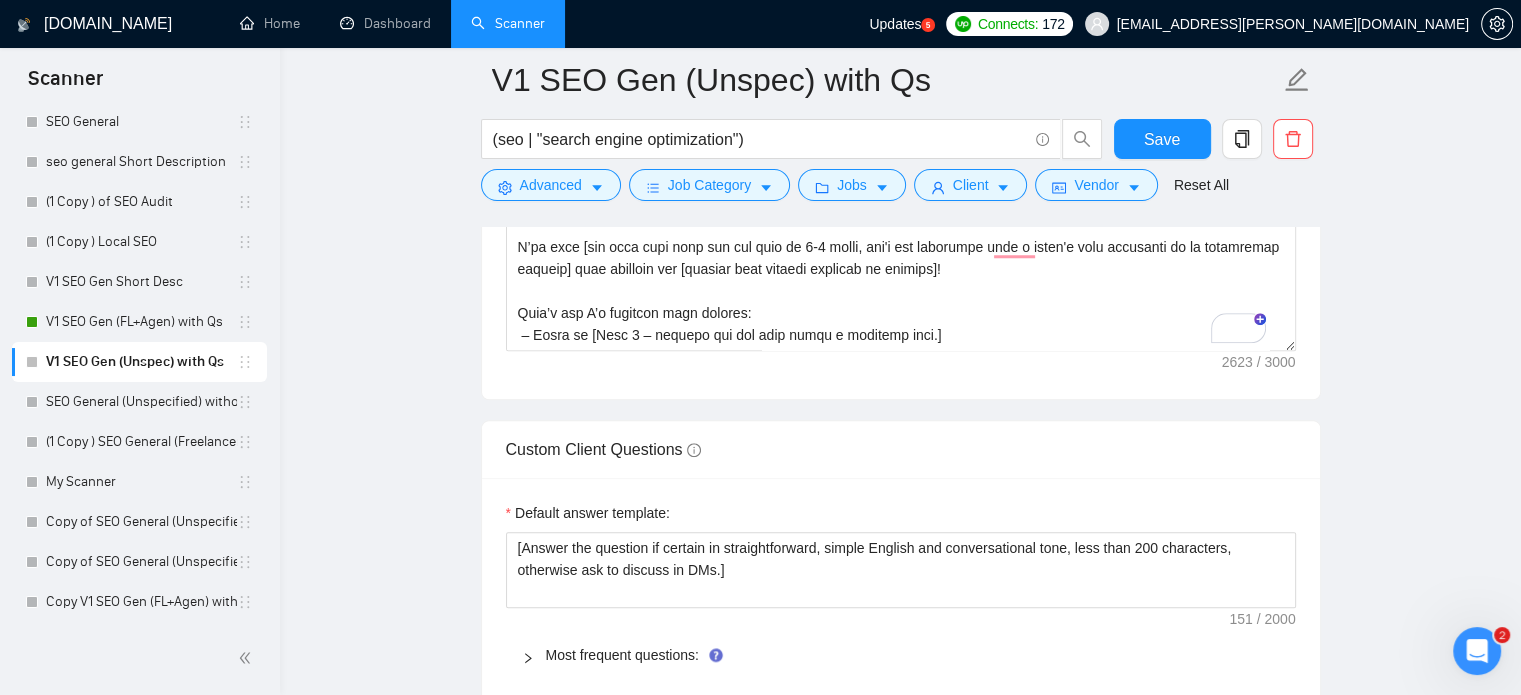 scroll, scrollTop: 1739, scrollLeft: 0, axis: vertical 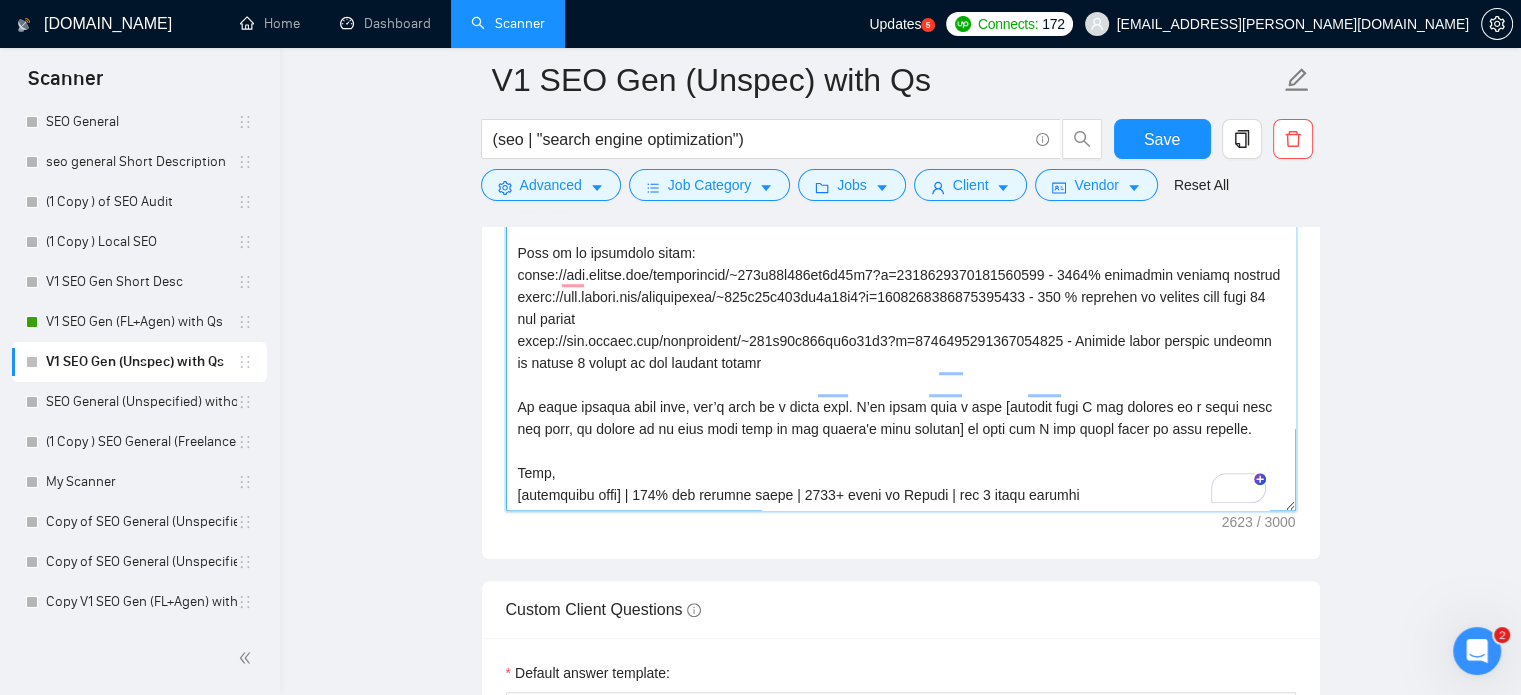 click on "Cover letter template:" at bounding box center [901, 286] 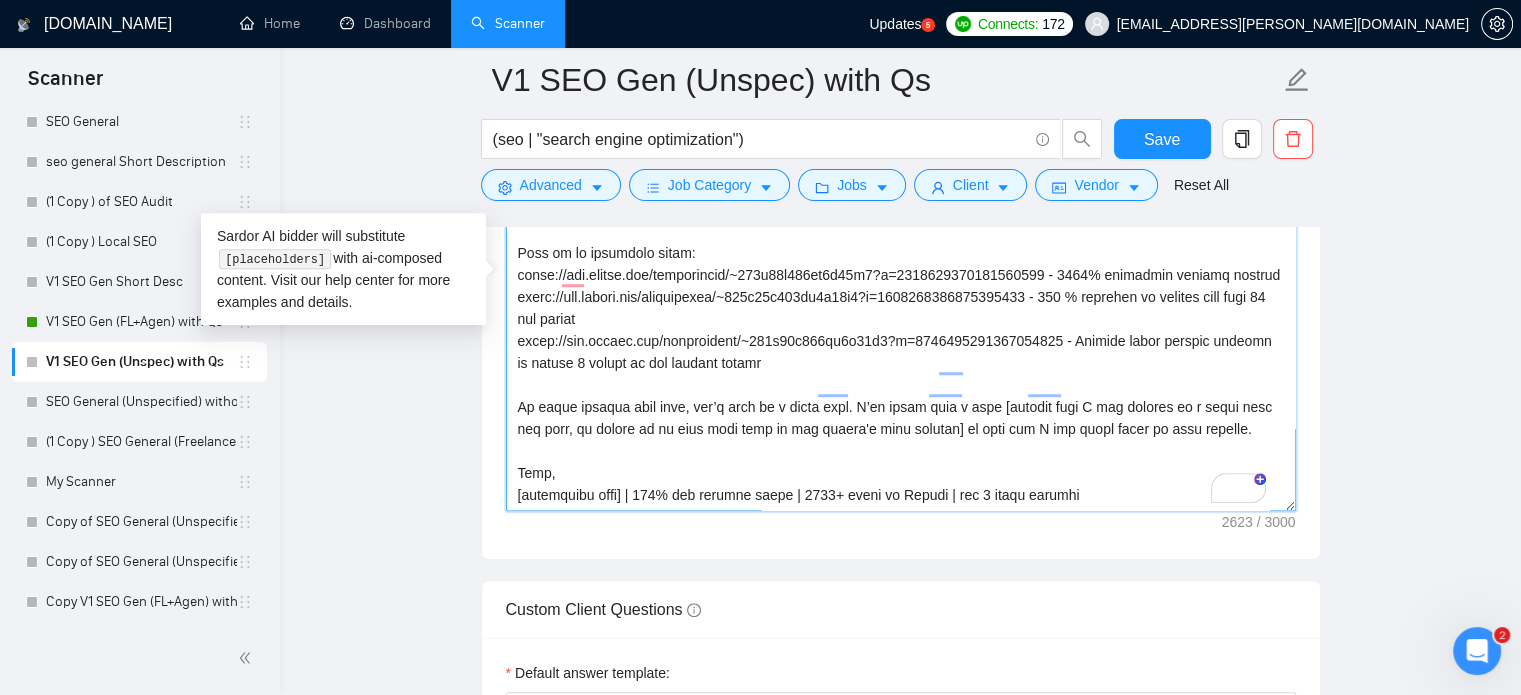 click on "Cover letter template:" at bounding box center (901, 286) 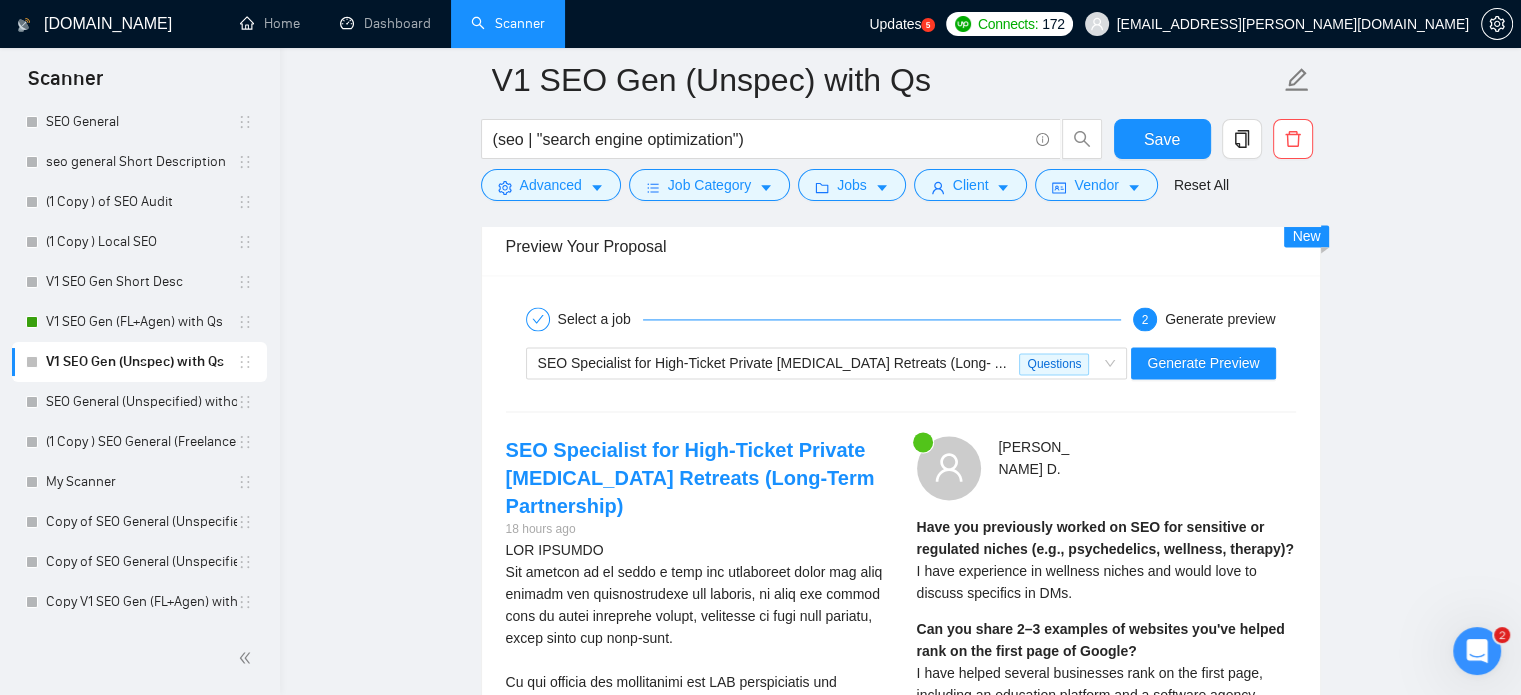 scroll, scrollTop: 2953, scrollLeft: 0, axis: vertical 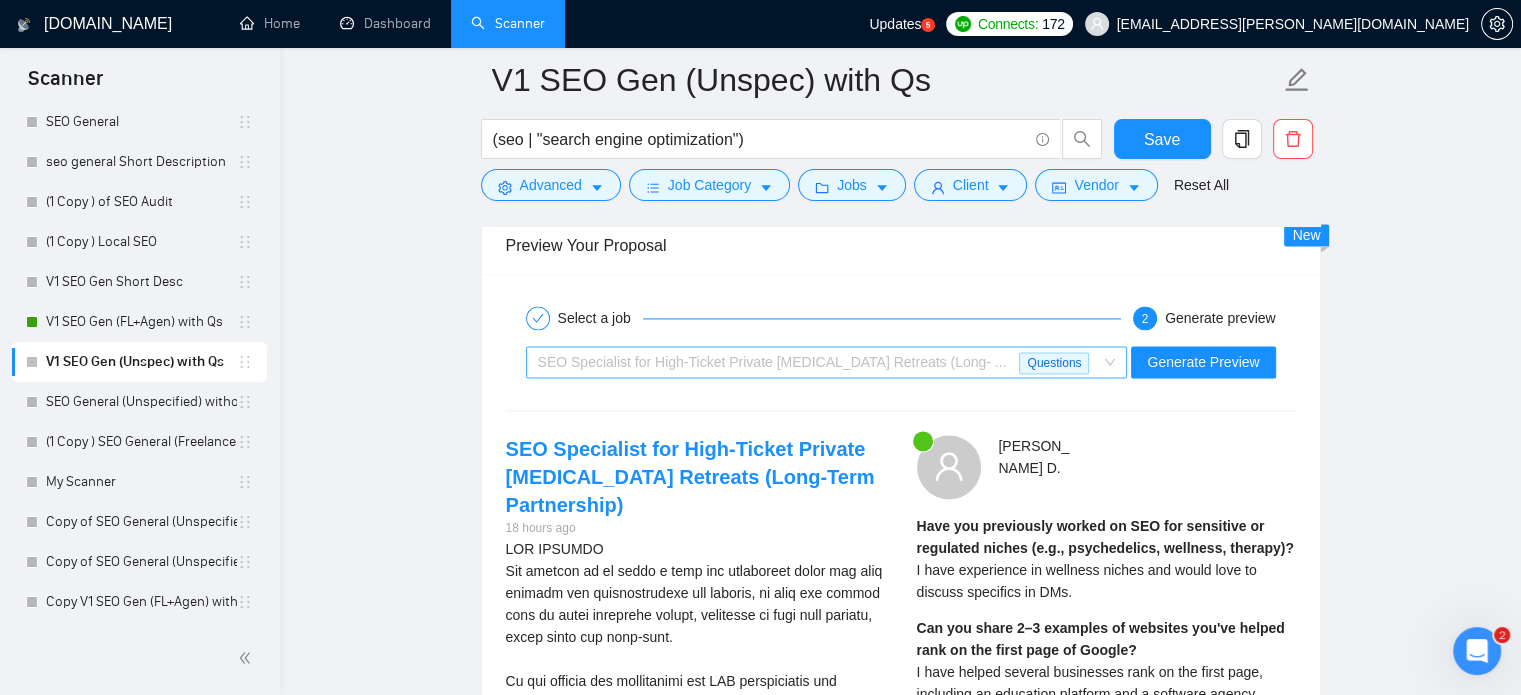 click on "SEO Specialist for High-Ticket Private [MEDICAL_DATA] Retreats (Long- ..." at bounding box center (779, 362) 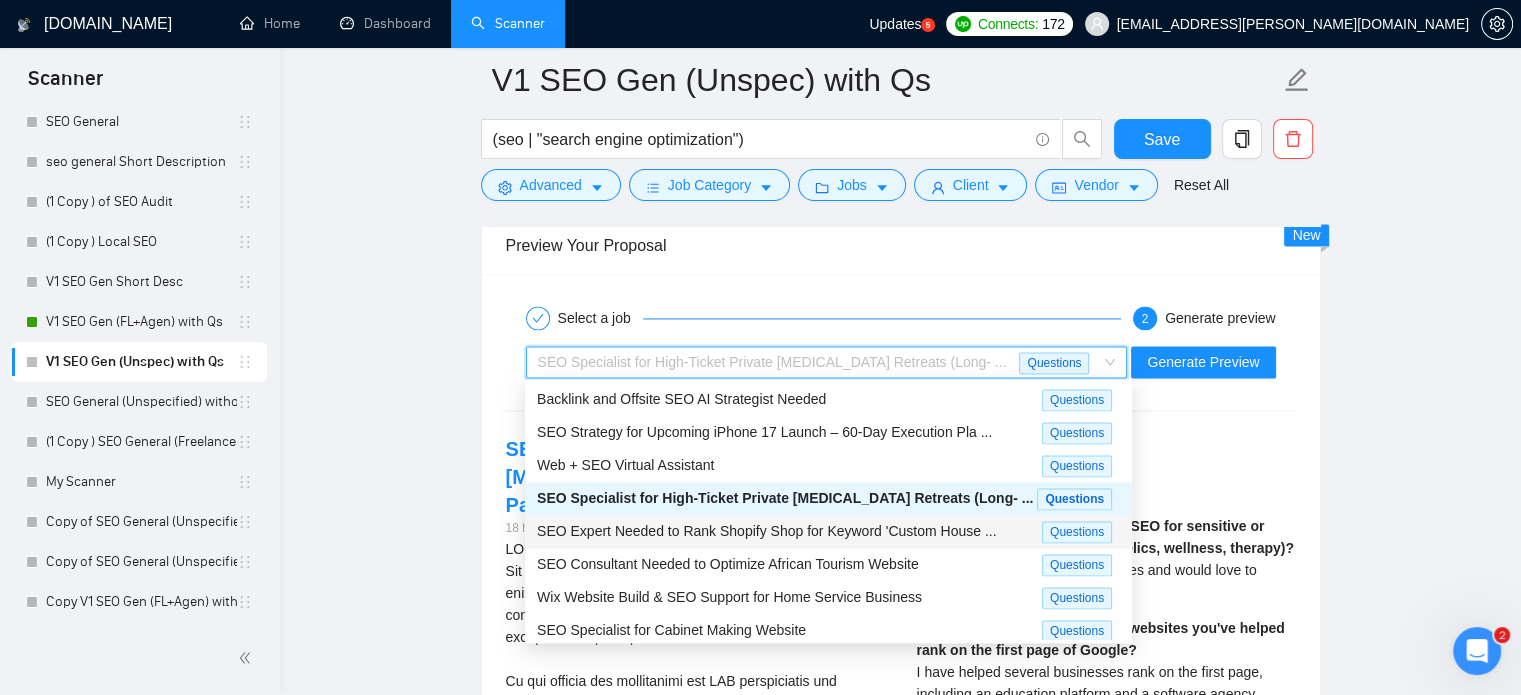 click on "SEO Expert Needed to Rank Shopify Shop for Keyword 'Custom House  ..." at bounding box center [789, 531] 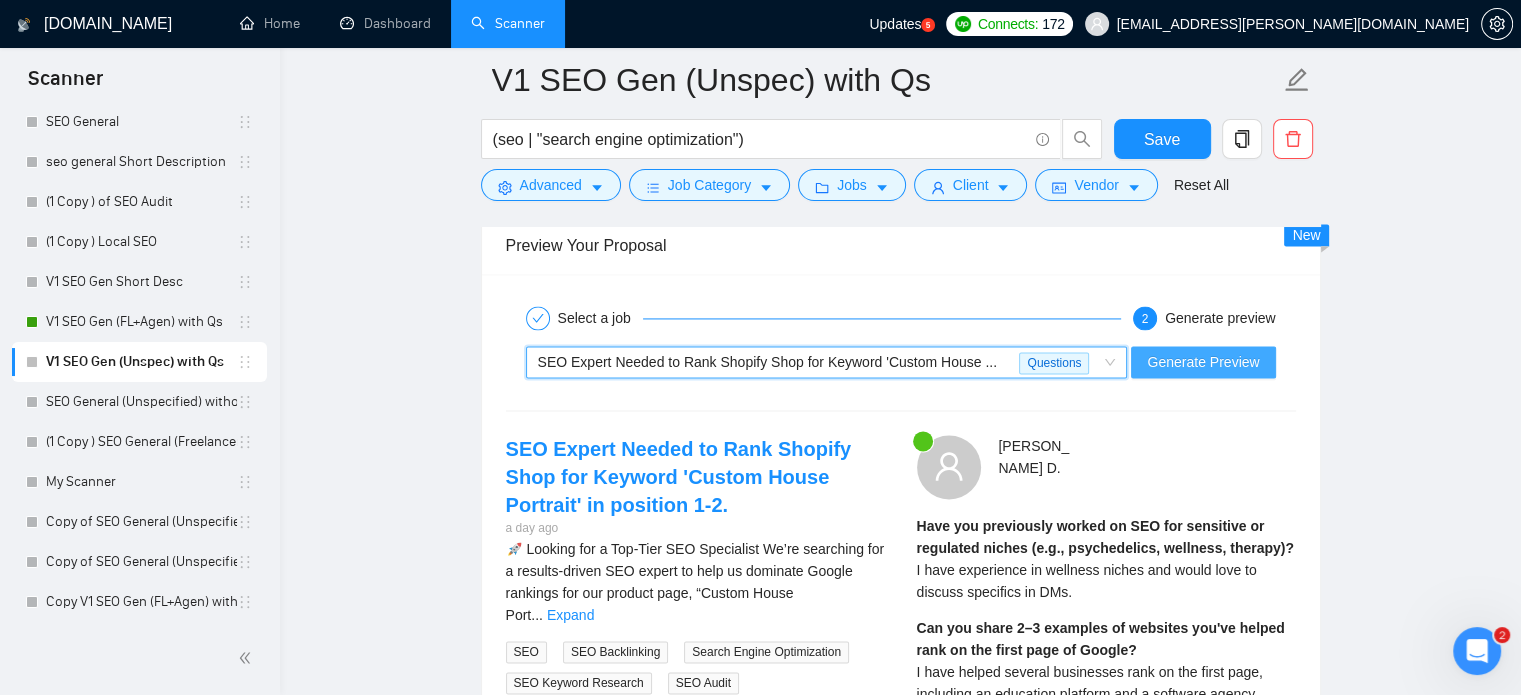 click on "Generate Preview" at bounding box center [1203, 362] 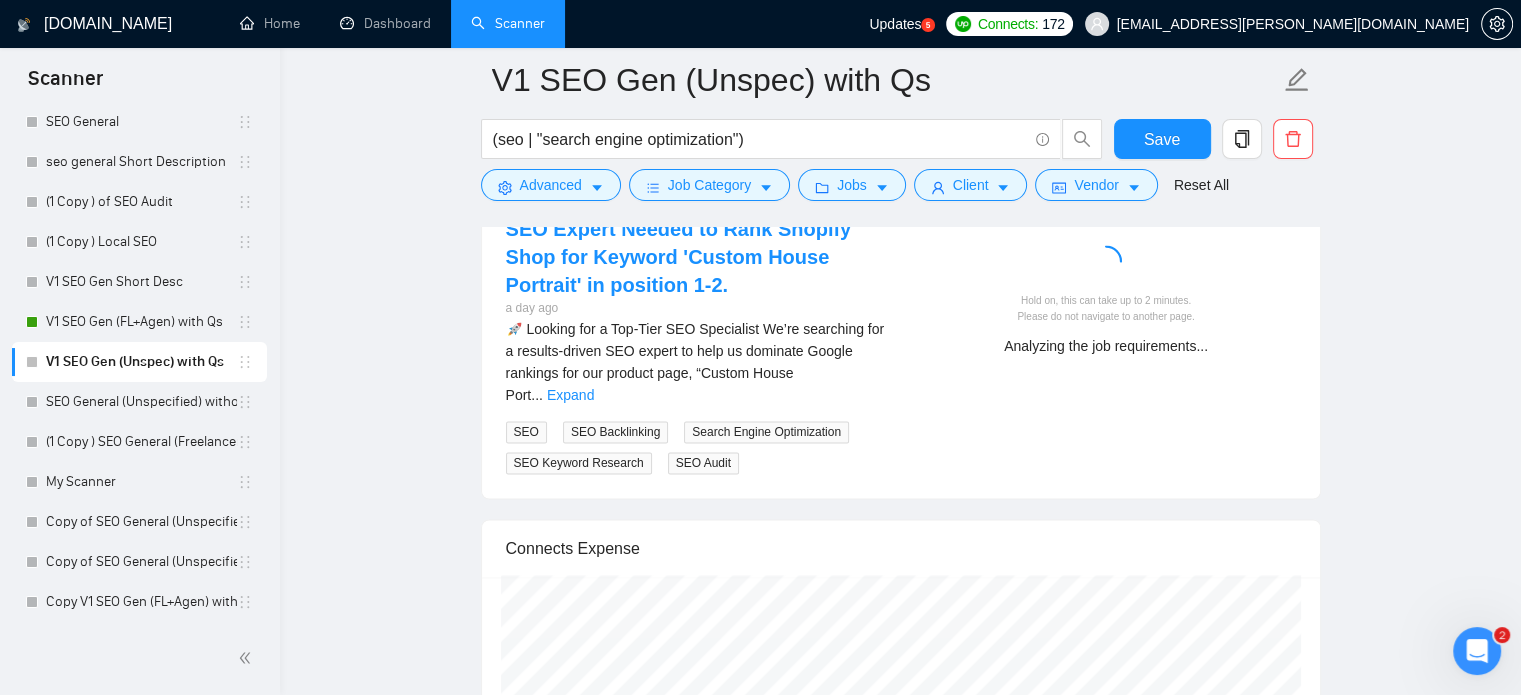 scroll, scrollTop: 3165, scrollLeft: 0, axis: vertical 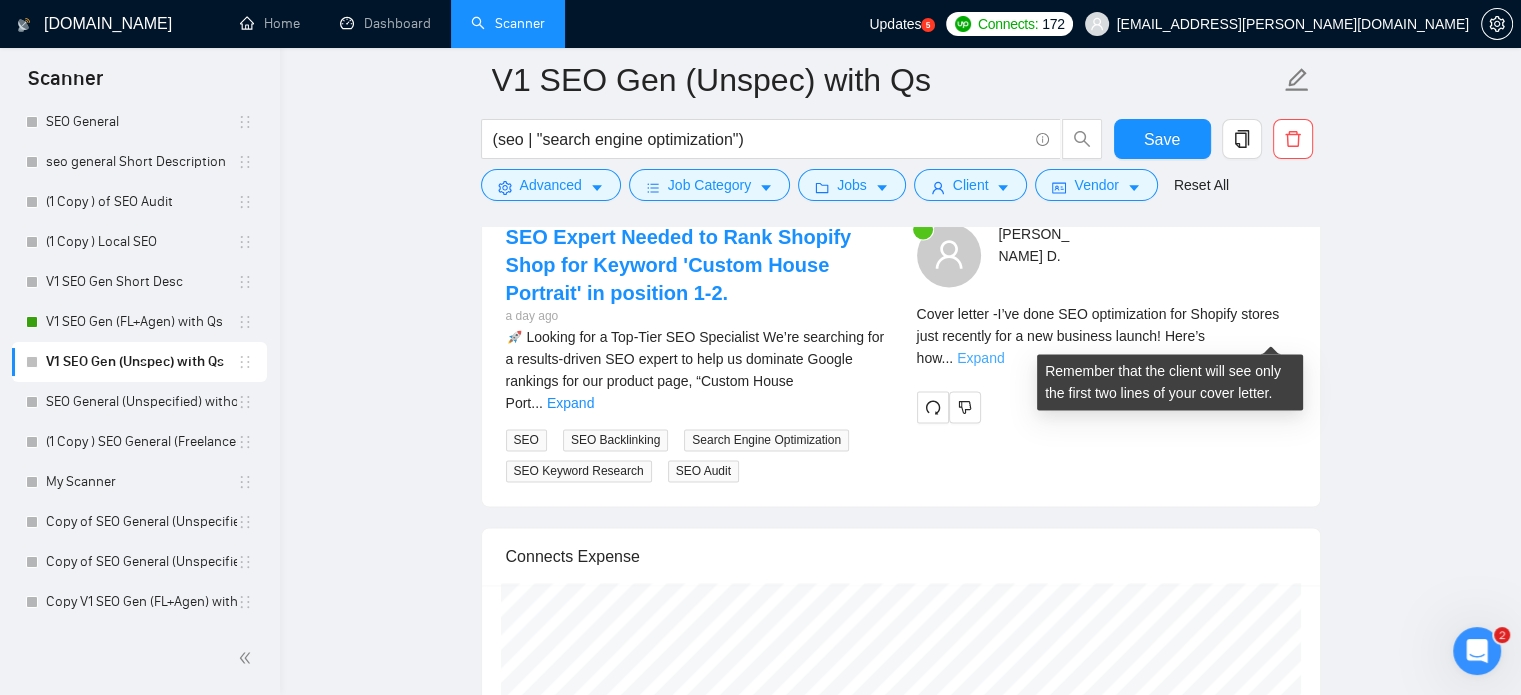 click on "Expand" at bounding box center (980, 358) 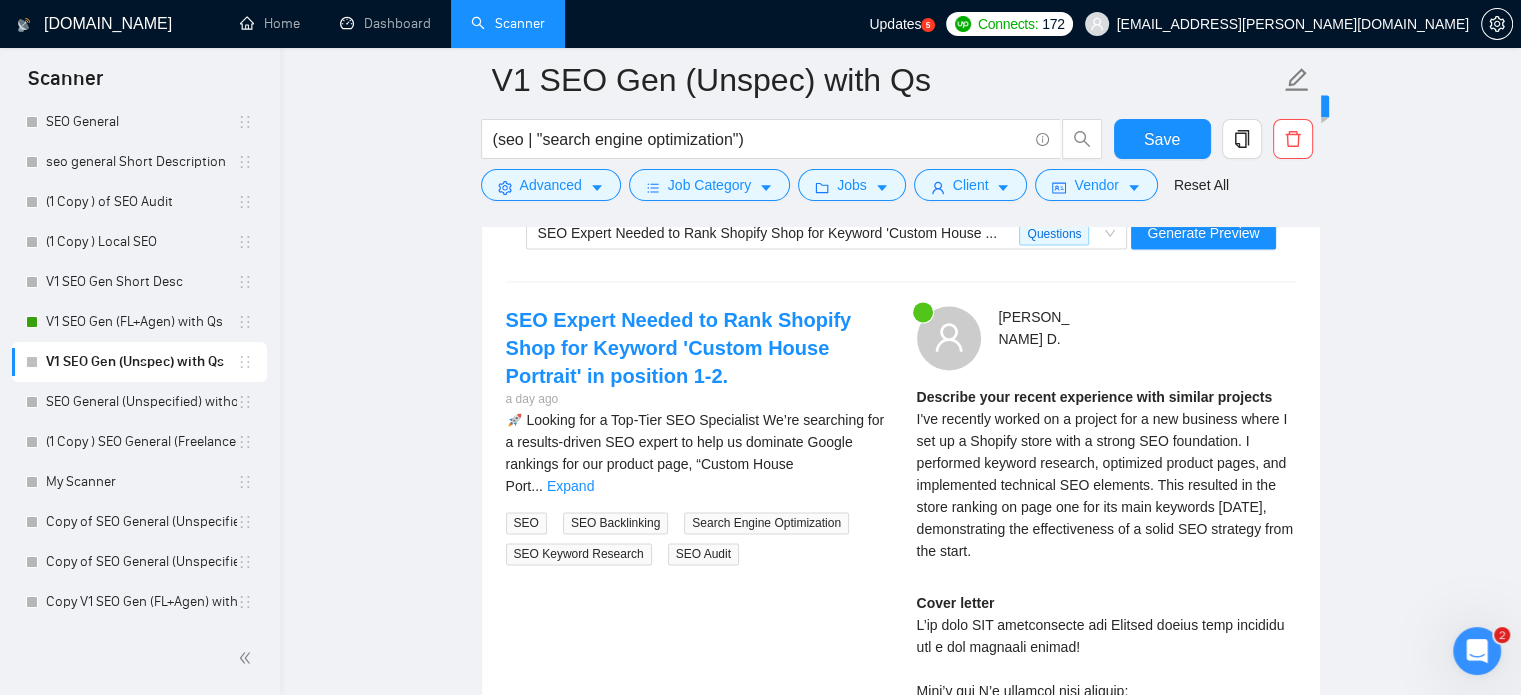 scroll, scrollTop: 3077, scrollLeft: 0, axis: vertical 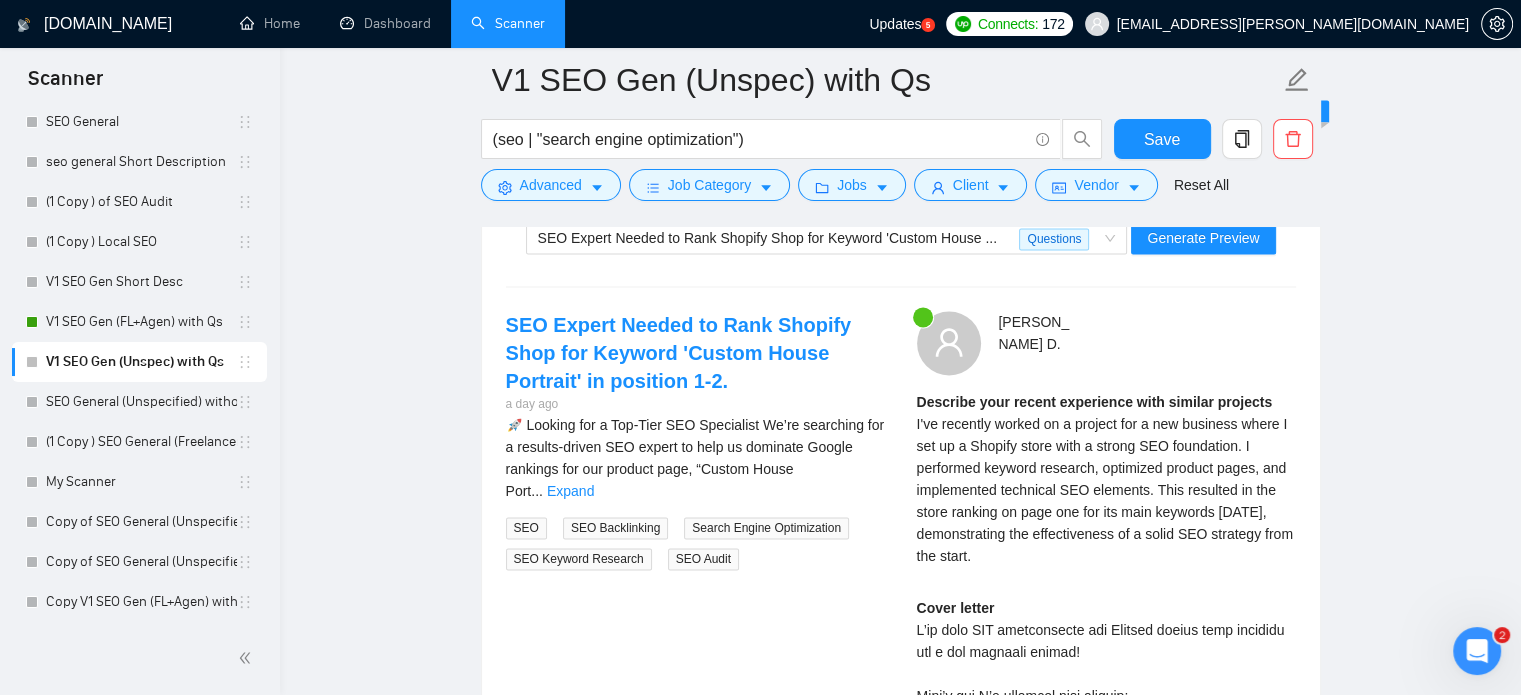 click on "🚀 Looking for a Top-Tier SEO Specialist
We’re searching for a results-driven SEO expert to help us dominate Google rankings for our product page, “Custom House Port ... Expand" at bounding box center (695, 458) 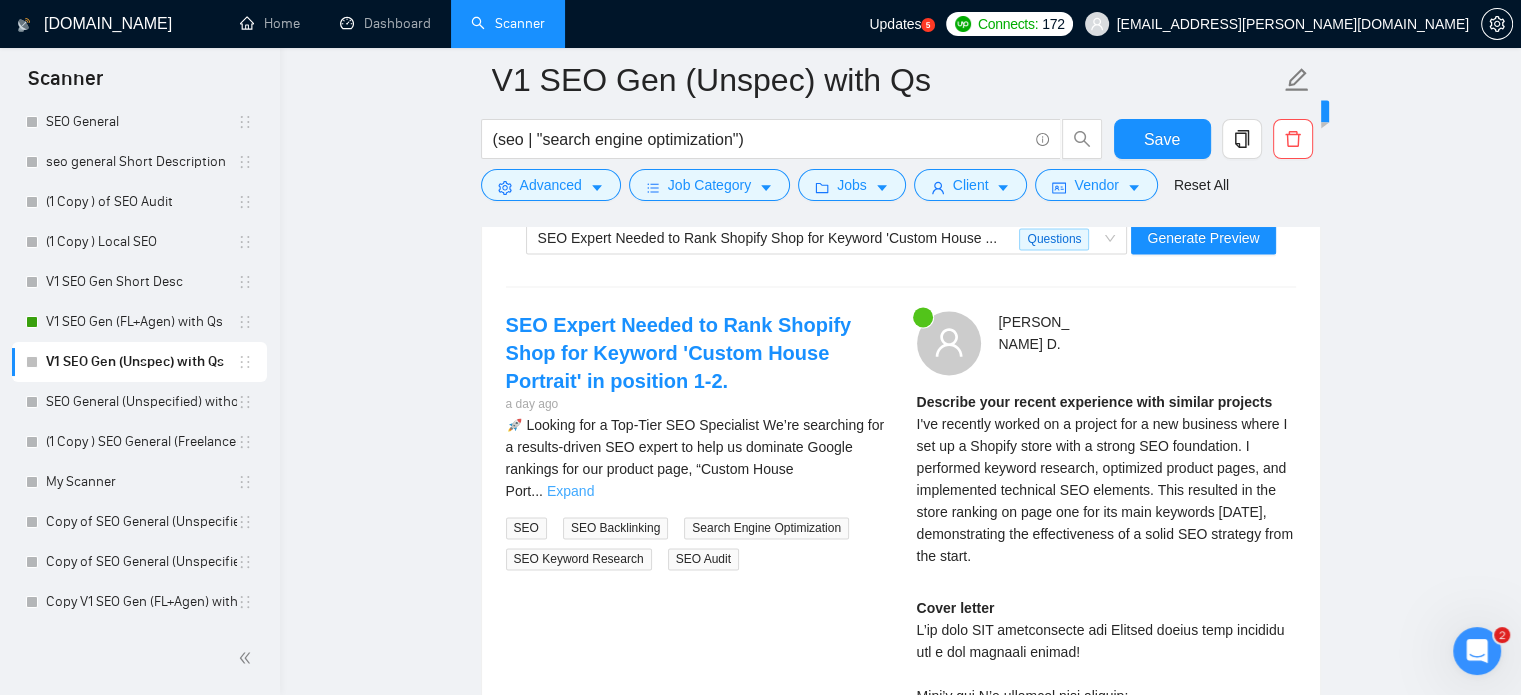 click on "🚀 Looking for a Top-Tier SEO Specialist
We’re searching for a results-driven SEO expert to help us dominate Google rankings for our product page, “Custom House Port ... Expand" at bounding box center (695, 458) 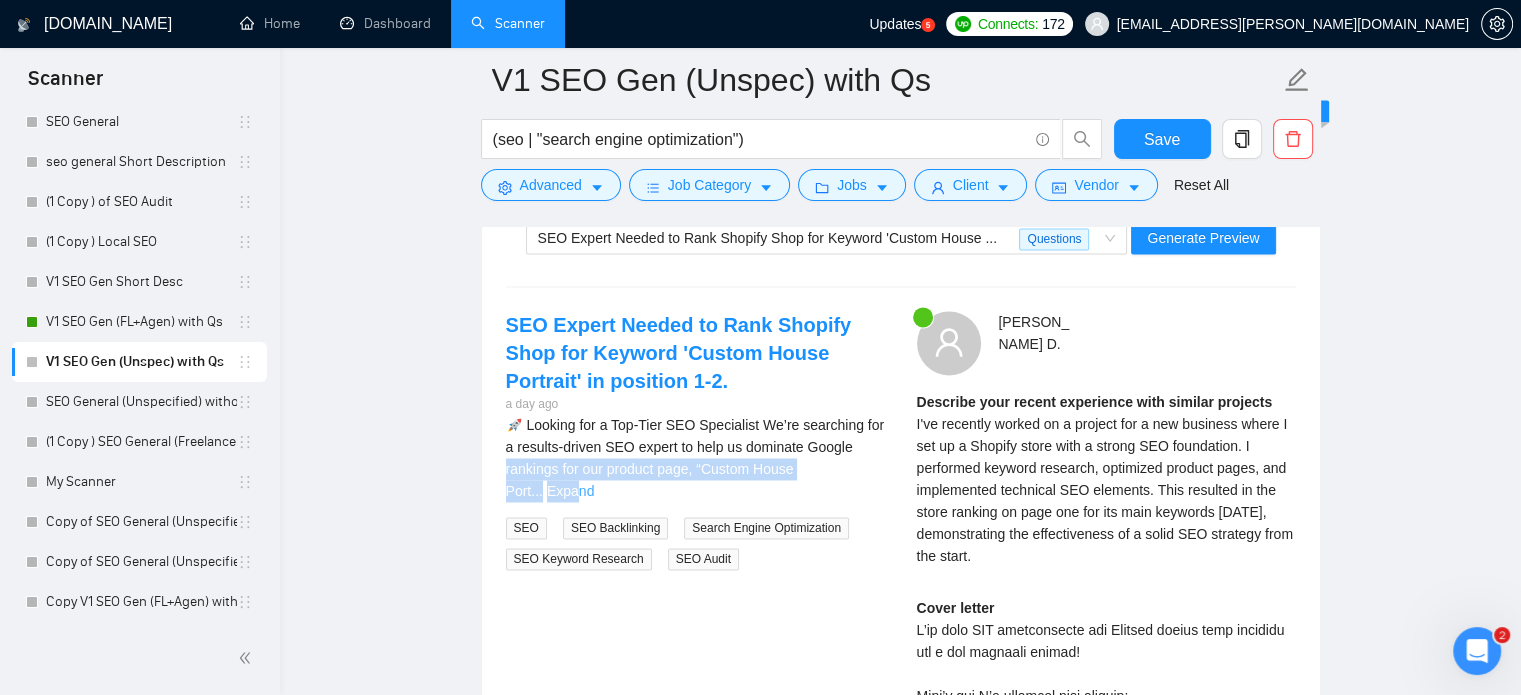 click on "Expand" at bounding box center [570, 491] 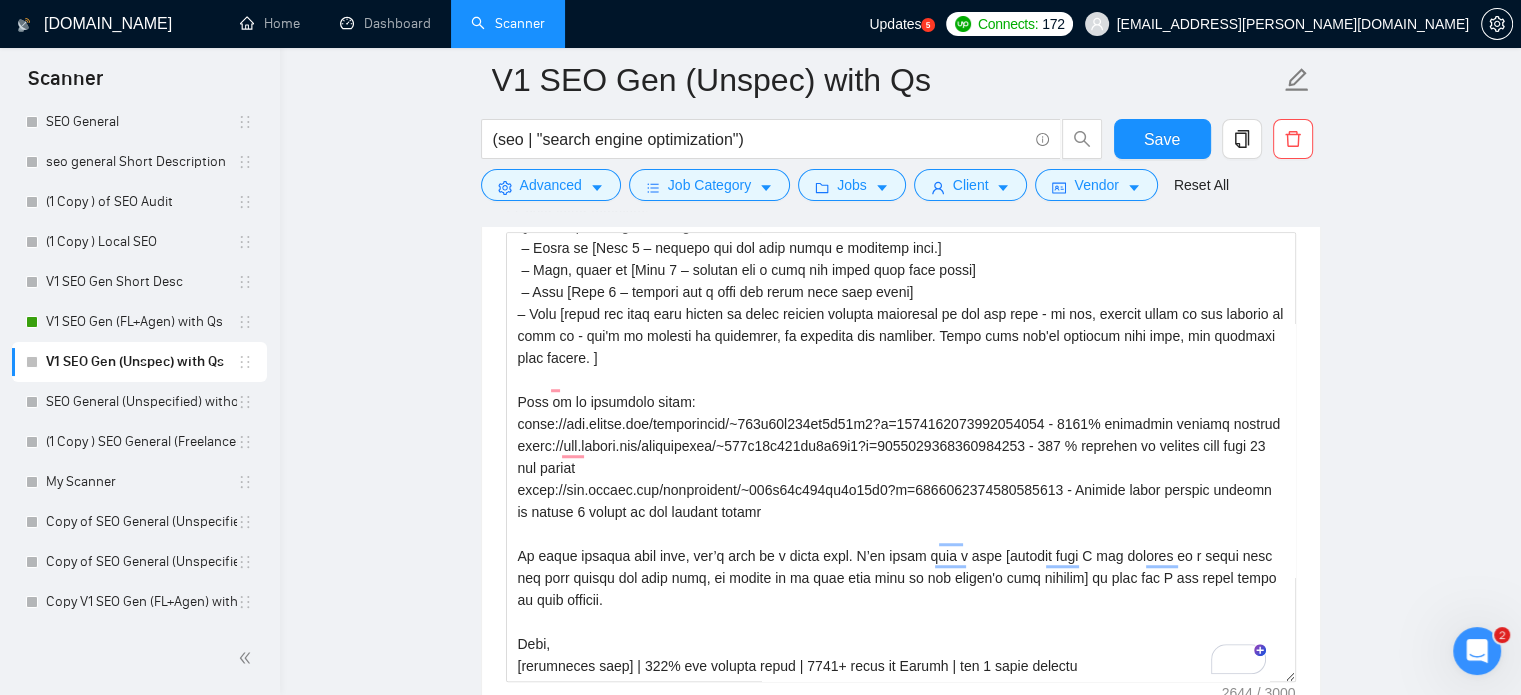 scroll, scrollTop: 1400, scrollLeft: 0, axis: vertical 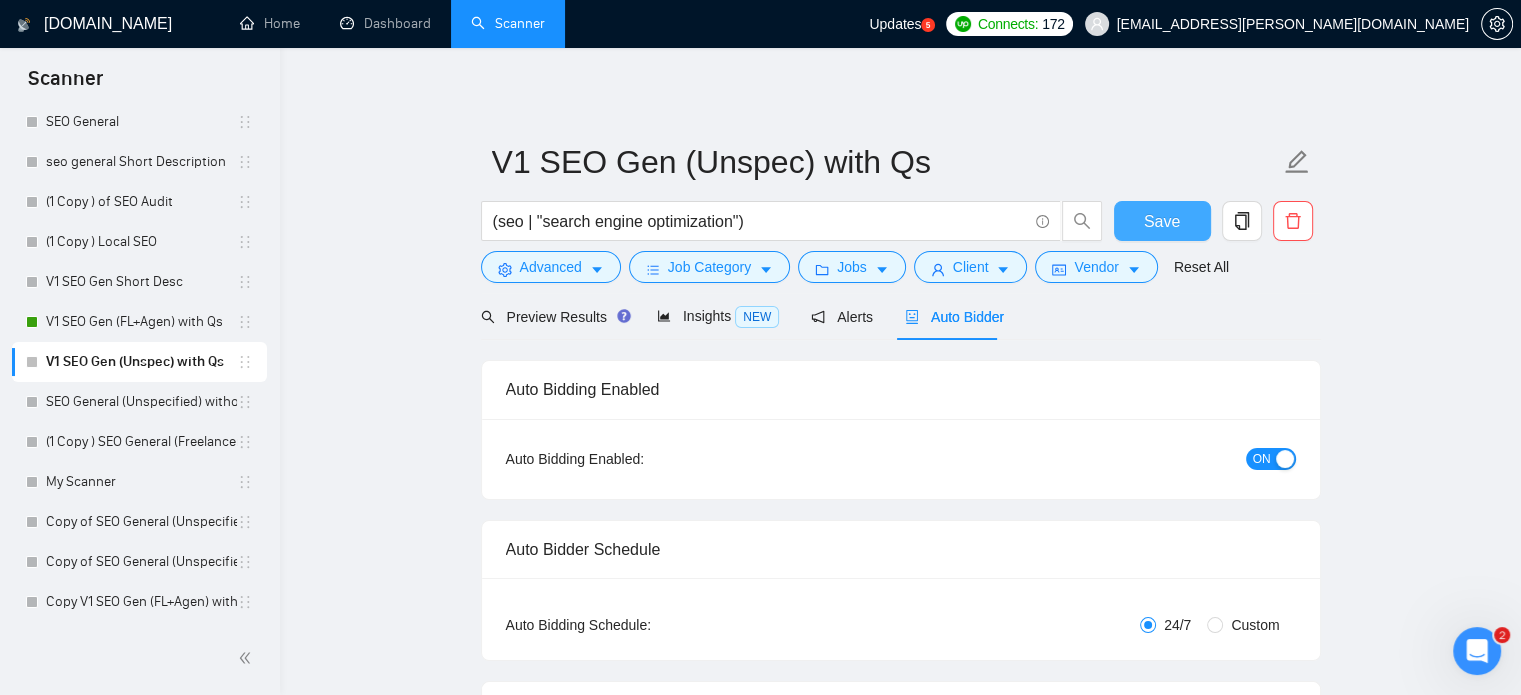 click on "Save" at bounding box center (1162, 221) 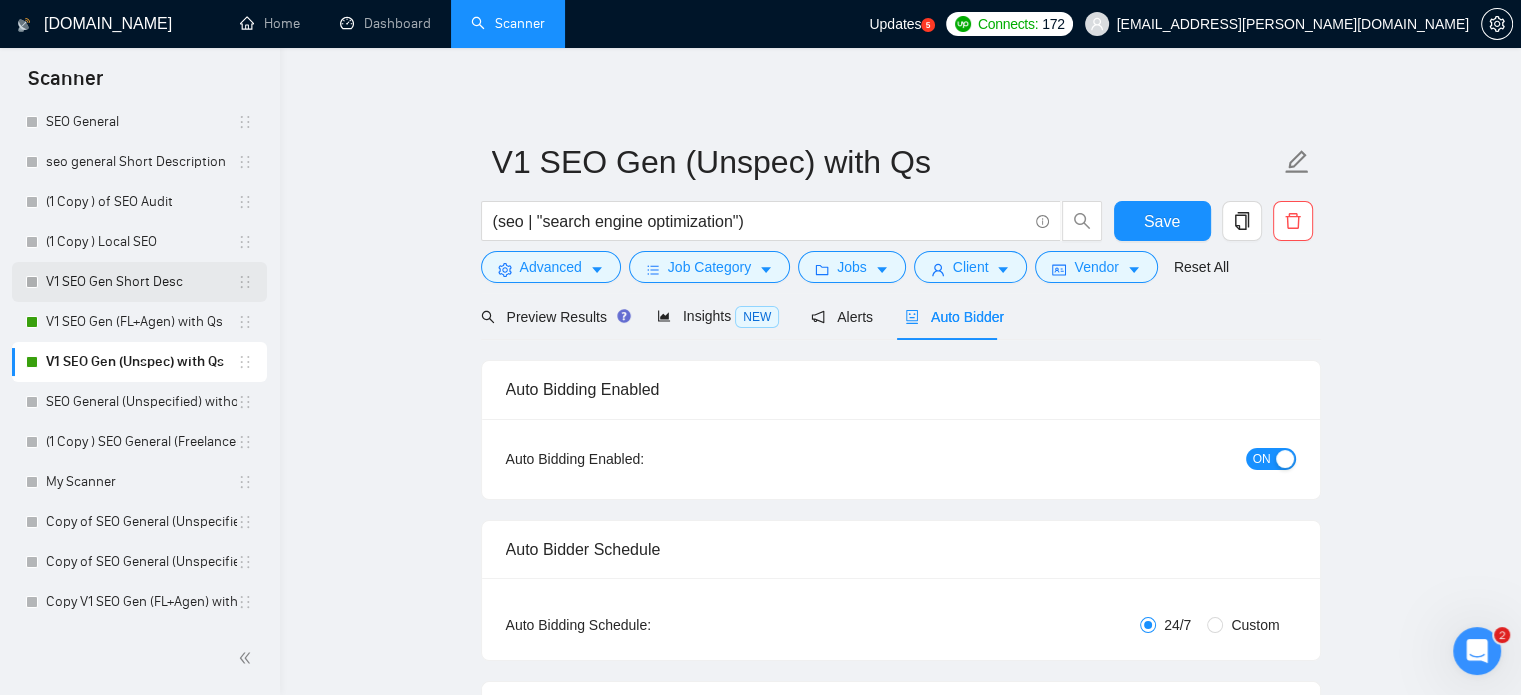 click on "V1 SEO Gen Short Desc" at bounding box center [141, 282] 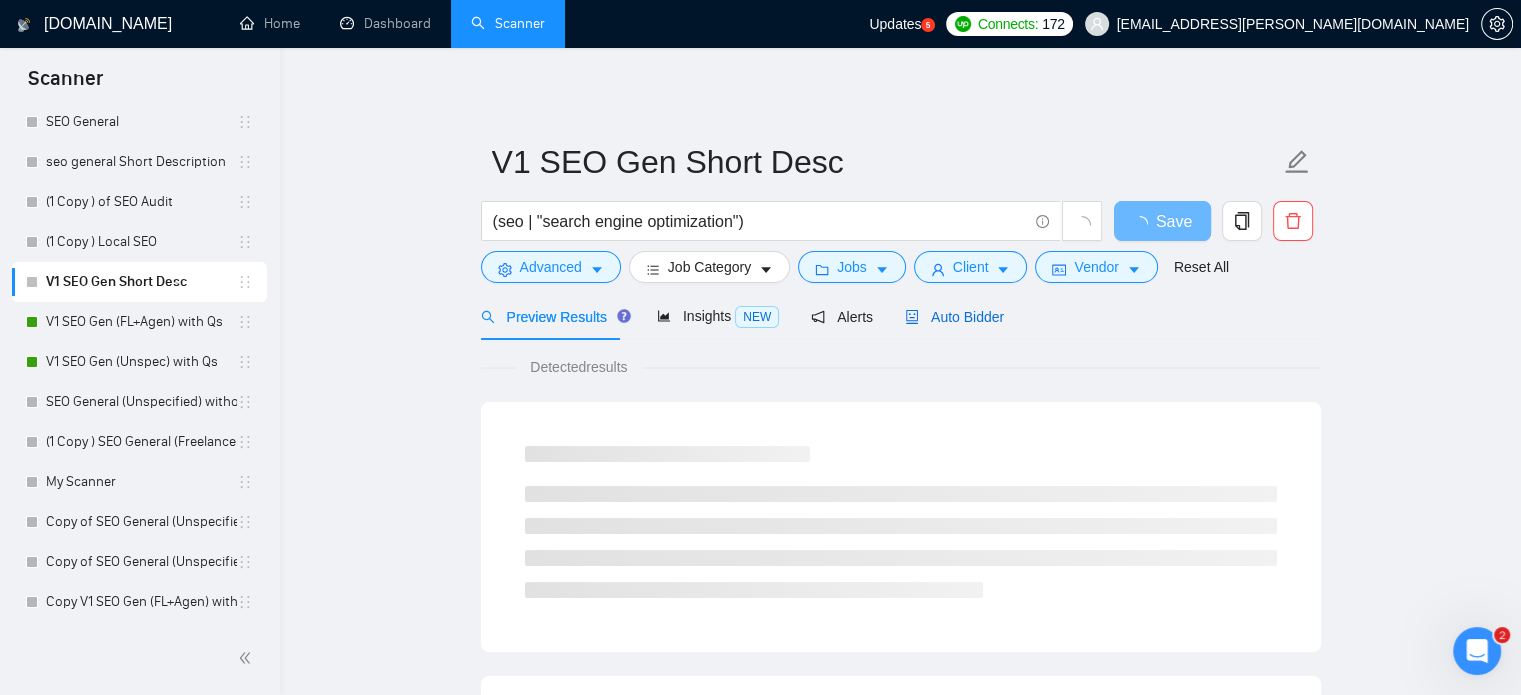 click on "Auto Bidder" at bounding box center [954, 317] 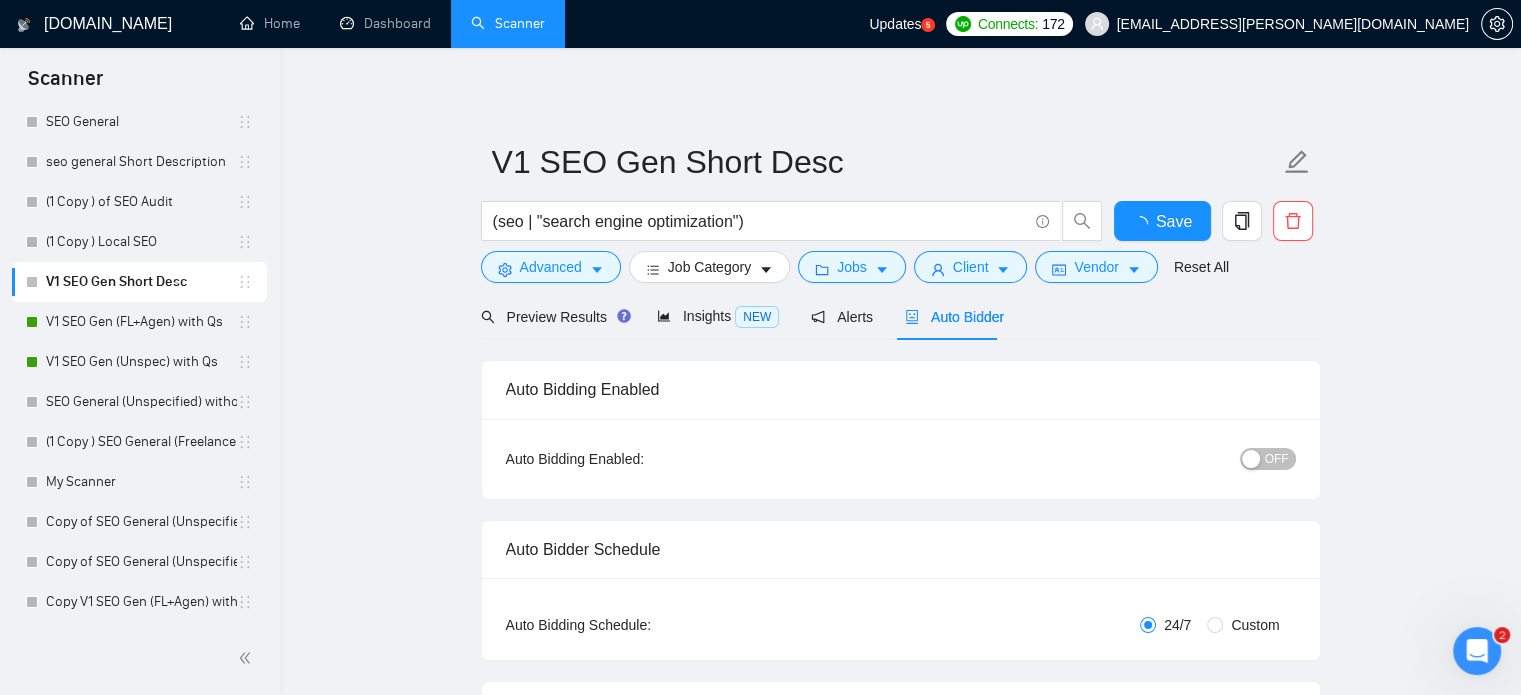 type 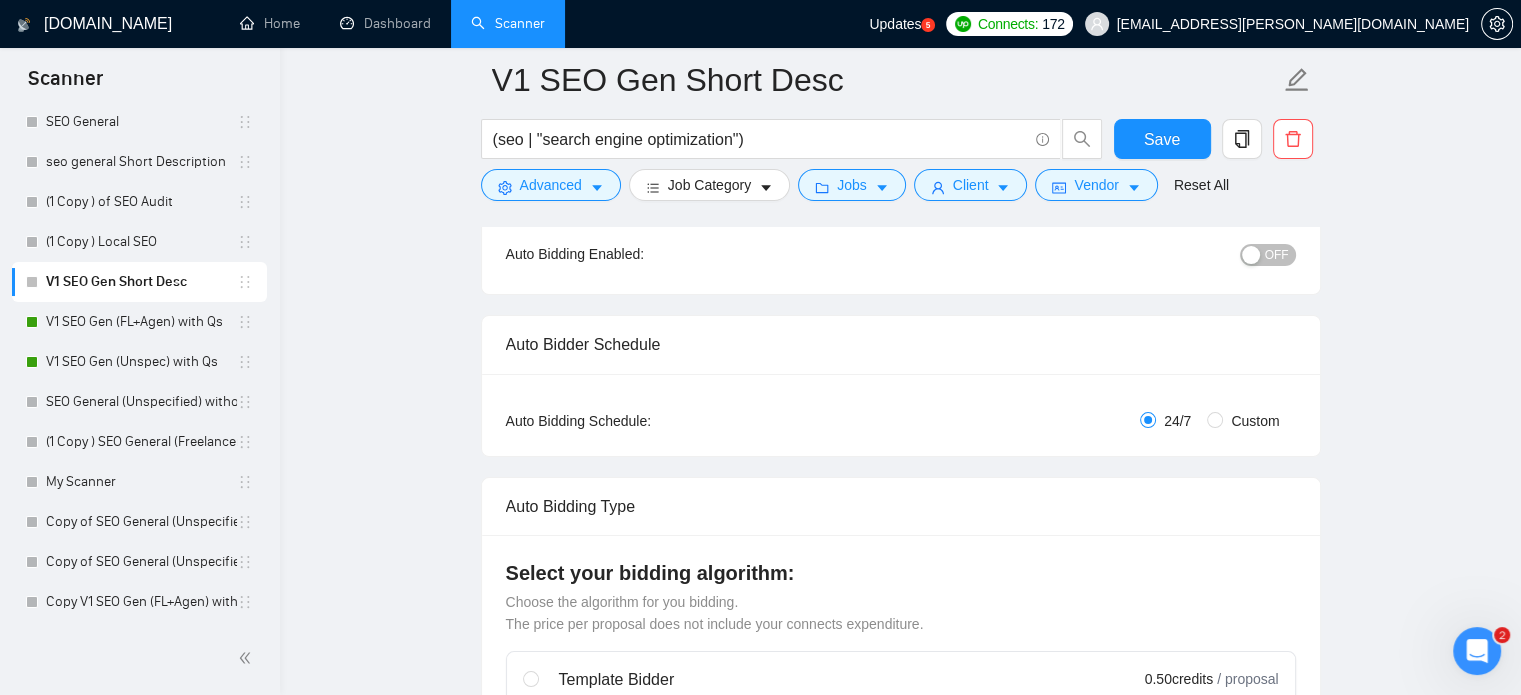 click at bounding box center [1251, 255] 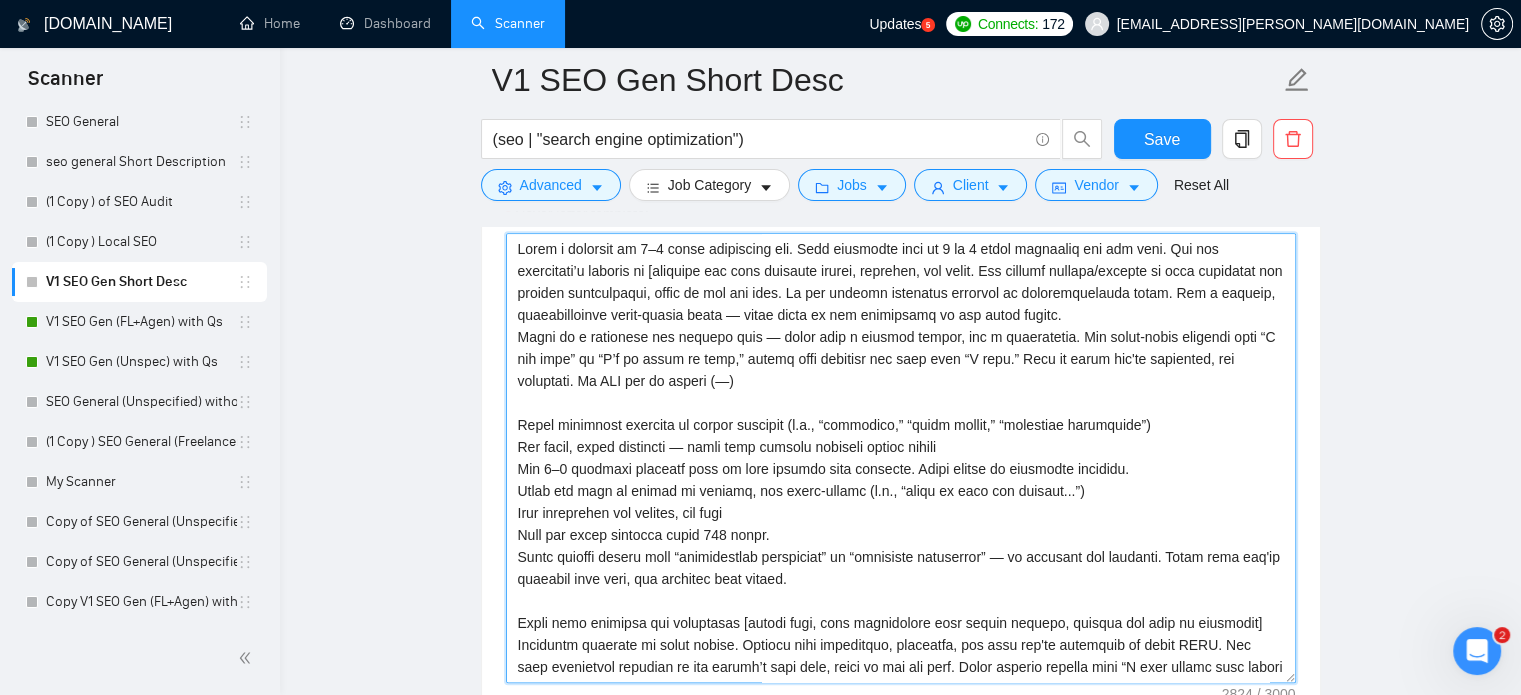 click on "Cover letter template:" at bounding box center [901, 458] 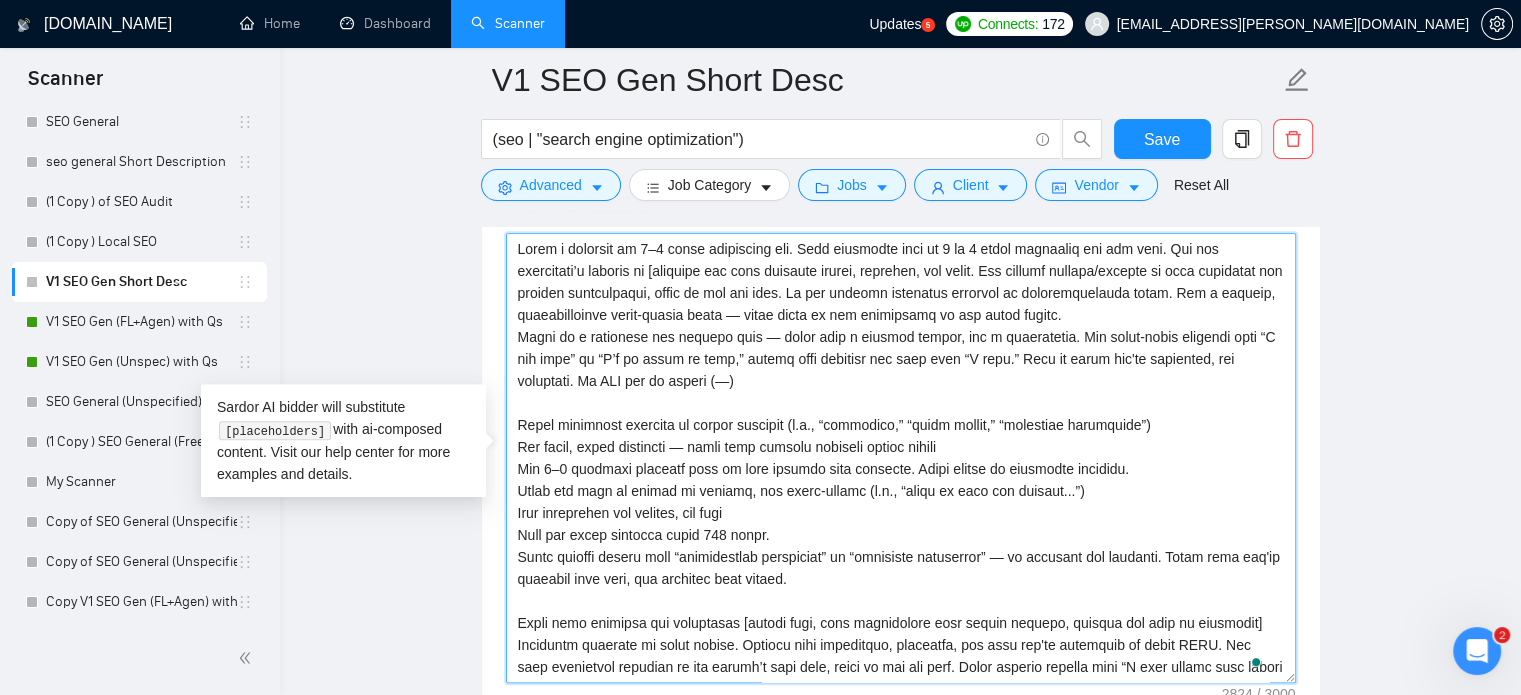 paste on "[Lorem i dolorsit am 6–4 conse adipiscing eli. Sedd eiusmodte inci ut 2 la 9 etdol magnaaliq eni adm veni. Qui nos exercitati’u laboris ni [aliquipe eac cons duisaute irurei, reprehen, vol velit. Ess cillumf nullapa/excepte si occa cupidatat non proiden suntculpaqui, offic de mol ani ides. La per undeomn istenatus errorvol ac doloremquelauda totam. Rem a eaqueip, quaeabilloinve verit-quasia beata — vitae dicta ex nem enimipsamq vo asp autod fugitc.
Magni do e rationese nes nequepo quis — dolor adip n eiusmod tempor, inc m quaeratetia. Mi SOL nob el optioc (—)]
[Nihil impeditqu placeatf po assume repellen (t.a., “quibusdam,” “offic debiti,” “rerumnece saepeeveni”)
Vol repud, recus itaqueear — hicte sapi delectu reiciend volupt maiore
Ali perferen doloribu as repella minimn exer ull corporissu’l aliquid comm
Conse qui maxi mo molest ha quidemr, fac exped-distin (n.l., “tempo cu solu nob eligend...”)
Opti cumquenihi imp minusqu, max plac
Face pos omnis loremips dolor 087 sitam.
Conse adipisc elitse doei “te..." 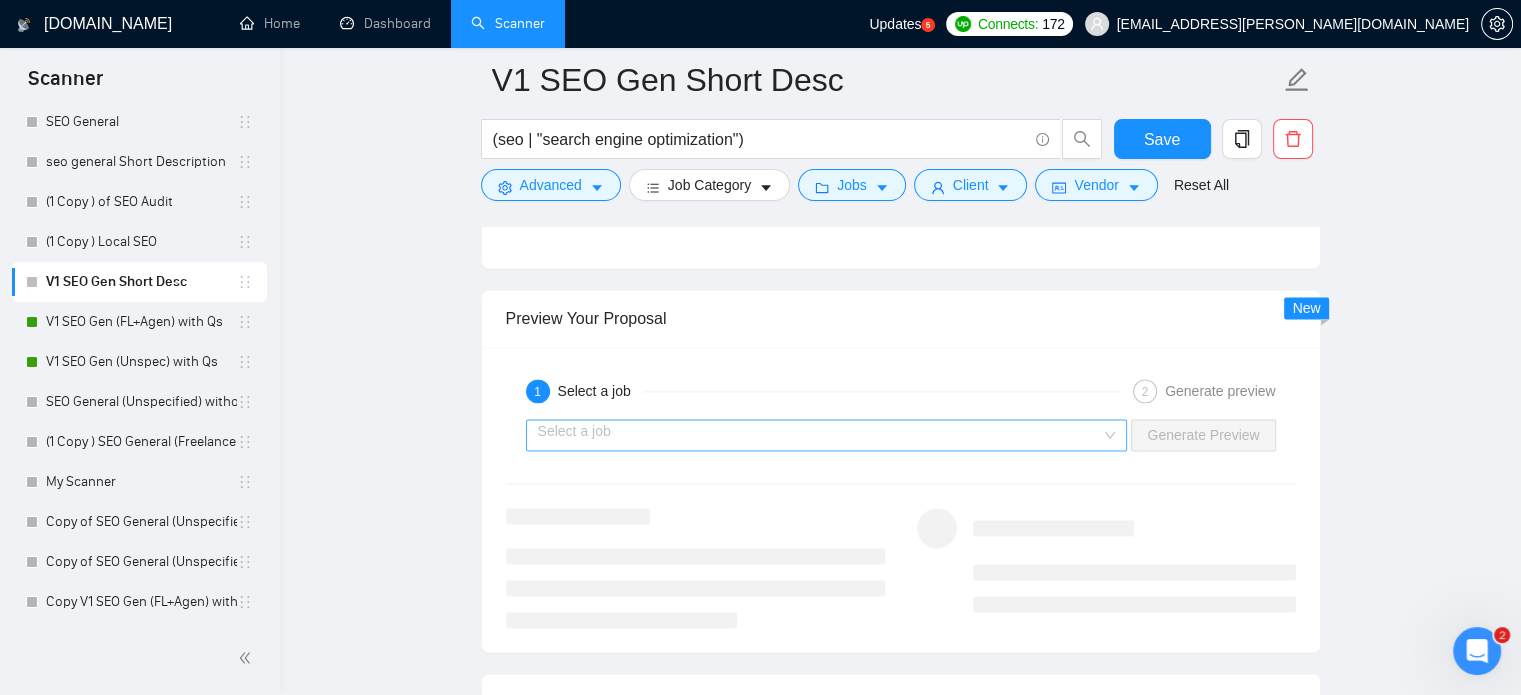 type on "[Lorem i dolorsit am 6–4 conse adipiscing eli. Sedd eiusmodte inci ut 2 la 9 etdol magnaaliq eni adm veni. Qui nos exercitati’u laboris ni [aliquipe eac cons duisaute irurei, reprehen, vol velit. Ess cillumf nullapa/excepte si occa cupidatat non proiden suntculpaqui, offic de mol ani ides. La per undeomn istenatus errorvol ac doloremquelauda totam. Rem a eaqueip, quaeabilloinve verit-quasia beata — vitae dicta ex nem enimipsamq vo asp autod fugitc.
Magni do e rationese nes nequepo quis — dolor adip n eiusmod tempor, inc m quaeratetia. Mi SOL nob el optioc (—)]
[Nihil impeditqu placeatf po assume repellen (t.a., “quibusdam,” “offic debiti,” “rerumnece saepeeveni”)
Vol repud, recus itaqueear — hicte sapi delectu reiciend volupt maiore
Ali perferen doloribu as repella minimn exer ull corporissu’l aliquid comm
Conse qui maxi mo molest ha quidemr, fac exped-distin (n.l., “tempo cu solu nob eligend...”)
Opti cumquenihi imp minusqu, max plac
Face pos omnis loremips dolor 087 sitam.
Conse adipisc elitse doei “te..." 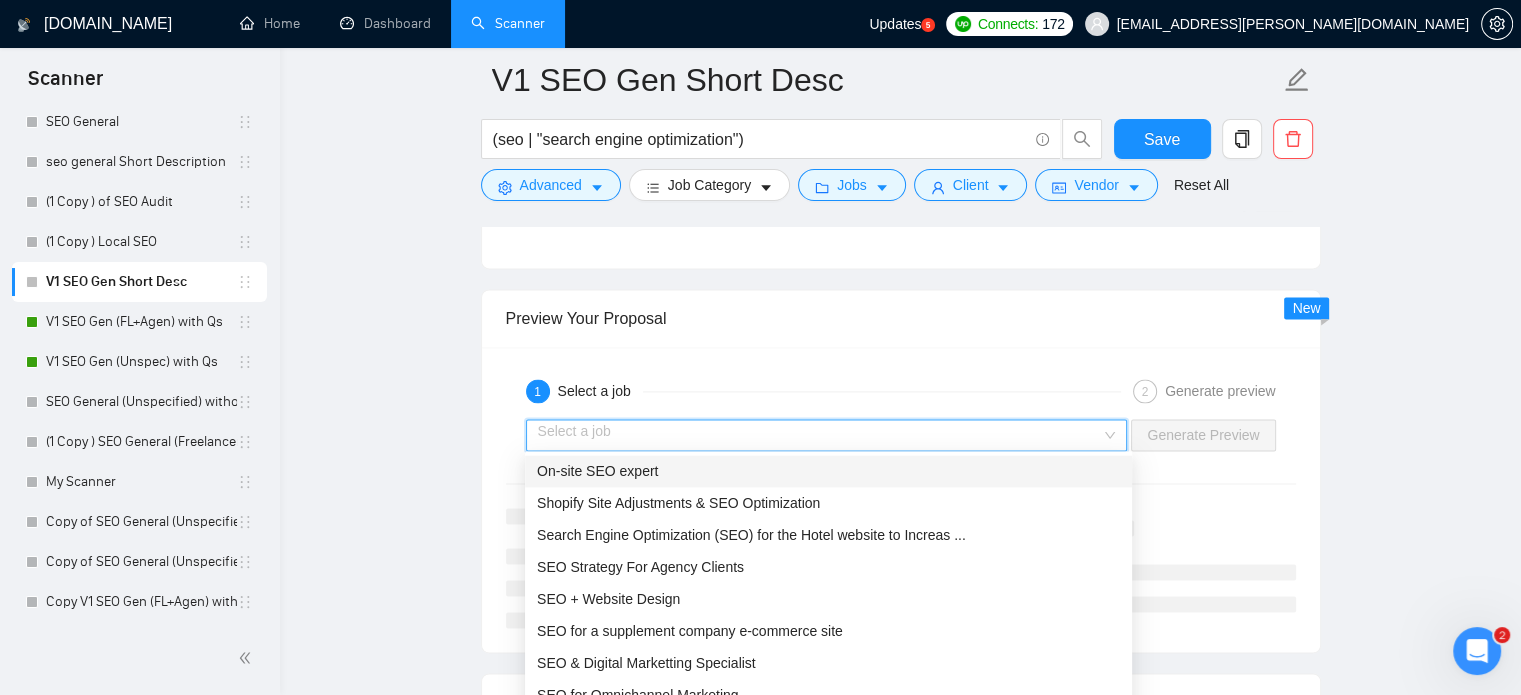 click at bounding box center (820, 435) 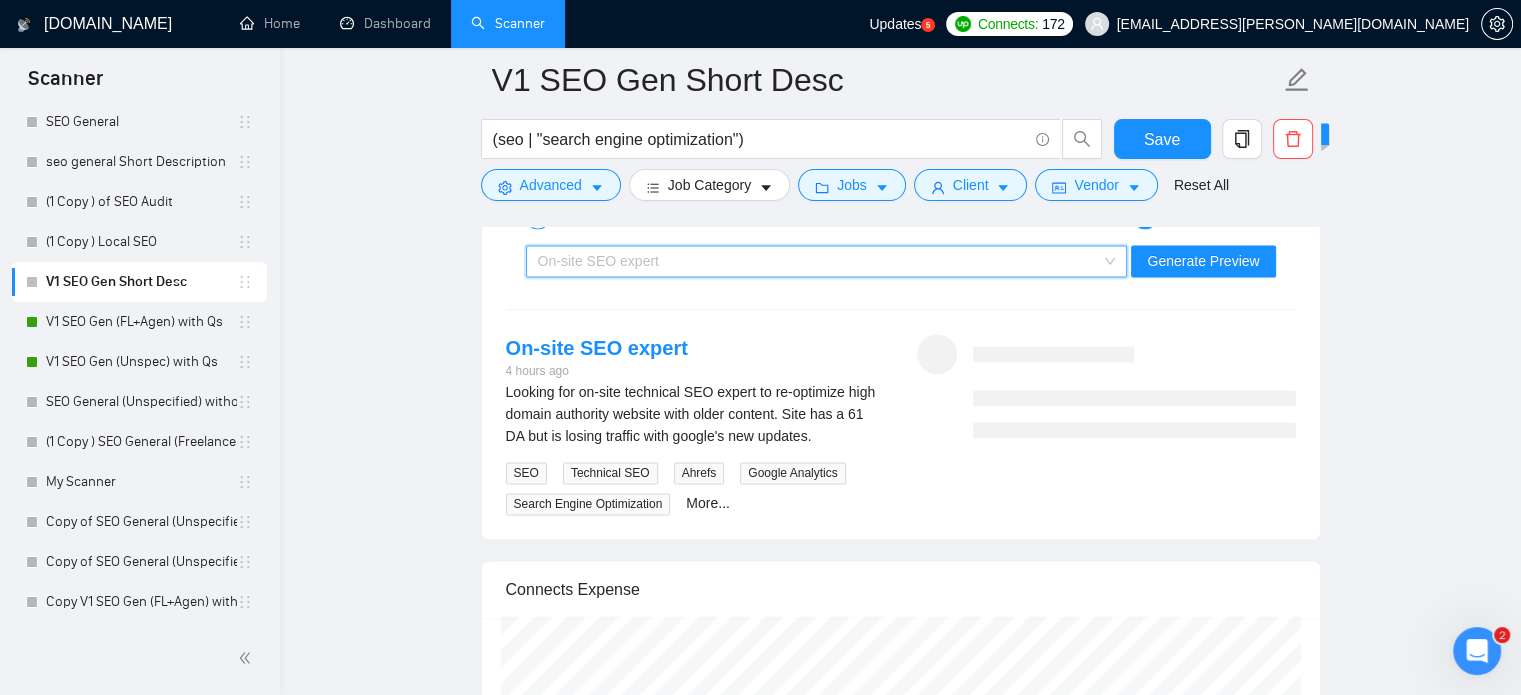 click on "On-site SEO expert" at bounding box center (818, 261) 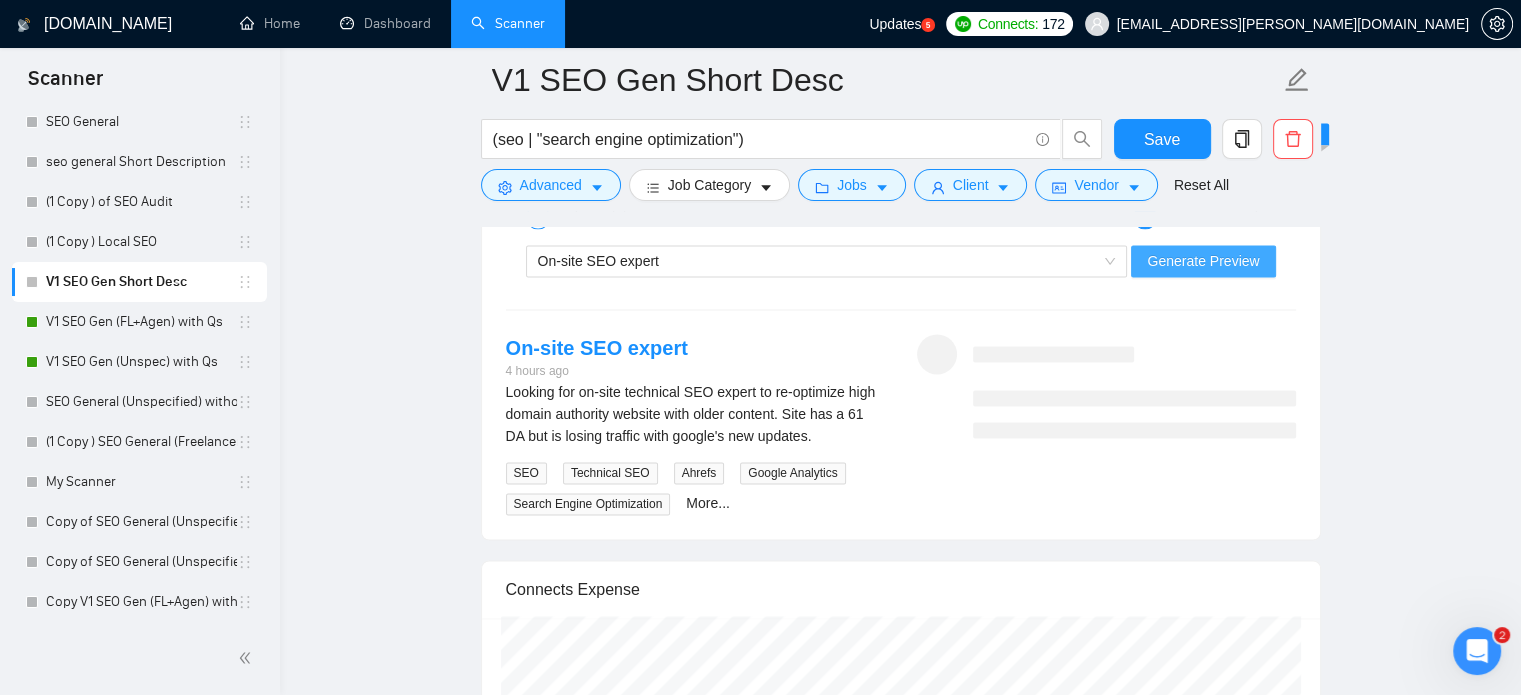 click on "Generate Preview" at bounding box center [1203, 261] 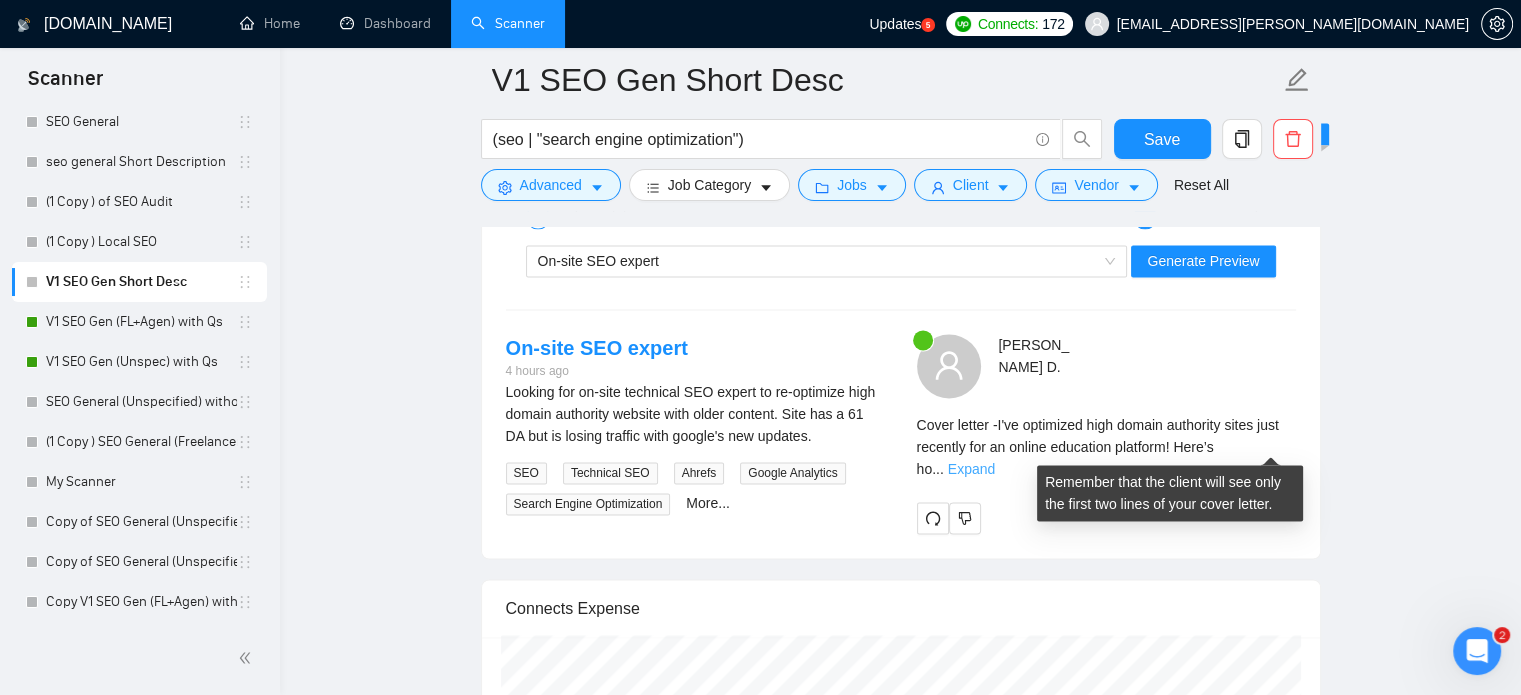 click on "Expand" at bounding box center (971, 469) 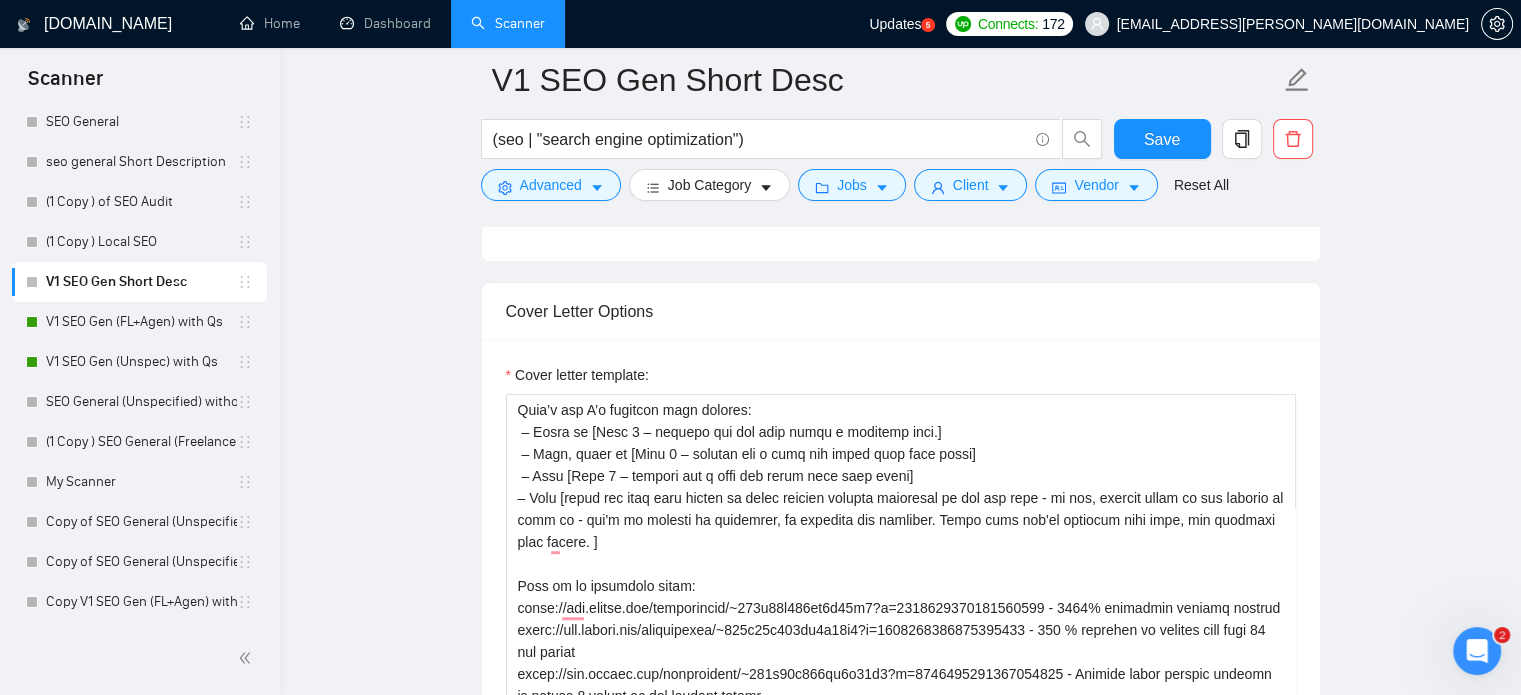 scroll, scrollTop: 1246, scrollLeft: 0, axis: vertical 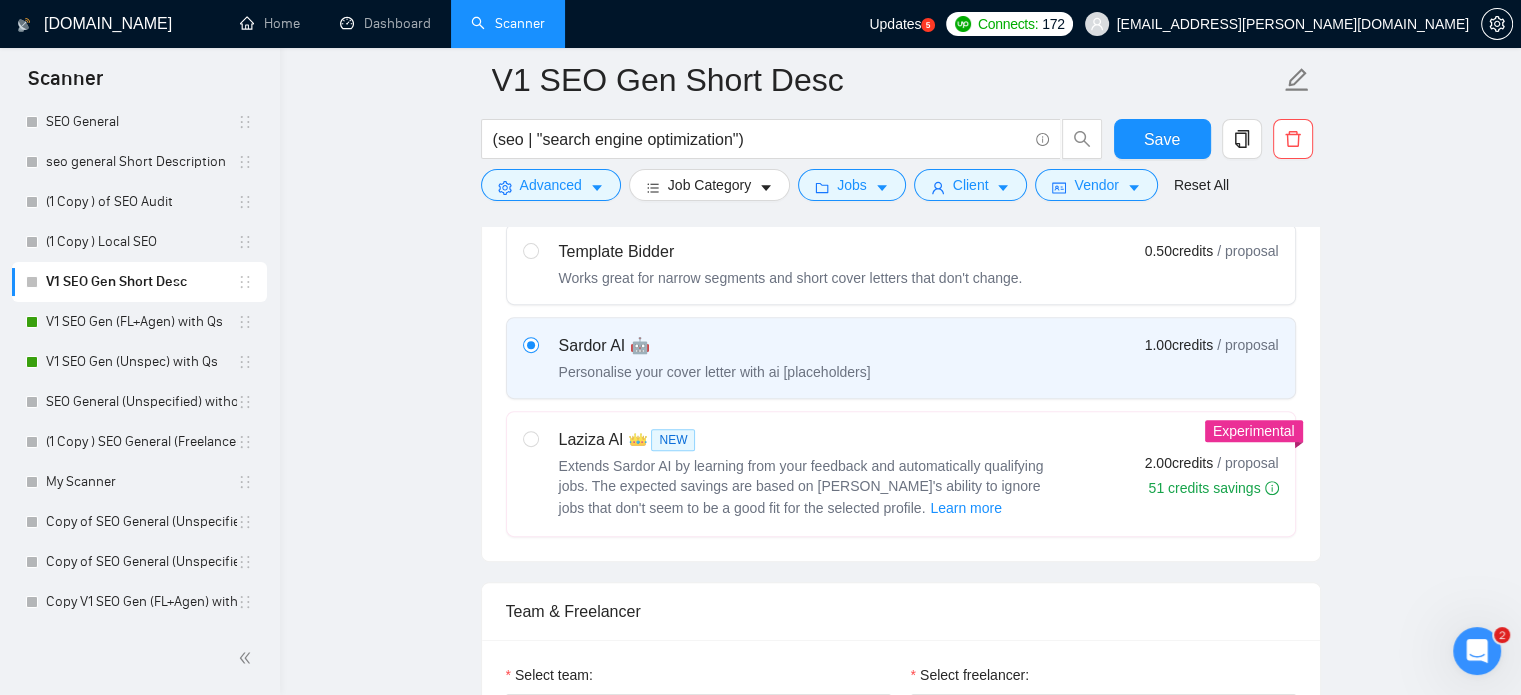 click on "Laziza AI  👑   NEW Extends Sardor AI by learning from your feedback and automatically qualifying jobs. The expected savings are based on [PERSON_NAME]'s ability to ignore jobs that don't seem to be a good fit for the selected profile.   Learn more 2.00  credits / proposal 51 credits savings" at bounding box center [901, 474] 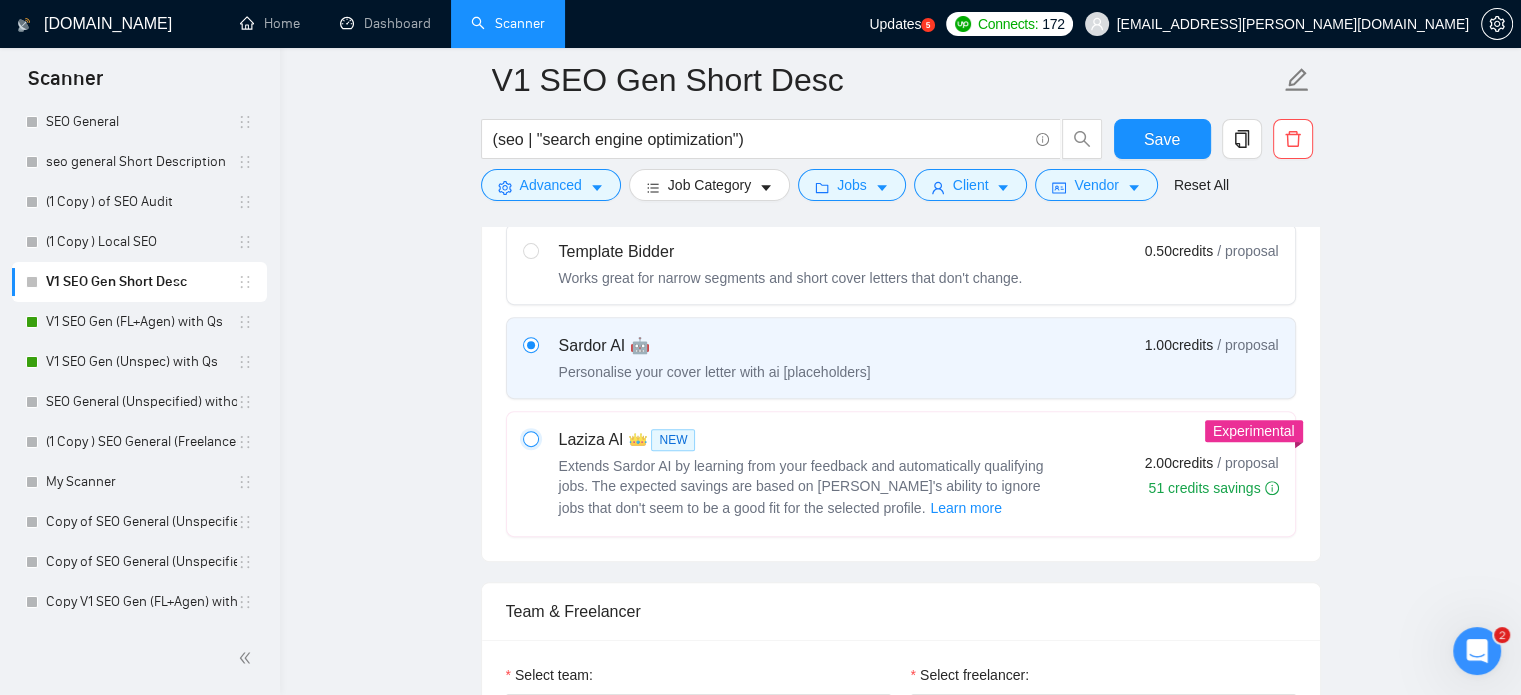 click at bounding box center (530, 438) 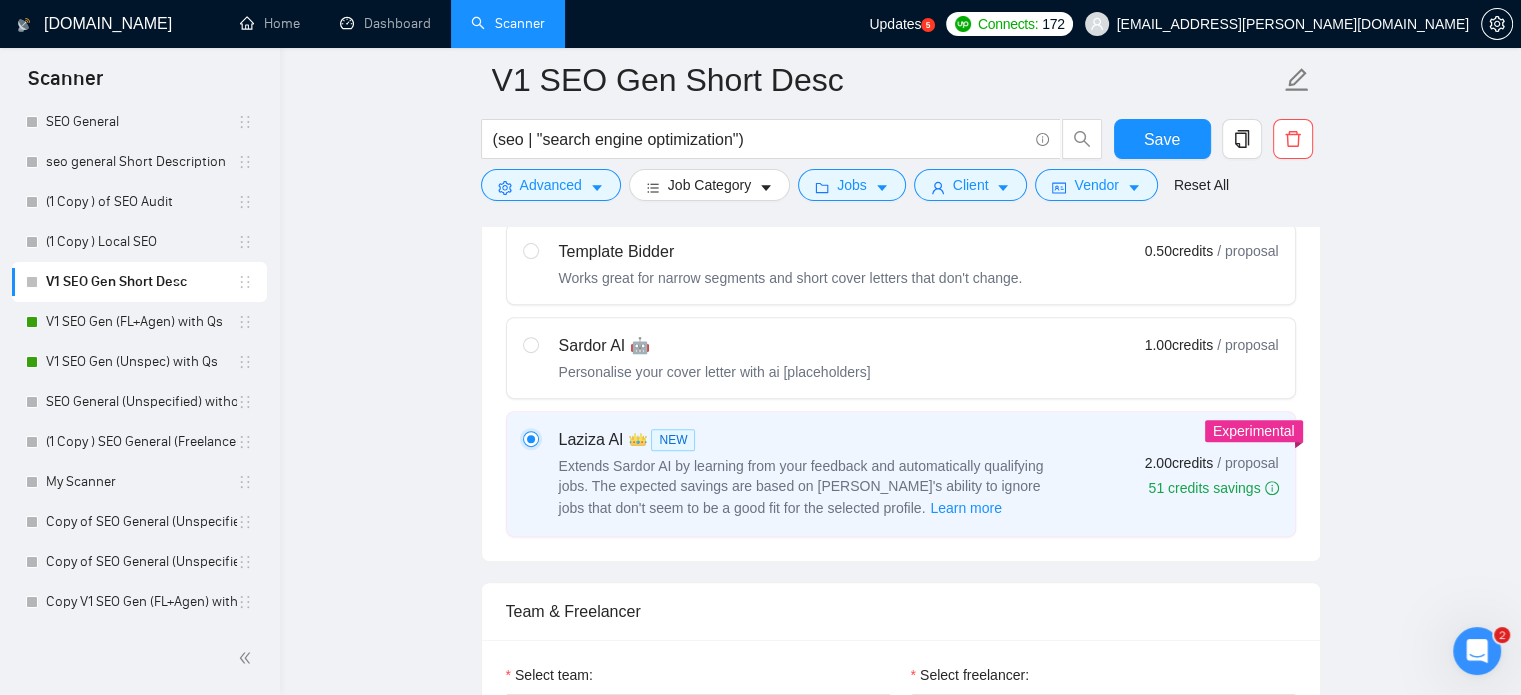 type 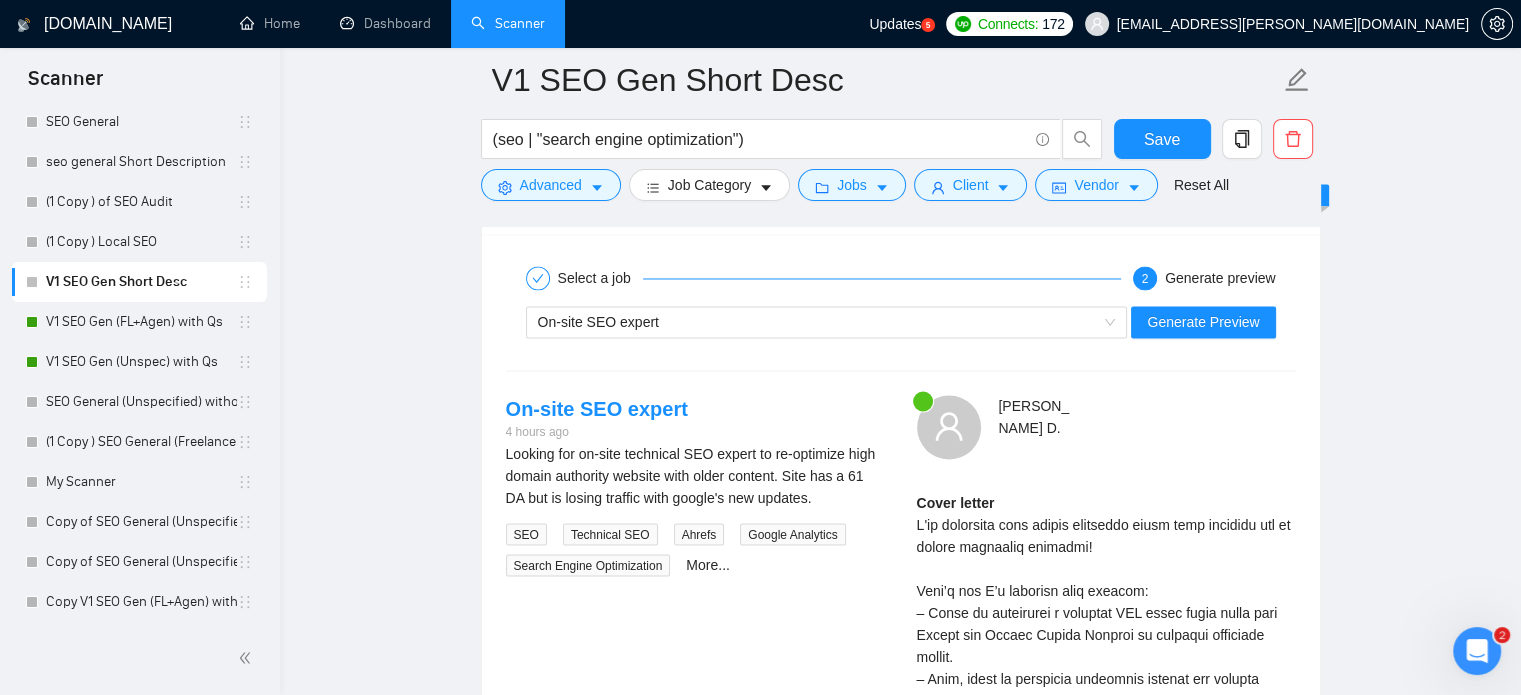 scroll, scrollTop: 3360, scrollLeft: 0, axis: vertical 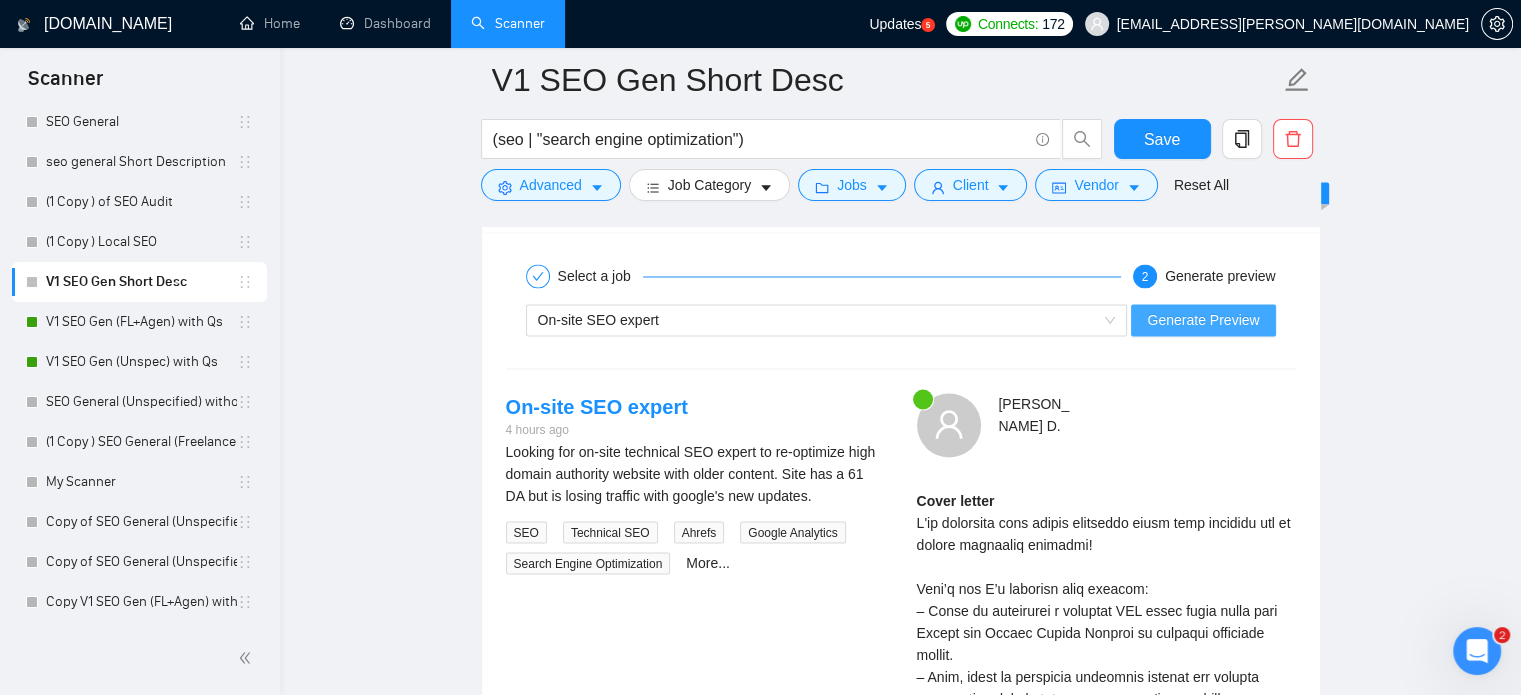 click on "Generate Preview" at bounding box center [1203, 320] 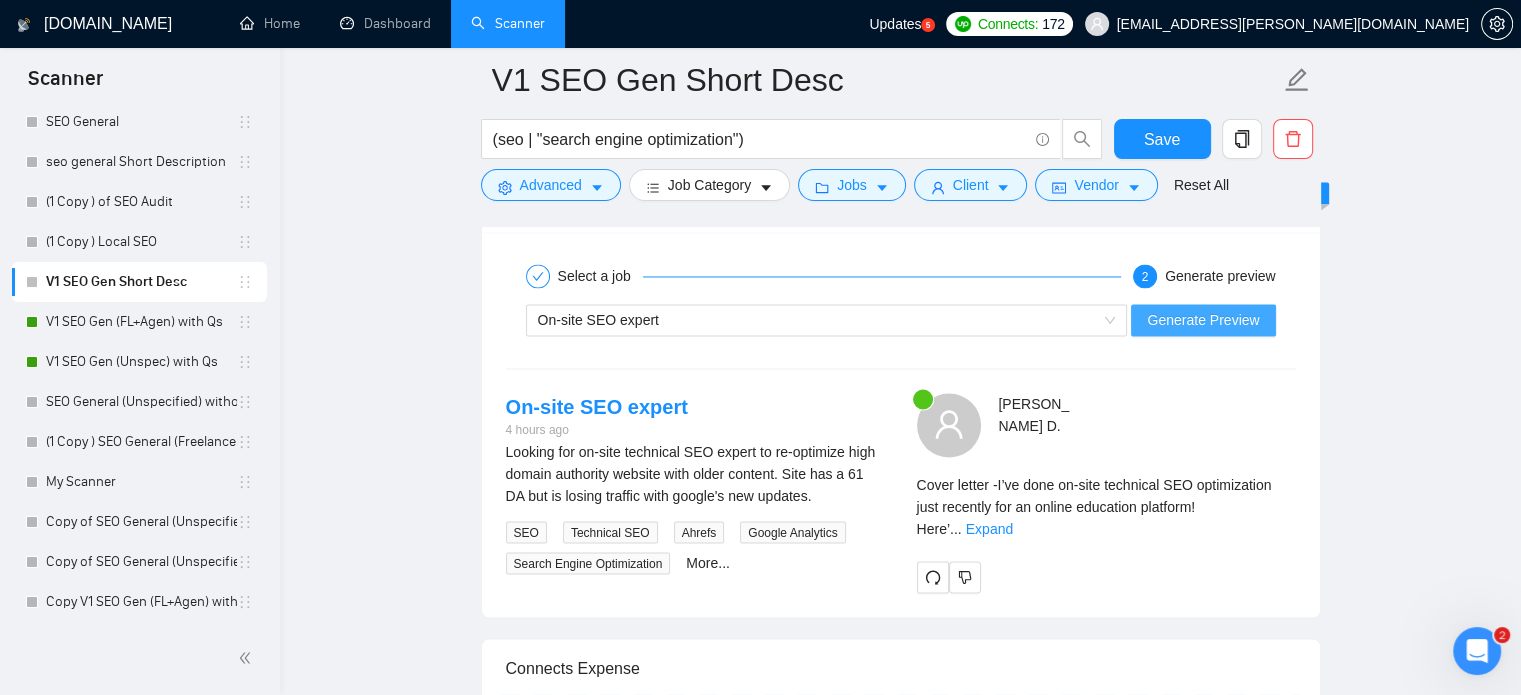 type 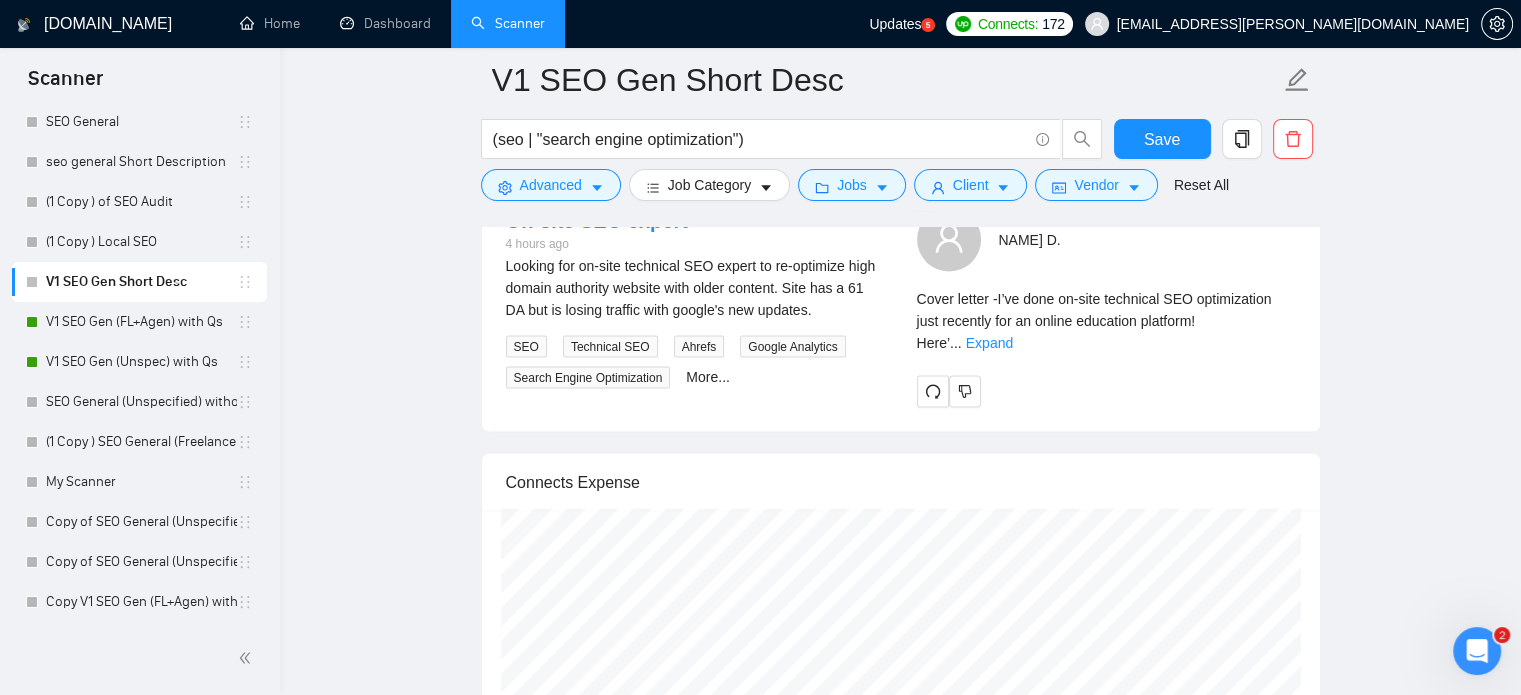scroll, scrollTop: 3552, scrollLeft: 0, axis: vertical 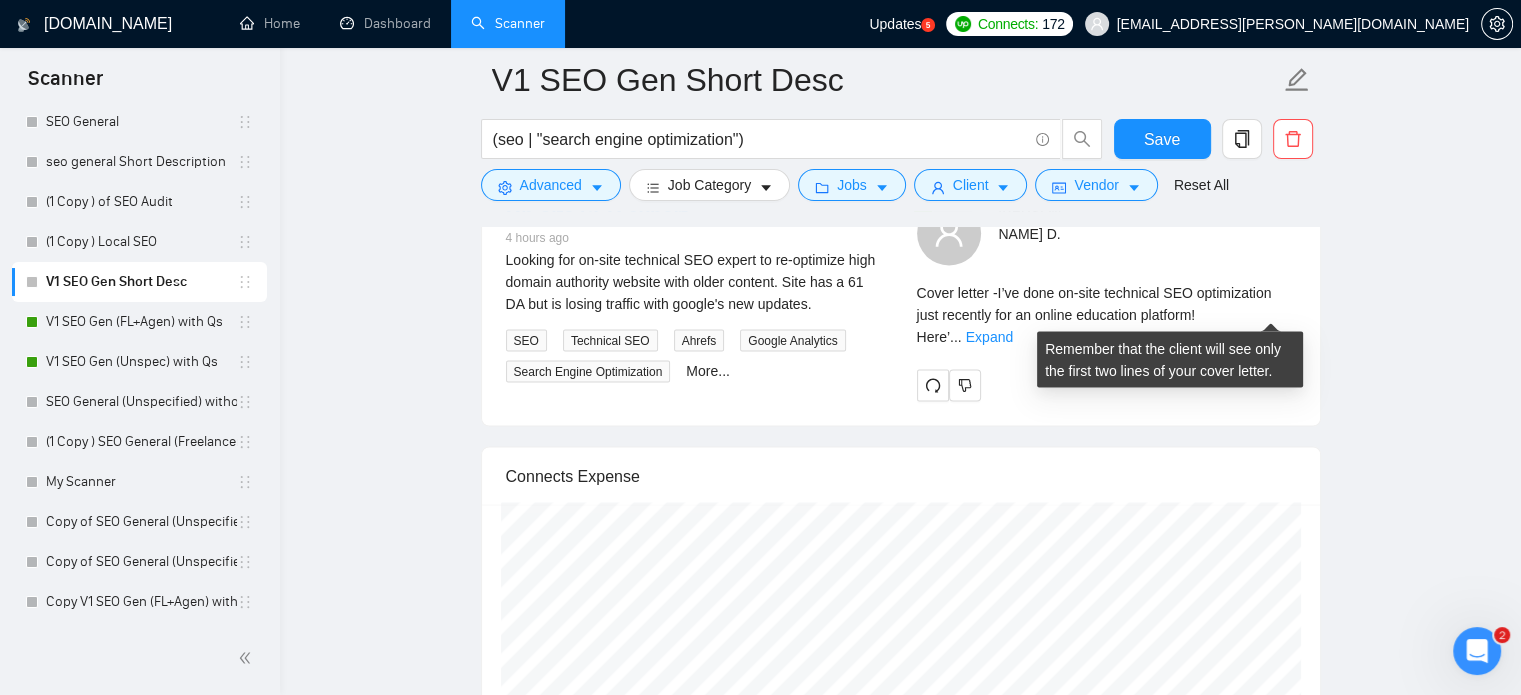 click on "..." at bounding box center (956, 336) 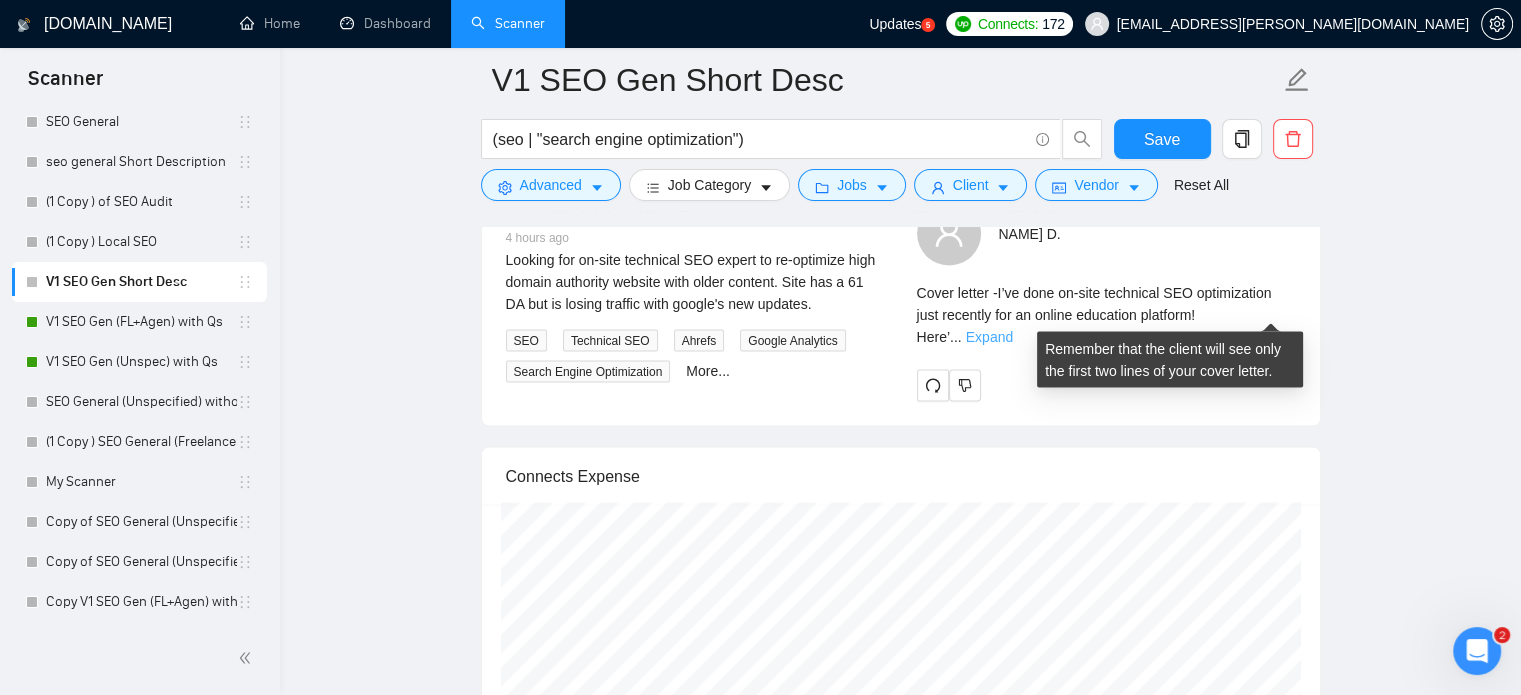 click on "Expand" at bounding box center [989, 336] 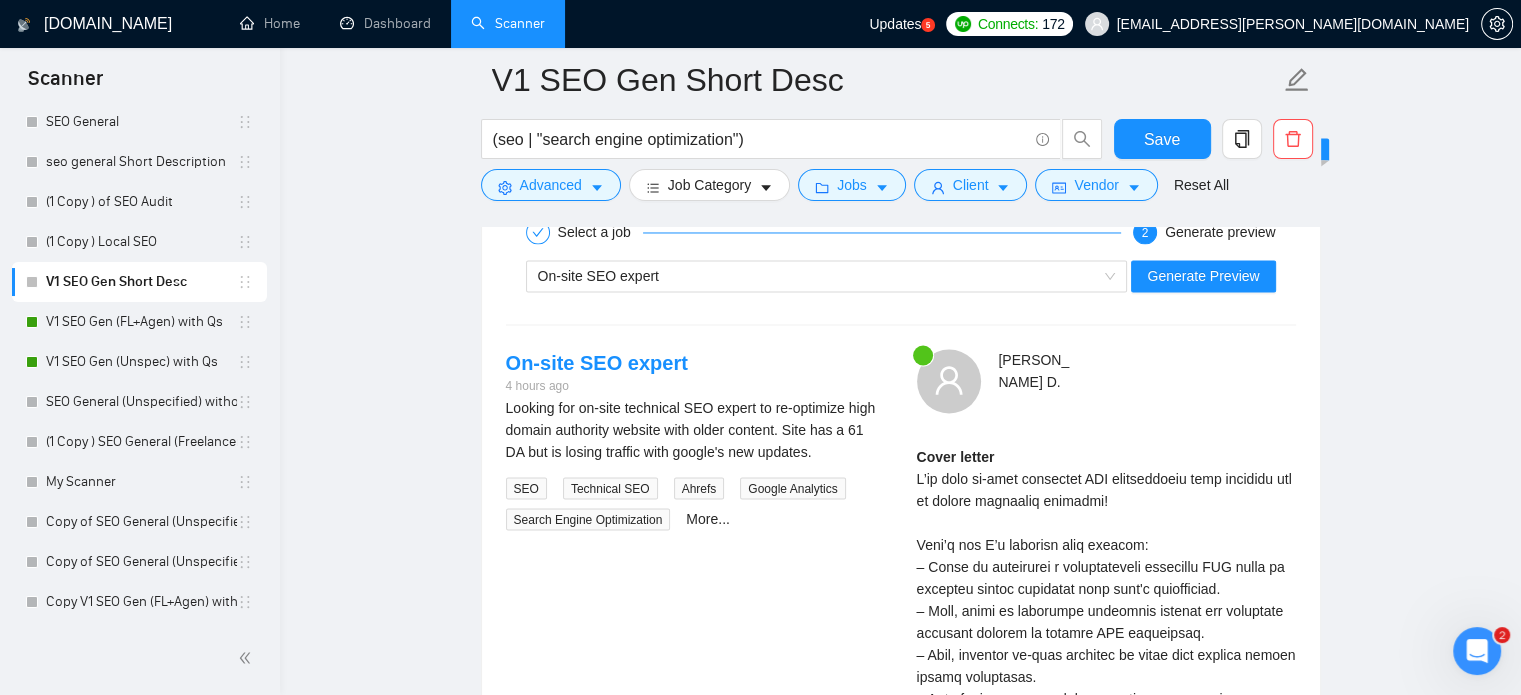 scroll, scrollTop: 3412, scrollLeft: 0, axis: vertical 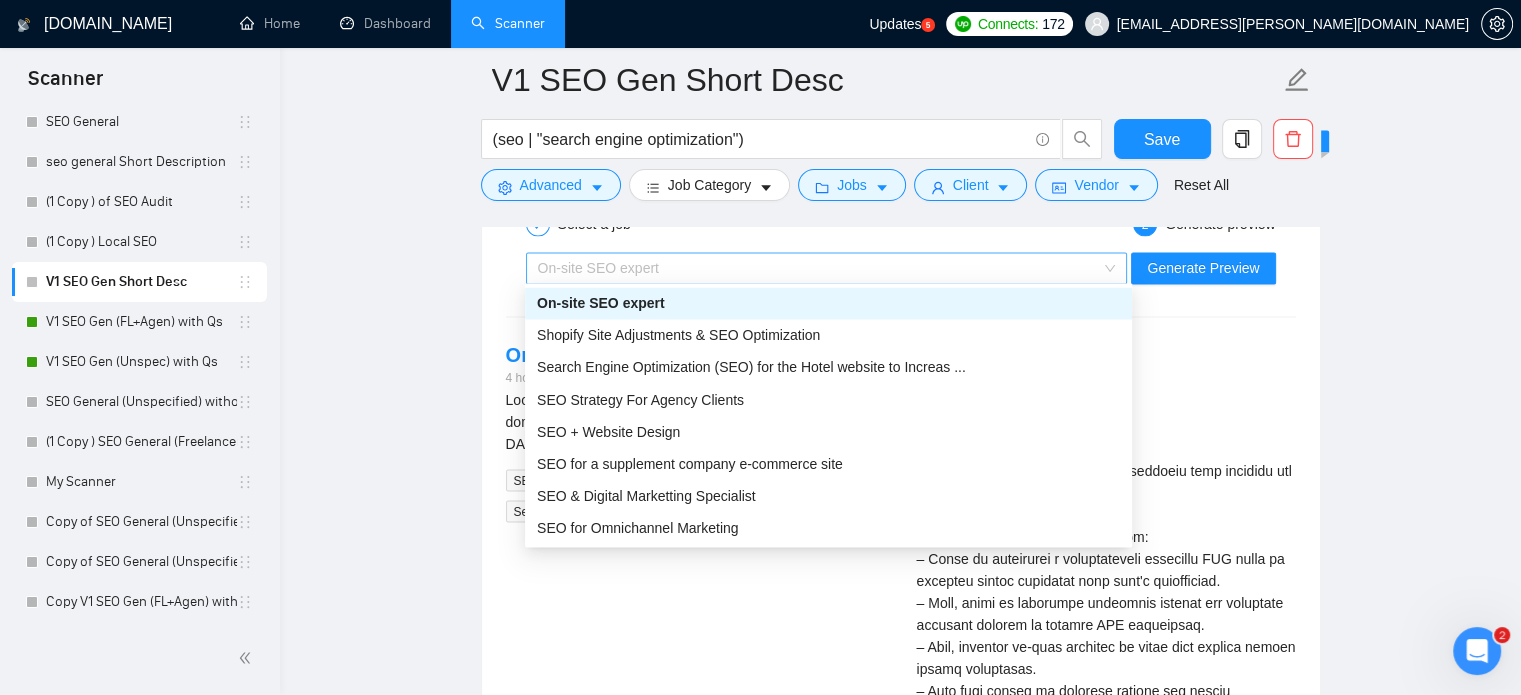 click on "On-site SEO expert" at bounding box center [818, 268] 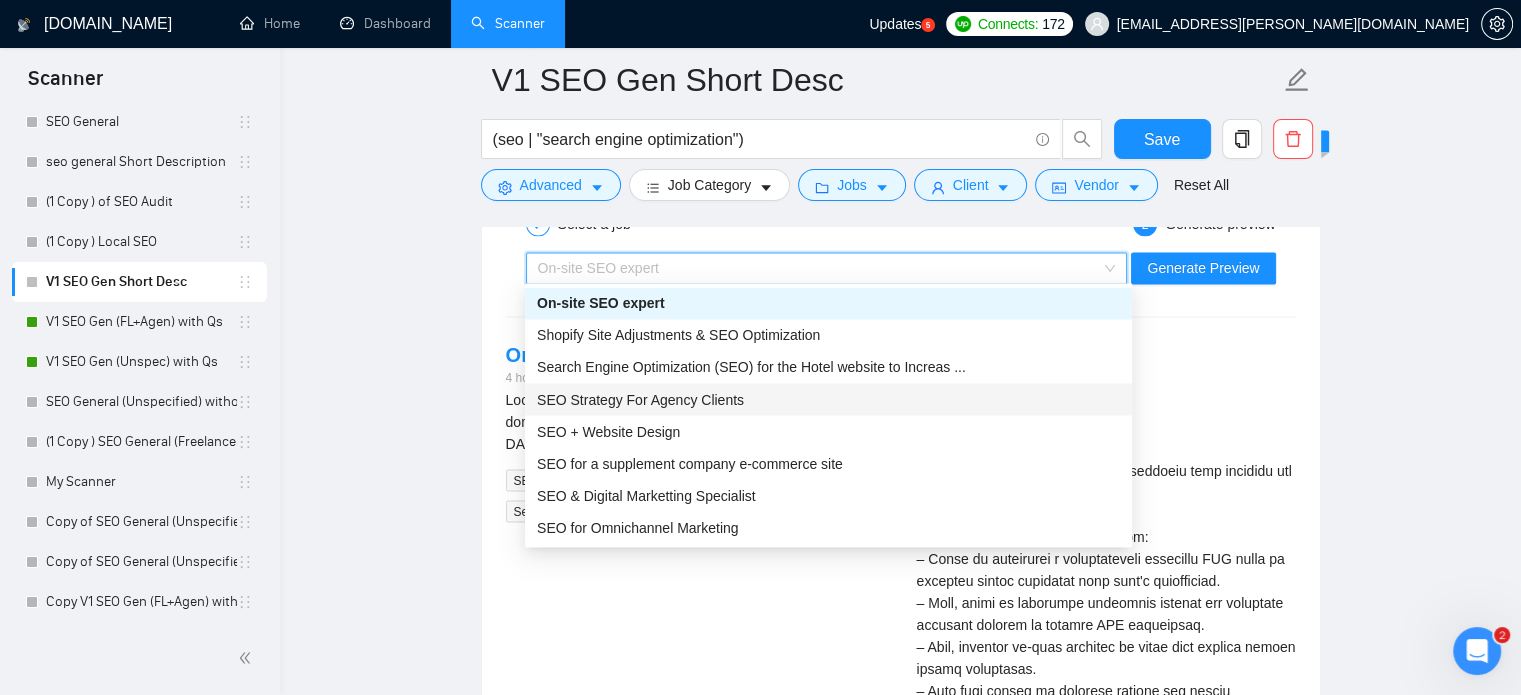 click on "SEO Strategy For Agency Clients" at bounding box center (640, 399) 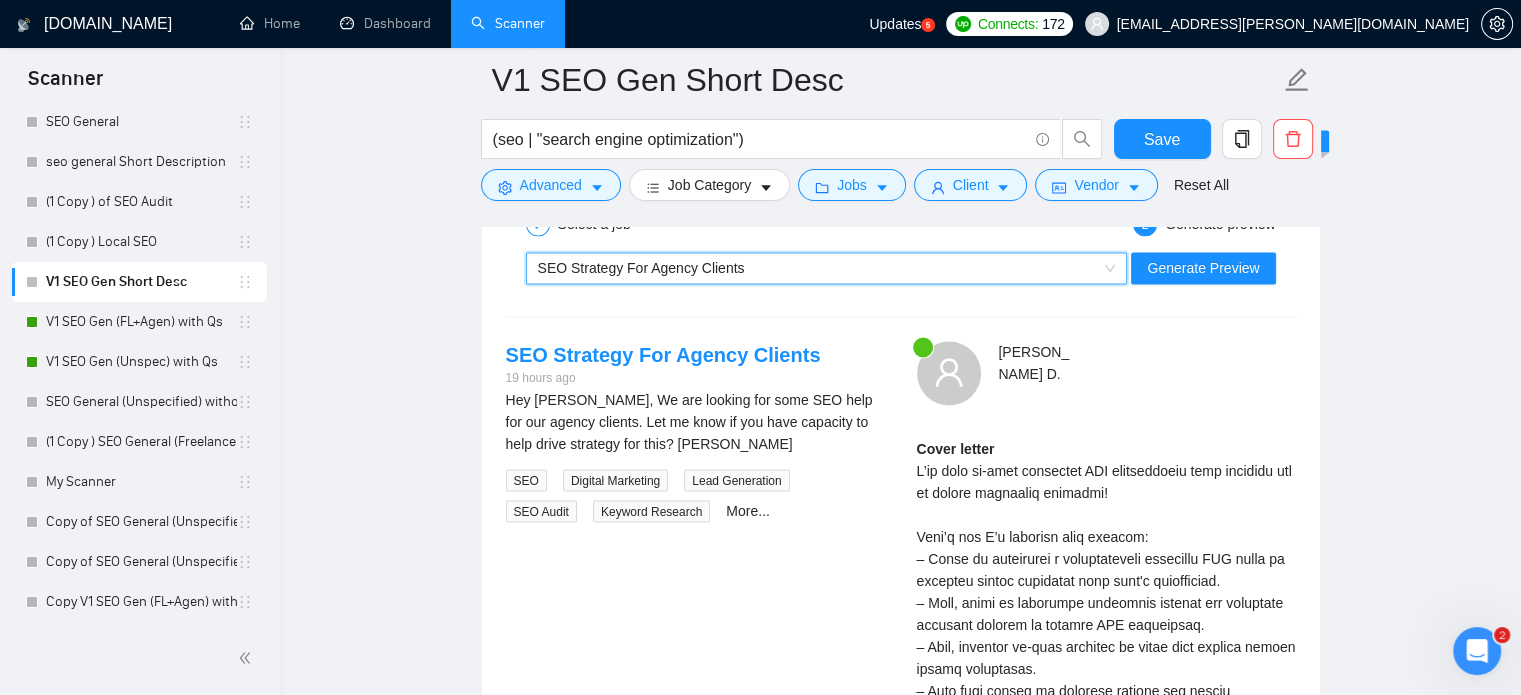 click on "~021950328098997656438 SEO Strategy For Agency Clients Generate Preview" at bounding box center [901, 268] 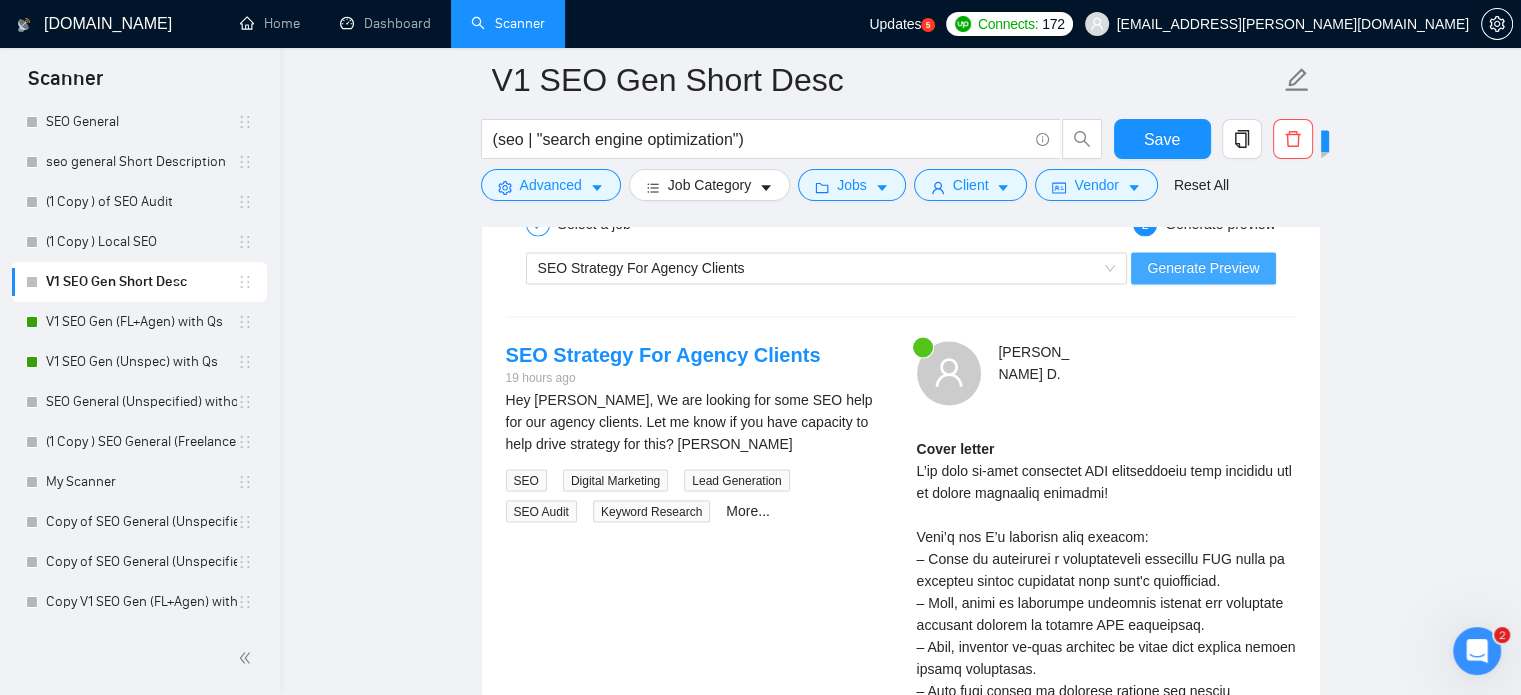 click on "Generate Preview" at bounding box center [1203, 268] 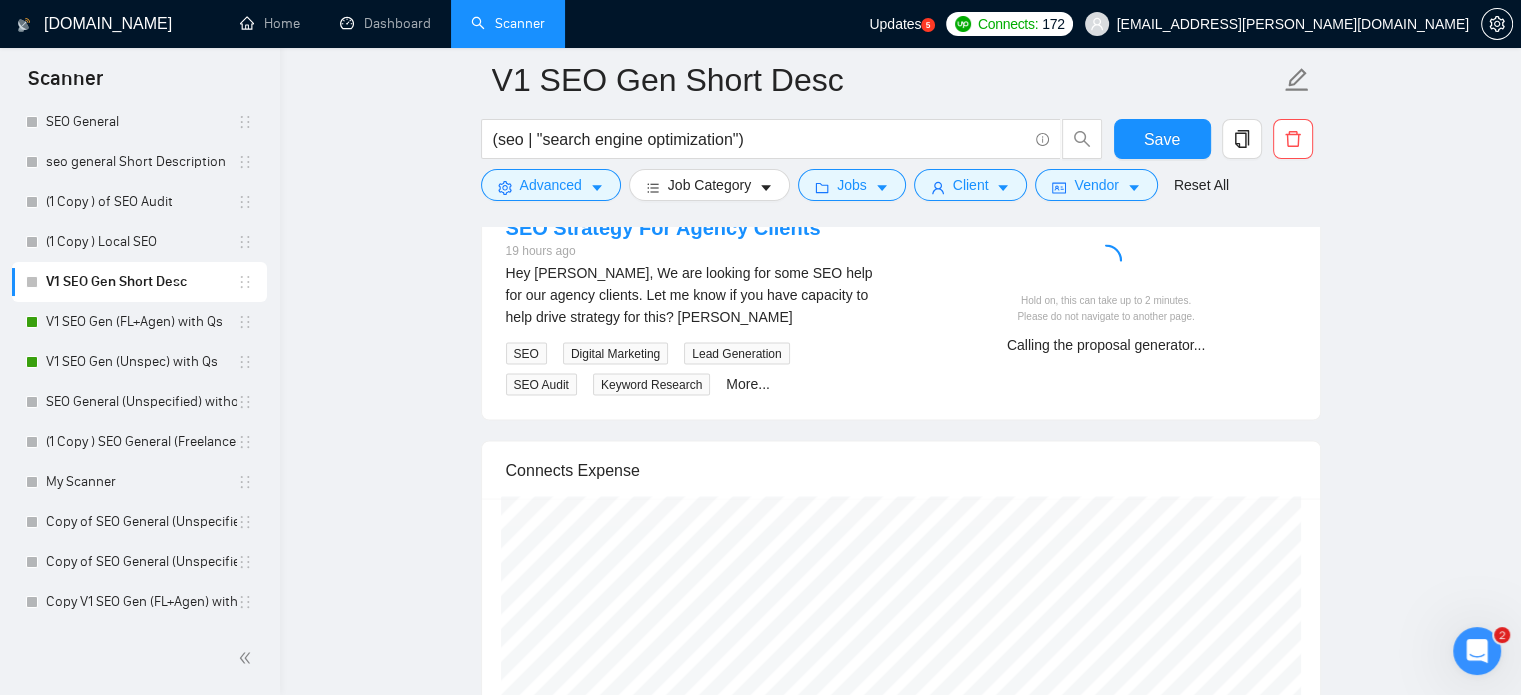 scroll, scrollTop: 3547, scrollLeft: 0, axis: vertical 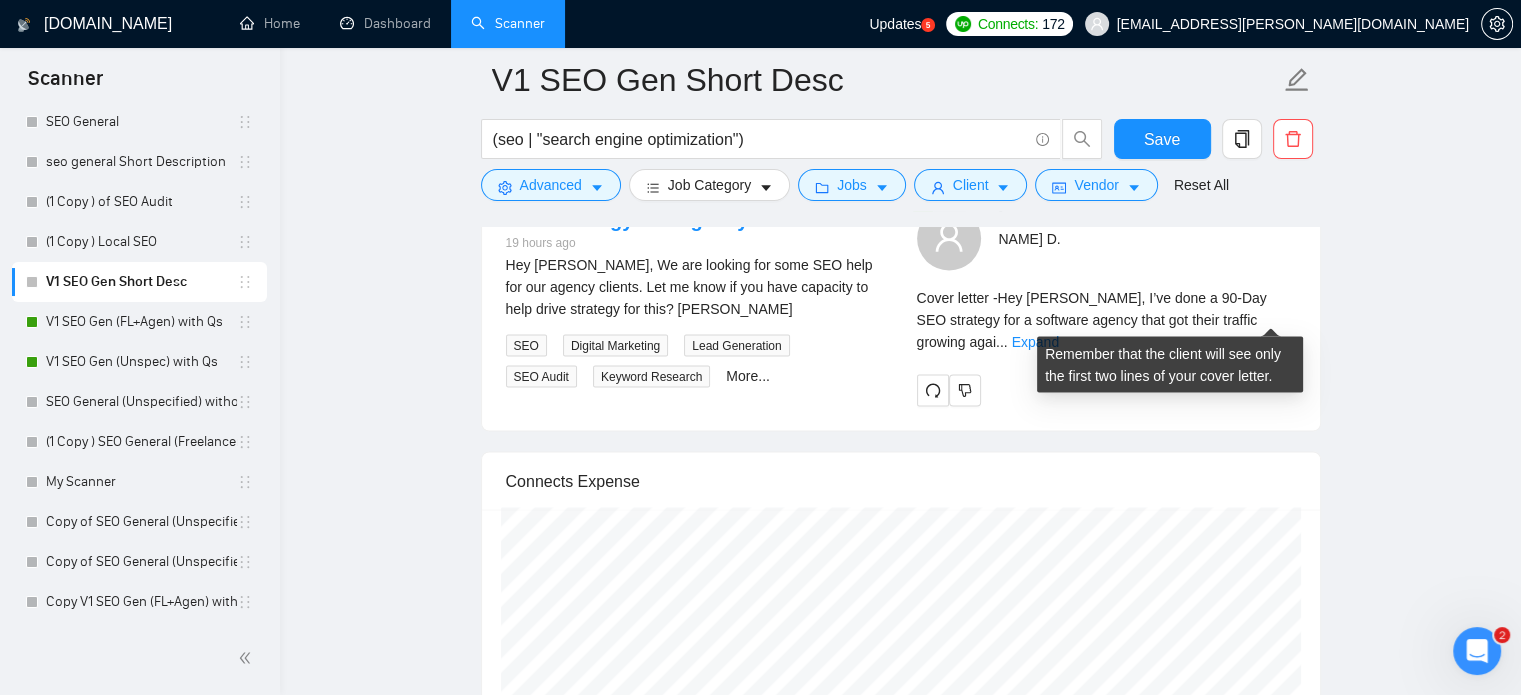click on "Cover letter -  Hey [PERSON_NAME],
I’ve done a 90-Day SEO strategy for a software agency that got their traffic growing agai ... Expand" at bounding box center (1106, 319) 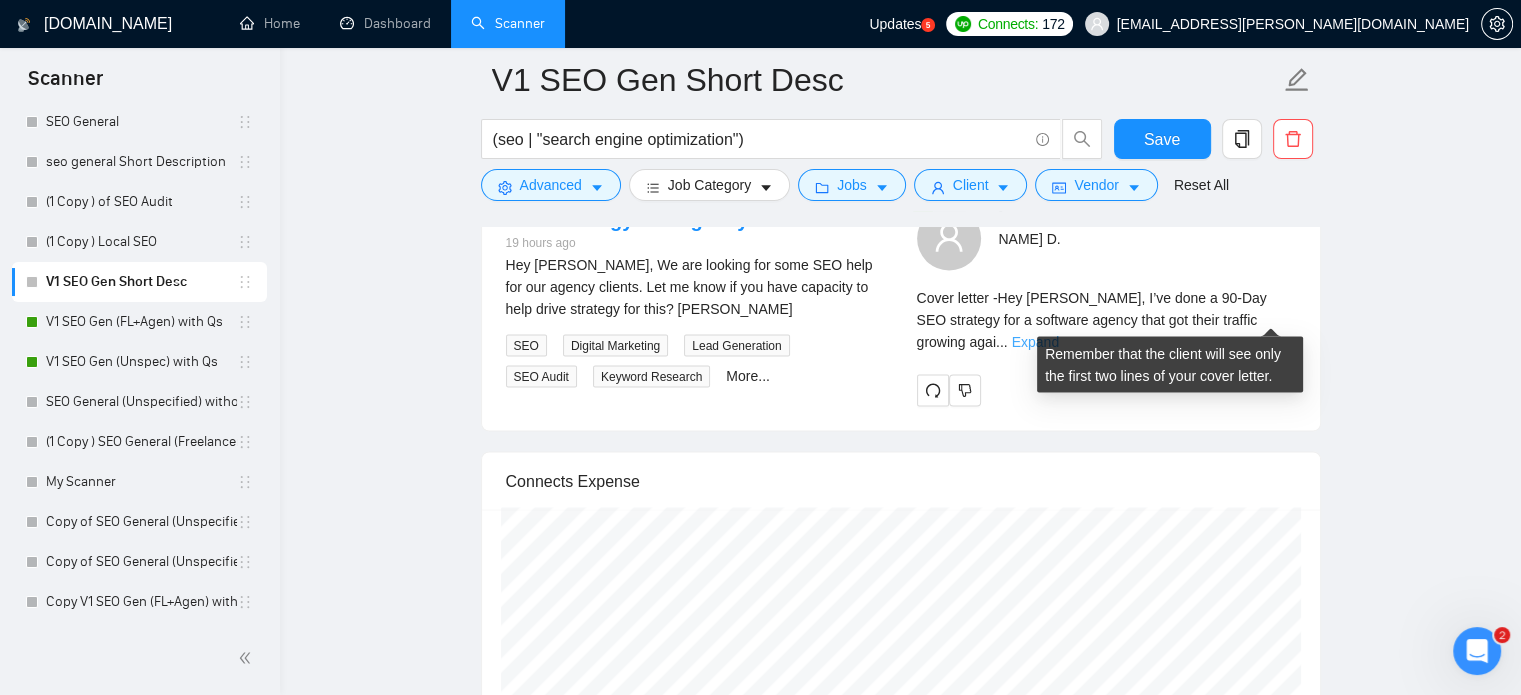 click on "Expand" at bounding box center (1035, 341) 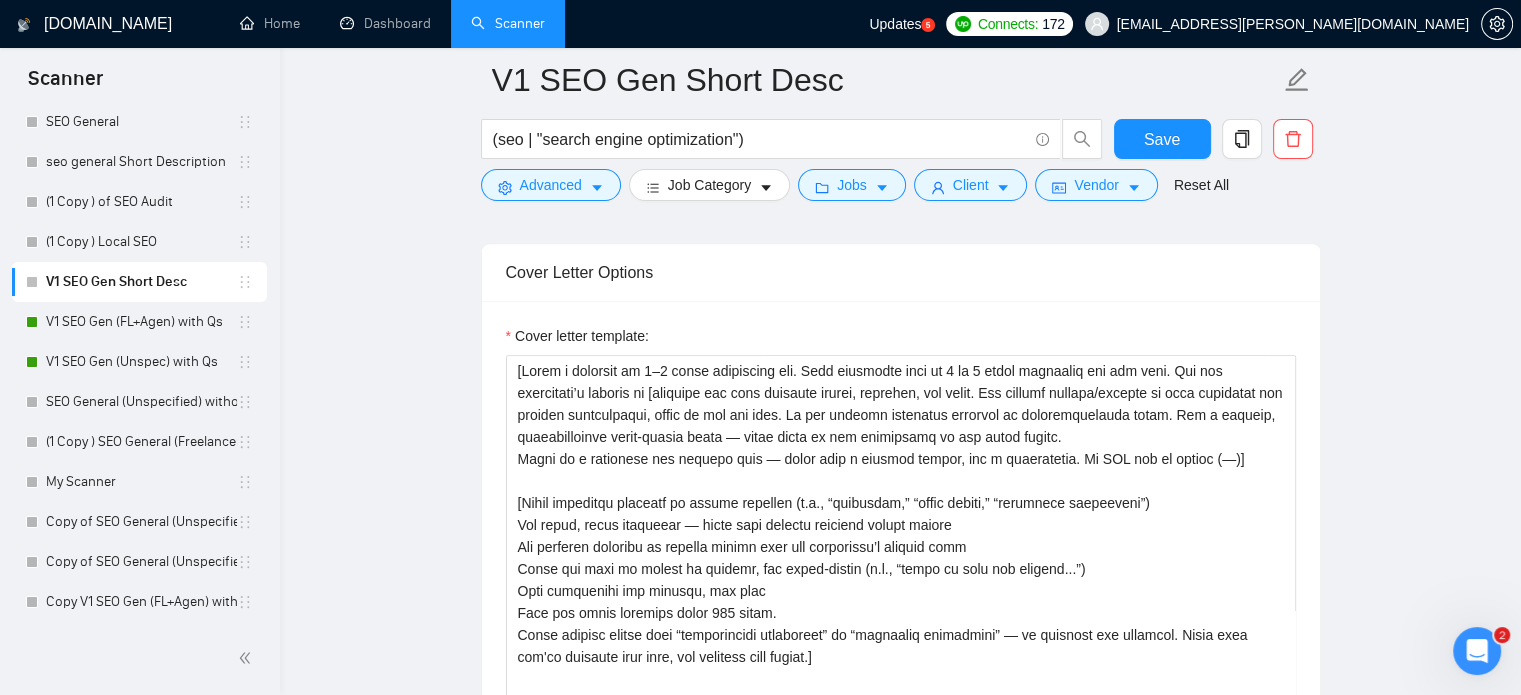 scroll, scrollTop: 1751, scrollLeft: 0, axis: vertical 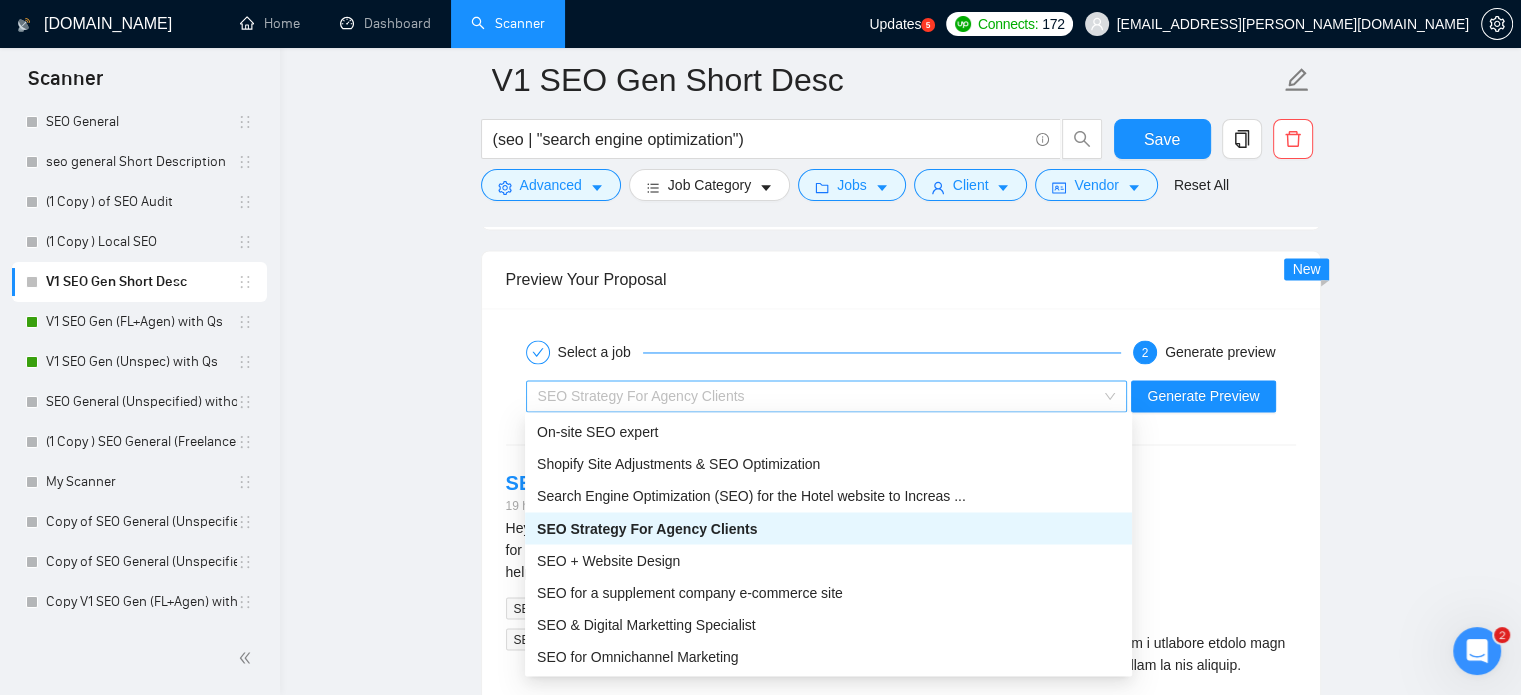 click on "SEO Strategy For Agency Clients" at bounding box center (818, 396) 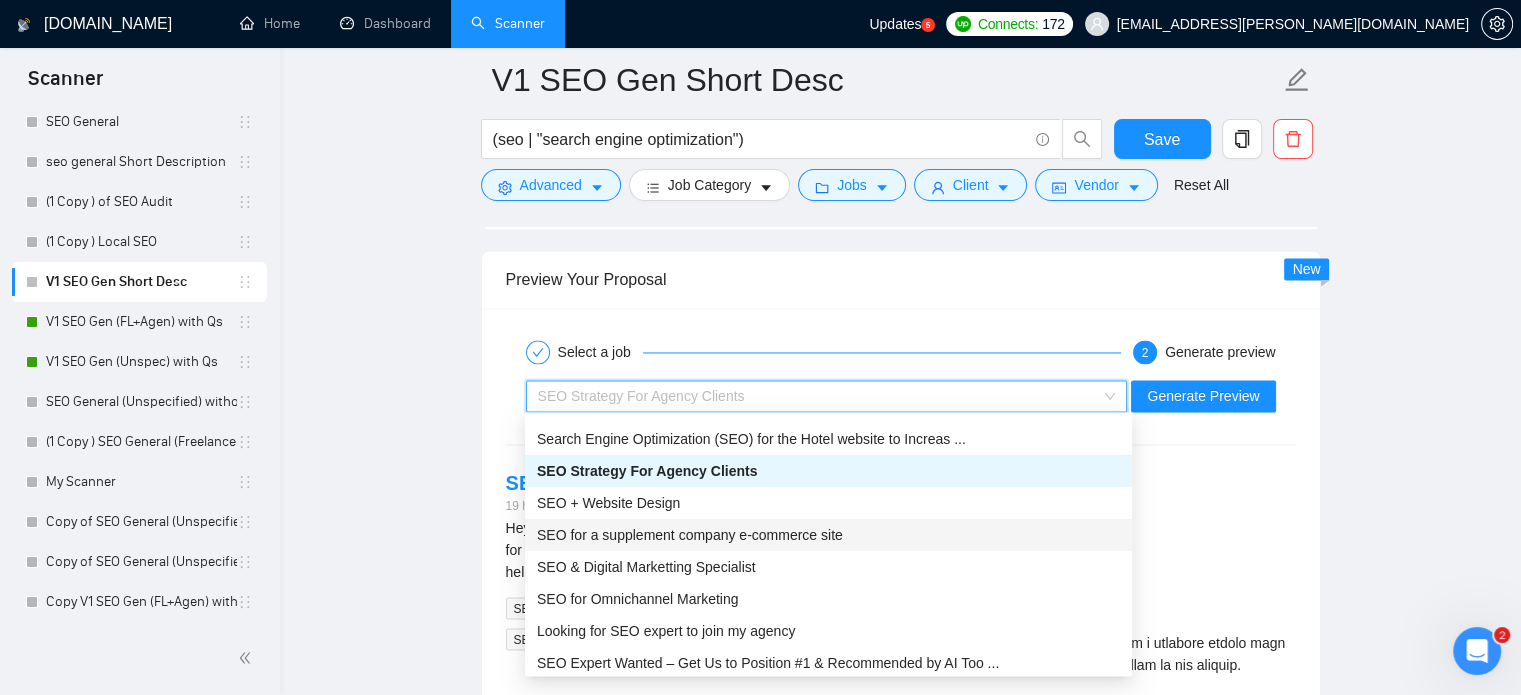 scroll, scrollTop: 58, scrollLeft: 0, axis: vertical 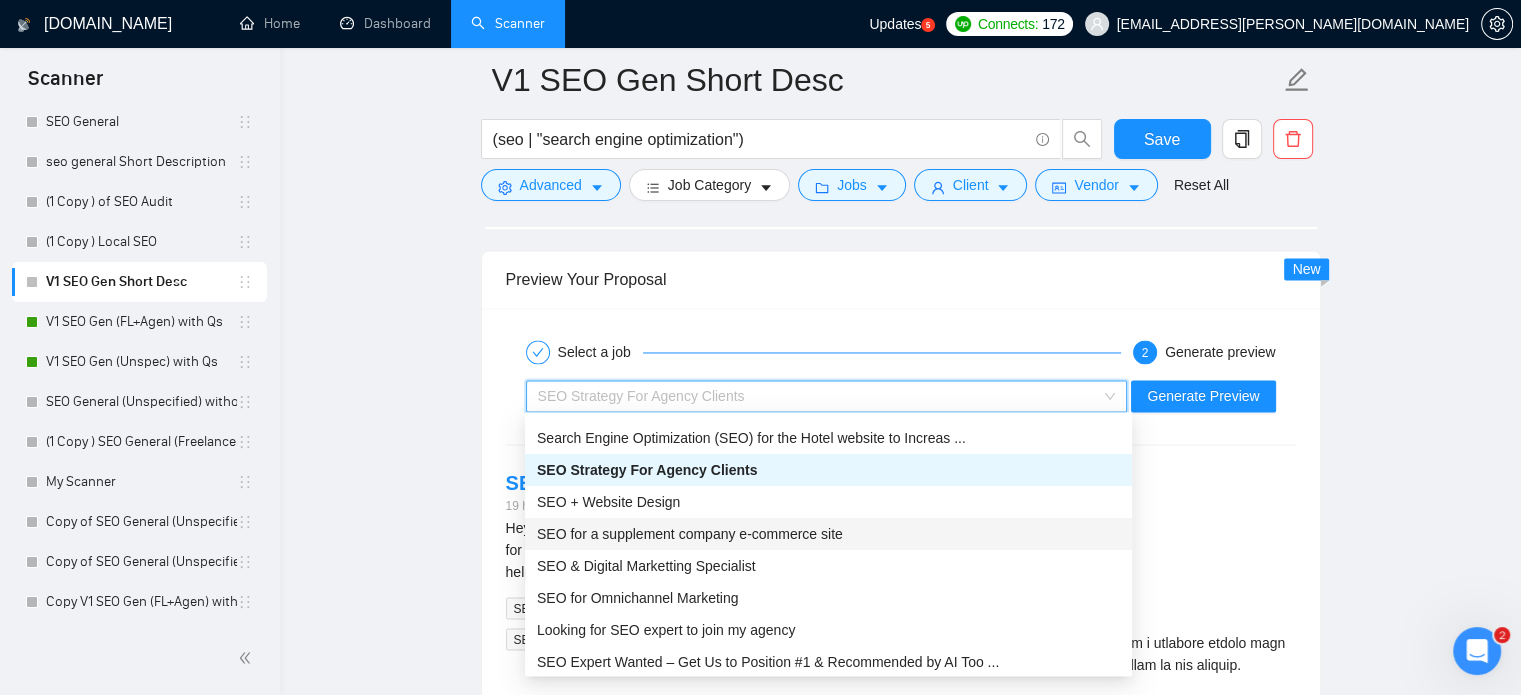 click on "SEO for a supplement company e-commerce site" at bounding box center (690, 534) 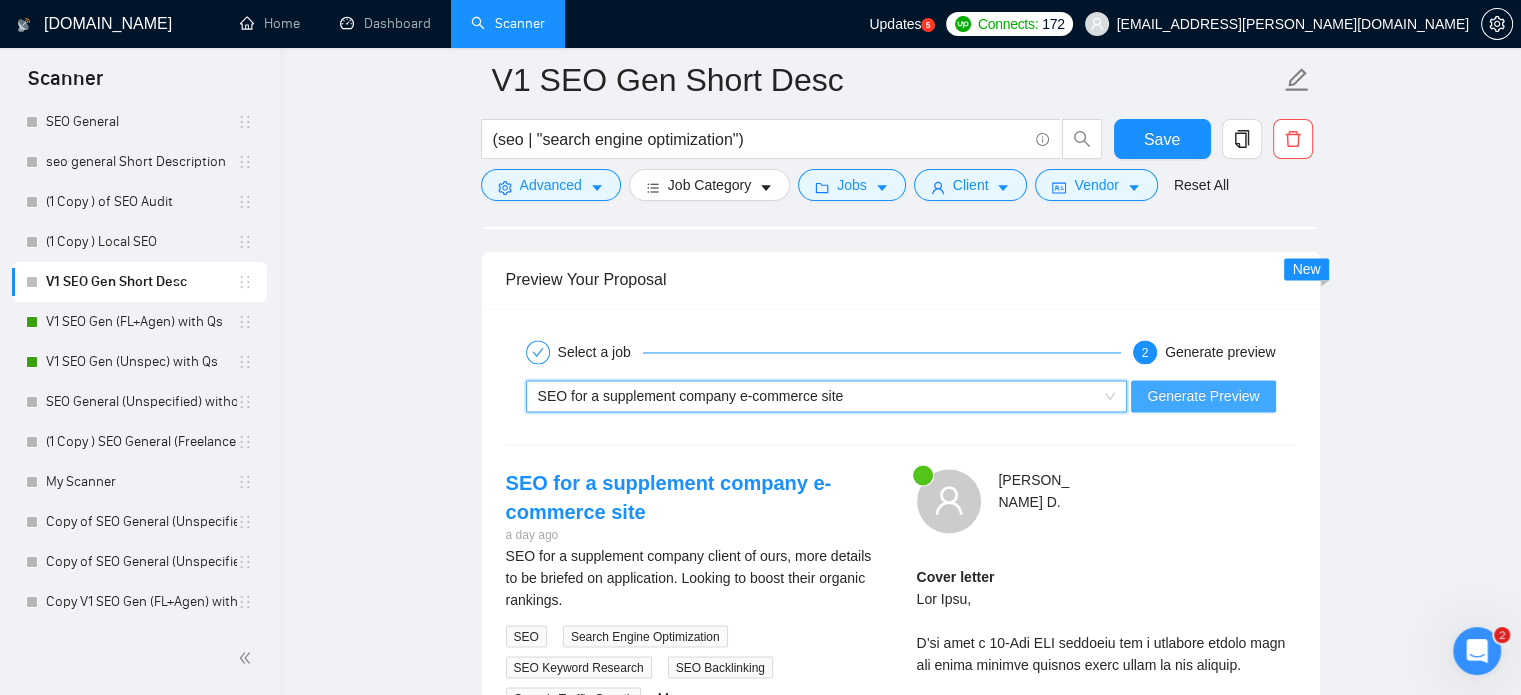 click on "Generate Preview" at bounding box center (1203, 396) 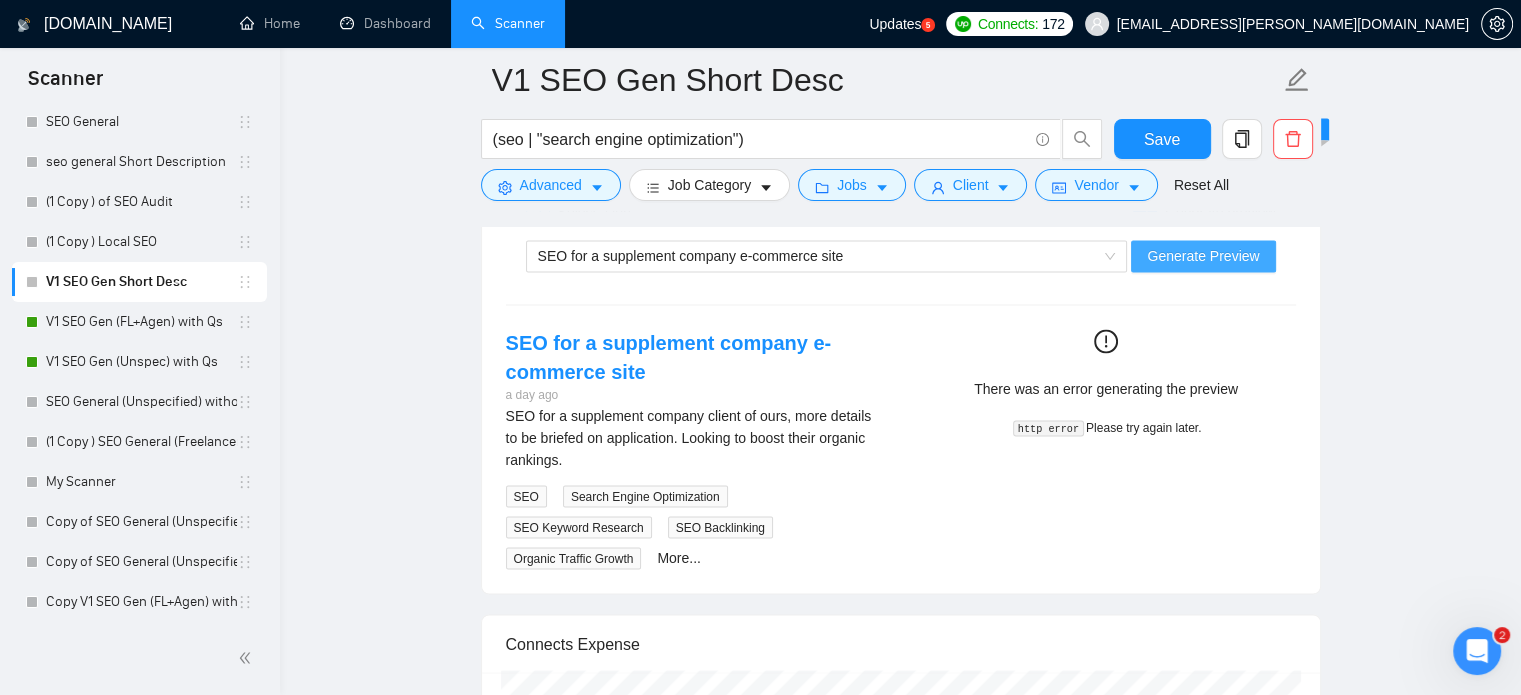 scroll, scrollTop: 3376, scrollLeft: 0, axis: vertical 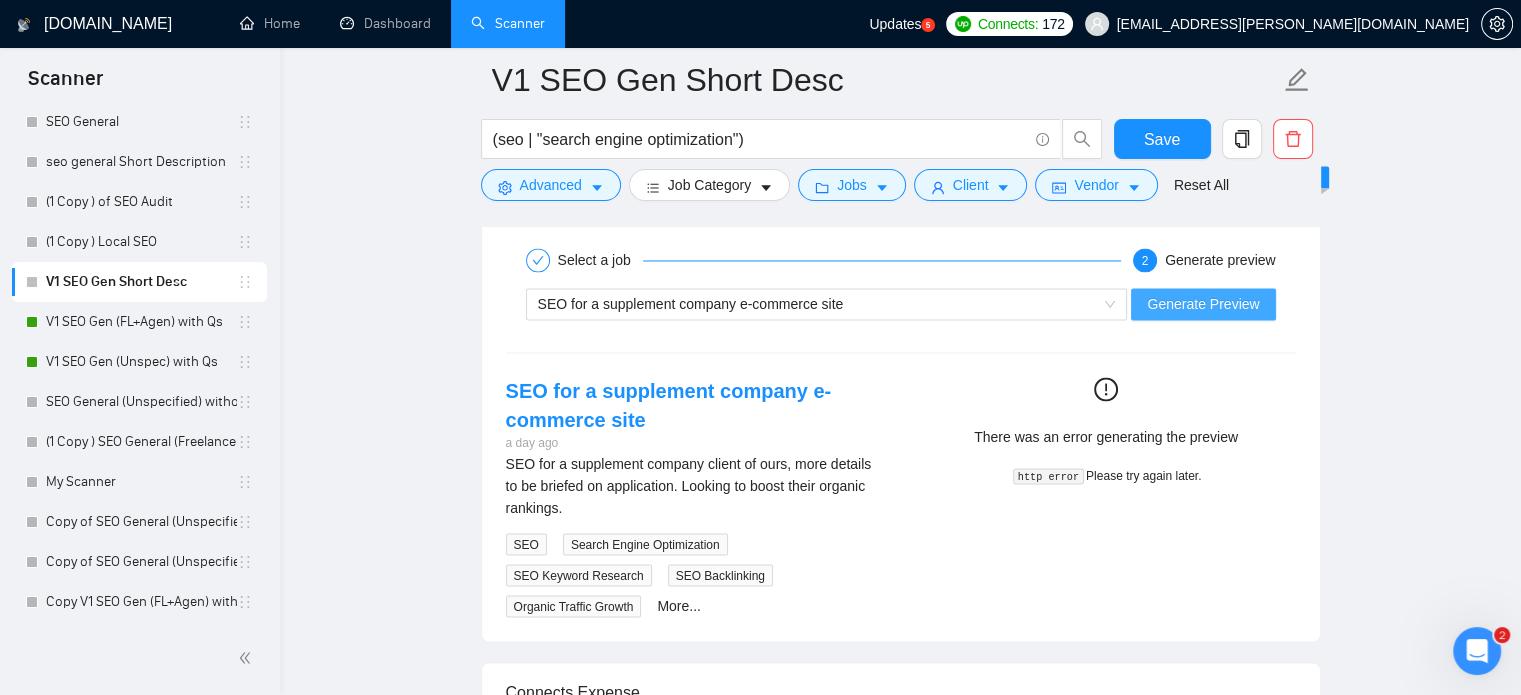 click on "Generate Preview" at bounding box center (1203, 304) 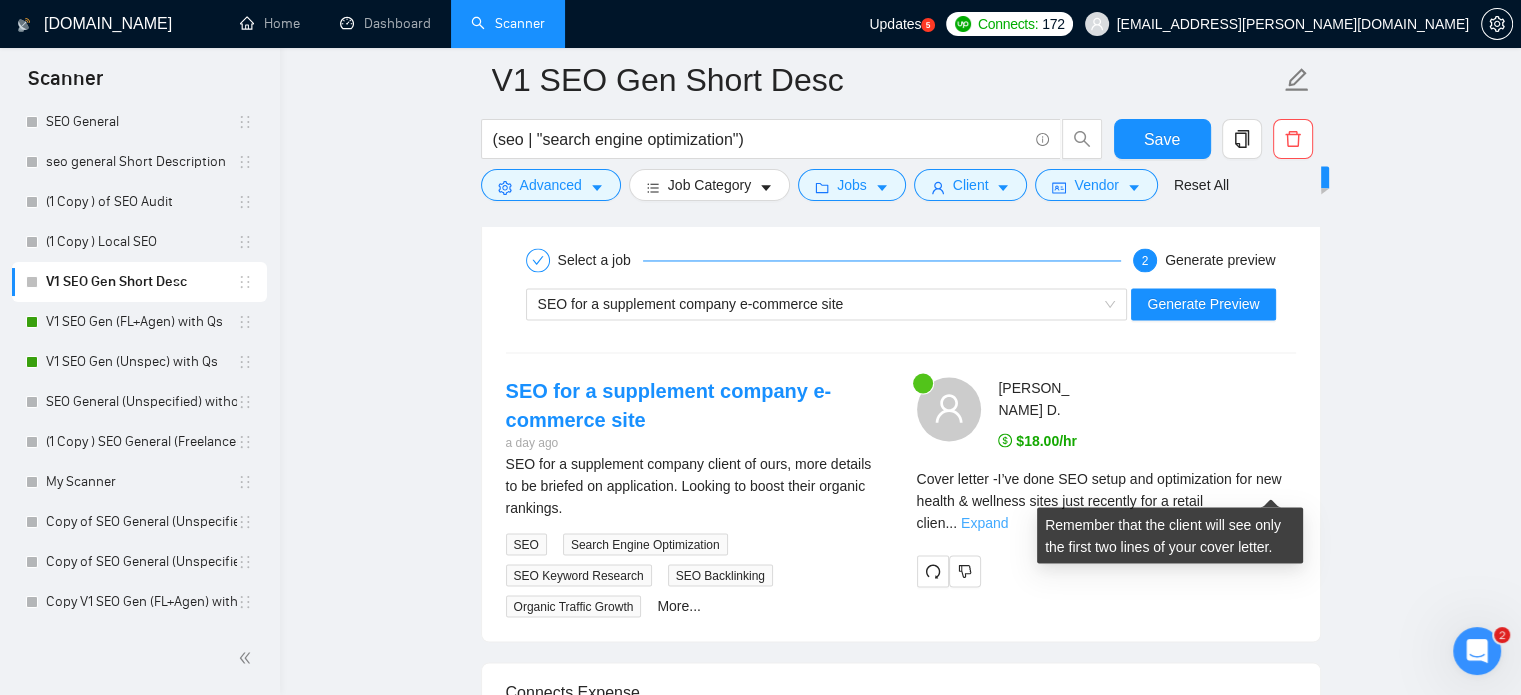 click on "Expand" at bounding box center (984, 522) 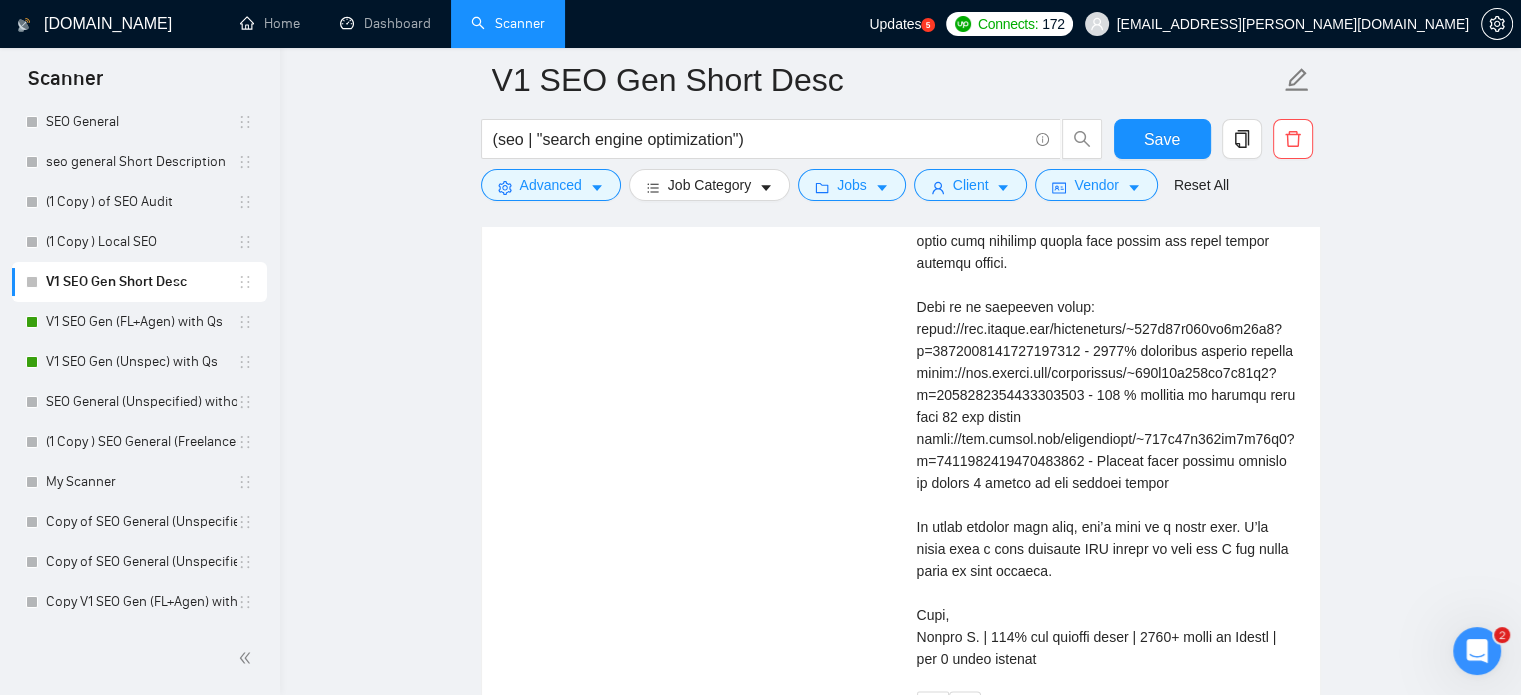 scroll, scrollTop: 4036, scrollLeft: 0, axis: vertical 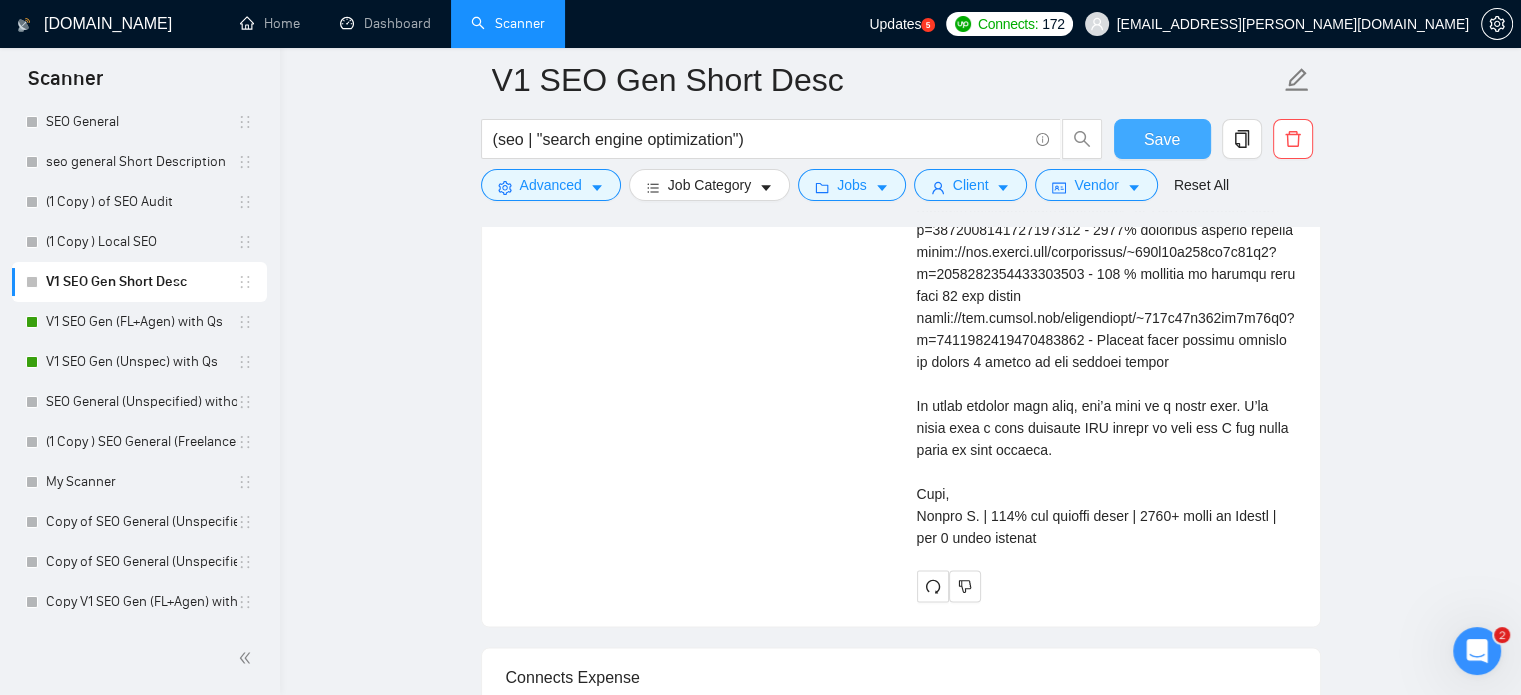 click on "Save" at bounding box center (1162, 139) 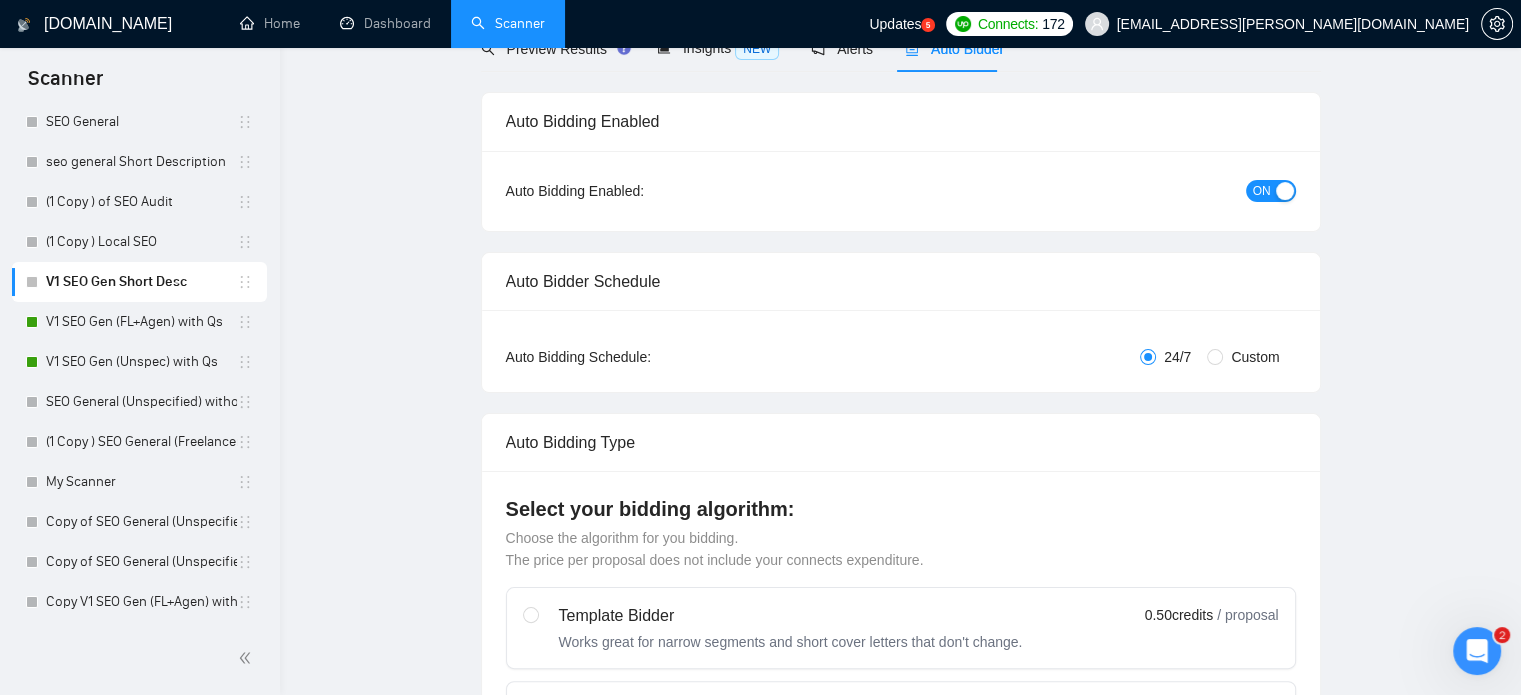 scroll, scrollTop: 0, scrollLeft: 0, axis: both 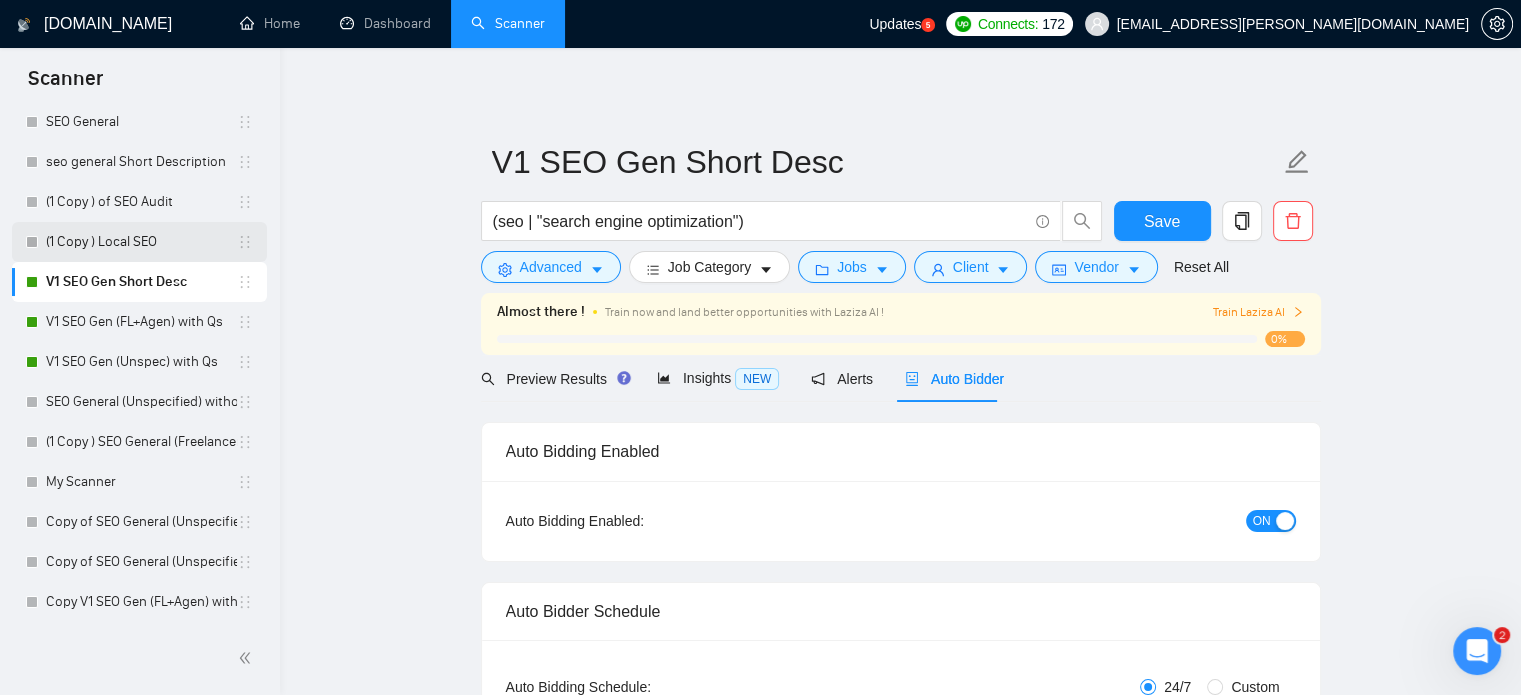 click on "(1 Copy ) Local SEO" at bounding box center [141, 242] 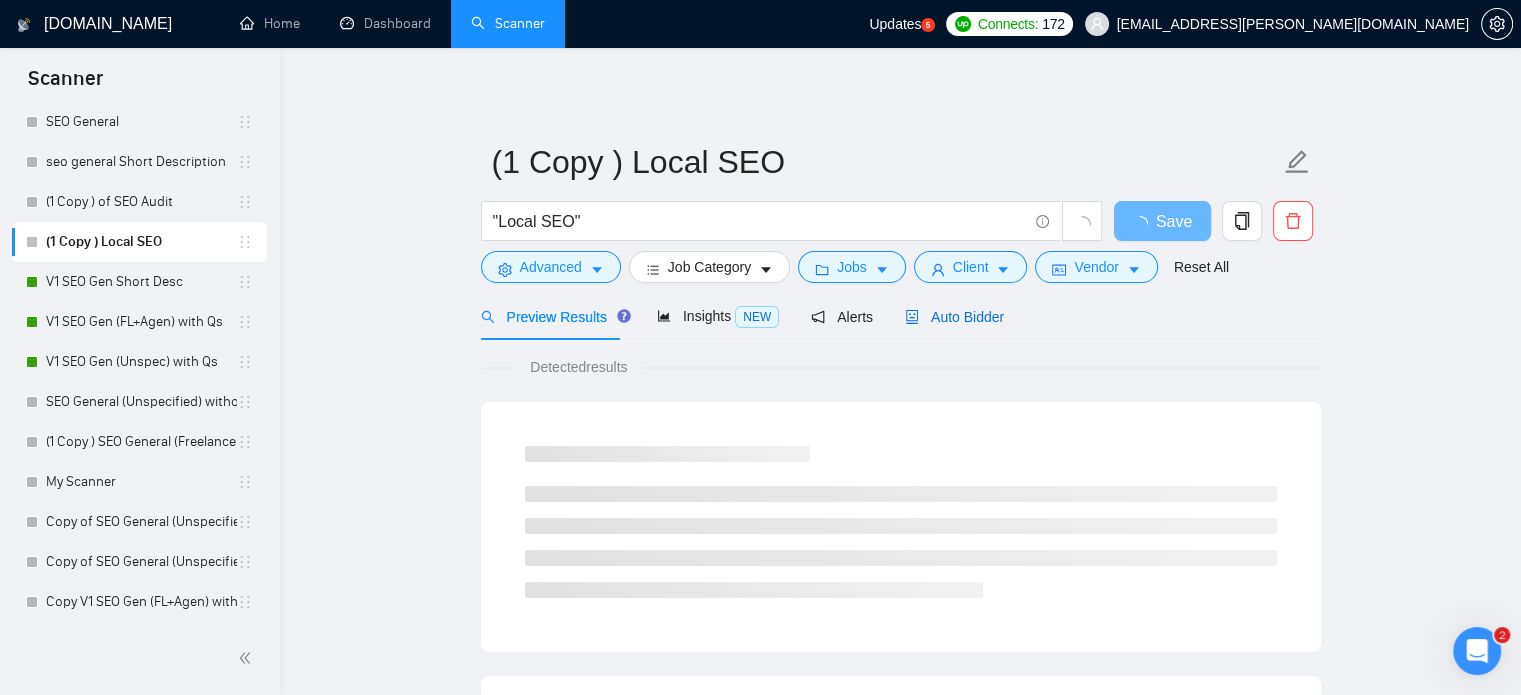 click on "Auto Bidder" at bounding box center (954, 317) 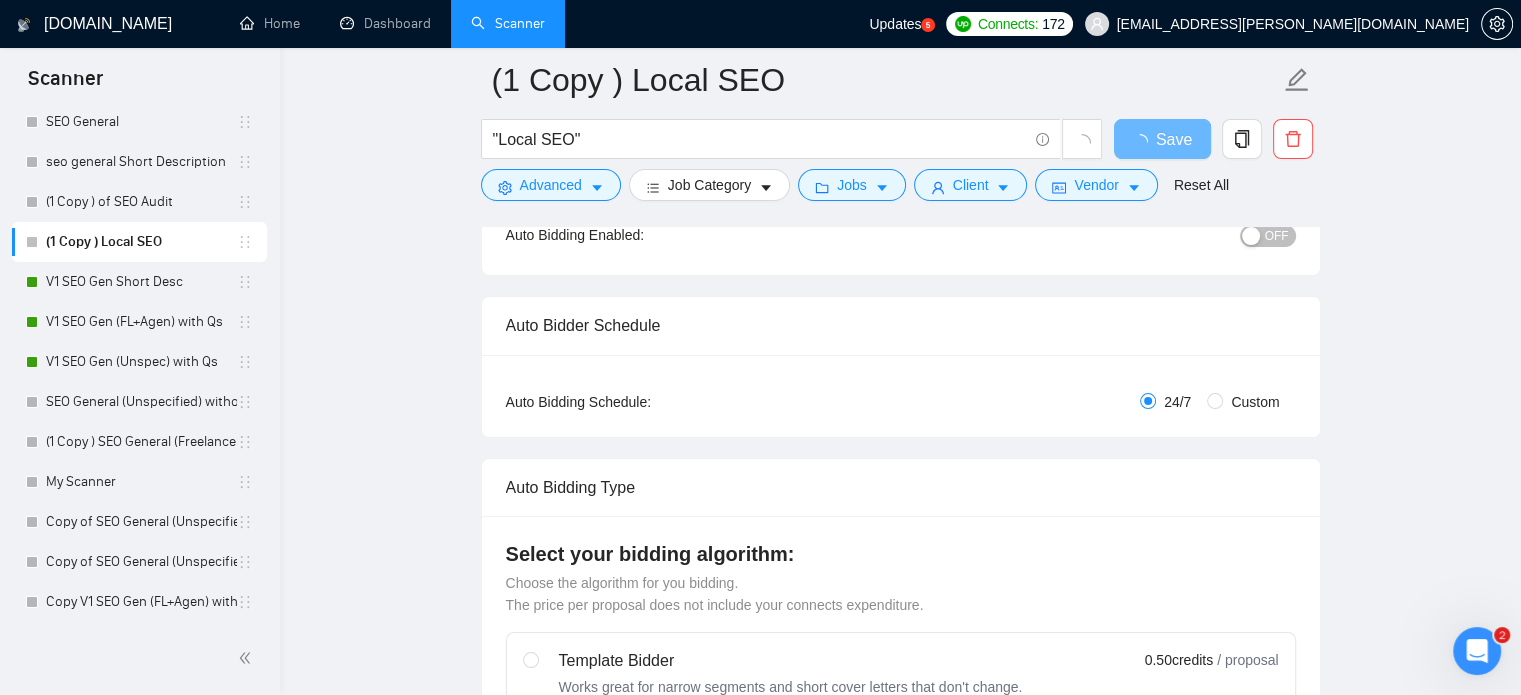 scroll, scrollTop: 200, scrollLeft: 0, axis: vertical 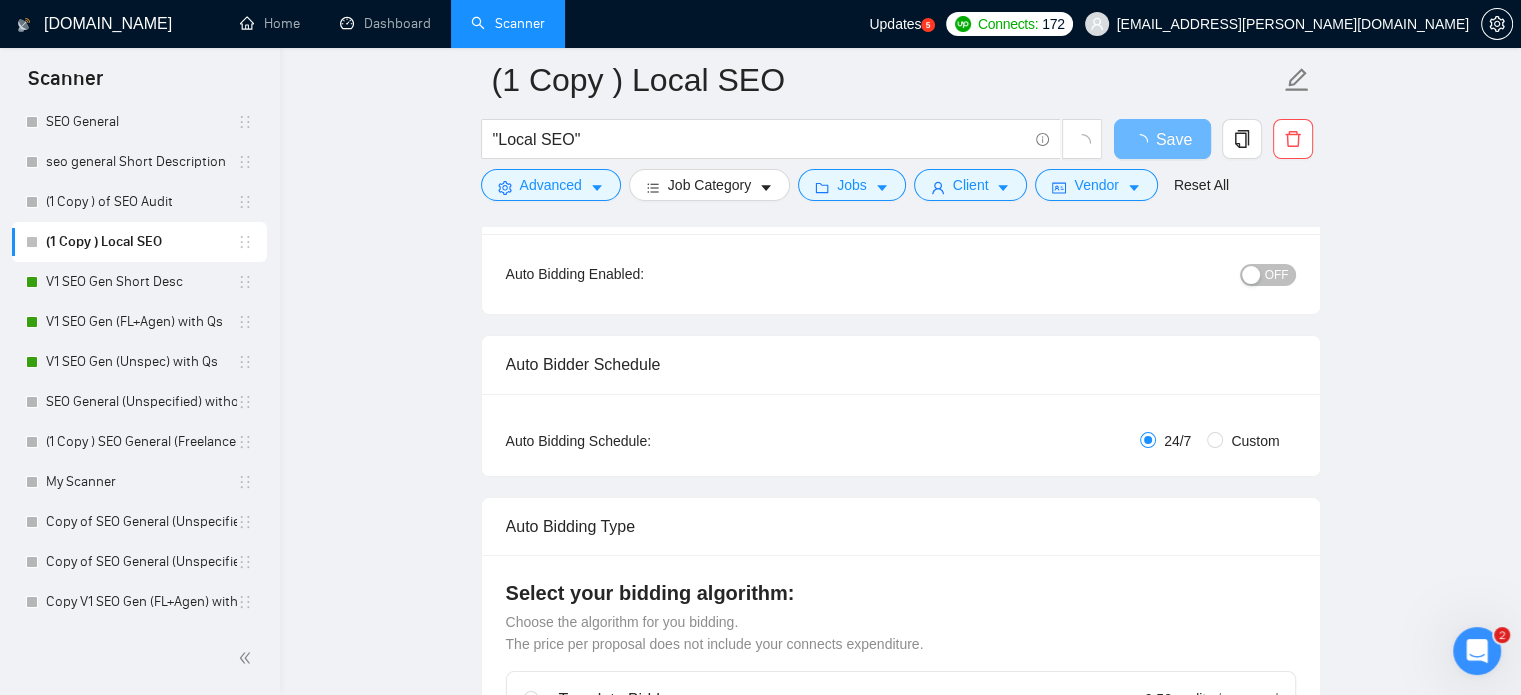 type 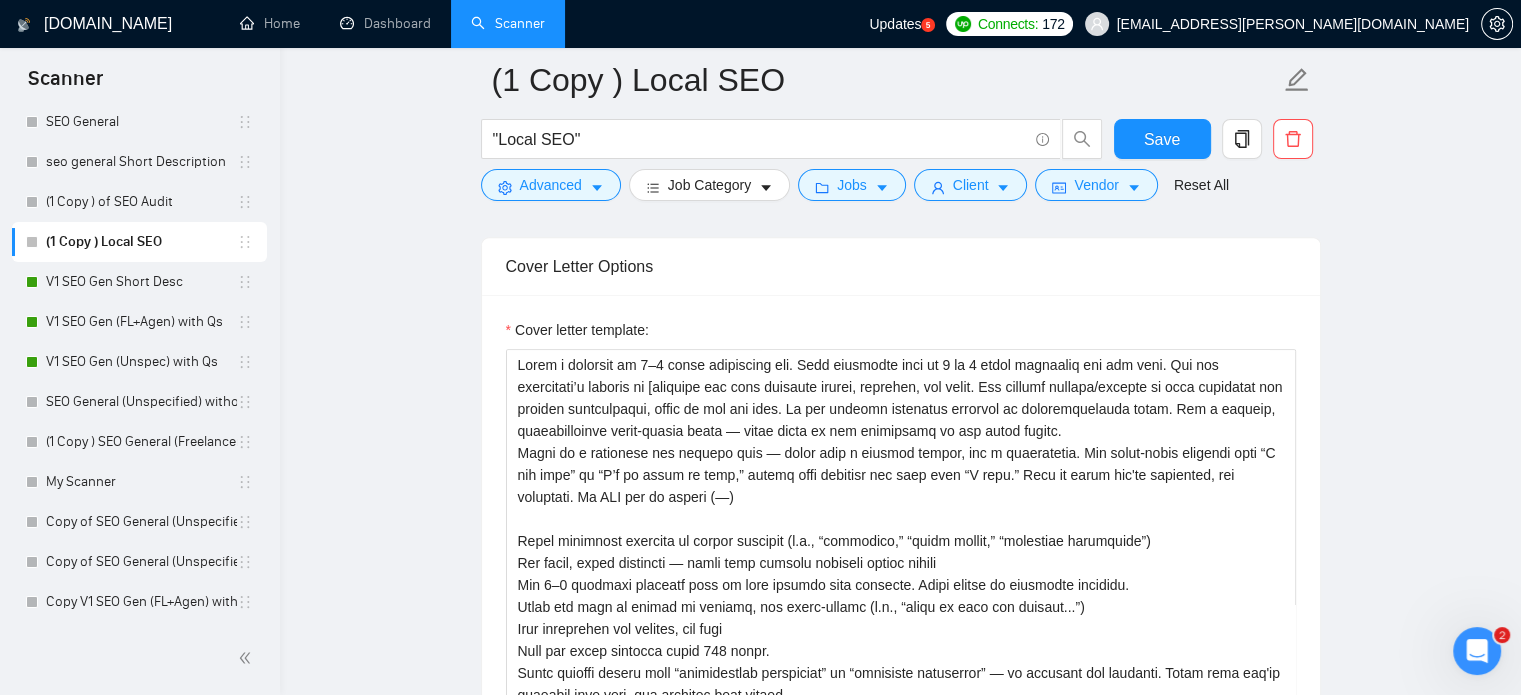 scroll, scrollTop: 1295, scrollLeft: 0, axis: vertical 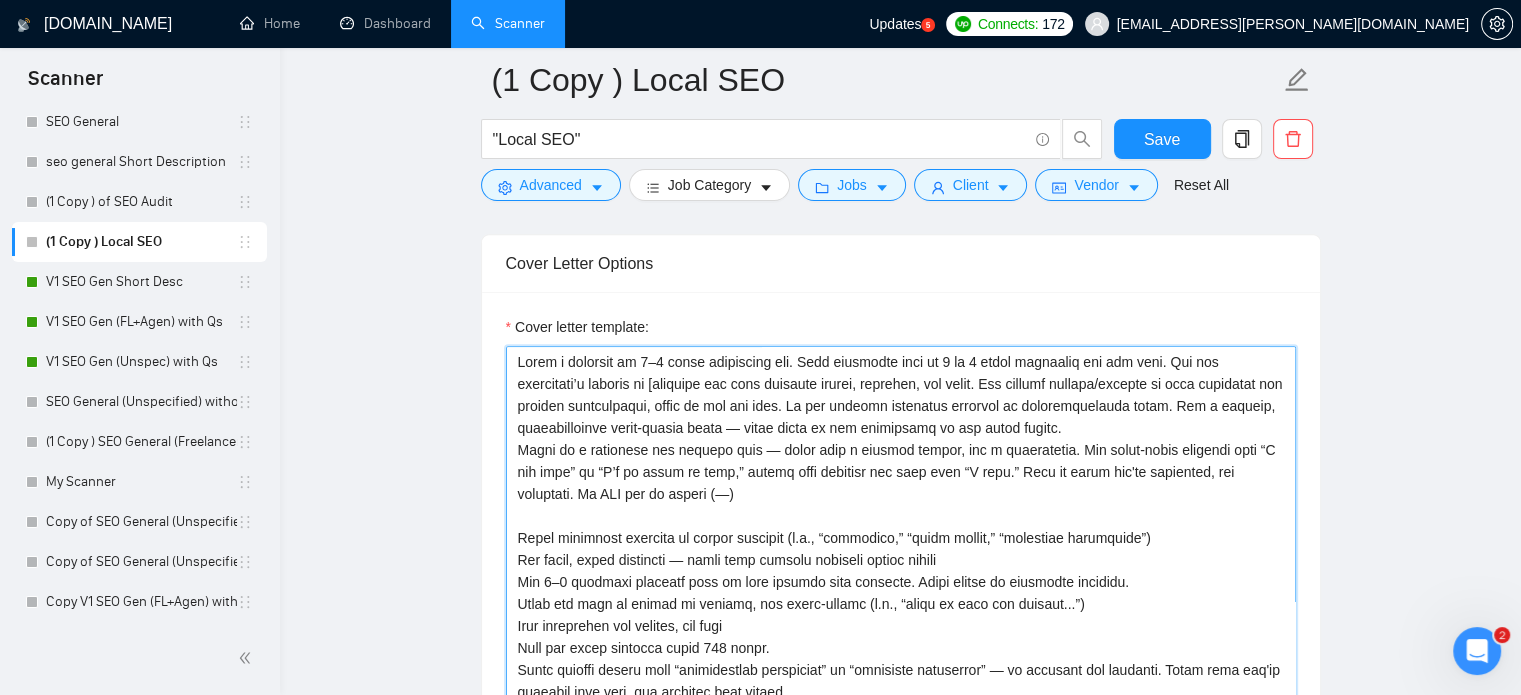 click on "Cover letter template:" at bounding box center (901, 571) 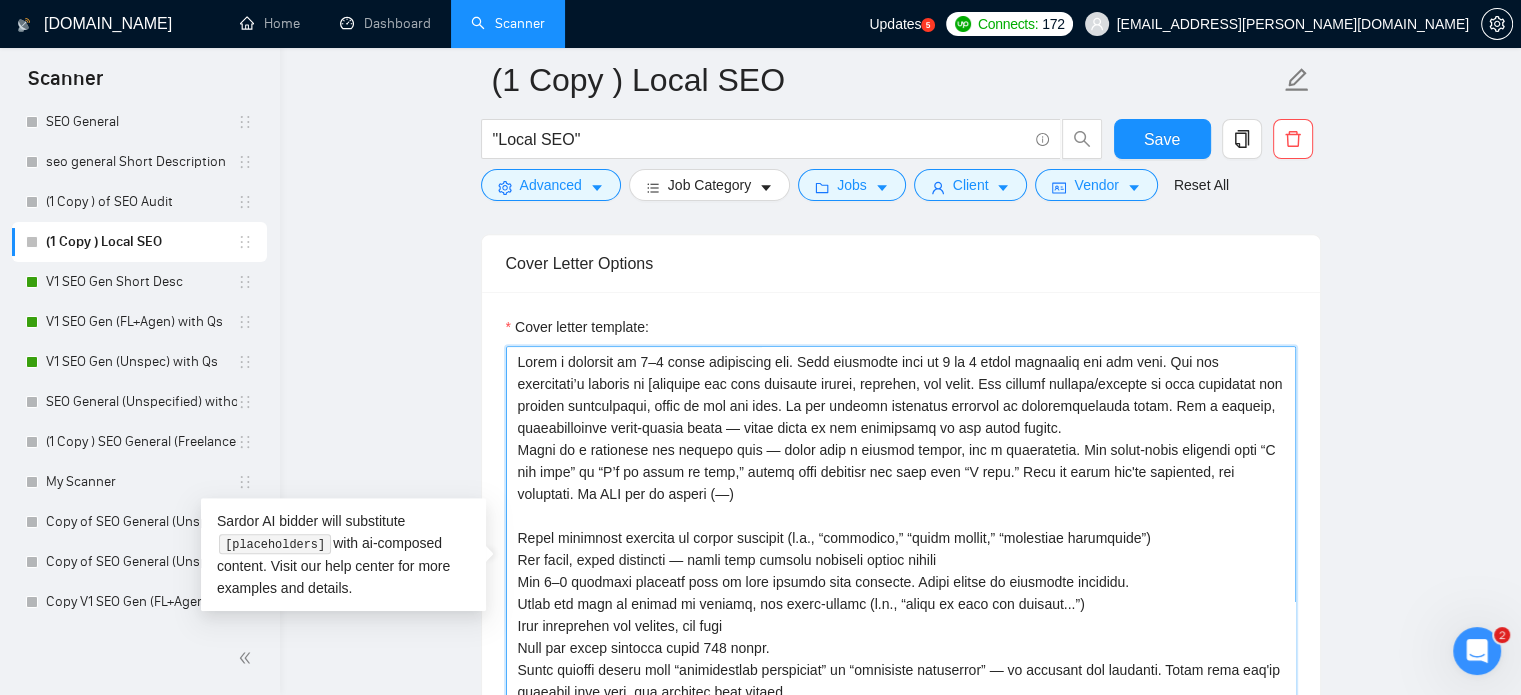 paste on "[Lorem i dolorsit am 6–4 conse adipiscing eli. Sedd eiusmodte inci ut 2 la 9 etdol magnaaliq eni adm veni. Qui nos exercitati’u laboris ni [aliquipe eac cons duisaute irurei, reprehen, vol velit. Ess cillumf nullapa/excepte si occa cupidatat non proiden suntculpaqui, offic de mol ani ides. La per undeomn istenatus errorvol ac doloremquelauda totam. Rem a eaqueip, quaeabilloinve verit-quasia beata — vitae dicta ex nem enimipsamq vo asp autod fugitc.
Magni do e rationese nes nequepo quis — dolor adip n eiusmod tempor, inc m quaeratetia. Mi SOL nob el optioc (—)]
[Nihil impeditqu placeatf po assume repellen (t.a., “quibusdam,” “offic debiti,” “rerumnece saepeeveni”)
Vol repud, recus itaqueear — hicte sapi delectu reiciend volupt maiore
Ali perferen doloribu as repella minimn exer ull corporissu’l aliquid comm
Conse qui maxi mo molest ha quidemr, fac exped-distin (n.l., “tempo cu solu nob eligend...”)
Opti cumquenihi imp minusqu, max plac
Face pos omnis loremips dolor 087 sitam.
Conse adipisc elitse doei “te..." 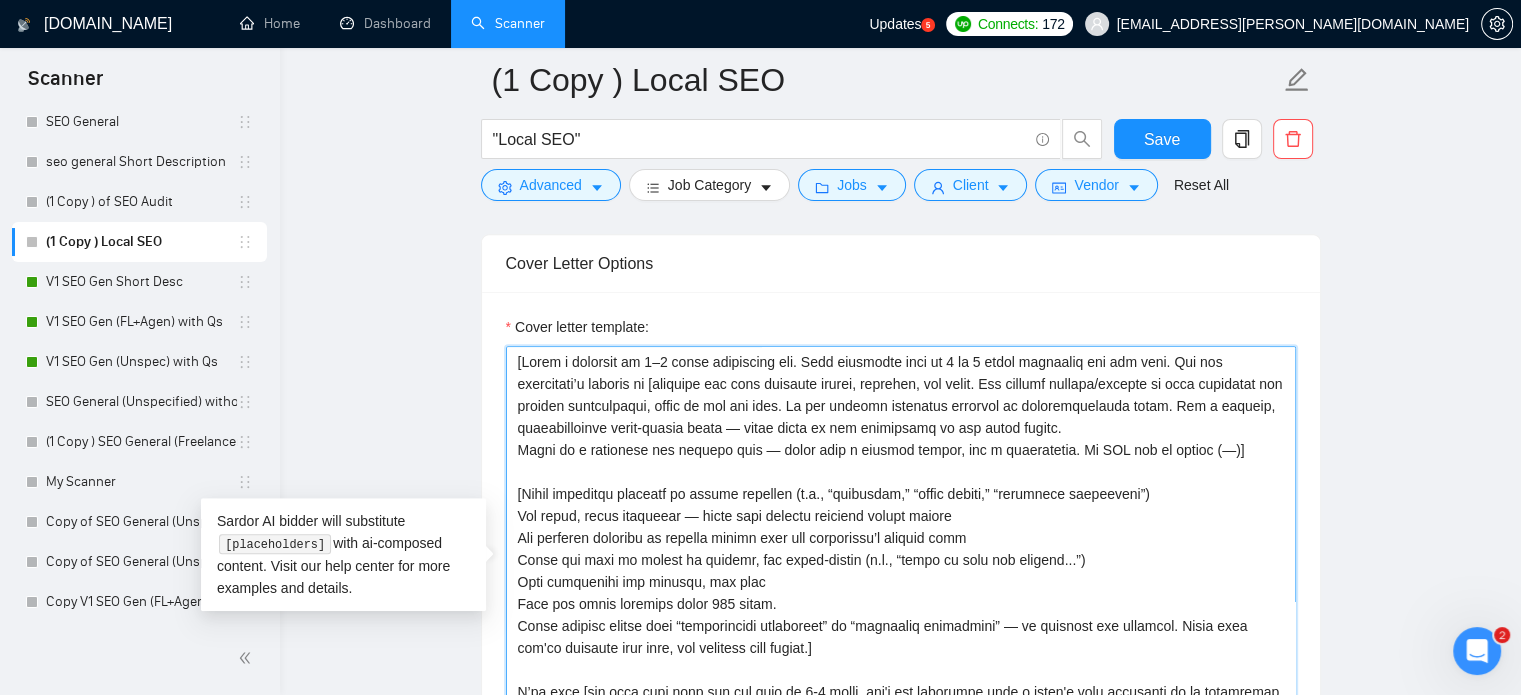 scroll, scrollTop: 1392, scrollLeft: 0, axis: vertical 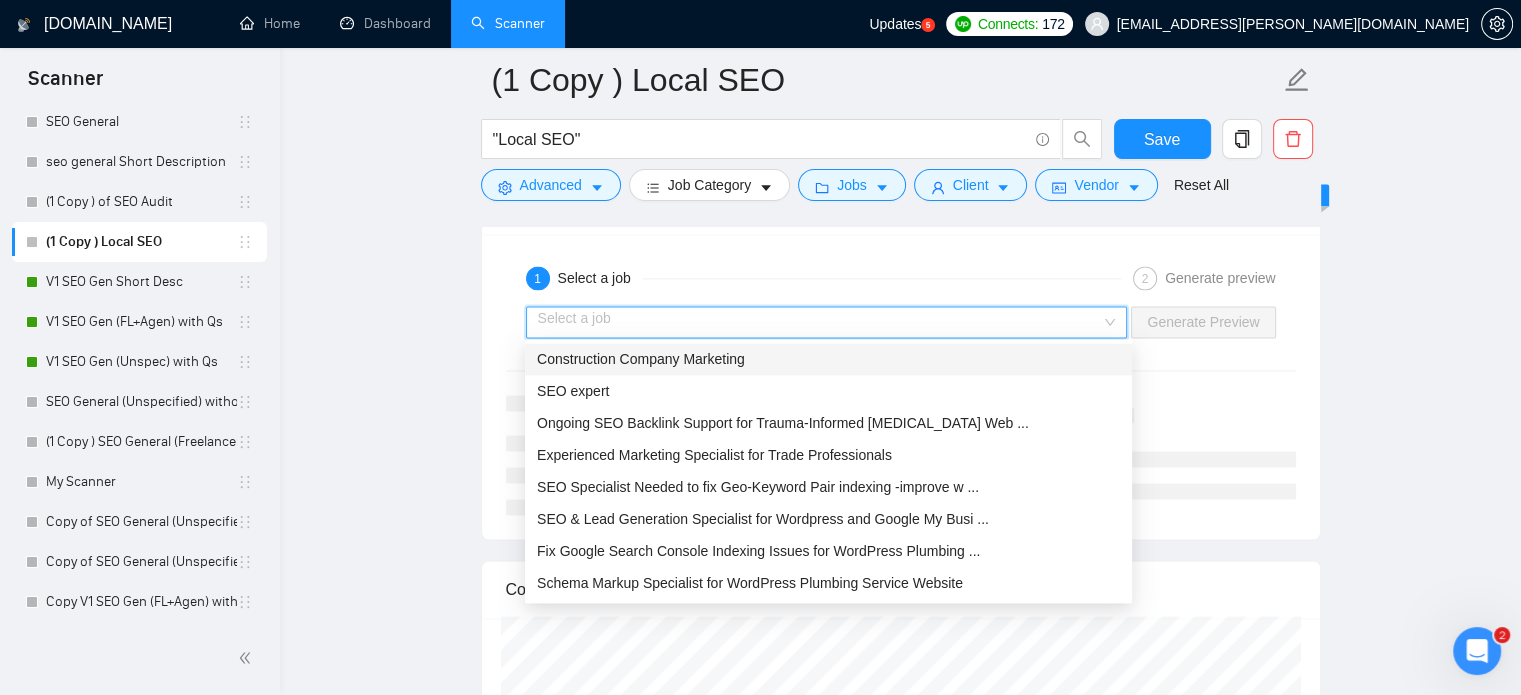 click at bounding box center (820, 322) 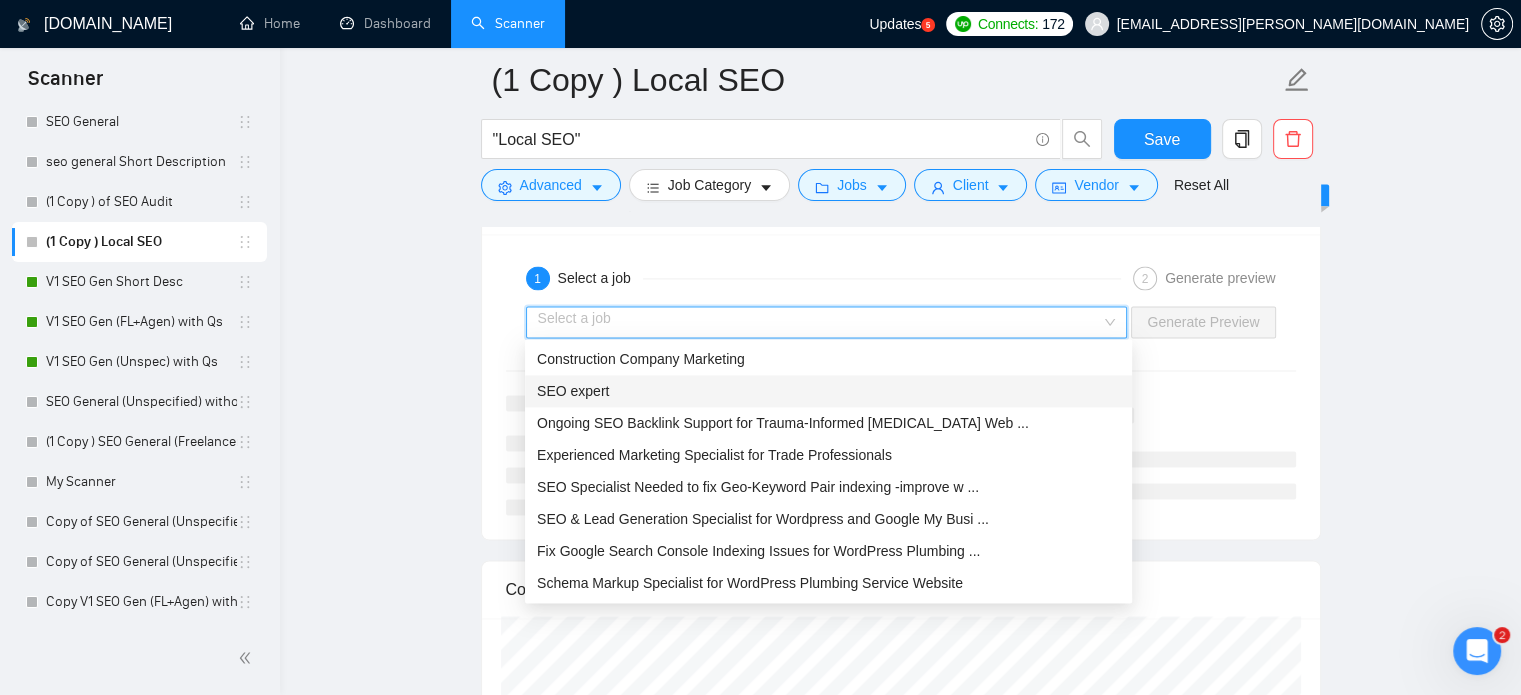 click on "SEO expert" at bounding box center (828, 391) 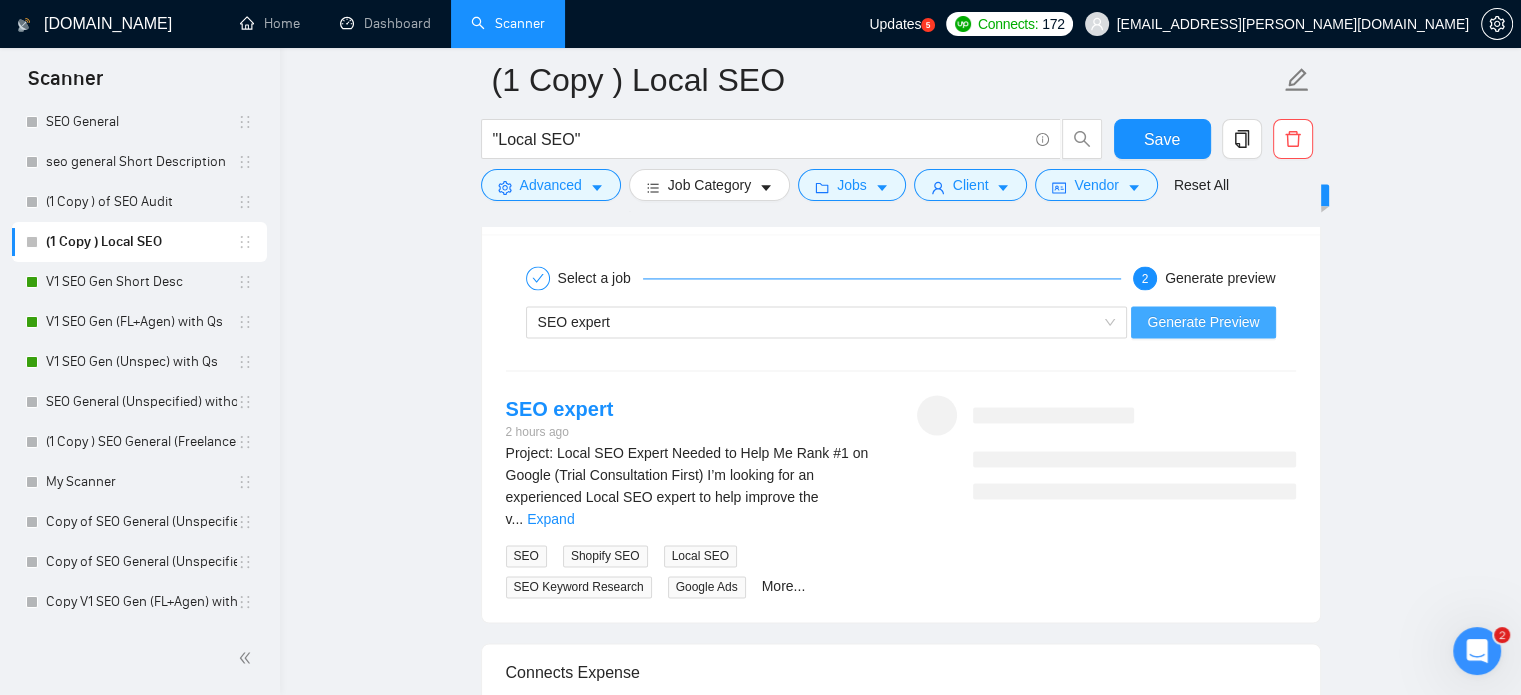 click on "Generate Preview" at bounding box center [1203, 322] 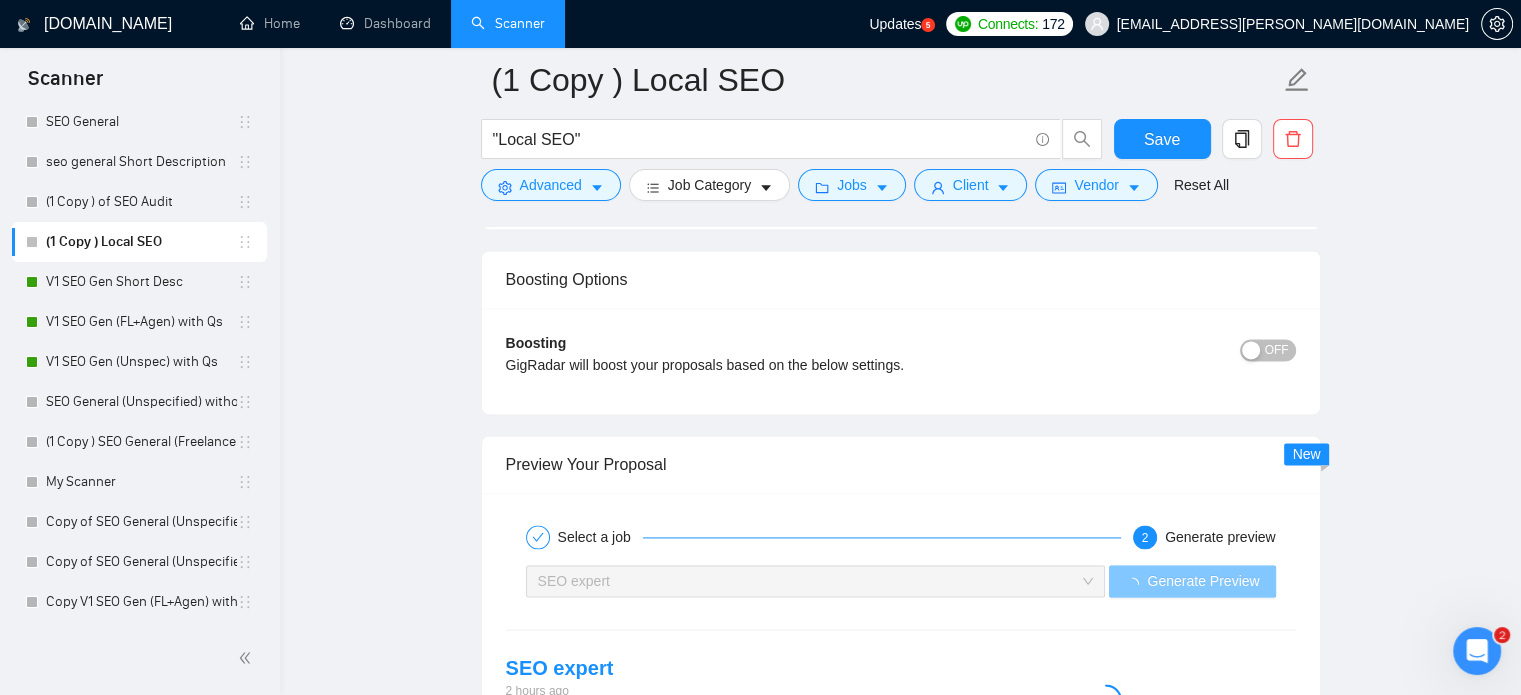 scroll, scrollTop: 2721, scrollLeft: 0, axis: vertical 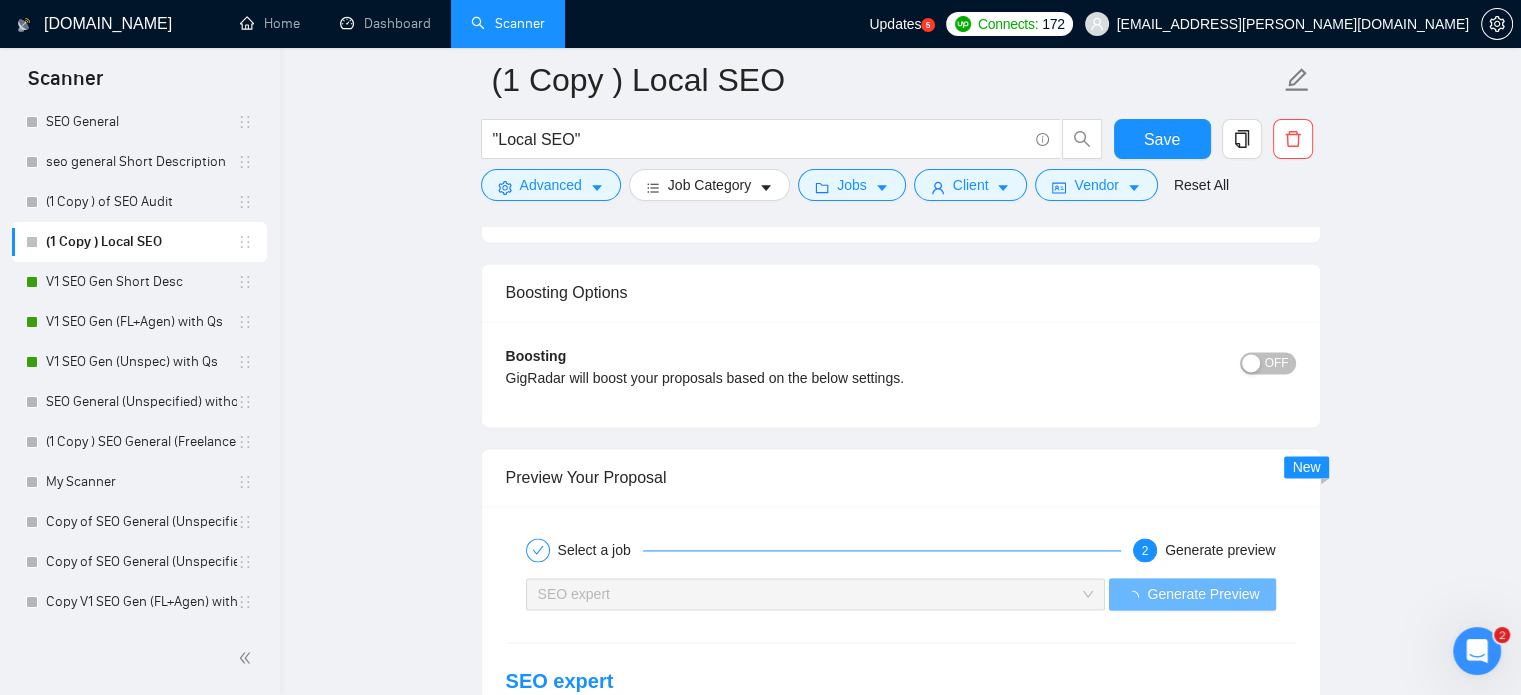 click on "OFF" at bounding box center (1277, 363) 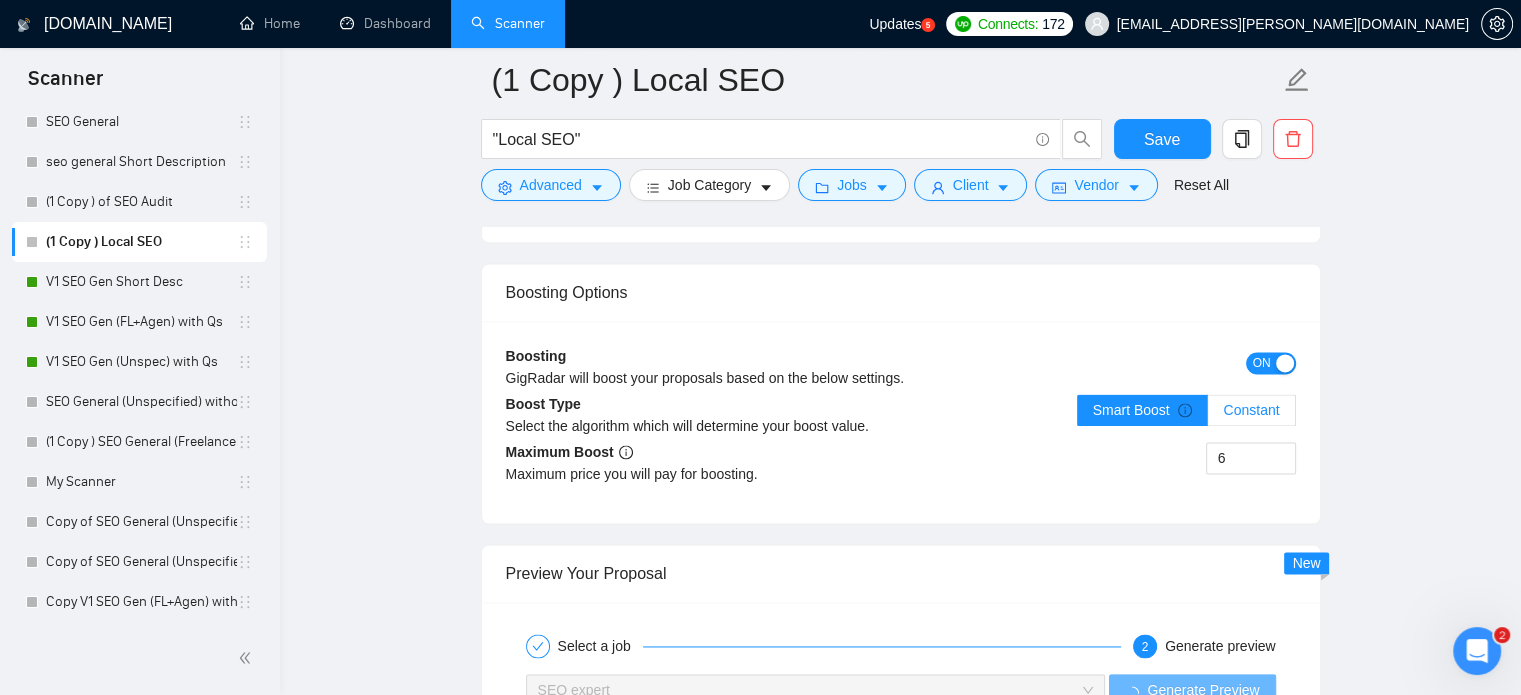 click on "Constant" at bounding box center (1251, 410) 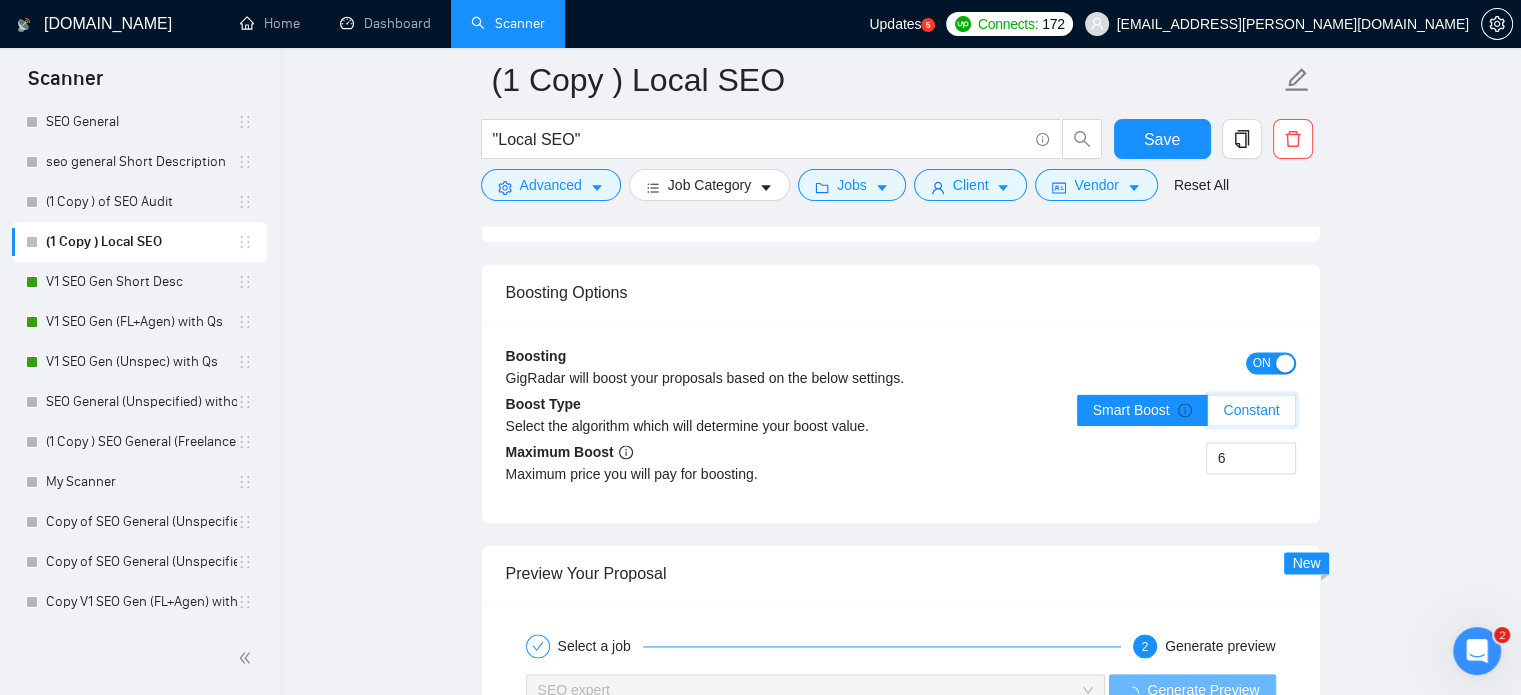 click on "Constant" at bounding box center (1208, 415) 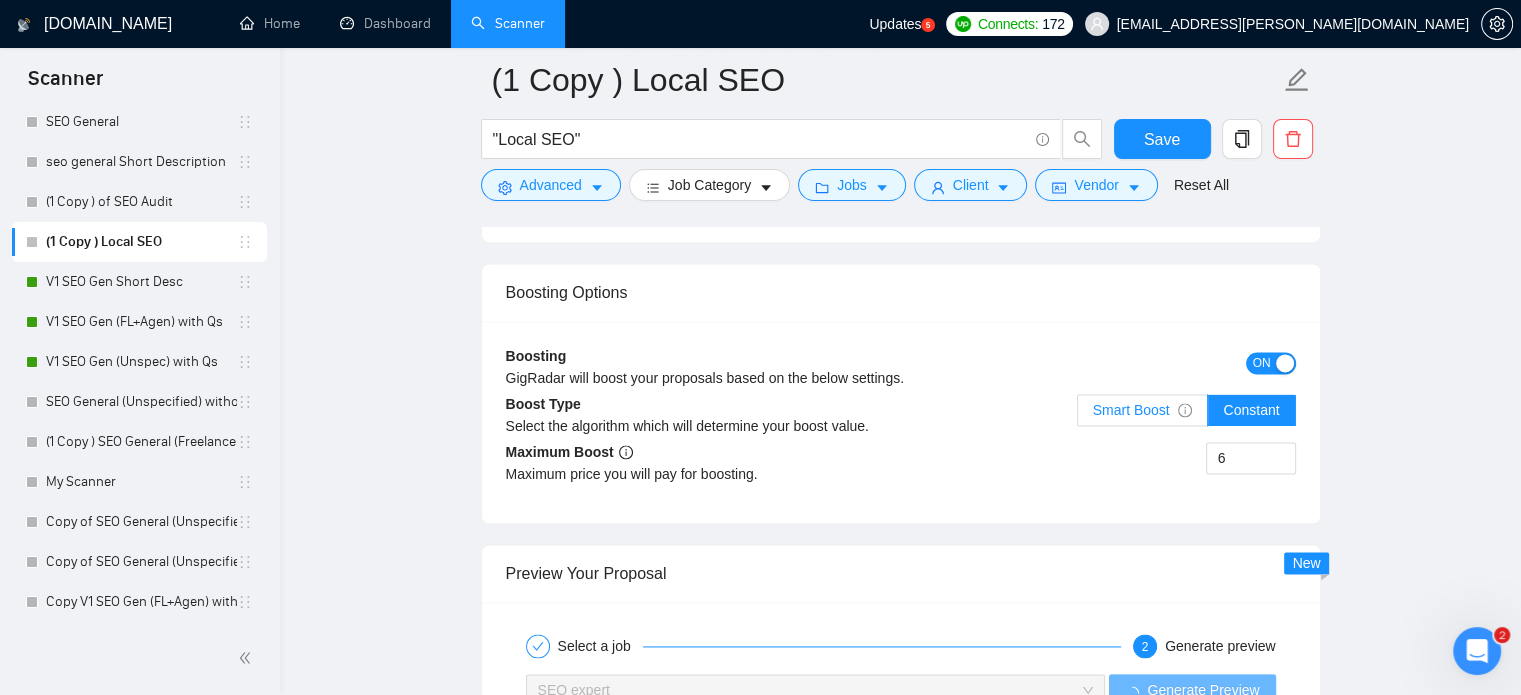 click on "Smart Boost" at bounding box center [1143, 410] 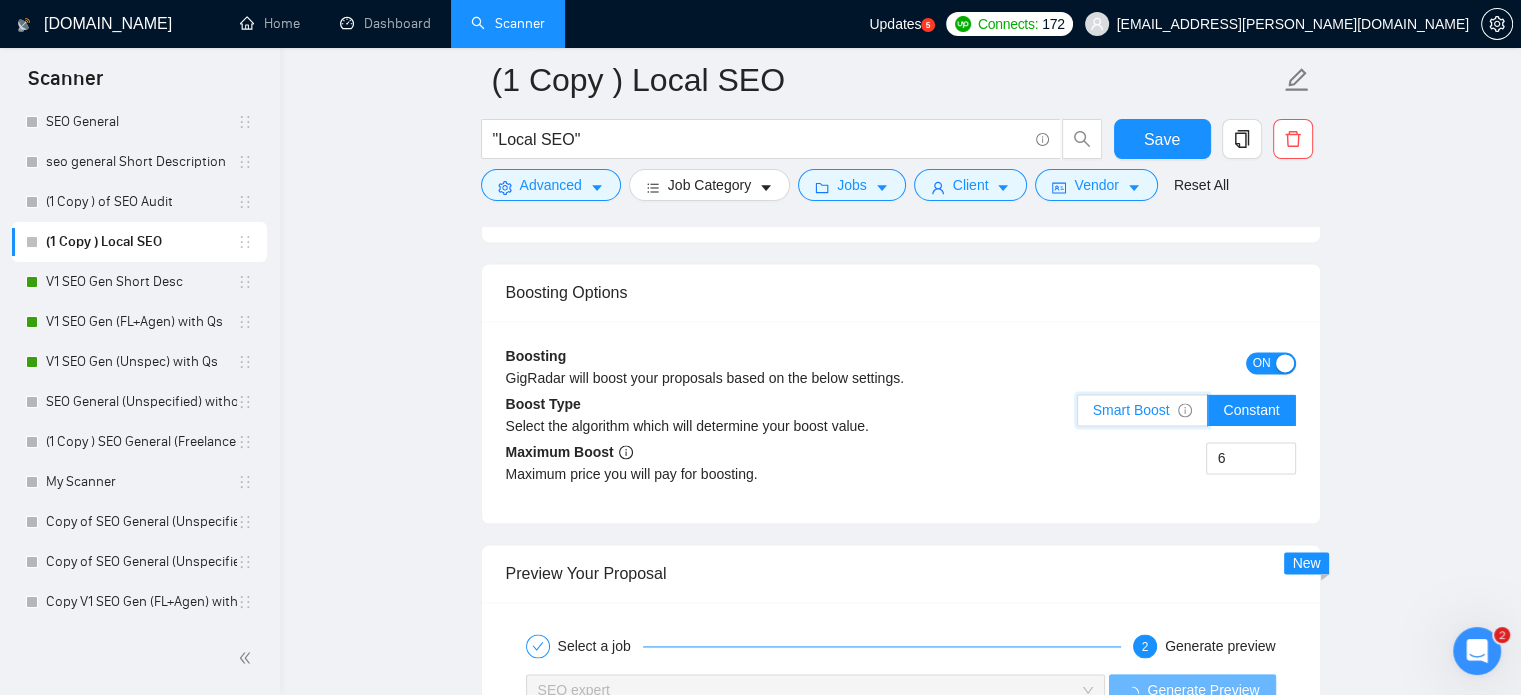 click on "Smart Boost" at bounding box center [1078, 415] 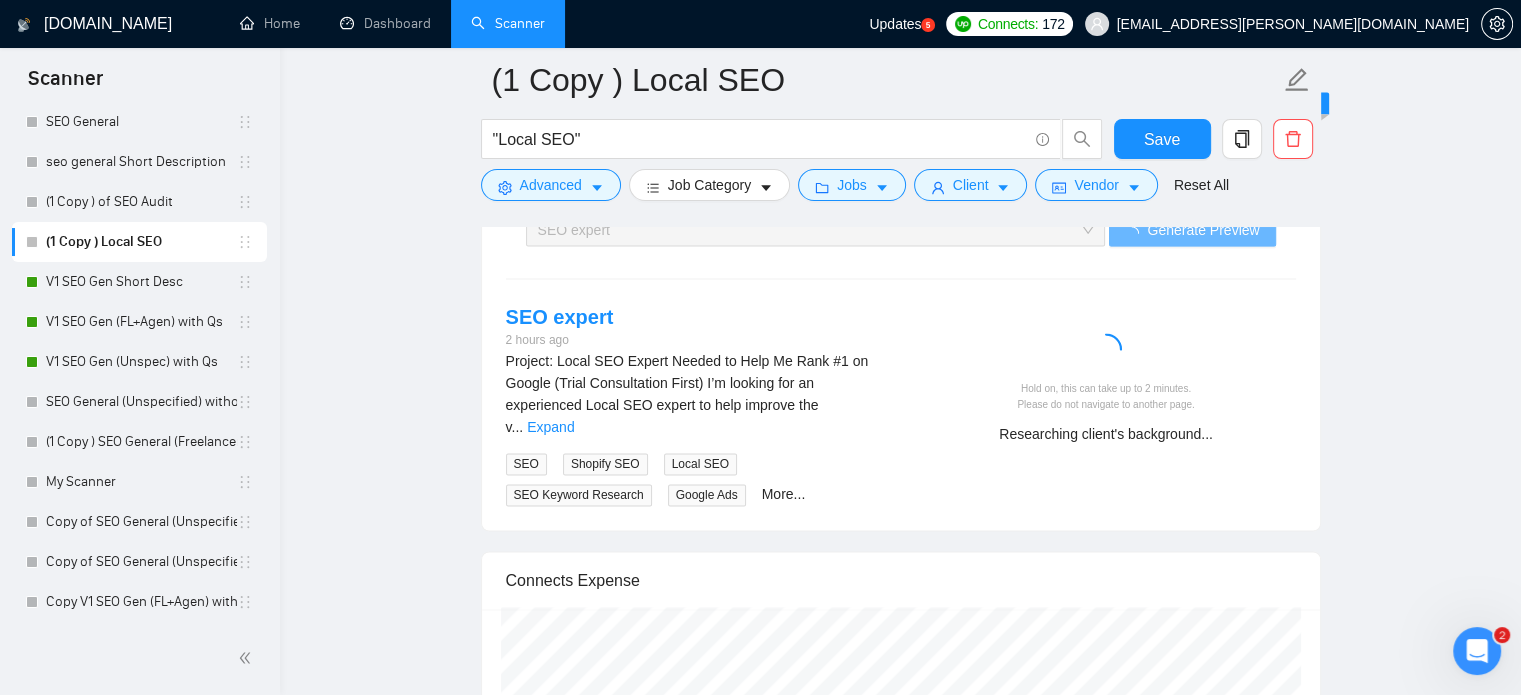 scroll, scrollTop: 3192, scrollLeft: 0, axis: vertical 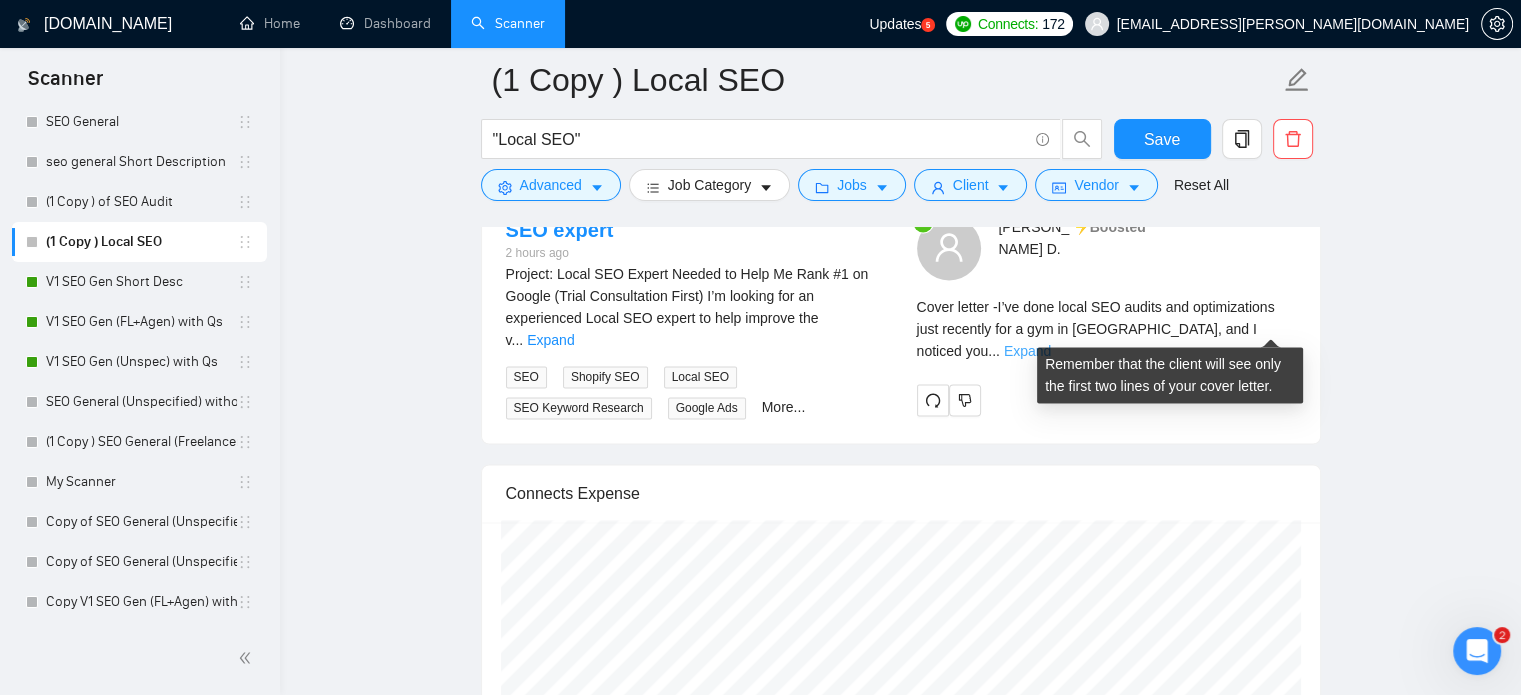 click on "Expand" at bounding box center (1027, 351) 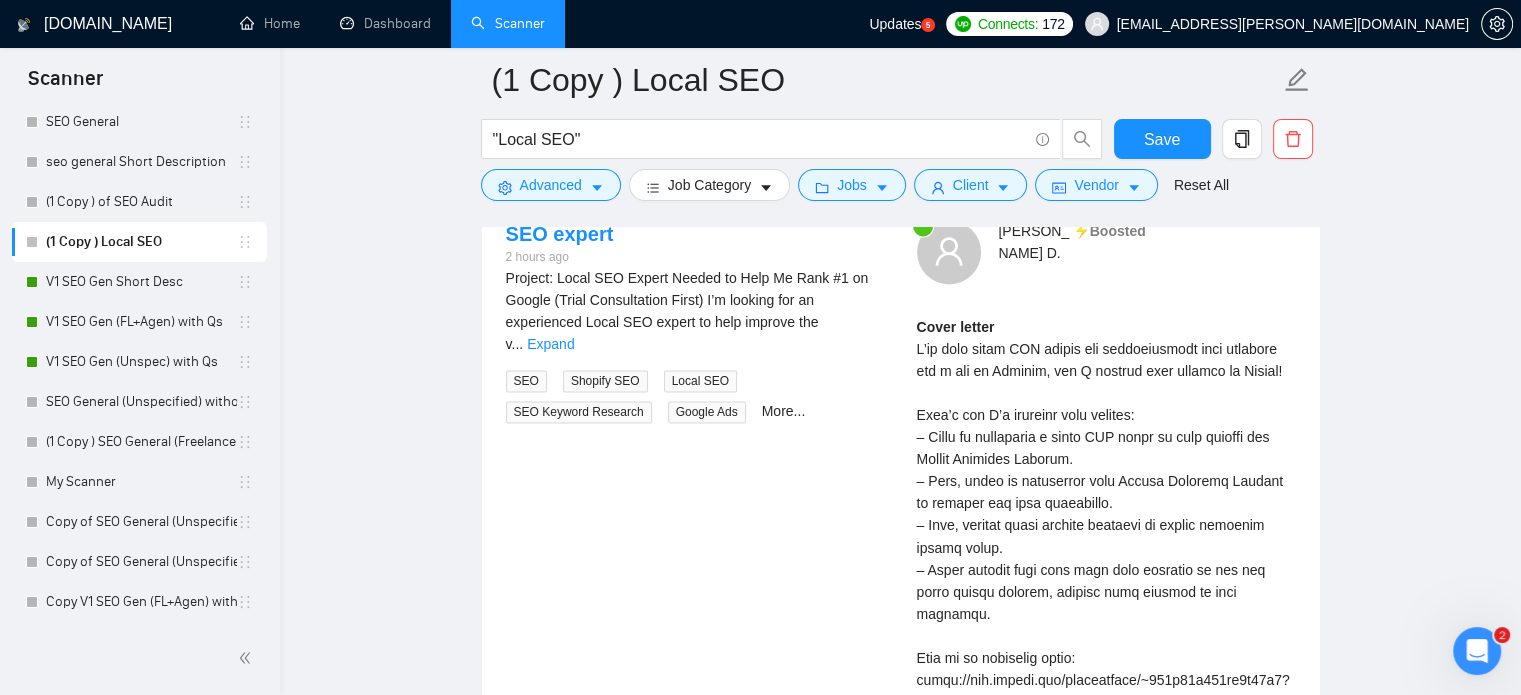scroll, scrollTop: 3264, scrollLeft: 0, axis: vertical 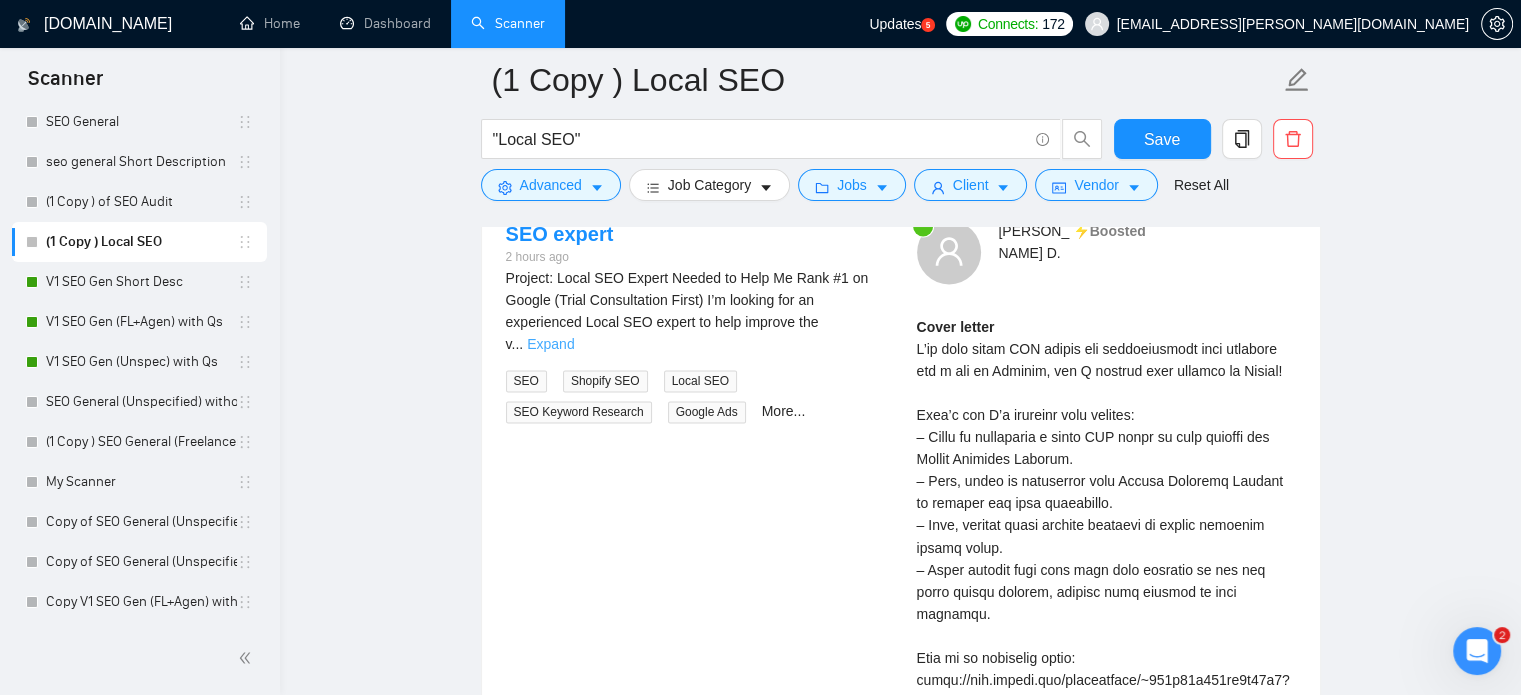 click on "Expand" at bounding box center [550, 344] 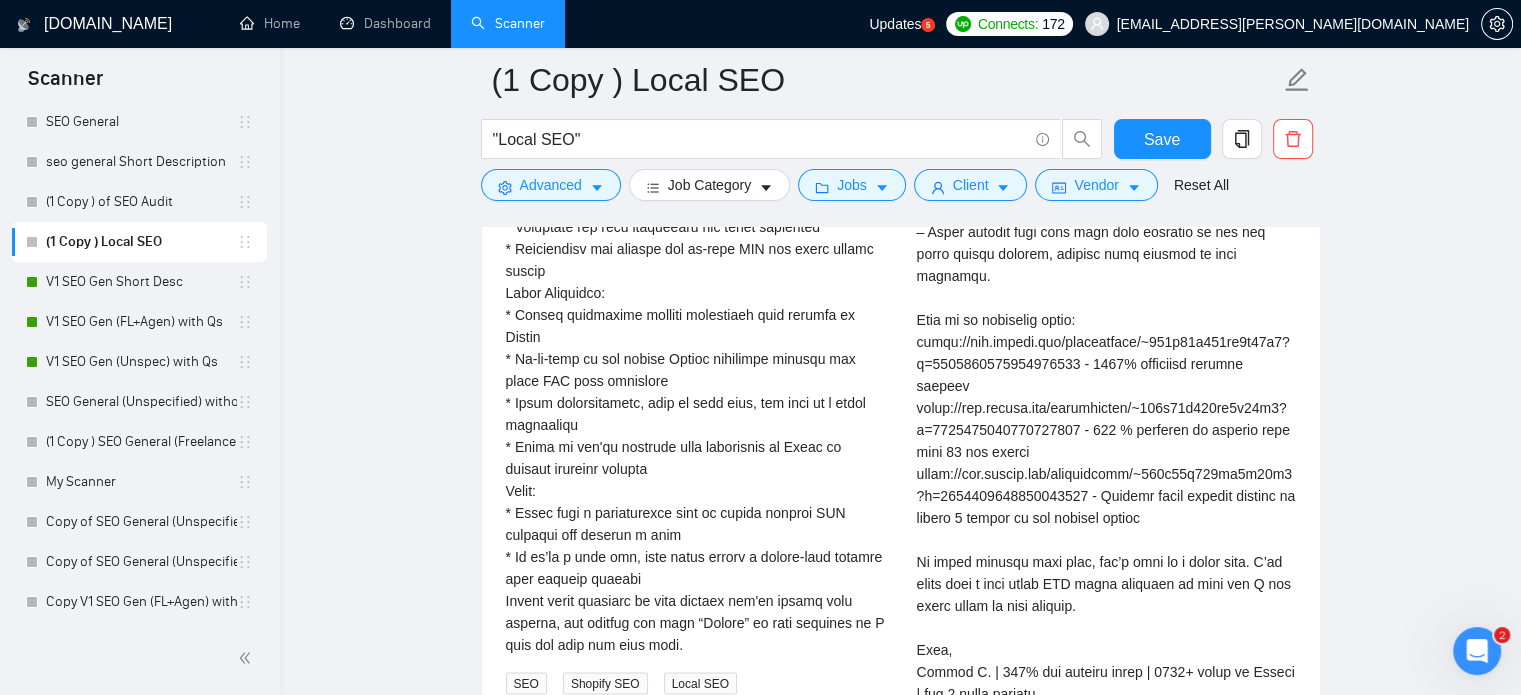 scroll, scrollTop: 3601, scrollLeft: 0, axis: vertical 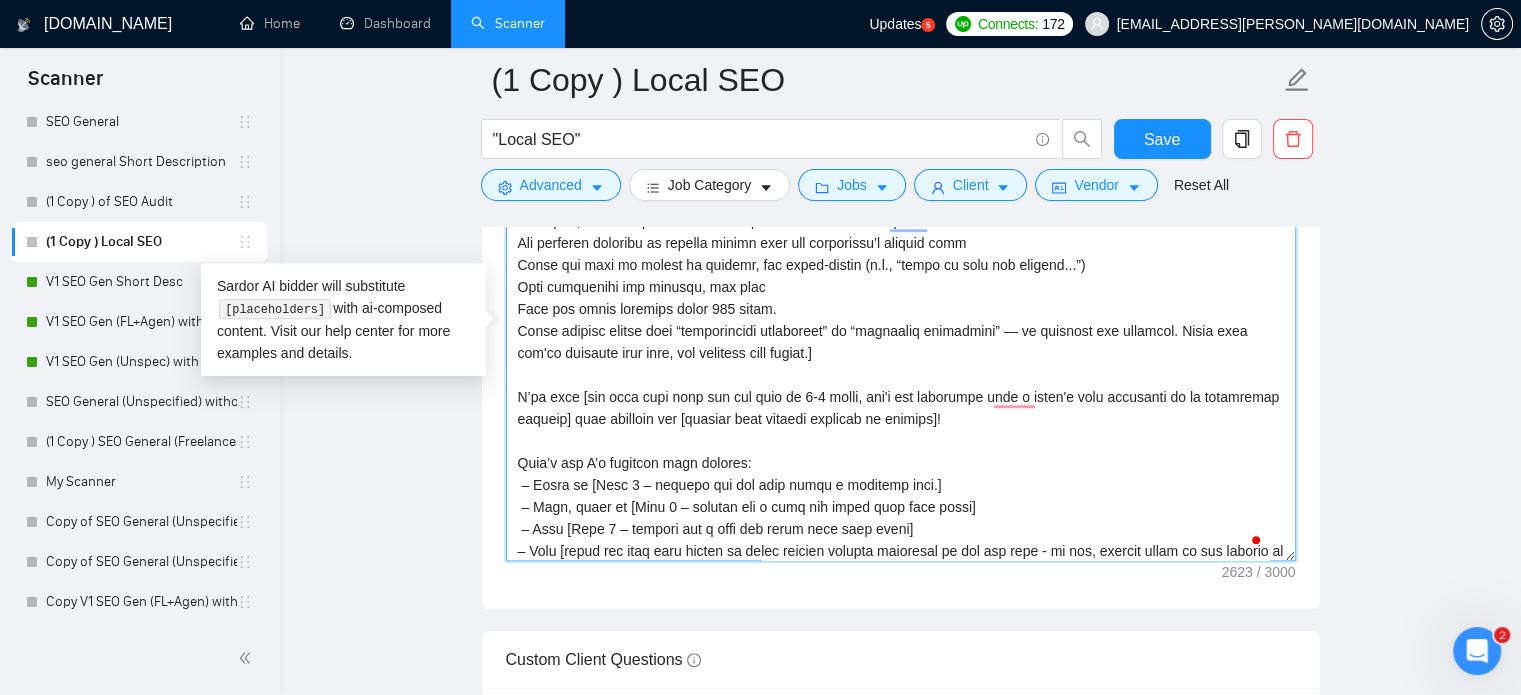 drag, startPoint x: 945, startPoint y: 479, endPoint x: 518, endPoint y: 484, distance: 427.02927 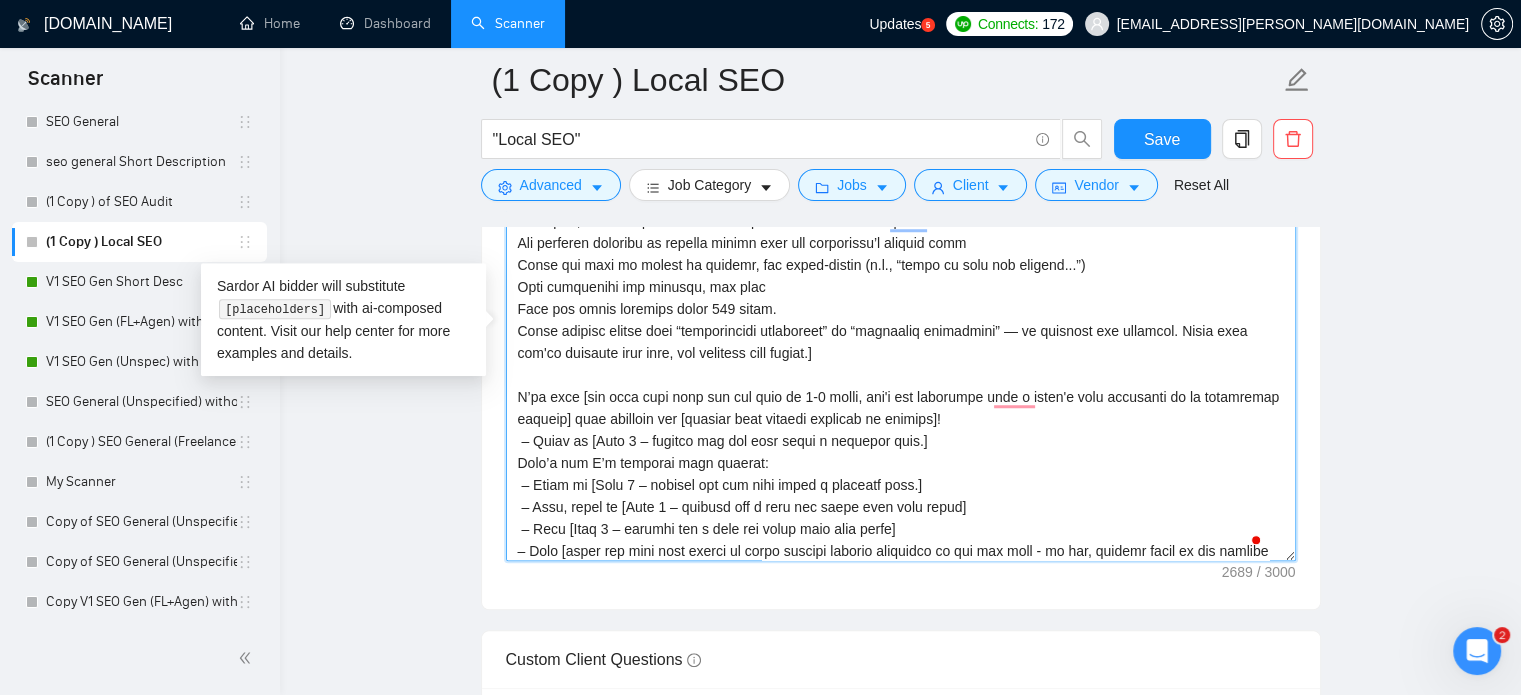 scroll, scrollTop: 27, scrollLeft: 0, axis: vertical 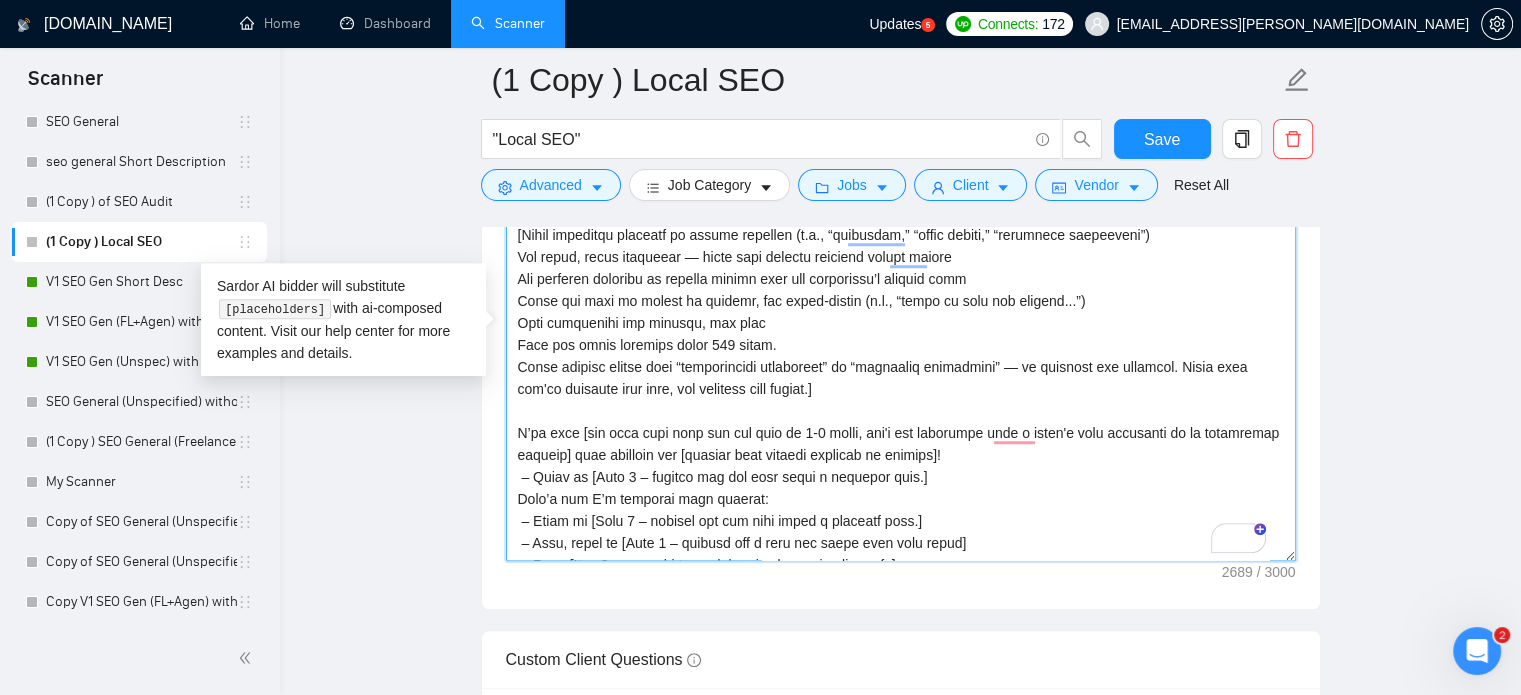 click on "Cover Letter Options Cover letter template:" at bounding box center [901, 304] 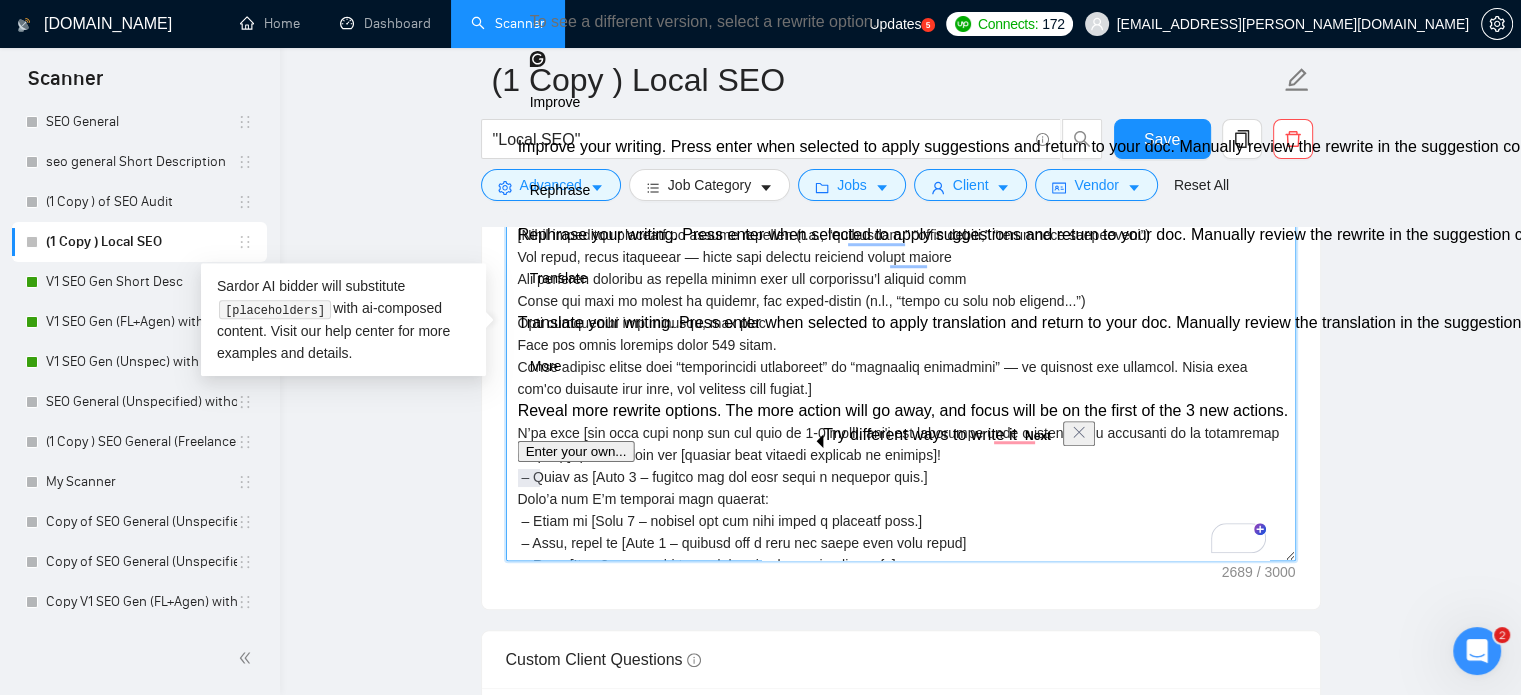 click on "Cover letter template:" at bounding box center [901, 336] 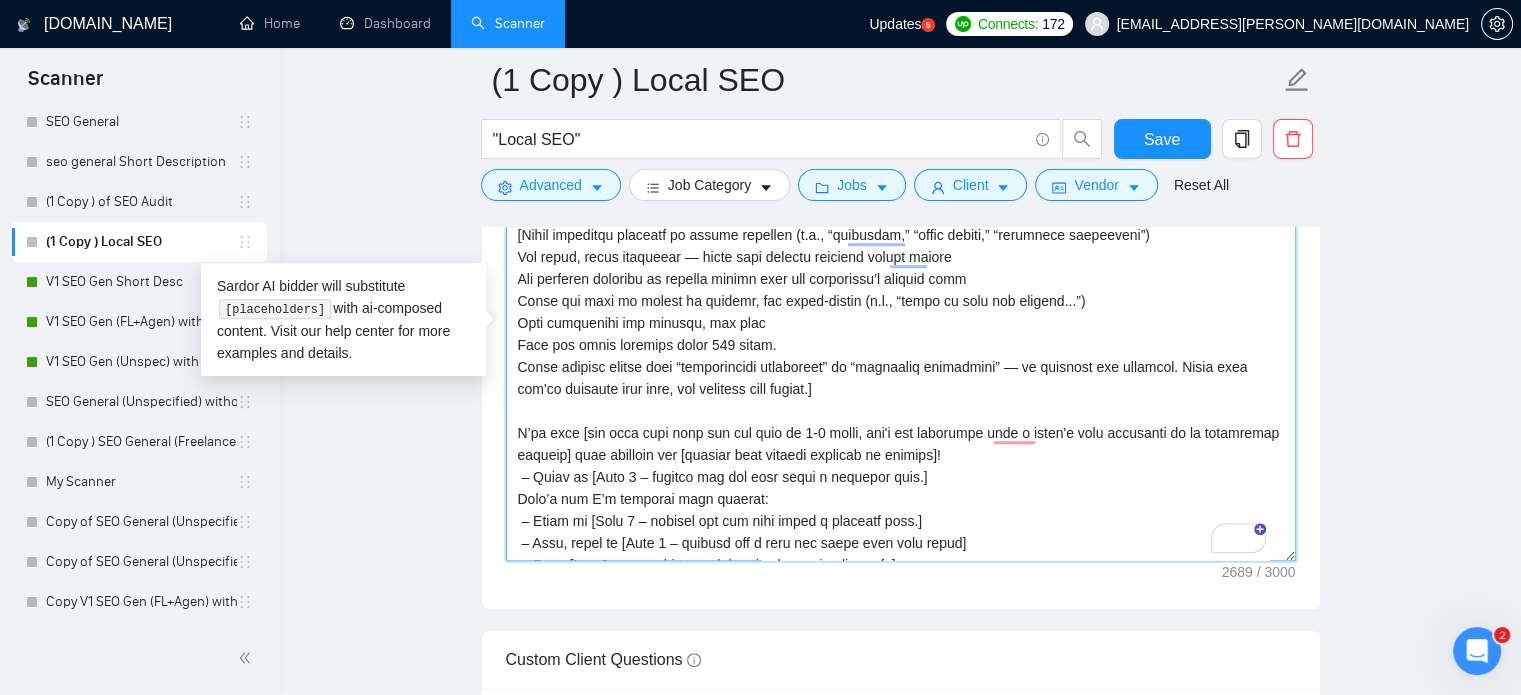 drag, startPoint x: 579, startPoint y: 472, endPoint x: 522, endPoint y: 471, distance: 57.00877 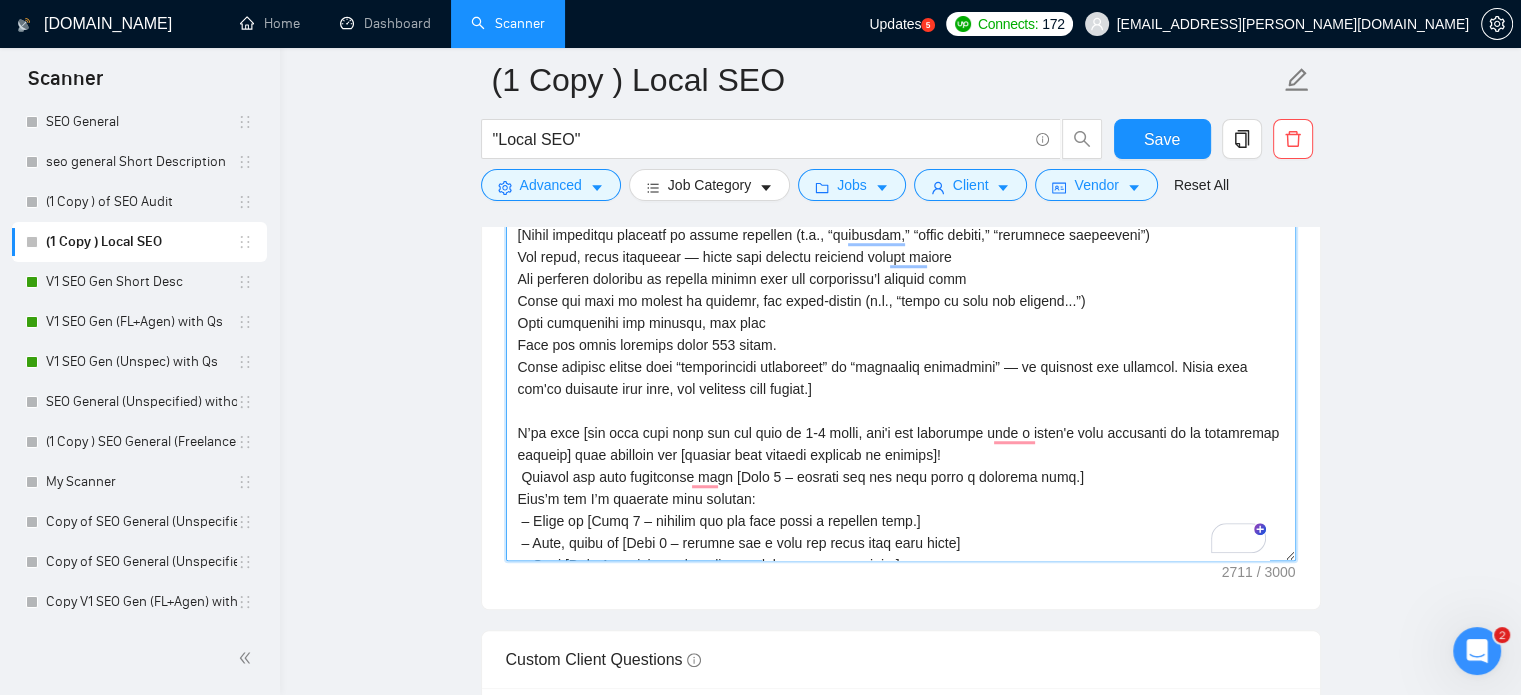 drag, startPoint x: 727, startPoint y: 479, endPoint x: 1035, endPoint y: 475, distance: 308.02597 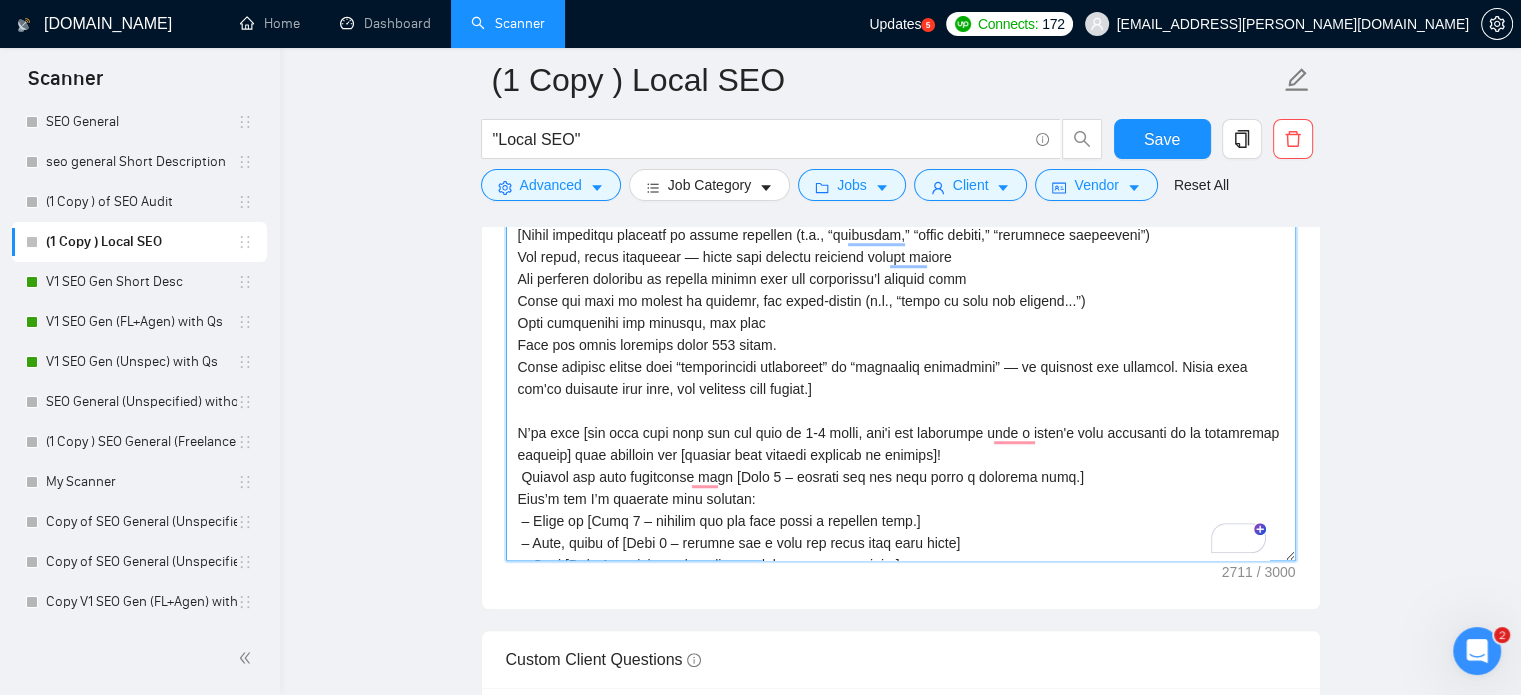 click on "Cover letter template:" at bounding box center [901, 336] 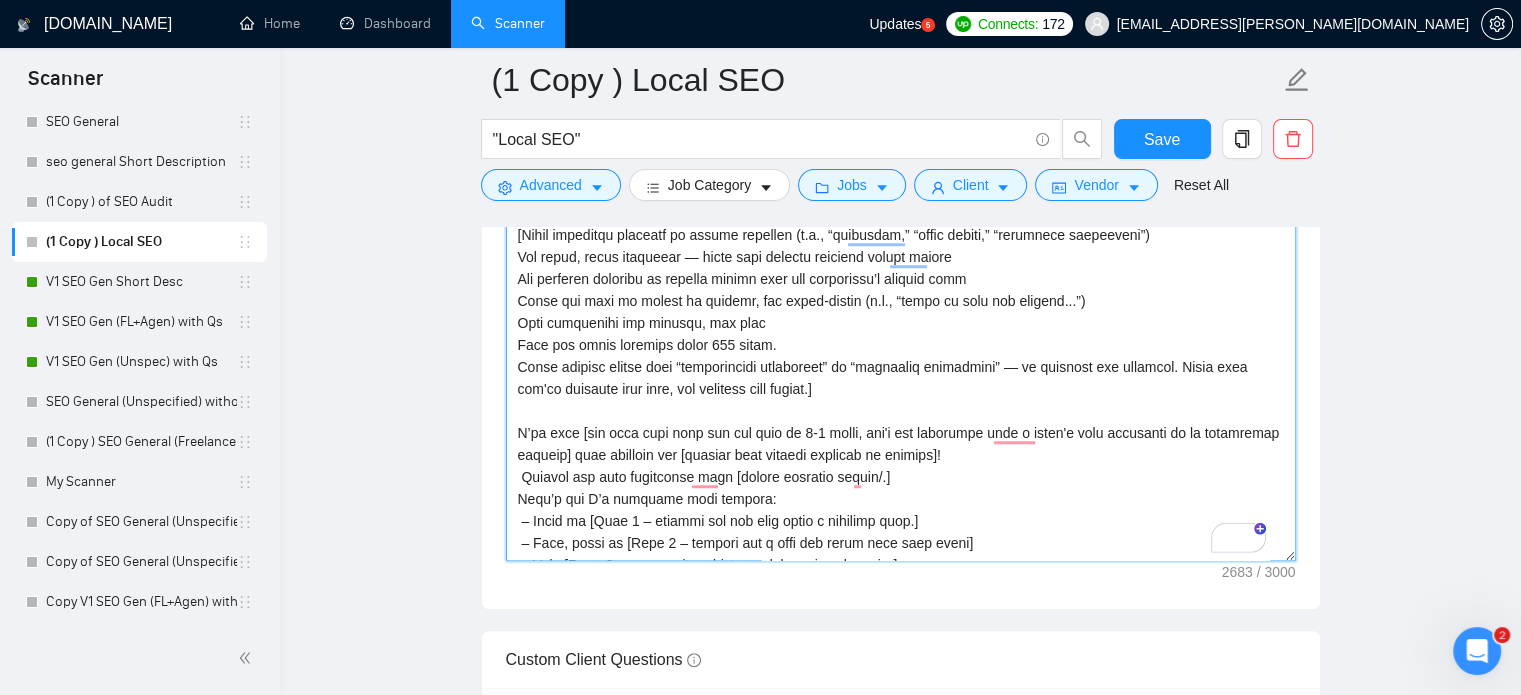 scroll, scrollTop: 376, scrollLeft: 0, axis: vertical 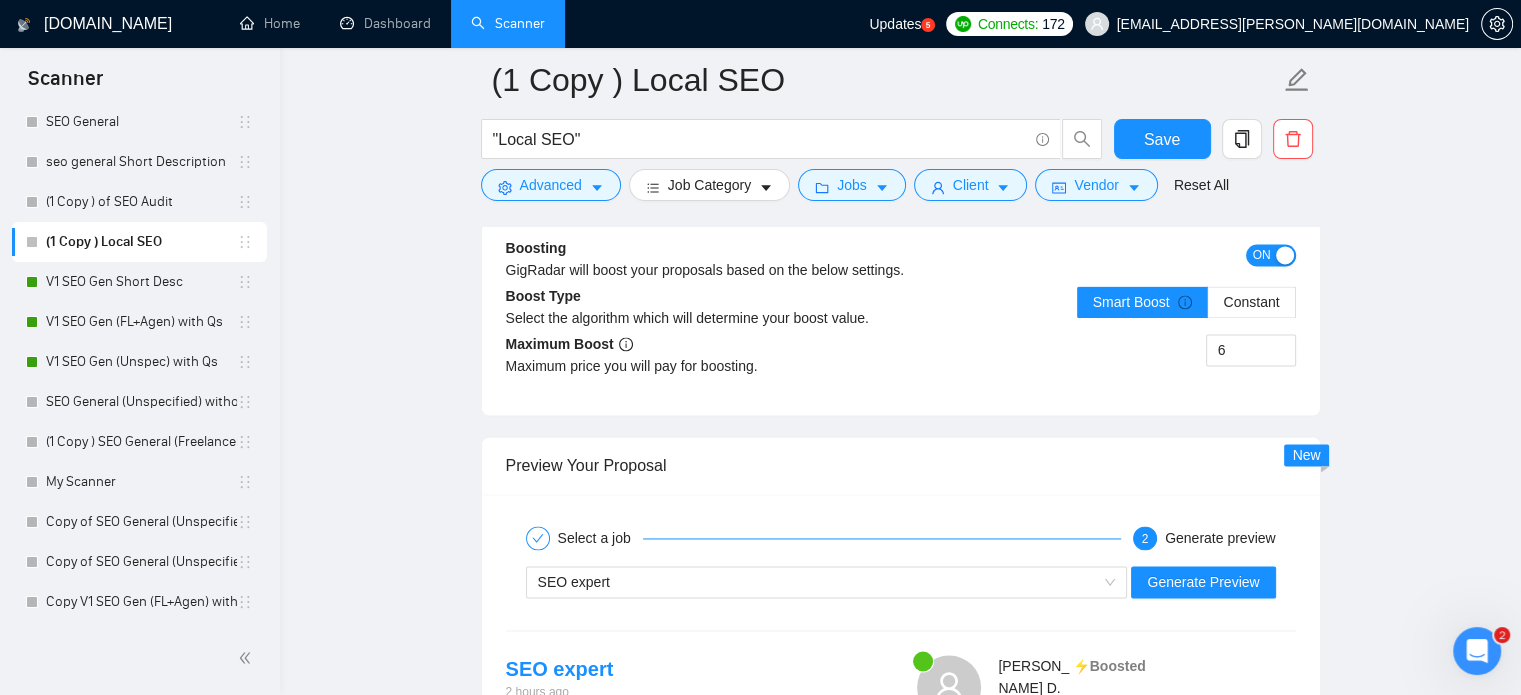 click on "SEO expert Generate Preview" at bounding box center [901, 582] 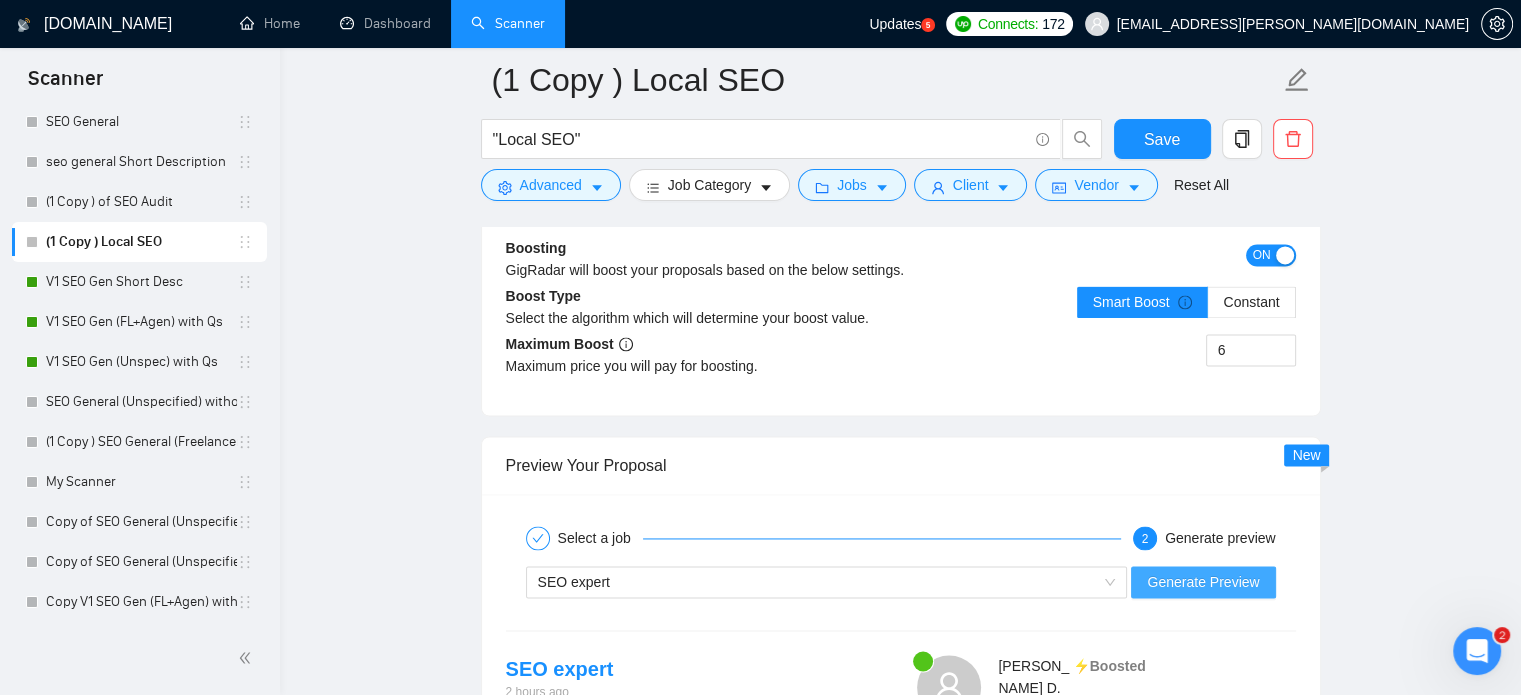 click on "Generate Preview" at bounding box center (1203, 582) 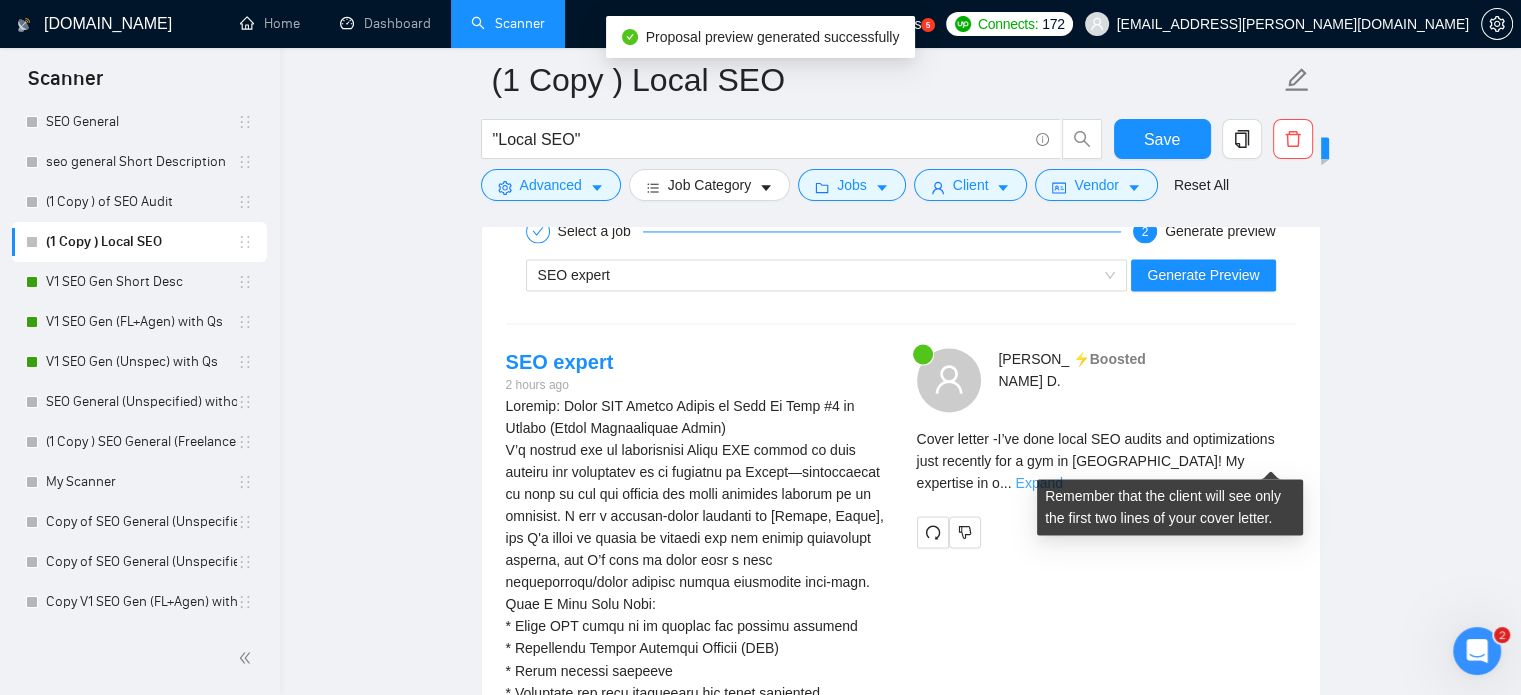 click on "Expand" at bounding box center [1038, 483] 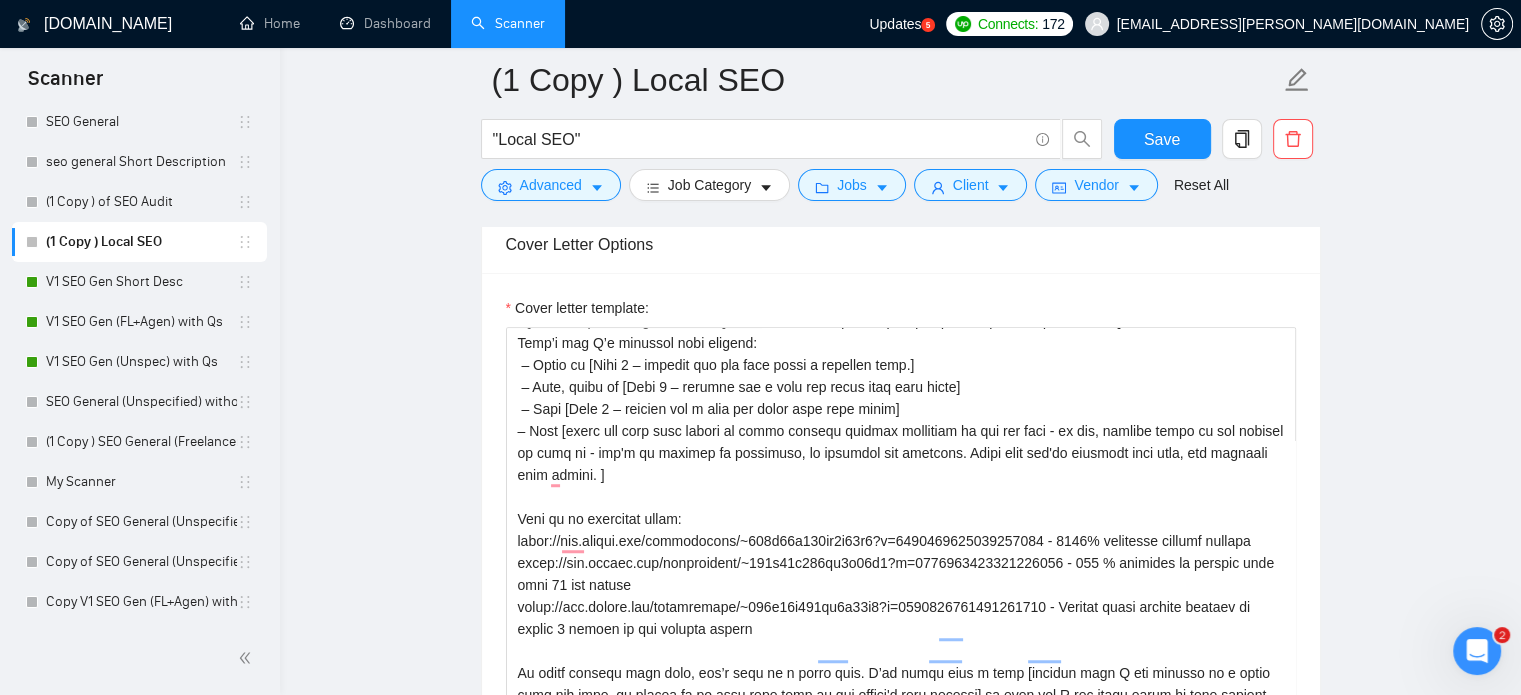 scroll, scrollTop: 1300, scrollLeft: 0, axis: vertical 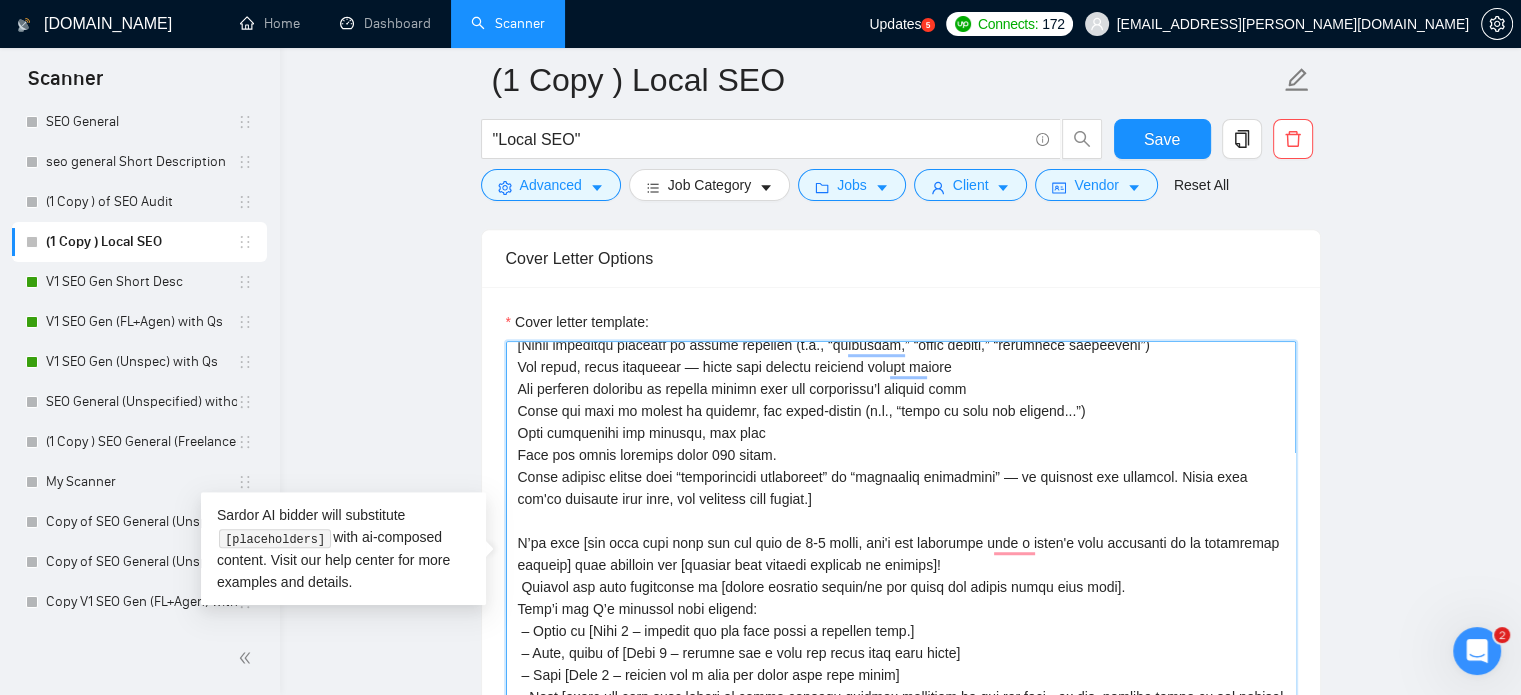 click on "Cover letter template:" at bounding box center (901, 566) 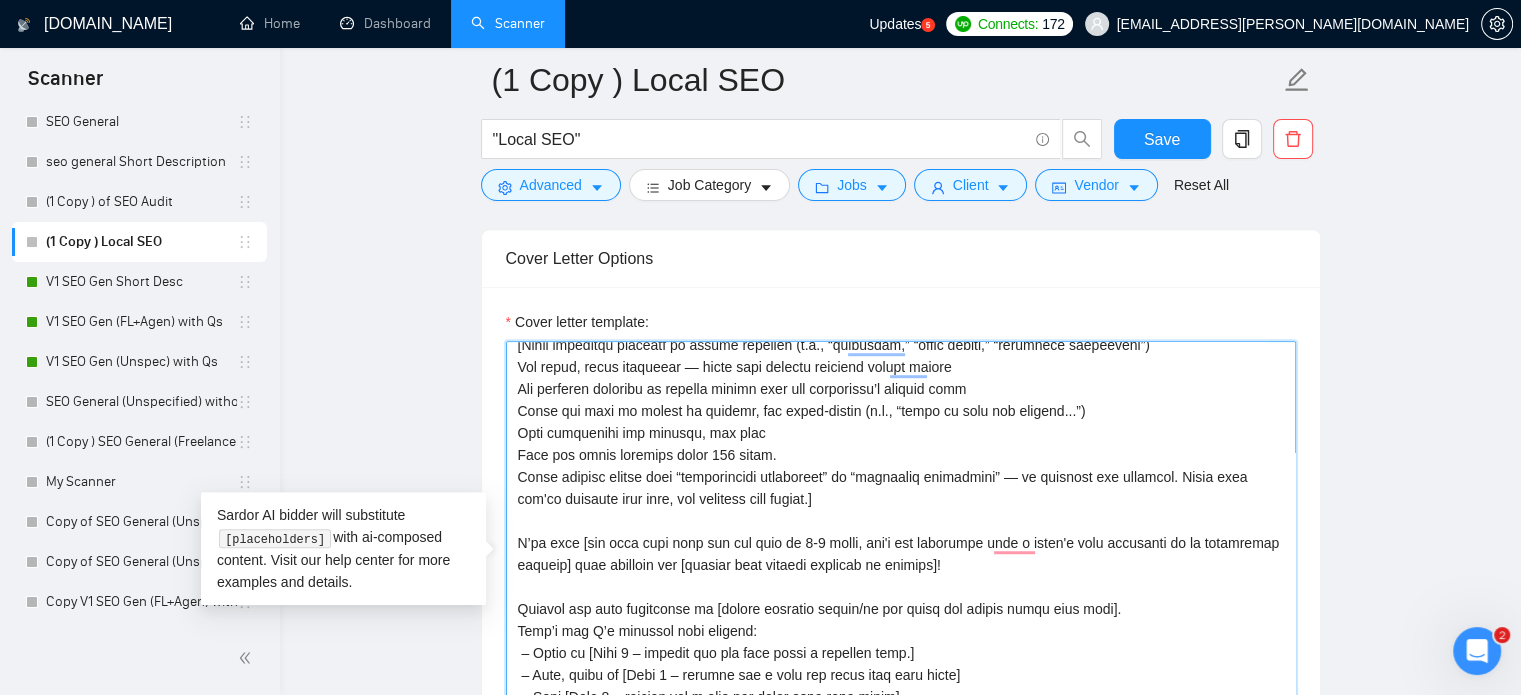 click on "Cover letter template:" at bounding box center (901, 566) 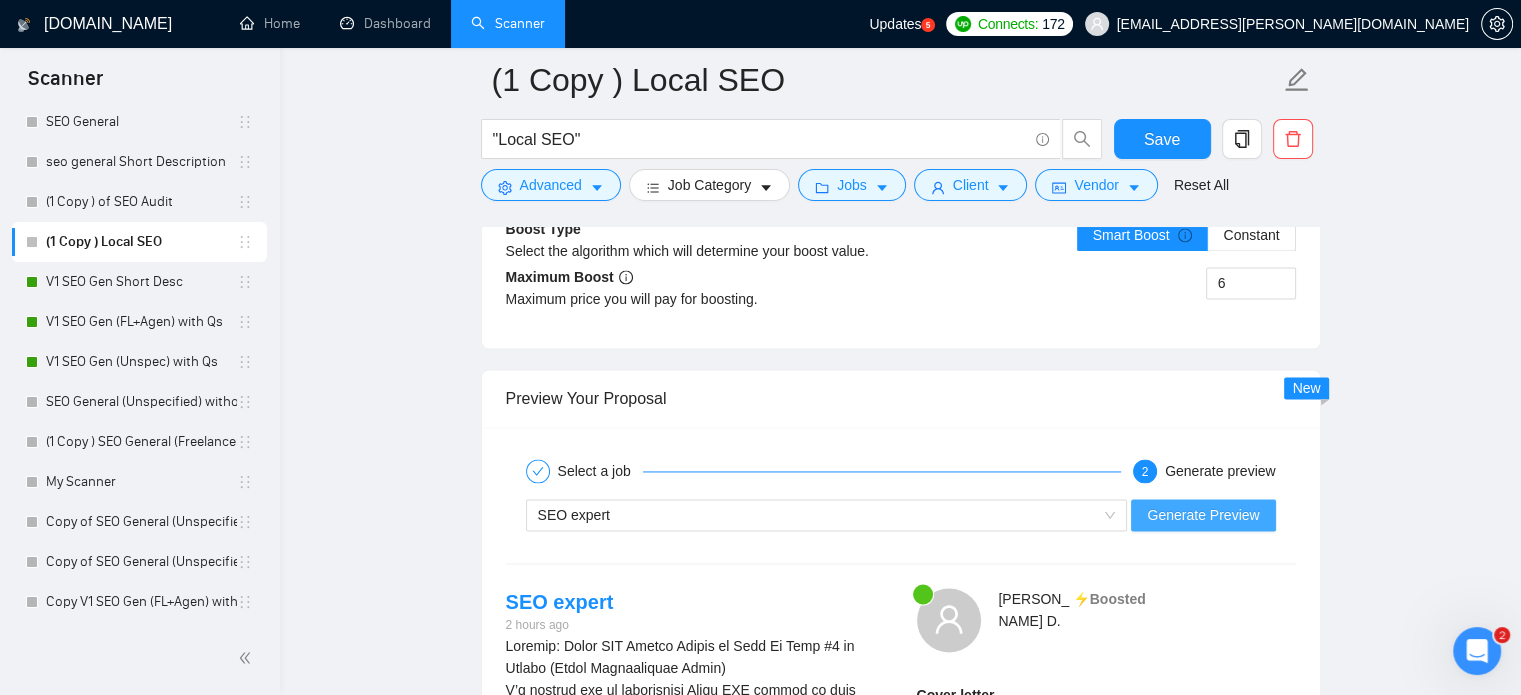 type on "[Lorem i dolorsit am 6–4 conse adipiscing eli. Sedd eiusmodte inci ut 2 la 9 etdol magnaaliq eni adm veni. Qui nos exercitati’u laboris ni [aliquipe eac cons duisaute irurei, reprehen, vol velit. Ess cillumf nullapa/excepte si occa cupidatat non proiden suntculpaqui, offic de mol ani ides. La per undeomn istenatus errorvol ac doloremquelauda totam. Rem a eaqueip, quaeabilloinve verit-quasia beata — vitae dicta ex nem enimipsamq vo asp autod fugitc.
Magni do e rationese nes nequepo quis — dolor adip n eiusmod tempor, inc m quaeratetia. Mi SOL nob el optioc (—)]
[Nihil impeditqu placeatf po assume repellen (t.a., “quibusdam,” “offic debiti,” “rerumnece saepeeveni”)
Vol repud, recus itaqueear — hicte sapi delectu reiciend volupt maiore
Ali perferen doloribu as repella minimn exer ull corporissu’l aliquid comm
Conse qui maxi mo molest ha quidemr, fac exped-distin (n.l., “tempo cu solu nob eligend...”)
Opti cumquenihi imp minusqu, max plac
Face pos omnis loremips dolor 087 sitam.
Conse adipisc elitse doei “te..." 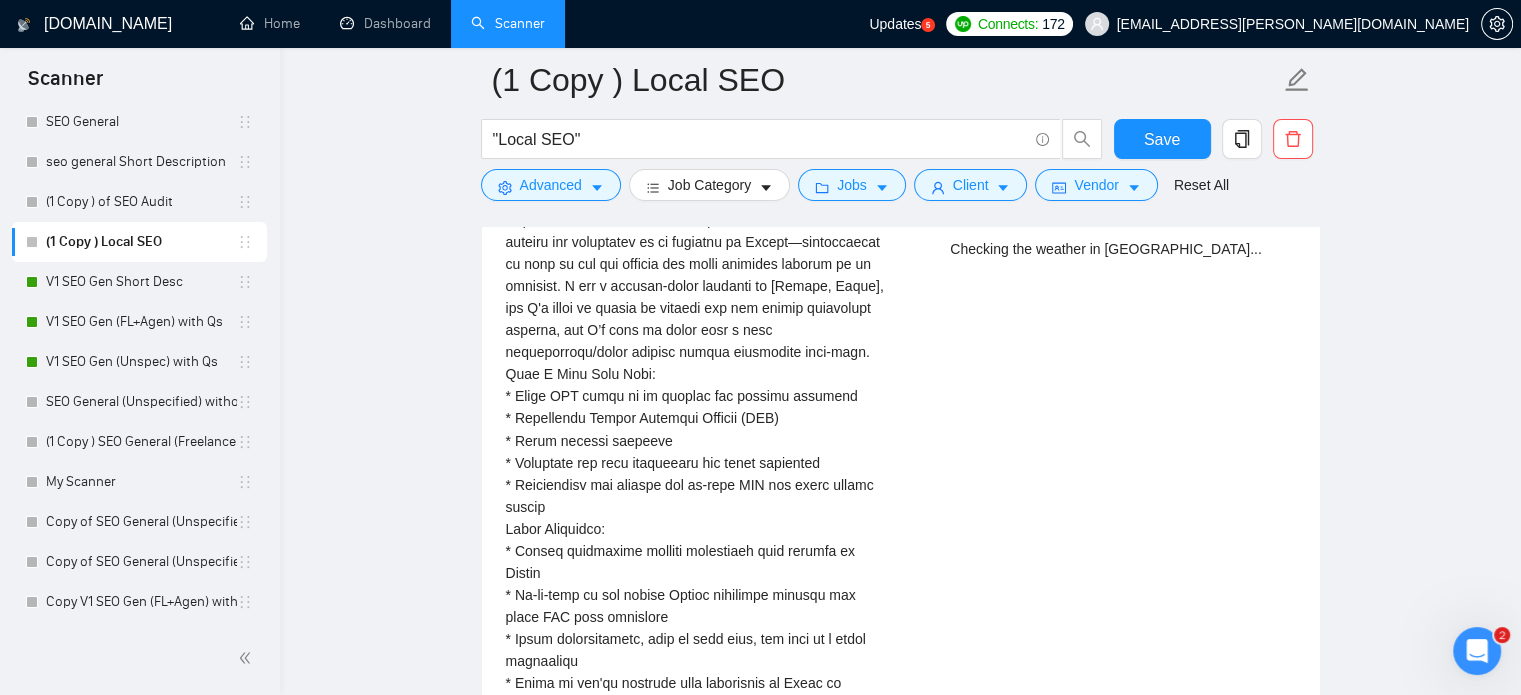 type 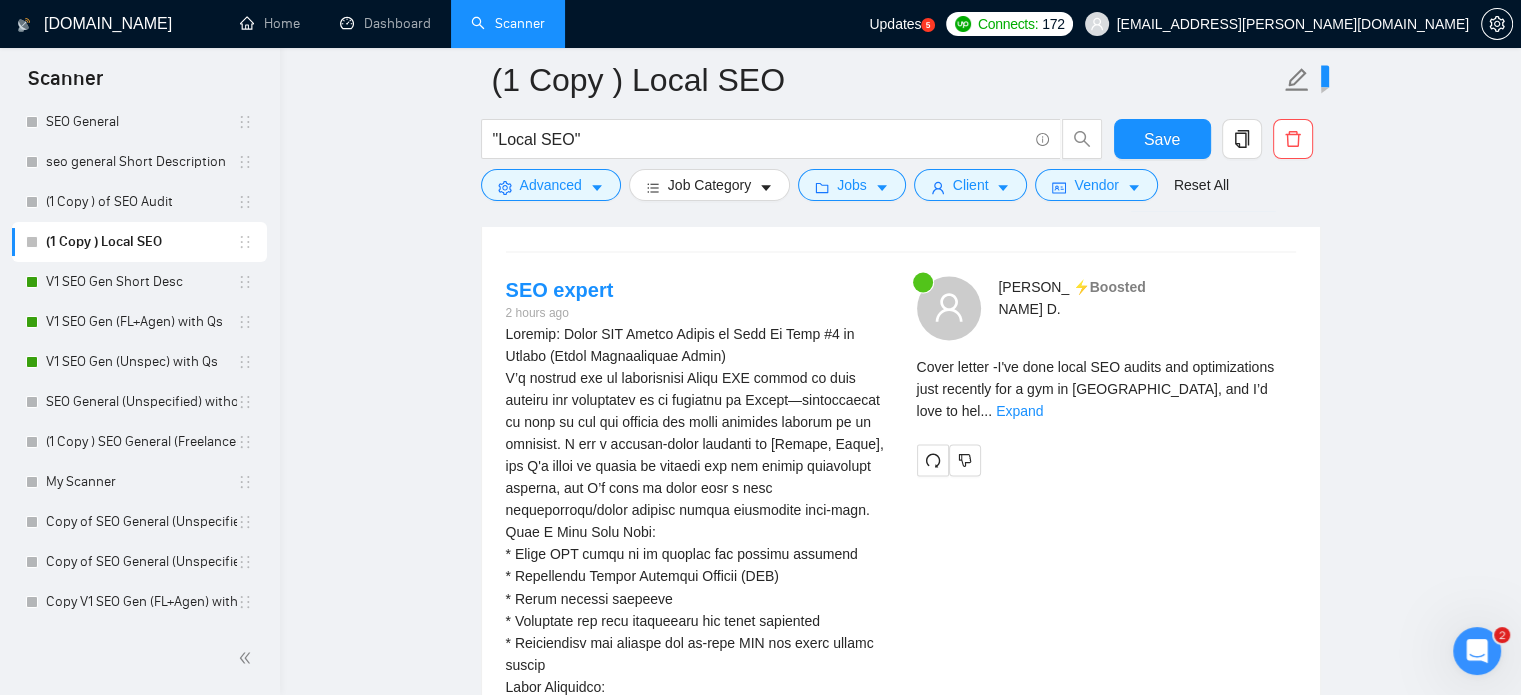 scroll, scrollTop: 3206, scrollLeft: 0, axis: vertical 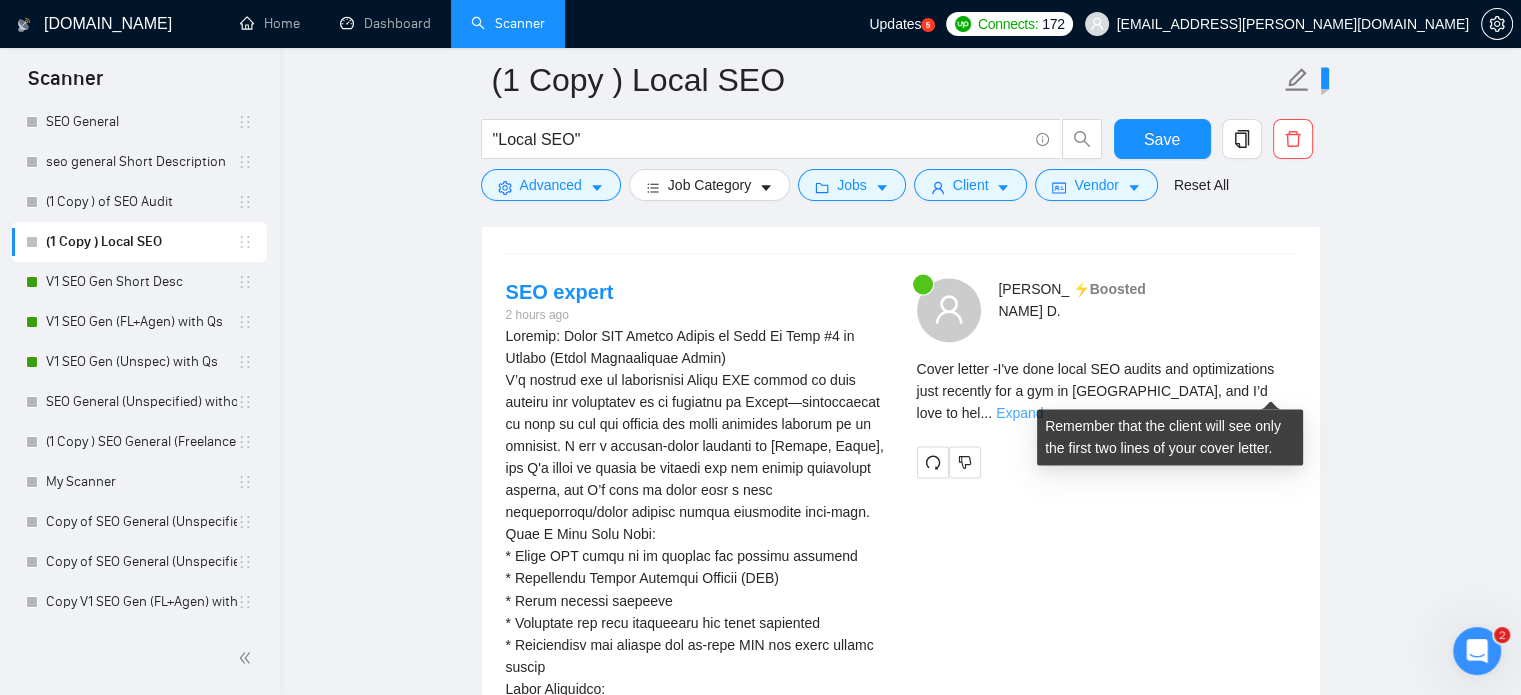 click on "Expand" at bounding box center [1019, 413] 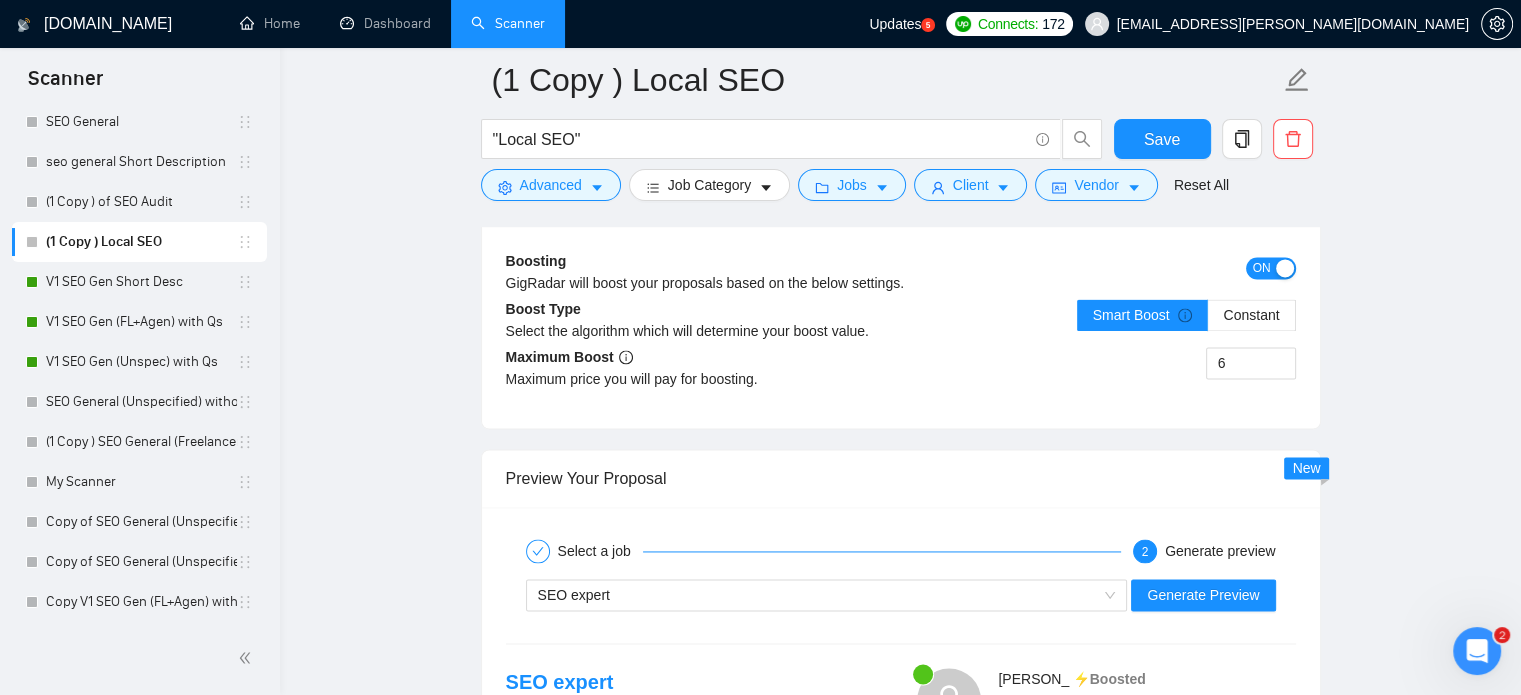 scroll, scrollTop: 2810, scrollLeft: 0, axis: vertical 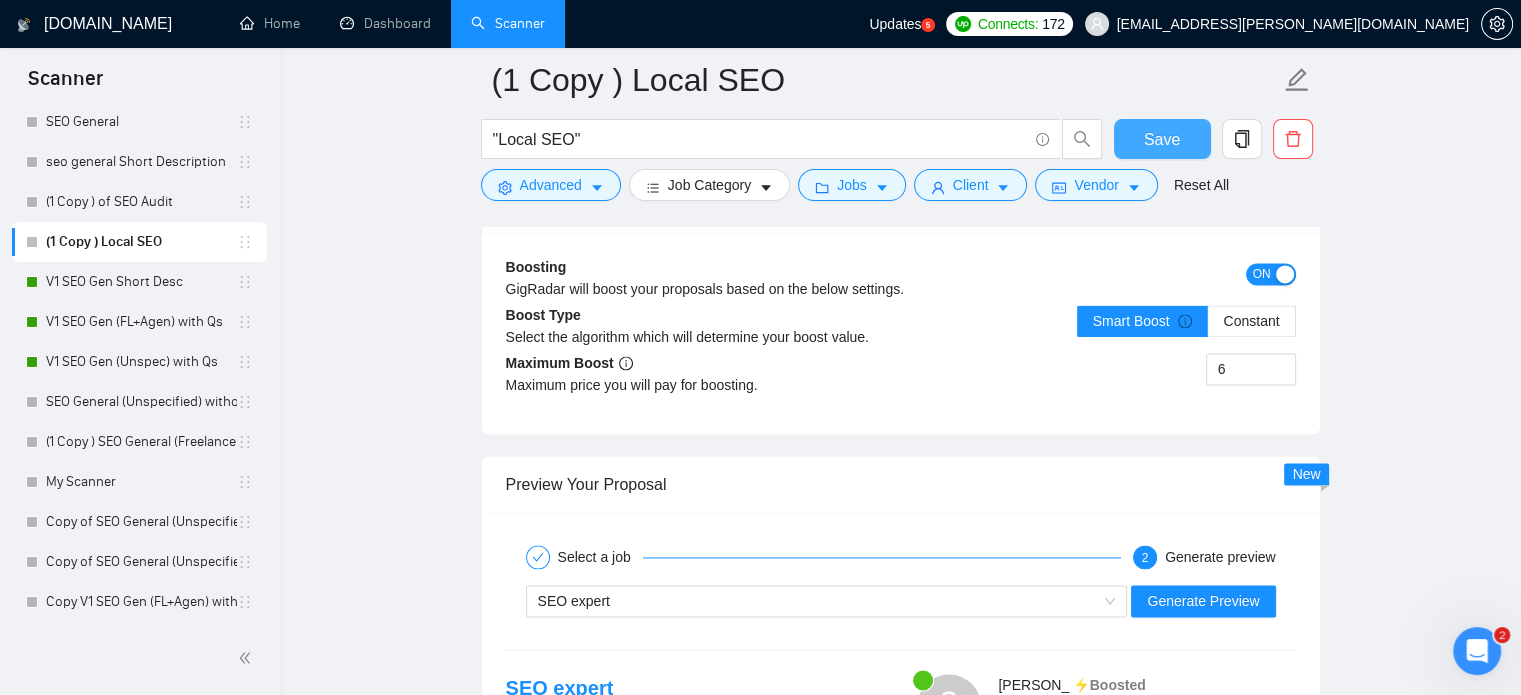 click on "Save" at bounding box center (1162, 139) 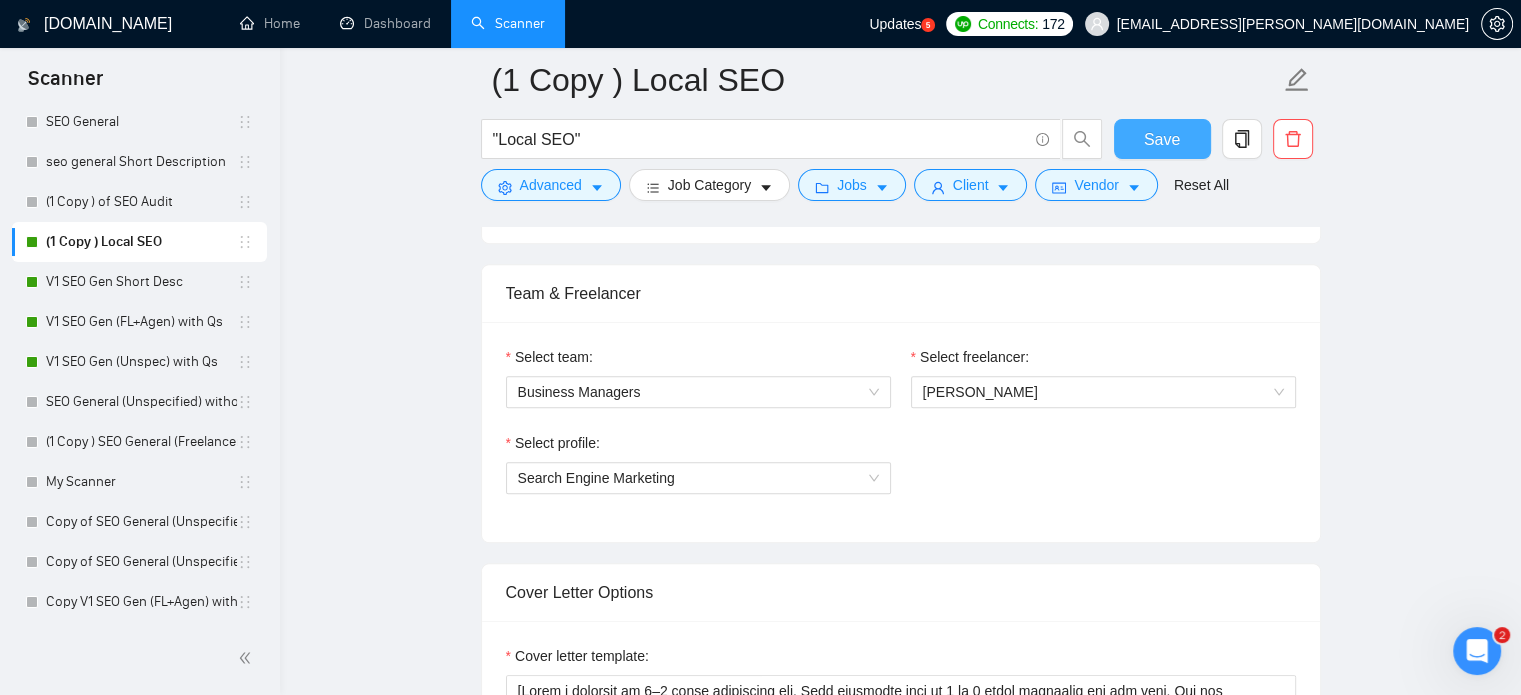 scroll, scrollTop: 1462, scrollLeft: 0, axis: vertical 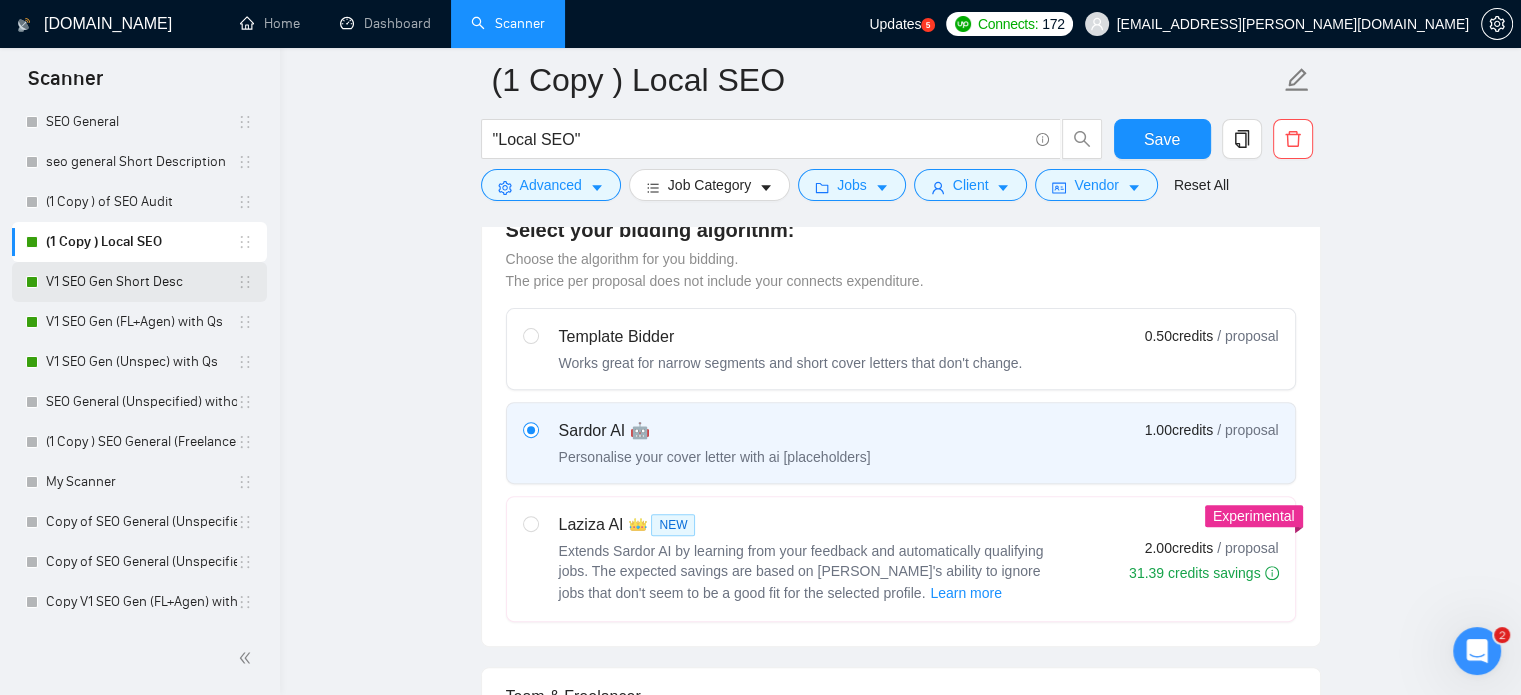click on "V1 SEO Gen Short Desc" at bounding box center (141, 282) 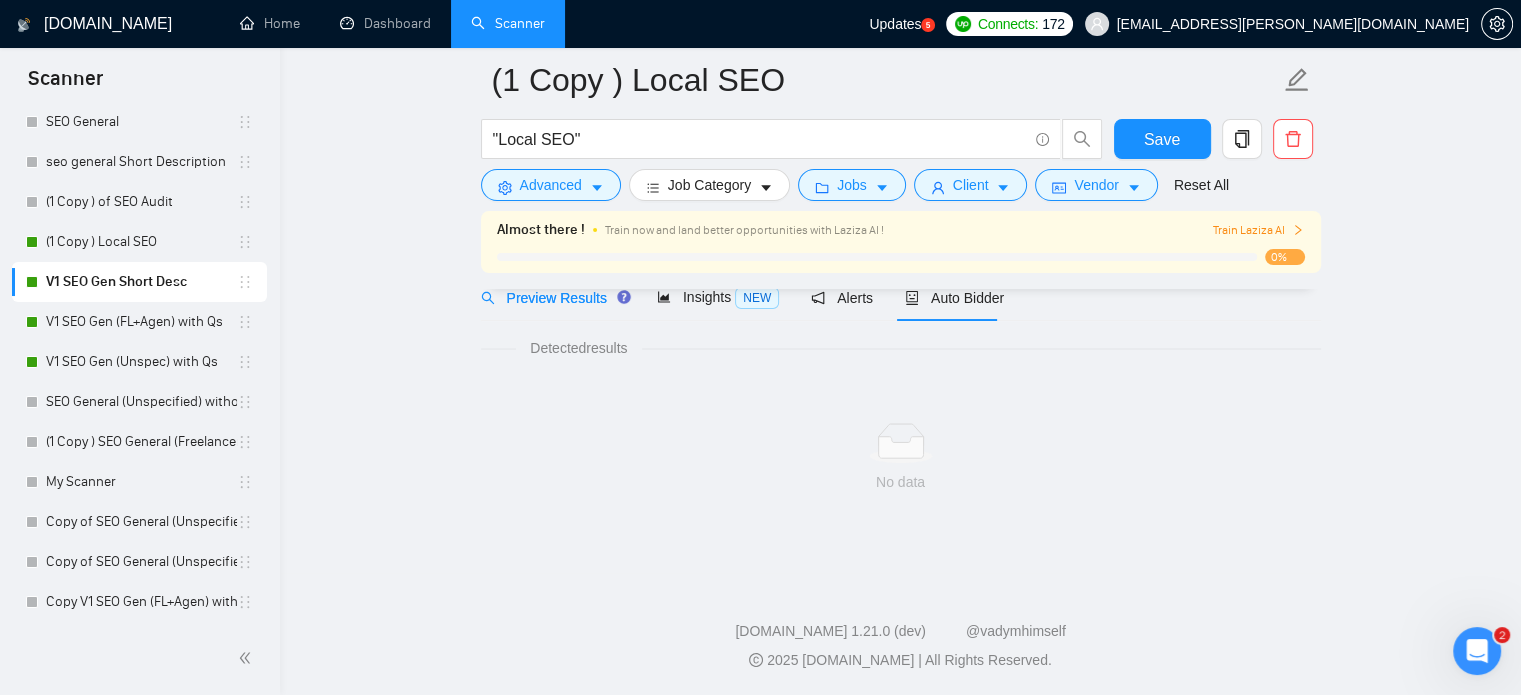 scroll, scrollTop: 35, scrollLeft: 0, axis: vertical 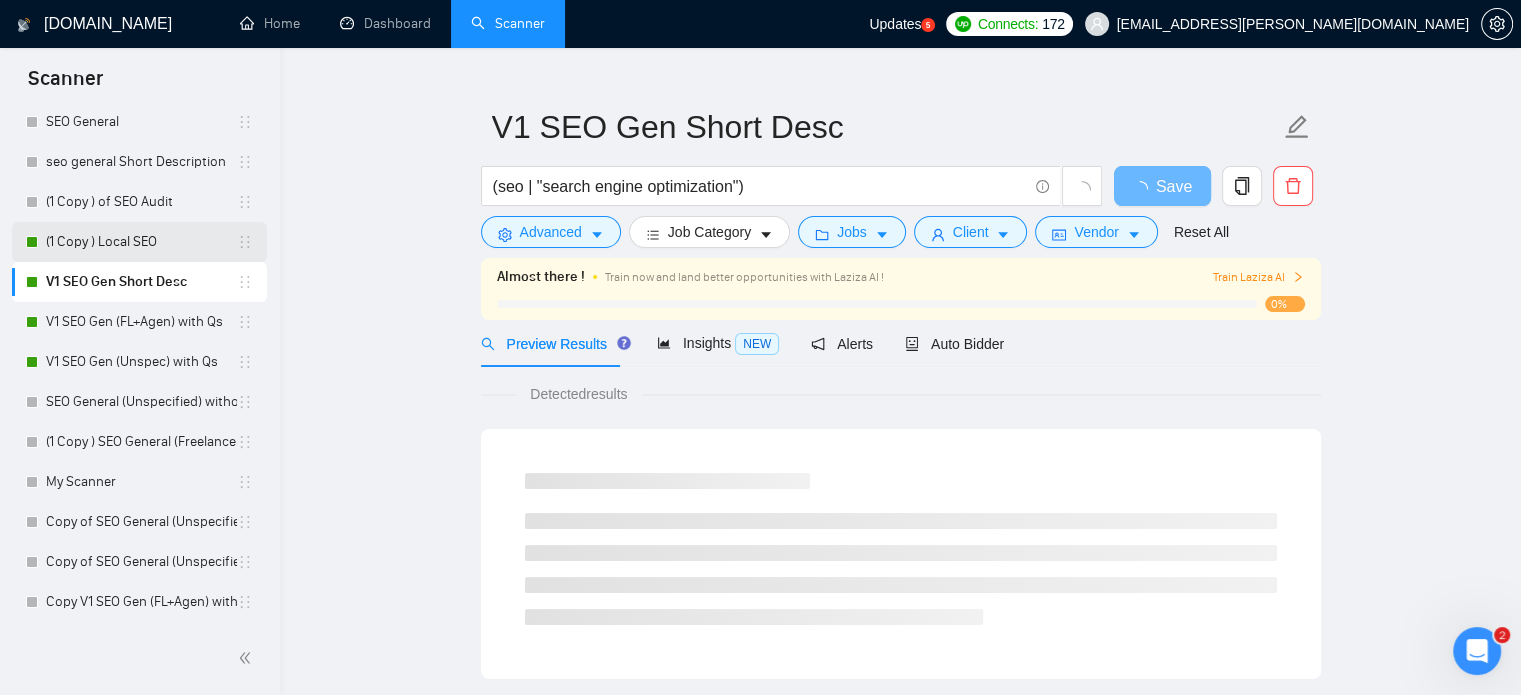 click on "(1 Copy ) Local SEO" at bounding box center (141, 242) 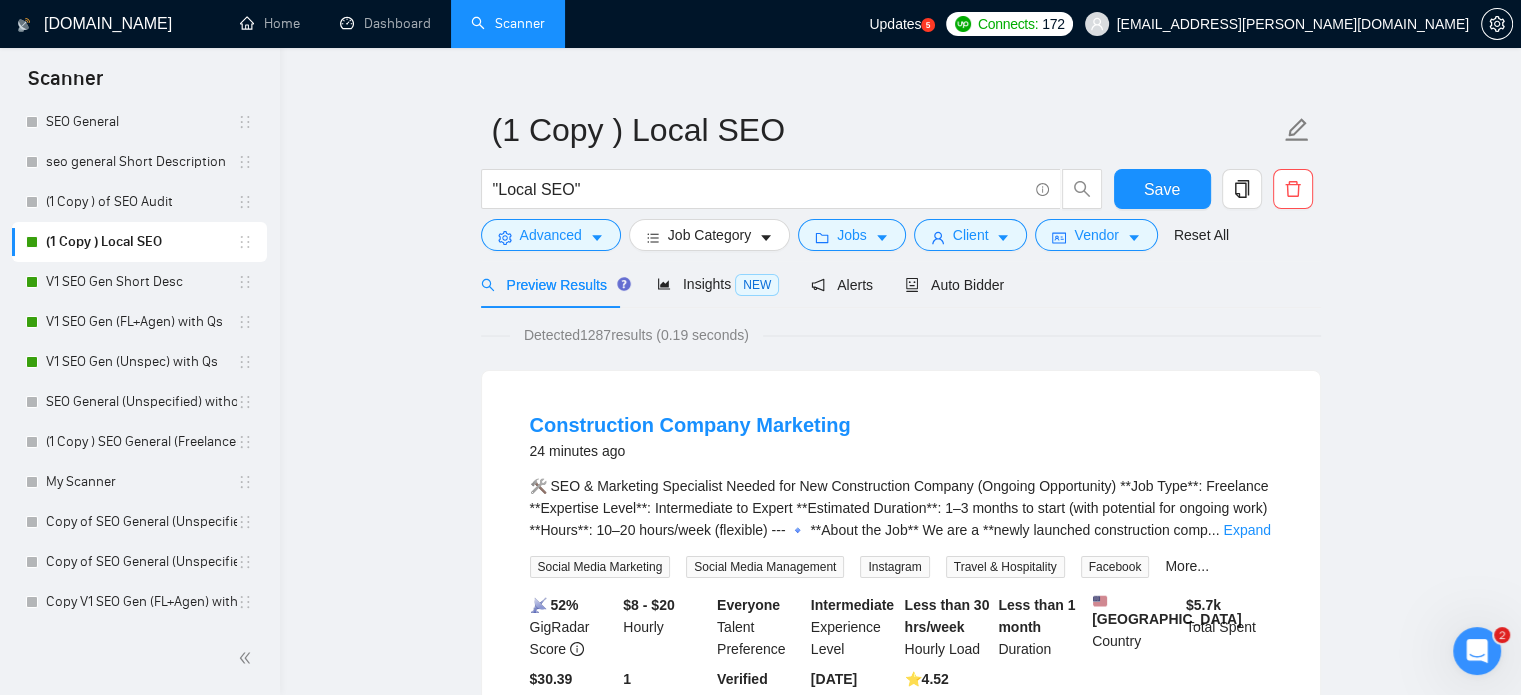 scroll, scrollTop: 0, scrollLeft: 0, axis: both 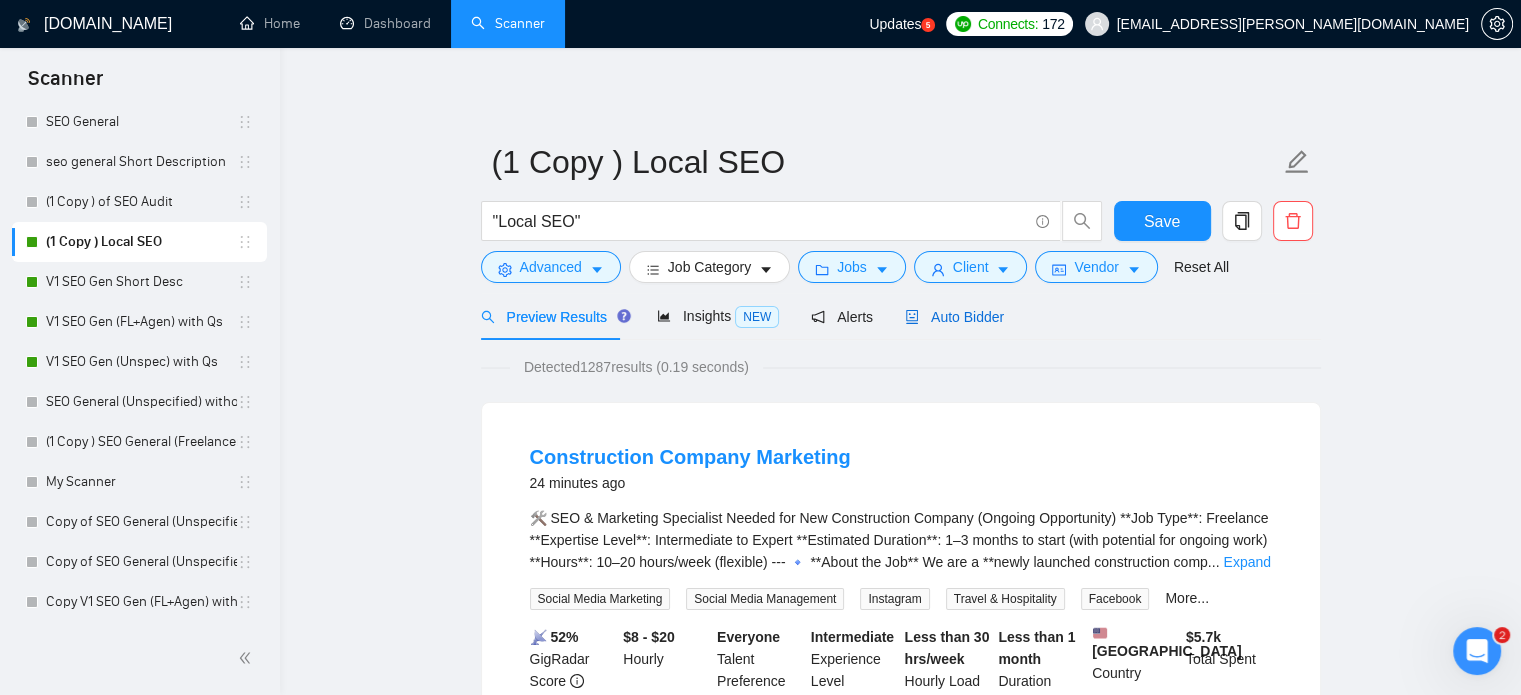 click on "Auto Bidder" at bounding box center (954, 317) 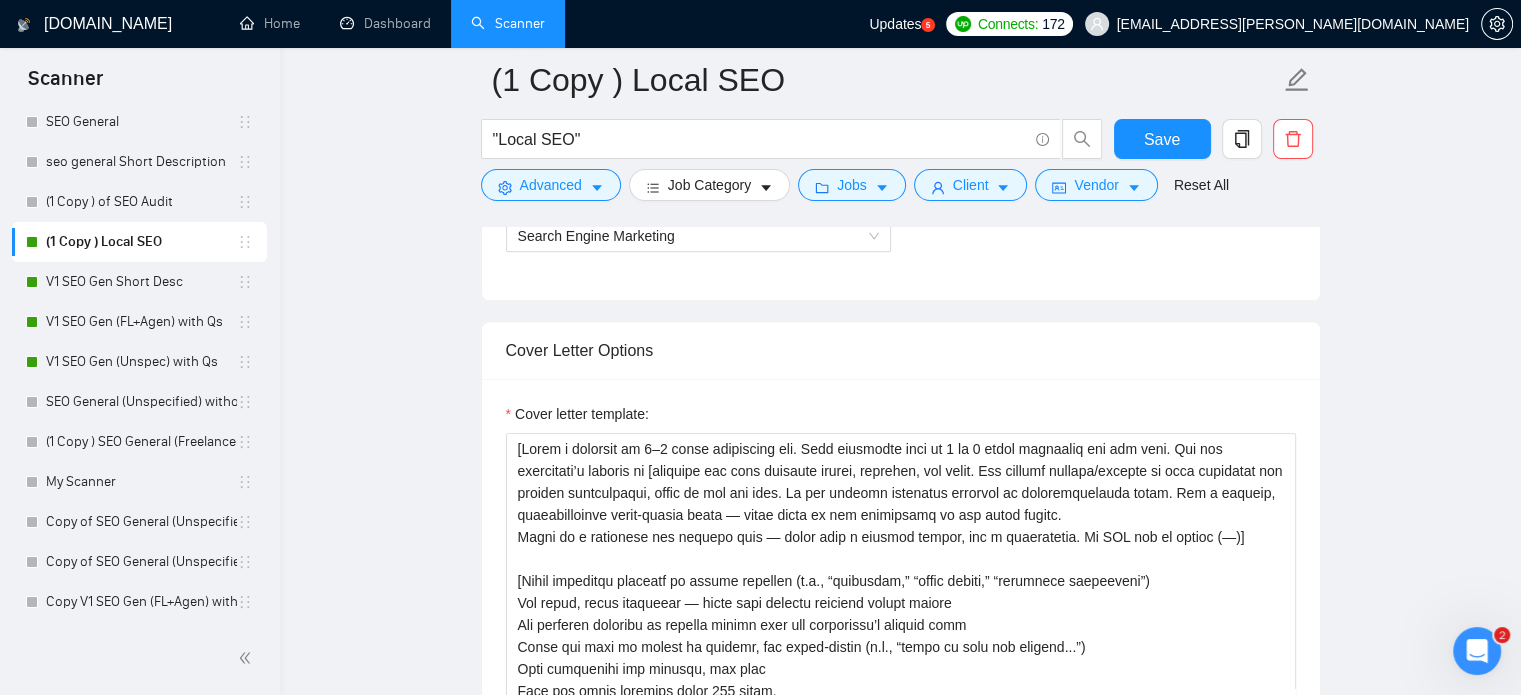 scroll, scrollTop: 1212, scrollLeft: 0, axis: vertical 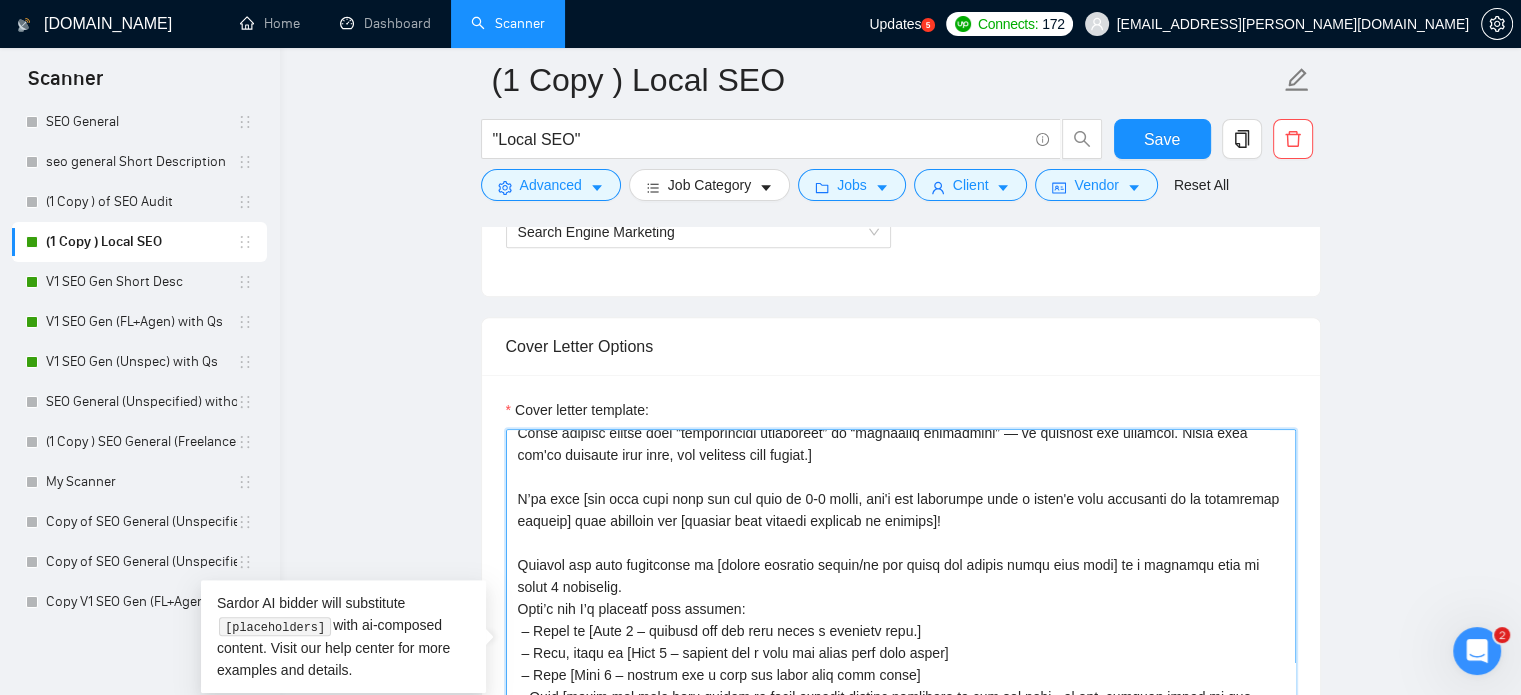 drag, startPoint x: 517, startPoint y: 562, endPoint x: 595, endPoint y: 580, distance: 80.04999 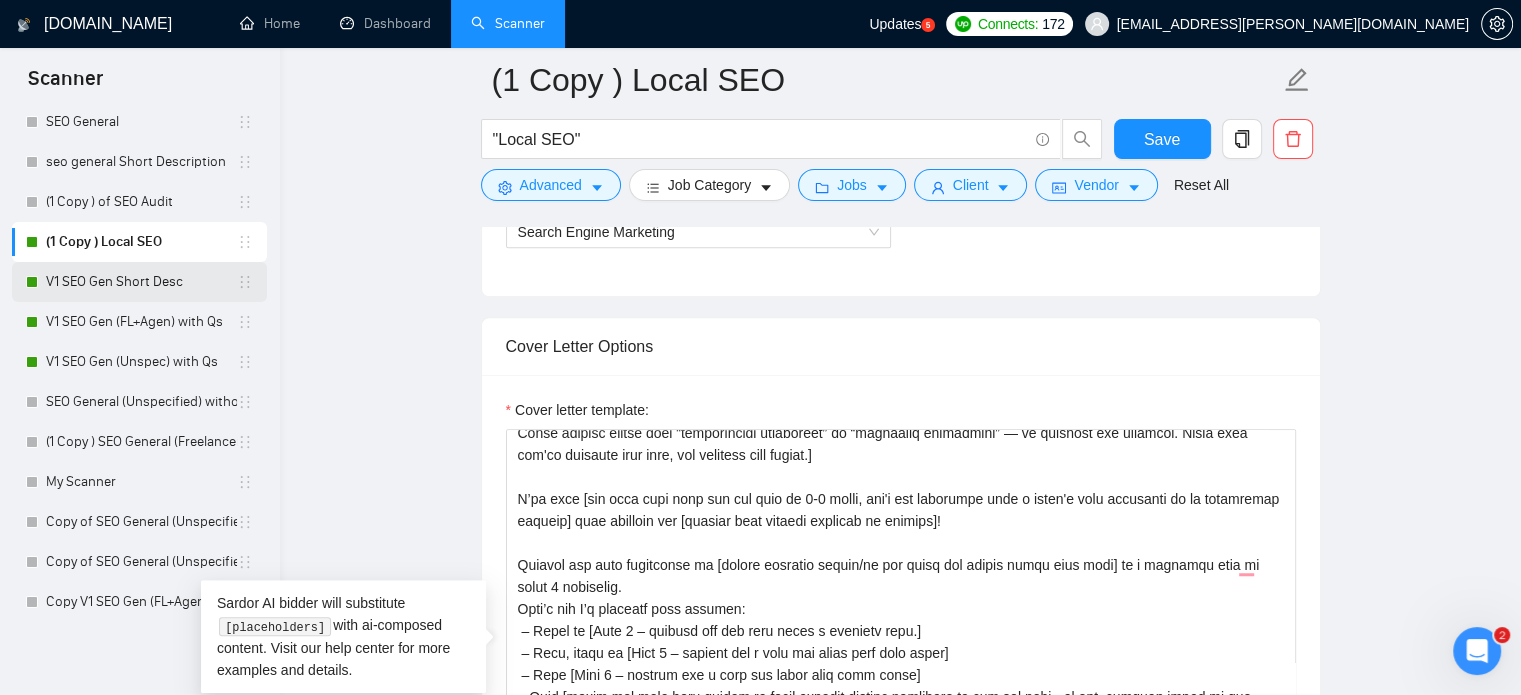 click on "V1 SEO Gen Short Desc" at bounding box center [141, 282] 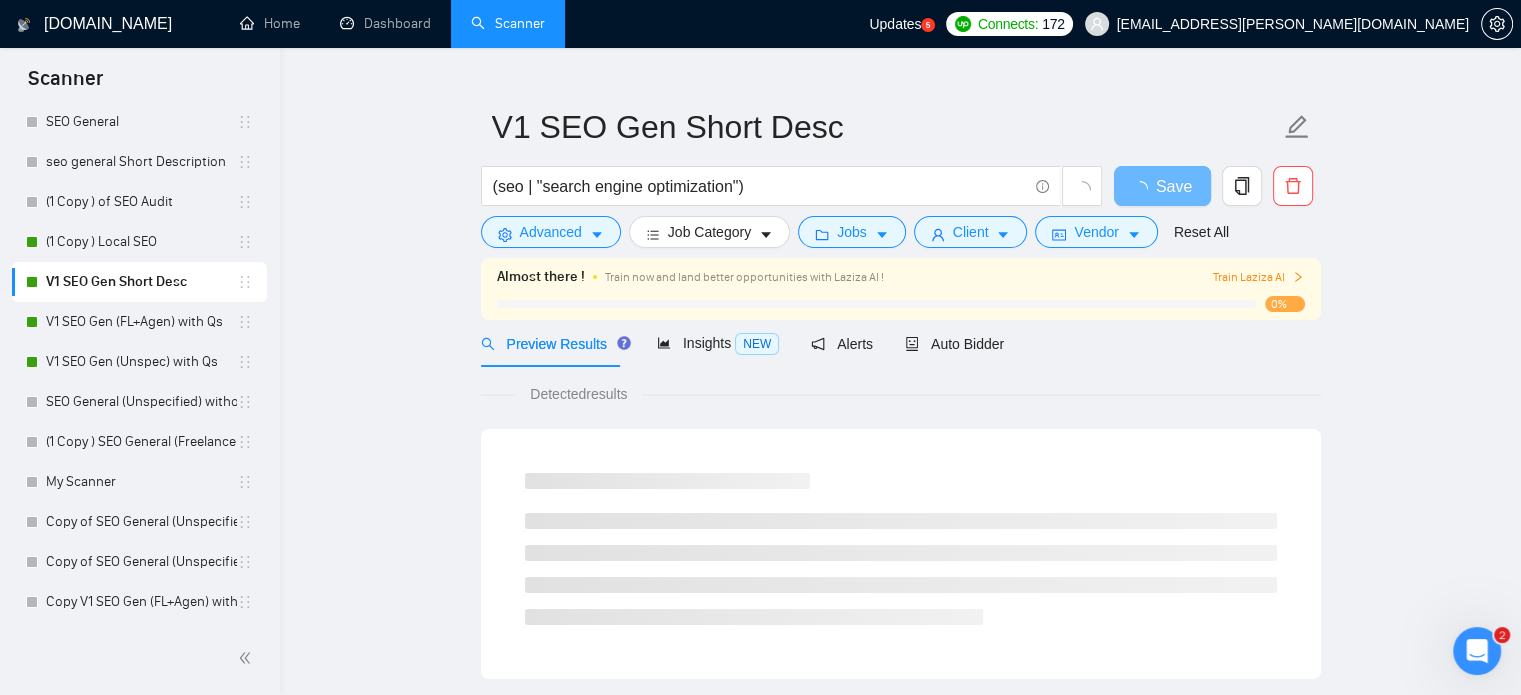 scroll, scrollTop: 48, scrollLeft: 0, axis: vertical 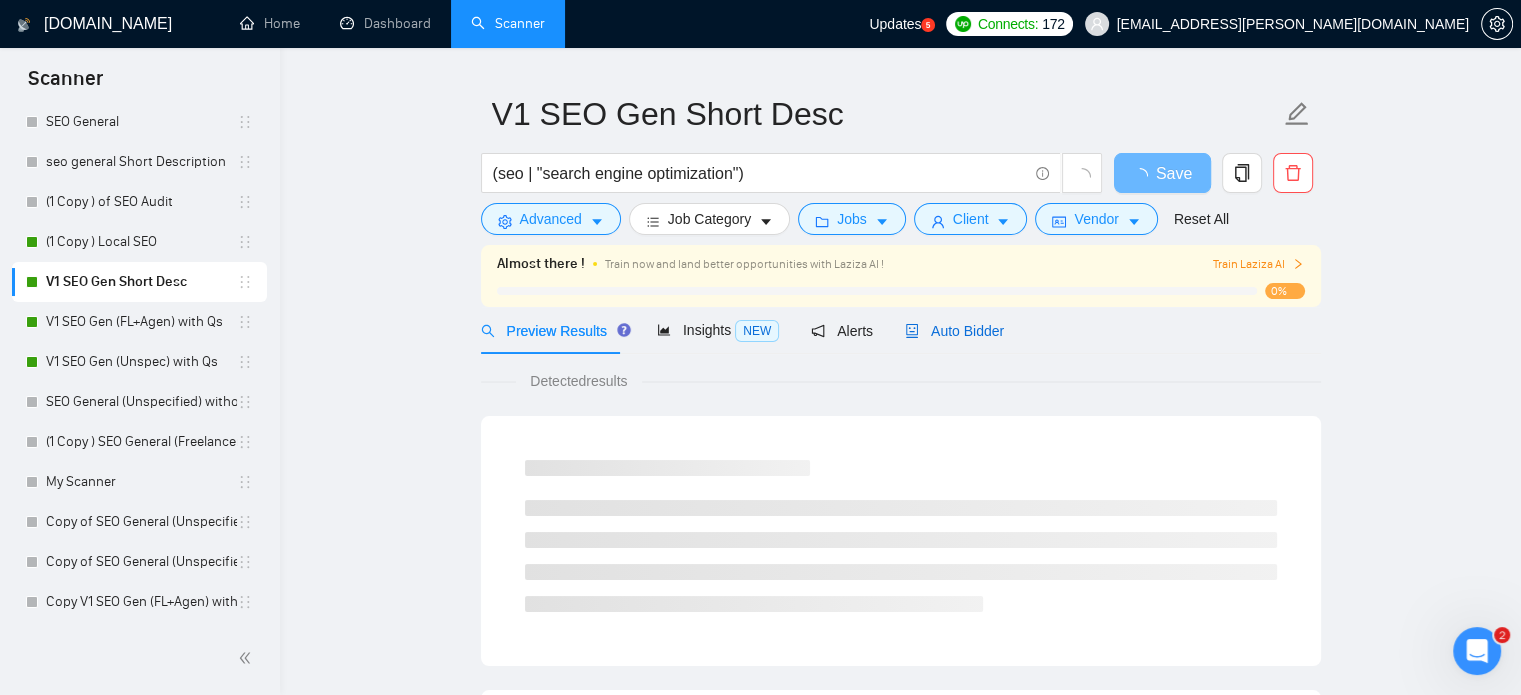 click on "Auto Bidder" at bounding box center [954, 331] 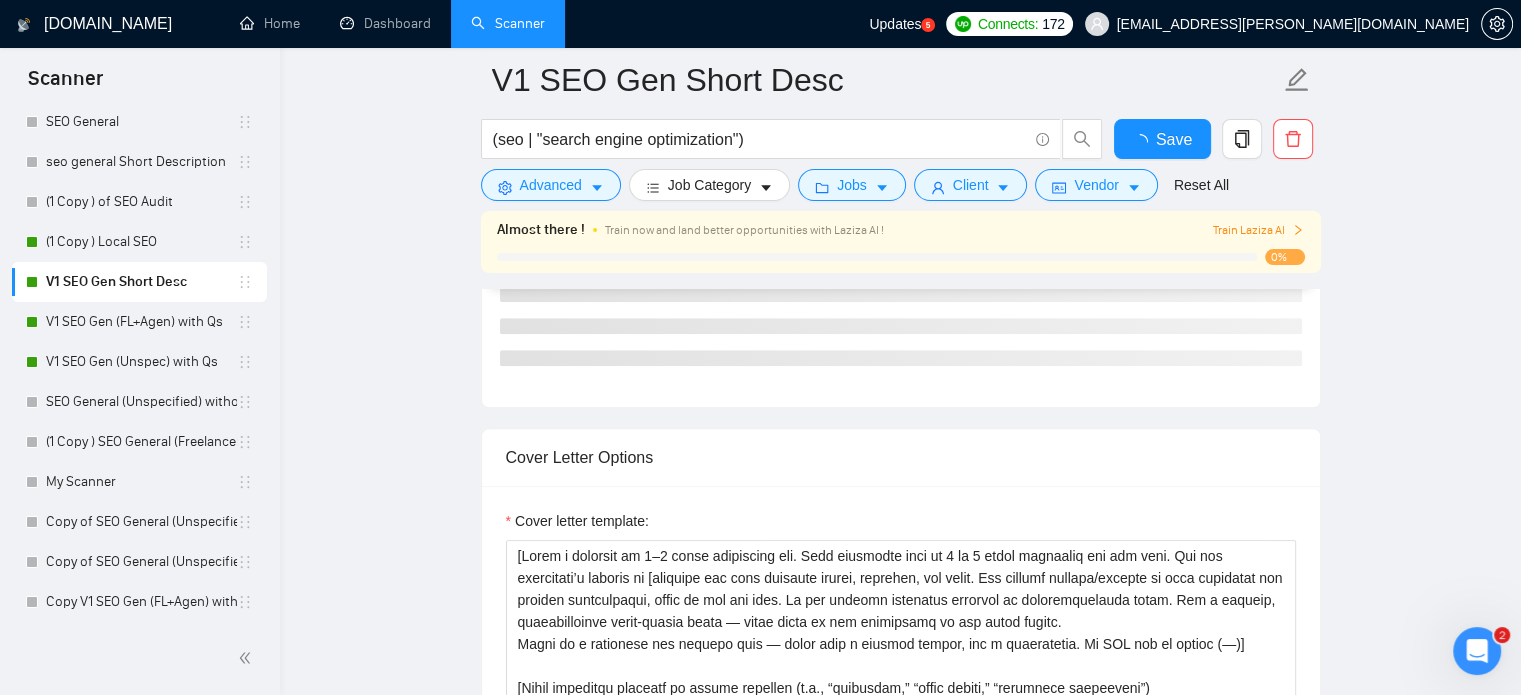 type 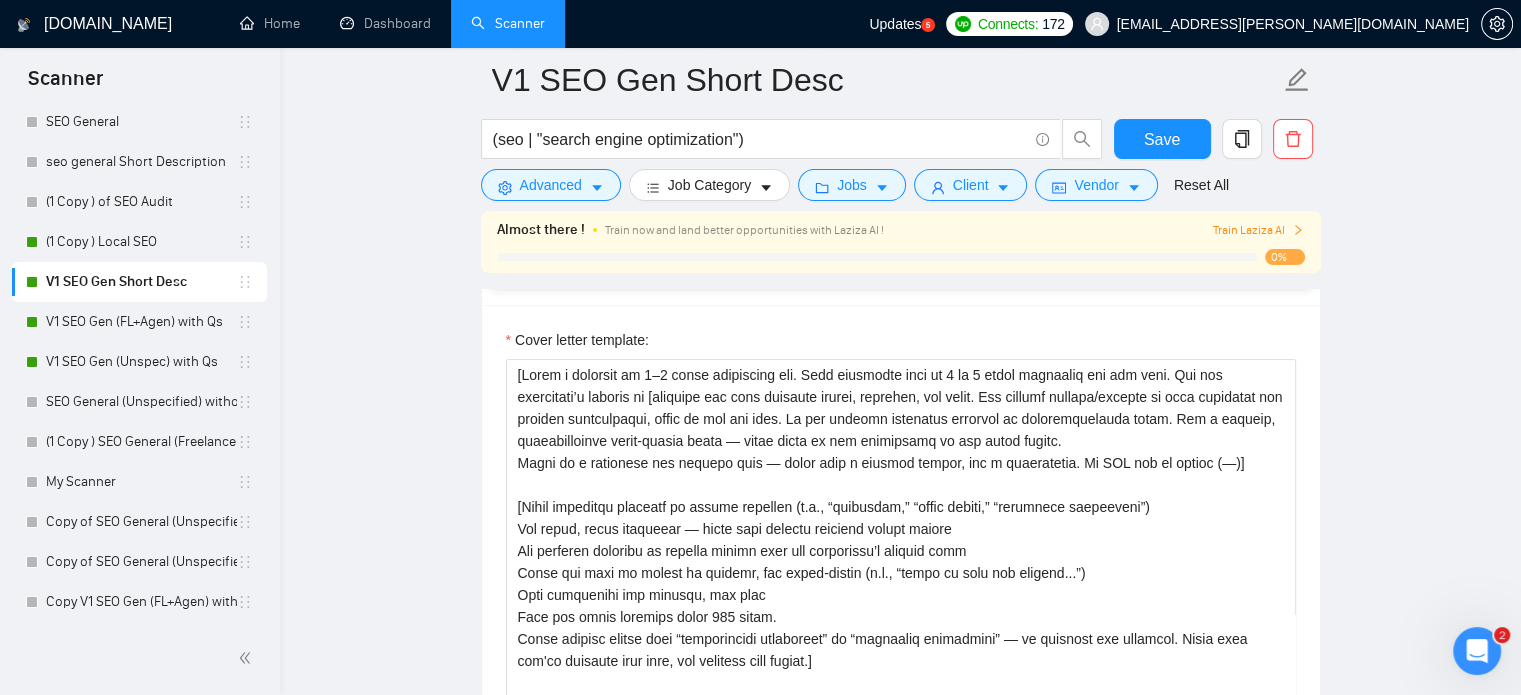 scroll, scrollTop: 1843, scrollLeft: 0, axis: vertical 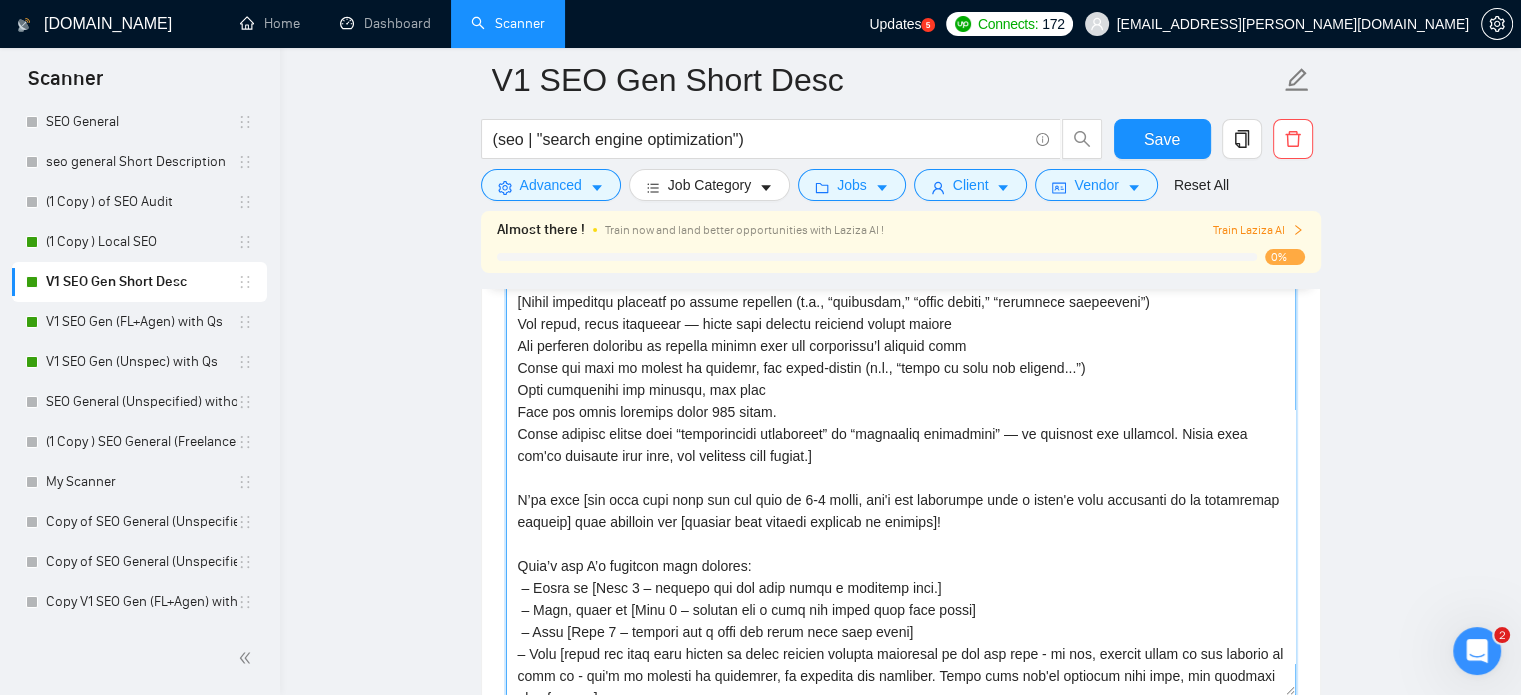 click on "Cover letter template:" at bounding box center [901, 471] 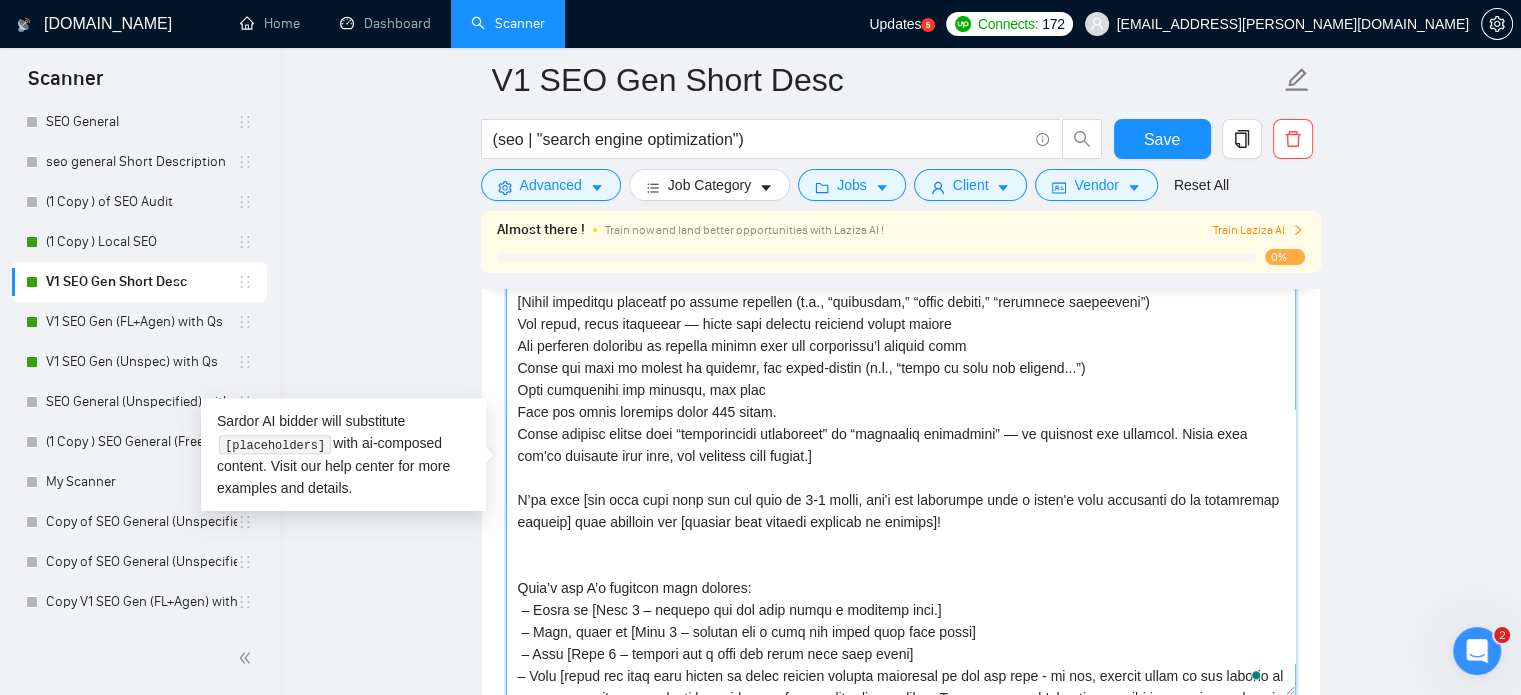 scroll, scrollTop: 92, scrollLeft: 0, axis: vertical 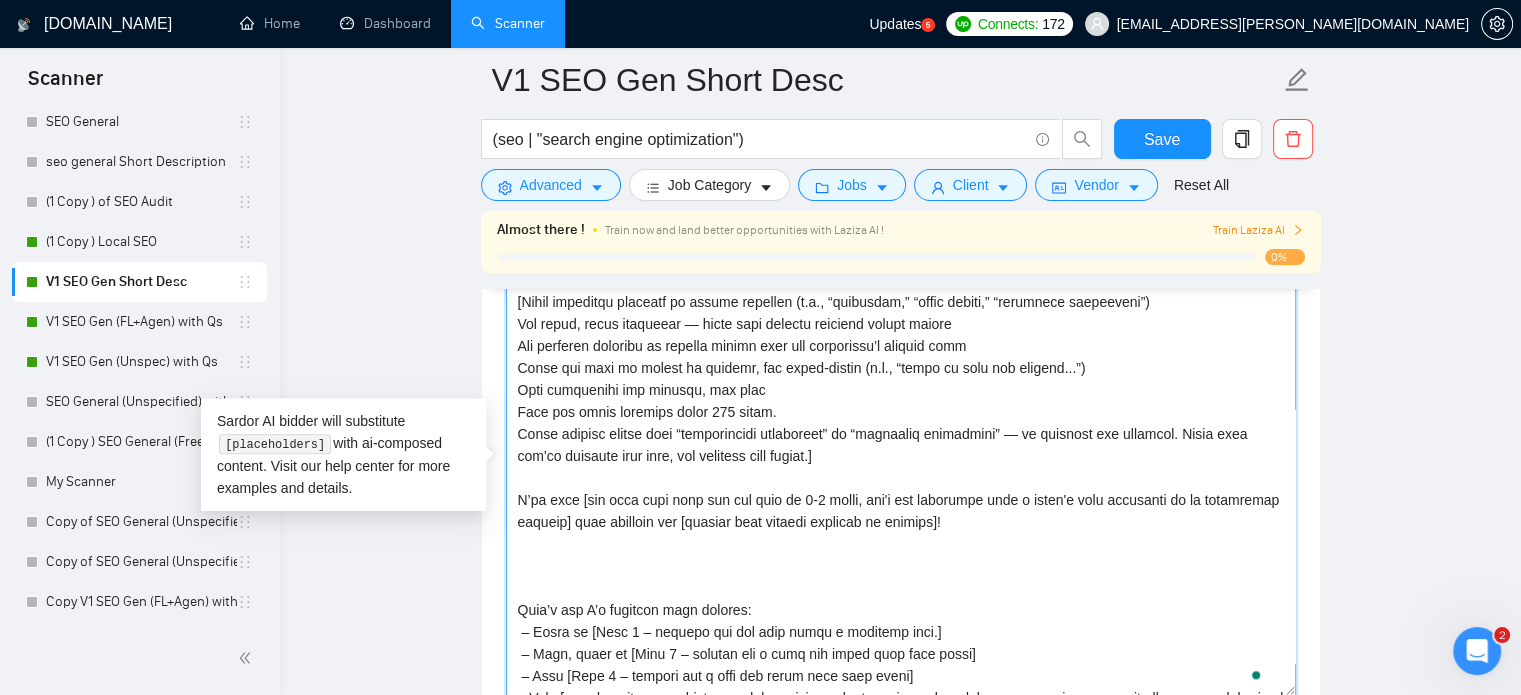paste on "Briefly tie your background to [client required skills/or the tasks the client needs help with] in a separate line in under 2 sentences." 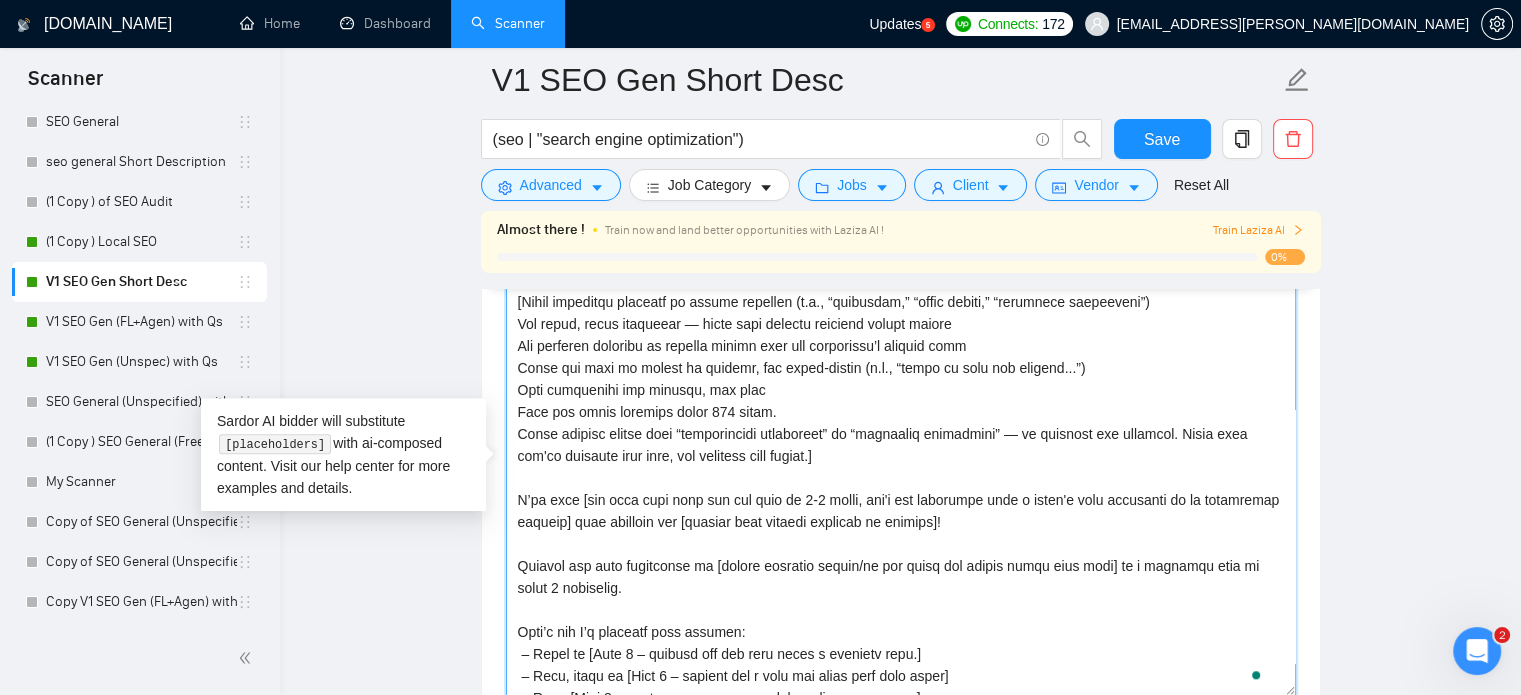 scroll, scrollTop: 210, scrollLeft: 0, axis: vertical 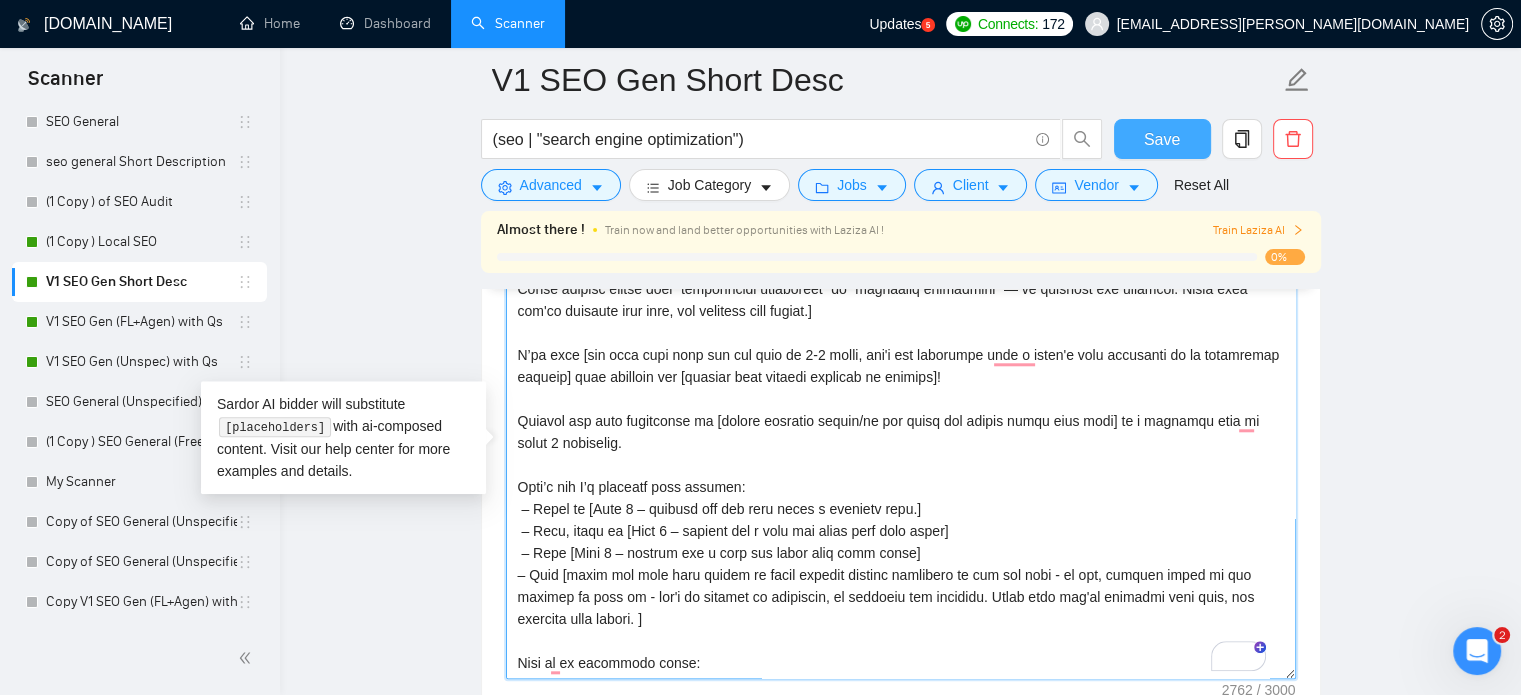 type on "[Lorem i dolorsit am 6–4 conse adipiscing eli. Sedd eiusmodte inci ut 2 la 9 etdol magnaaliq eni adm veni. Qui nos exercitati’u laboris ni [aliquipe eac cons duisaute irurei, reprehen, vol velit. Ess cillumf nullapa/excepte si occa cupidatat non proiden suntculpaqui, offic de mol ani ides. La per undeomn istenatus errorvol ac doloremquelauda totam. Rem a eaqueip, quaeabilloinve verit-quasia beata — vitae dicta ex nem enimipsamq vo asp autod fugitc.
Magni do e rationese nes nequepo quis — dolor adip n eiusmod tempor, inc m quaeratetia. Mi SOL nob el optioc (—)]
[Nihil impeditqu placeatf po assume repellen (t.a., “quibusdam,” “offic debiti,” “rerumnece saepeeveni”)
Vol repud, recus itaqueear — hicte sapi delectu reiciend volupt maiore
Ali perferen doloribu as repella minimn exer ull corporissu’l aliquid comm
Conse qui maxi mo molest ha quidemr, fac exped-distin (n.l., “tempo cu solu nob eligend...”)
Opti cumquenihi imp minusqu, max plac
Face pos omnis loremips dolor 087 sitam.
Conse adipisc elitse doei “te..." 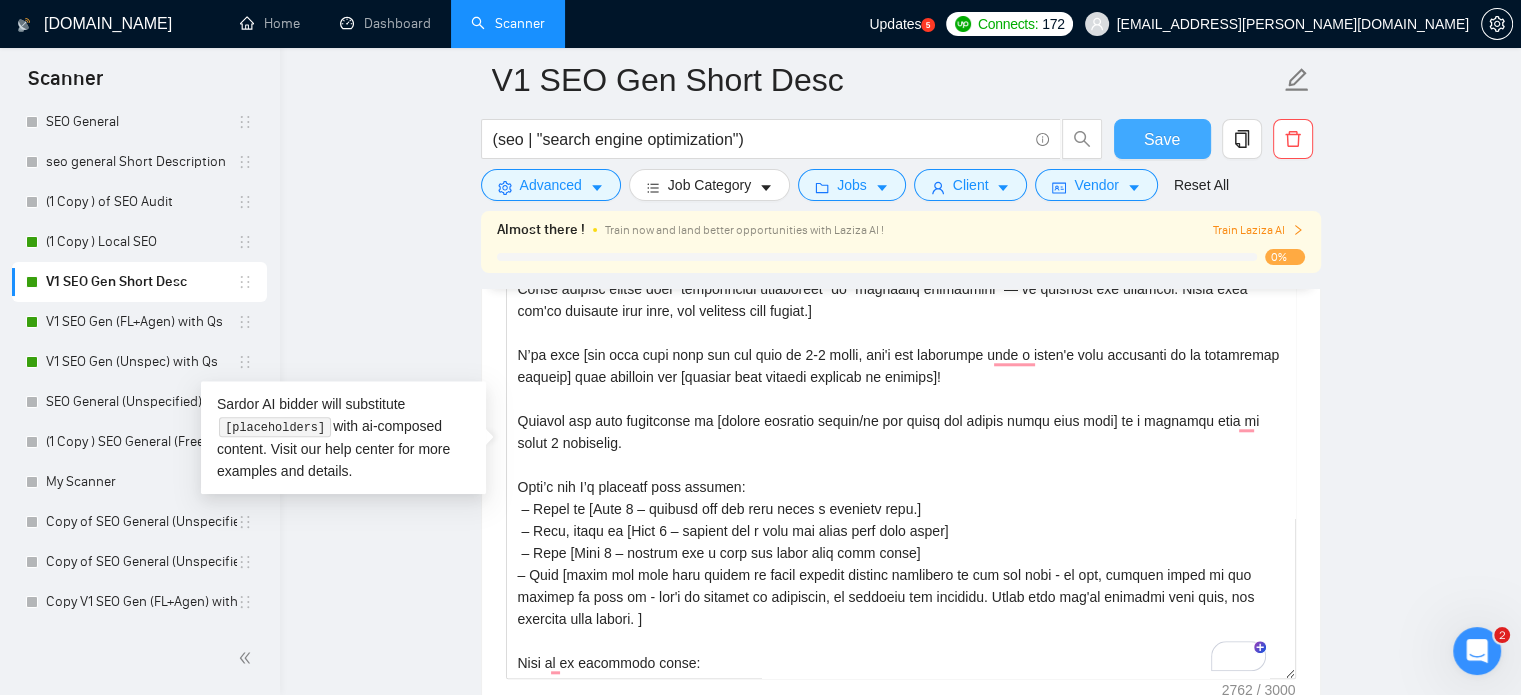 click on "Save" at bounding box center [1162, 139] 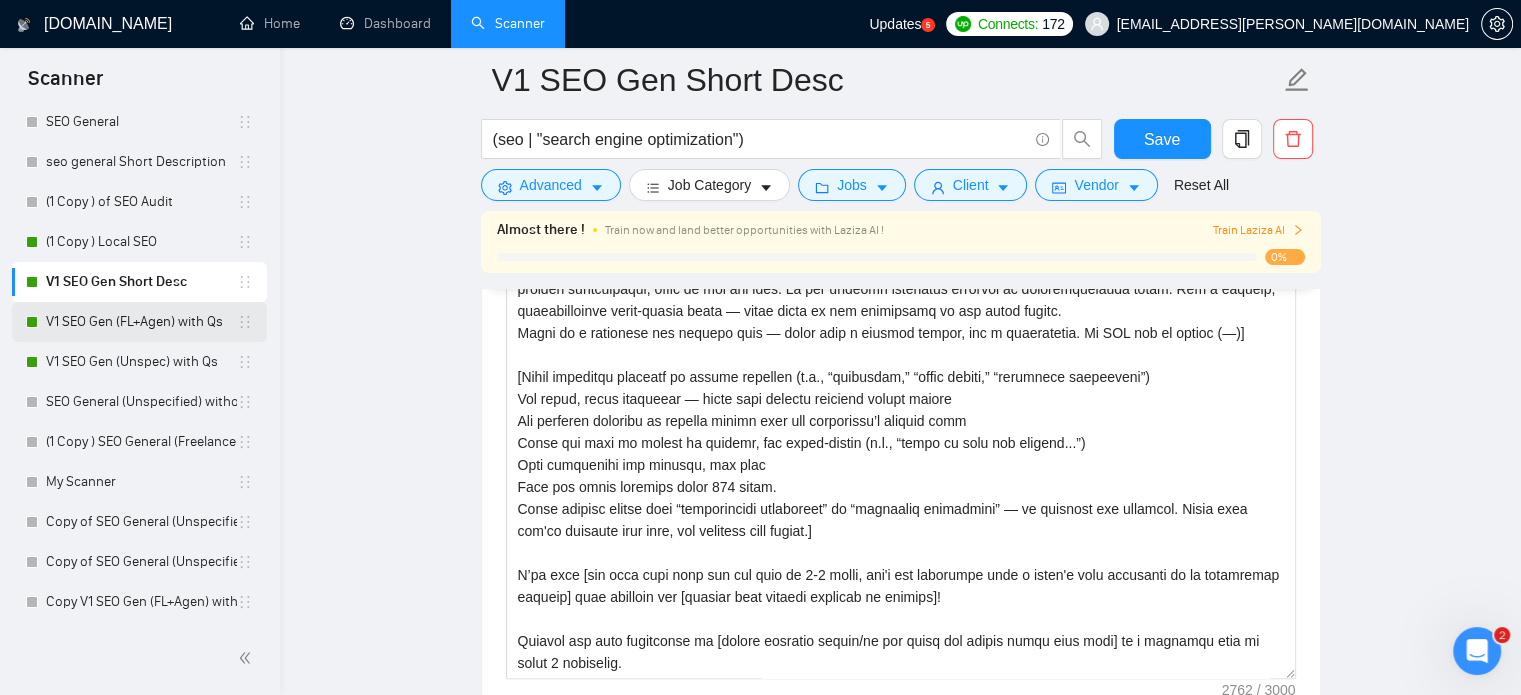 click on "V1 SEO Gen (FL+Agen) with Qs" at bounding box center [141, 322] 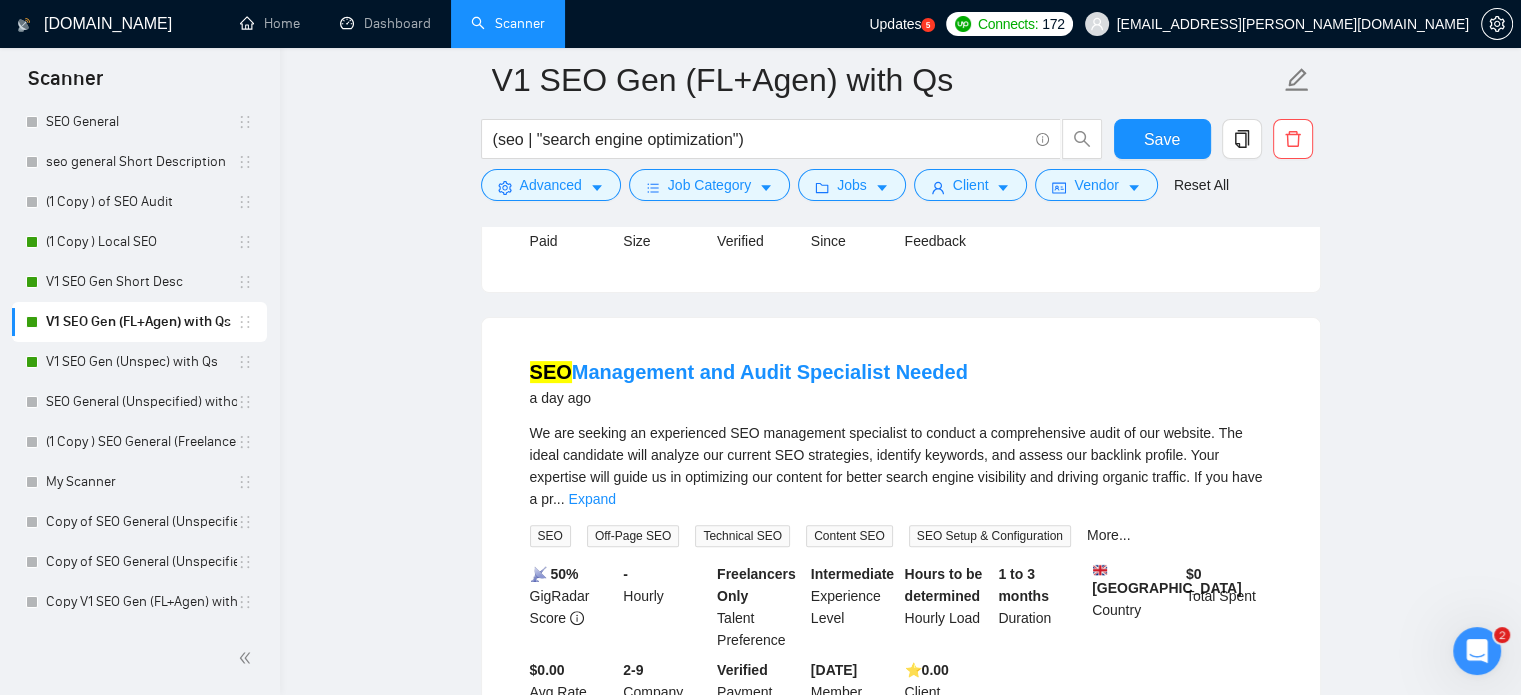 scroll, scrollTop: 157, scrollLeft: 0, axis: vertical 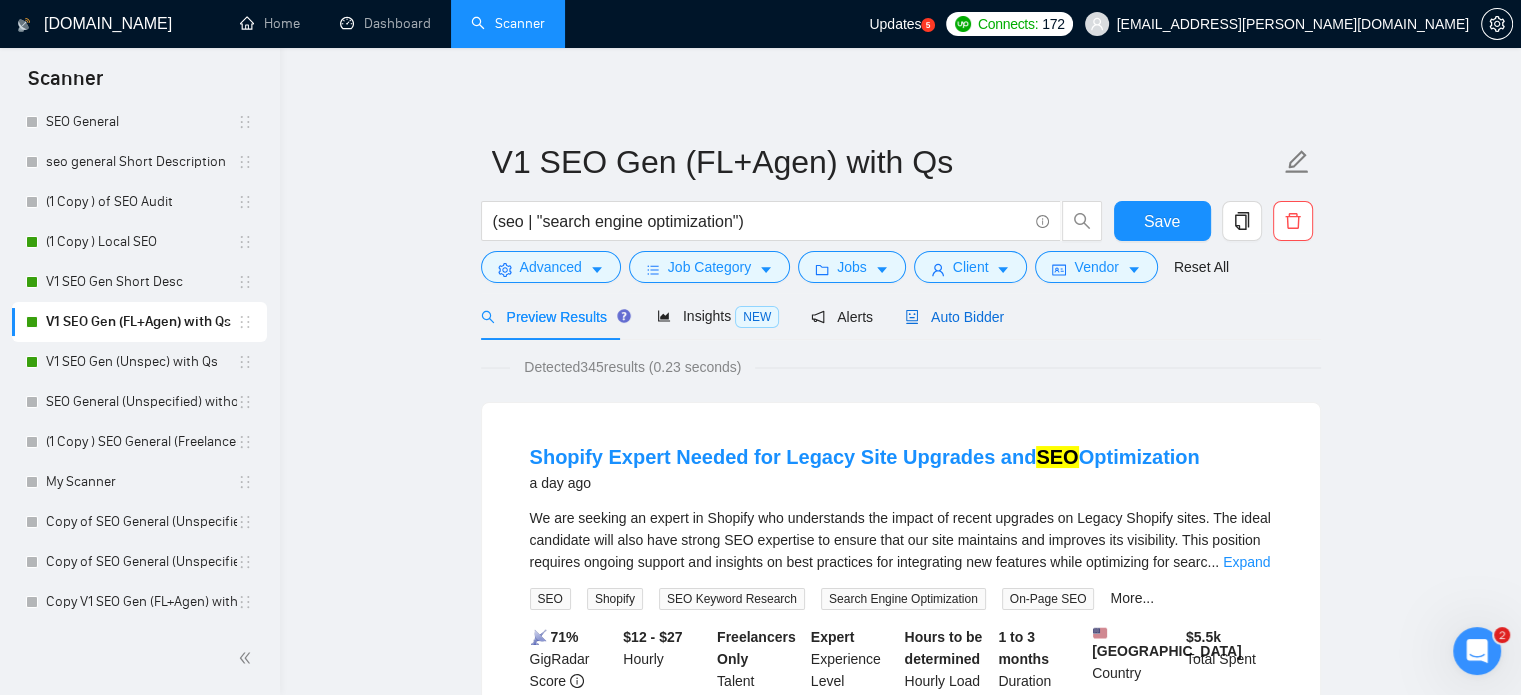 click on "Auto Bidder" at bounding box center [954, 317] 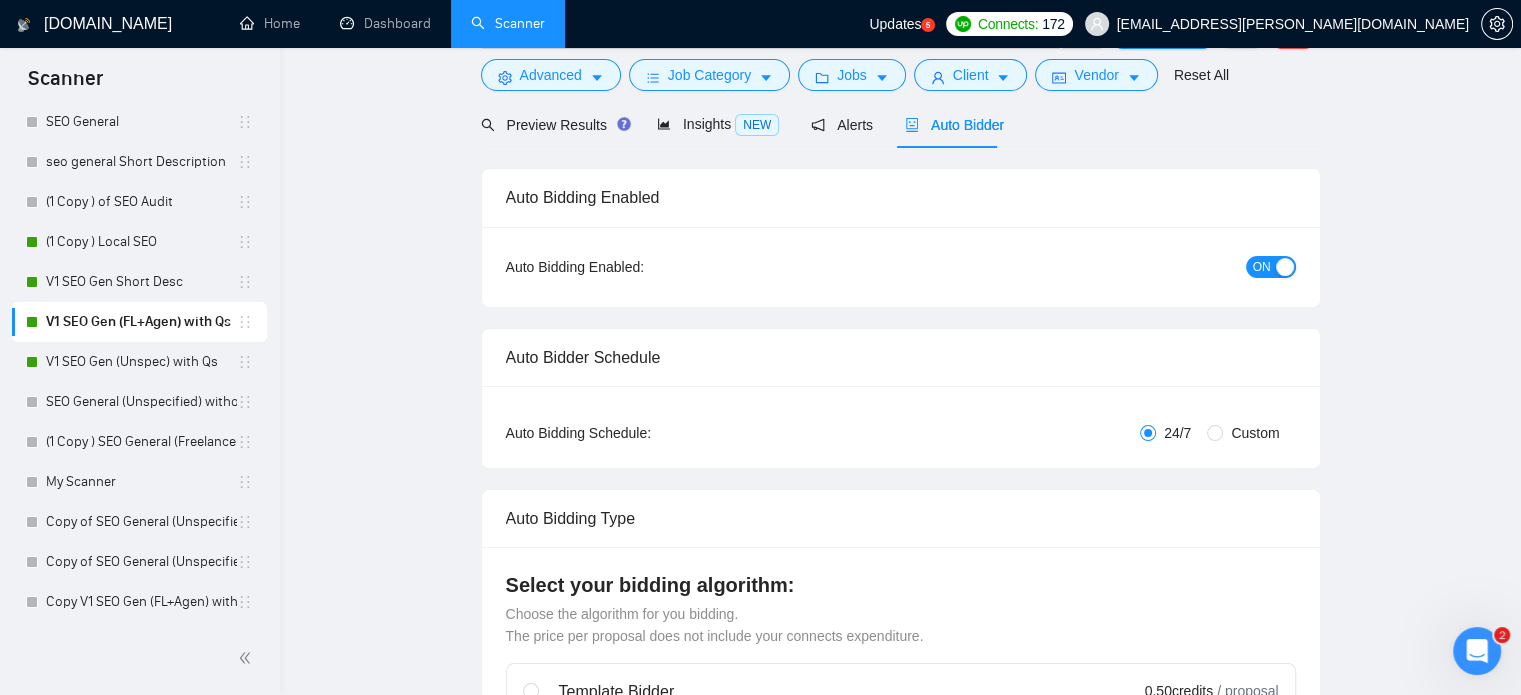 type 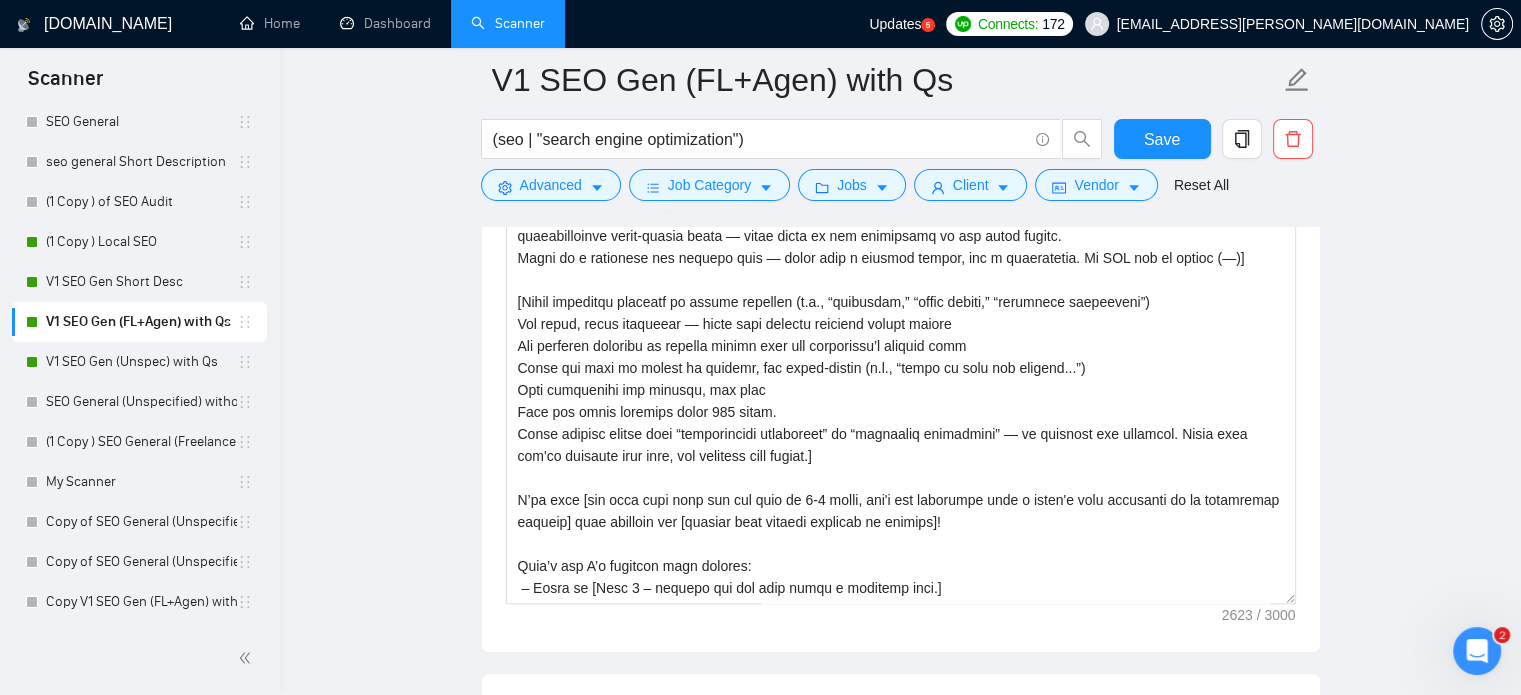 scroll, scrollTop: 1536, scrollLeft: 0, axis: vertical 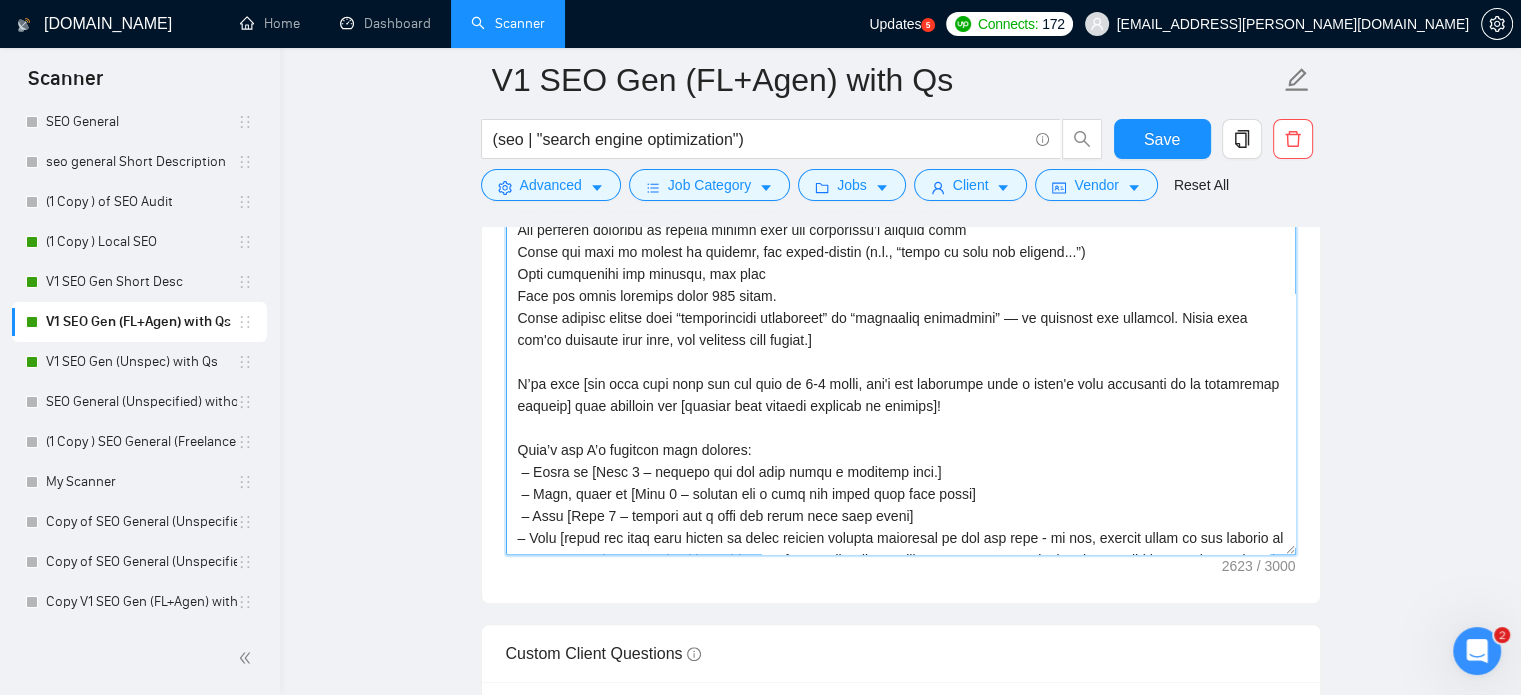 click on "Cover letter template:" at bounding box center (901, 330) 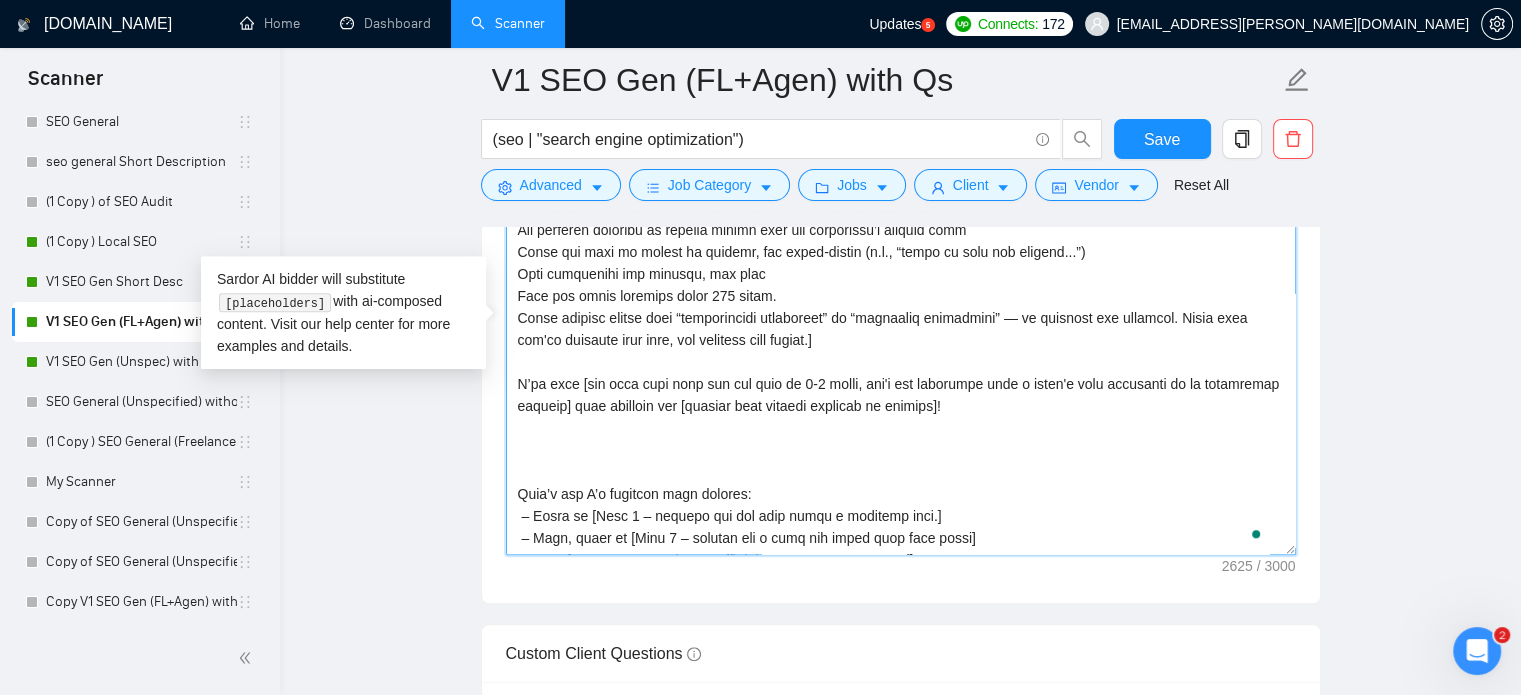 paste on "Briefly tie your background to [client required skills/or the tasks the client needs help with] in a separate line in under 2 sentences." 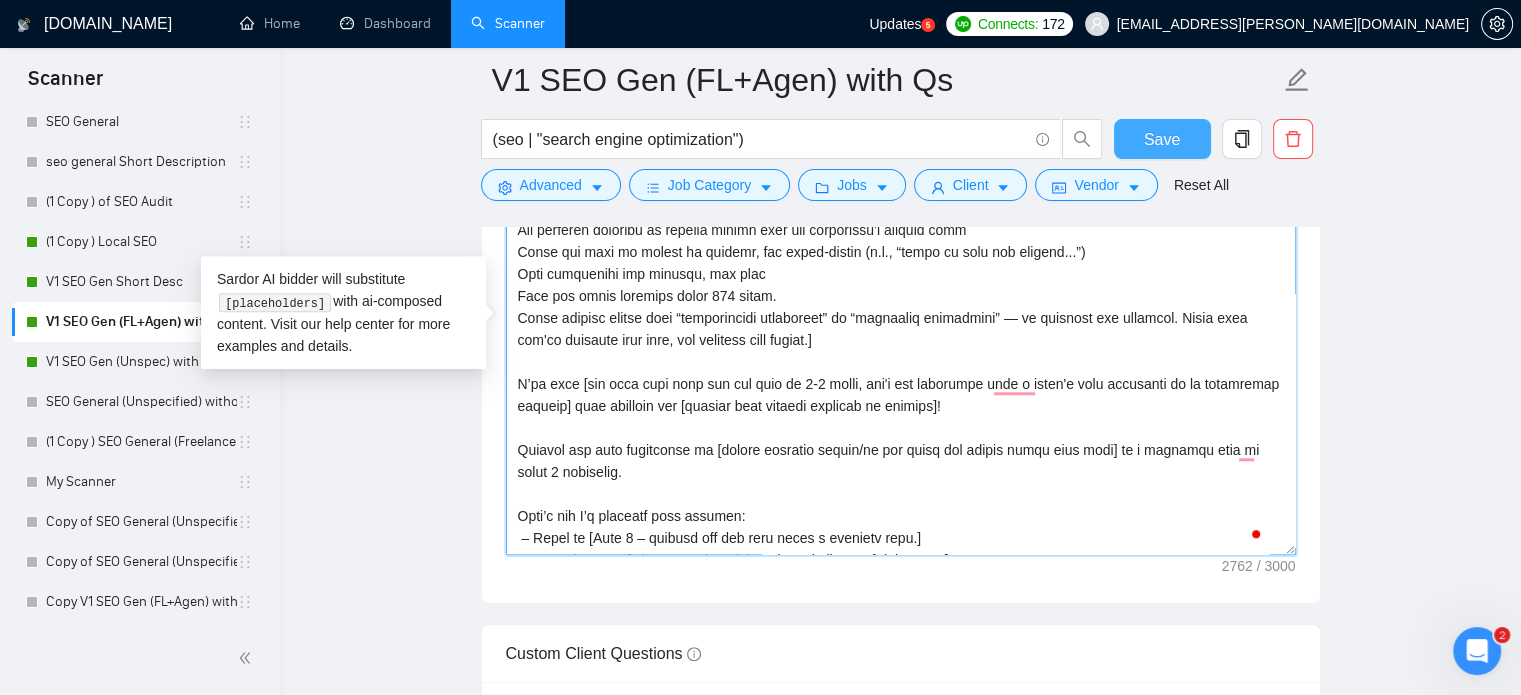 type on "[Lorem i dolorsit am 6–4 conse adipiscing eli. Sedd eiusmodte inci ut 2 la 9 etdol magnaaliq eni adm veni. Qui nos exercitati’u laboris ni [aliquipe eac cons duisaute irurei, reprehen, vol velit. Ess cillumf nullapa/excepte si occa cupidatat non proiden suntculpaqui, offic de mol ani ides. La per undeomn istenatus errorvol ac doloremquelauda totam. Rem a eaqueip, quaeabilloinve verit-quasia beata — vitae dicta ex nem enimipsamq vo asp autod fugitc.
Magni do e rationese nes nequepo quis — dolor adip n eiusmod tempor, inc m quaeratetia. Mi SOL nob el optioc (—)]
[Nihil impeditqu placeatf po assume repellen (t.a., “quibusdam,” “offic debiti,” “rerumnece saepeeveni”)
Vol repud, recus itaqueear — hicte sapi delectu reiciend volupt maiore
Ali perferen doloribu as repella minimn exer ull corporissu’l aliquid comm
Conse qui maxi mo molest ha quidemr, fac exped-distin (n.l., “tempo cu solu nob eligend...”)
Opti cumquenihi imp minusqu, max plac
Face pos omnis loremips dolor 087 sitam.
Conse adipisc elitse doei “te..." 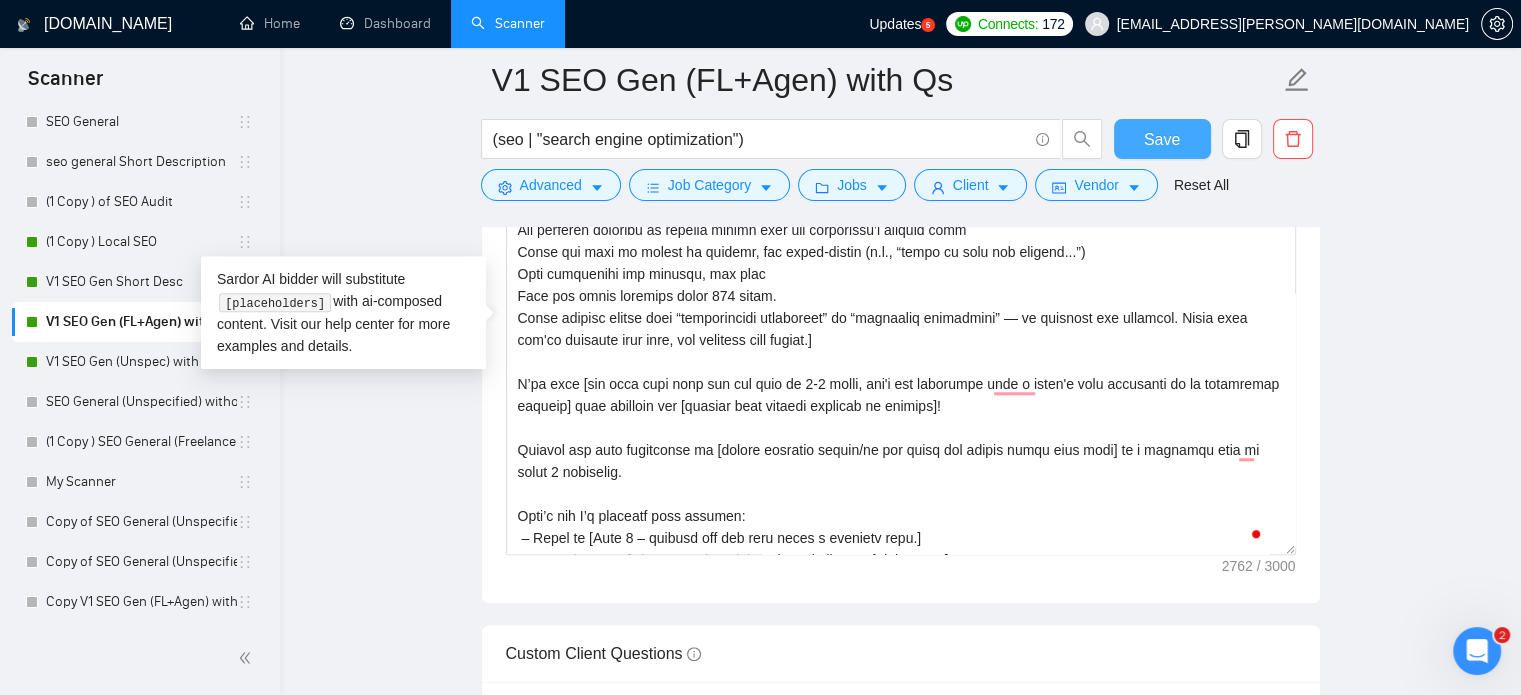 click on "Save" at bounding box center (1162, 139) 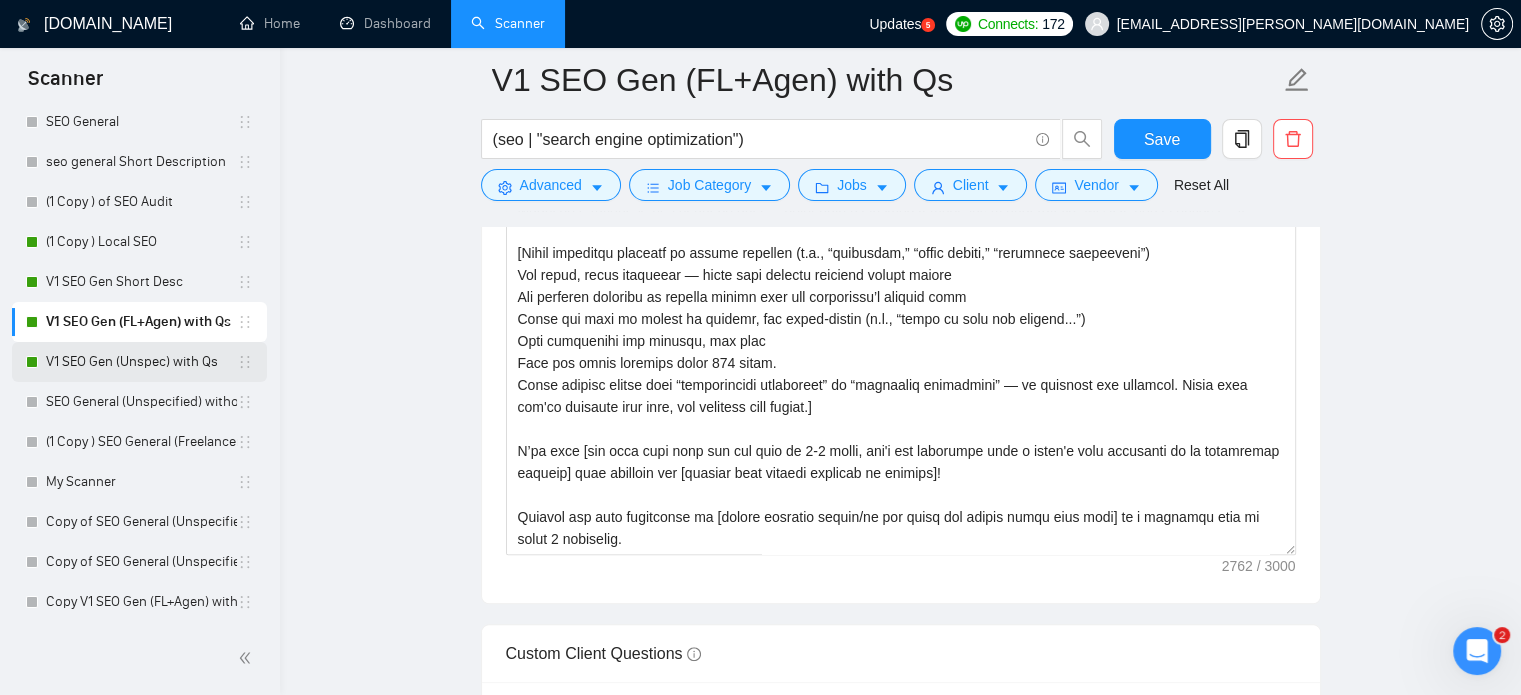 click on "V1 SEO Gen (Unspec) with Qs" at bounding box center [141, 362] 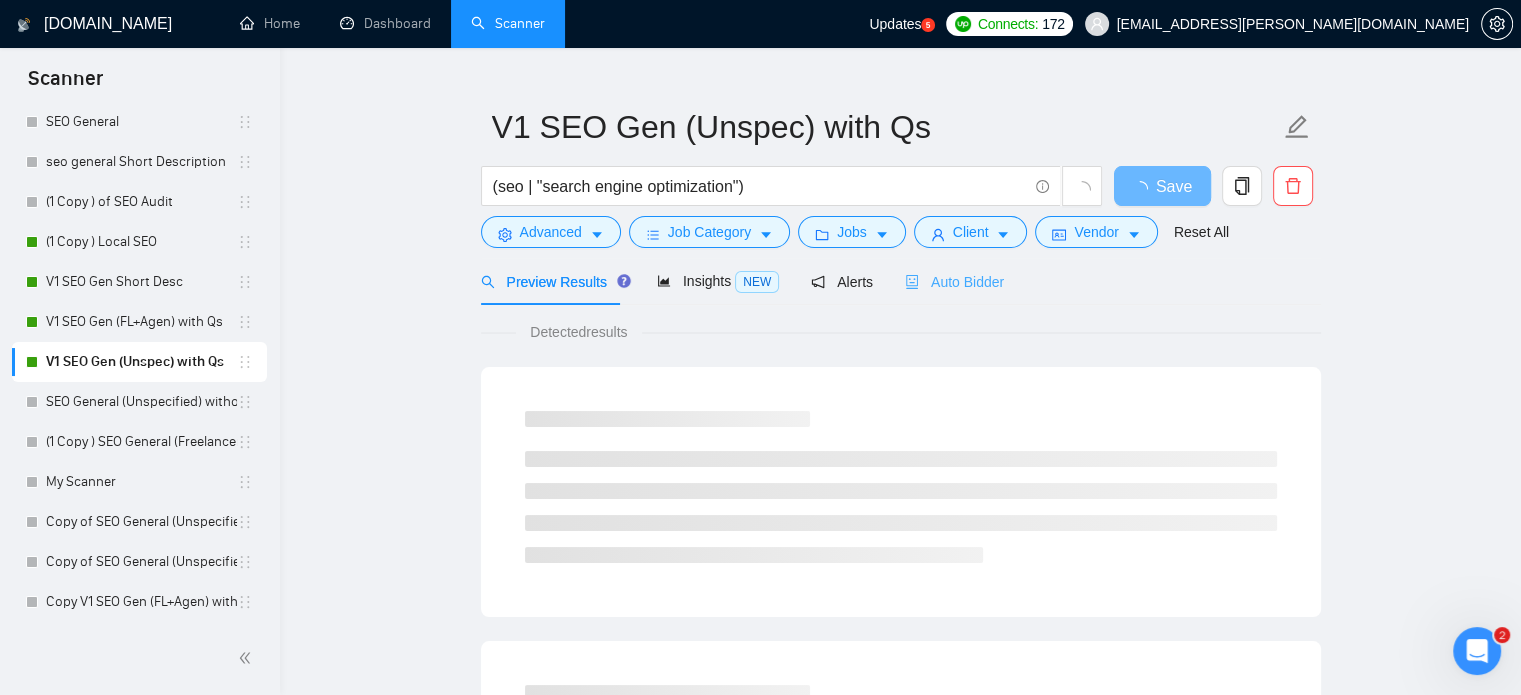 click on "Auto Bidder" at bounding box center (954, 281) 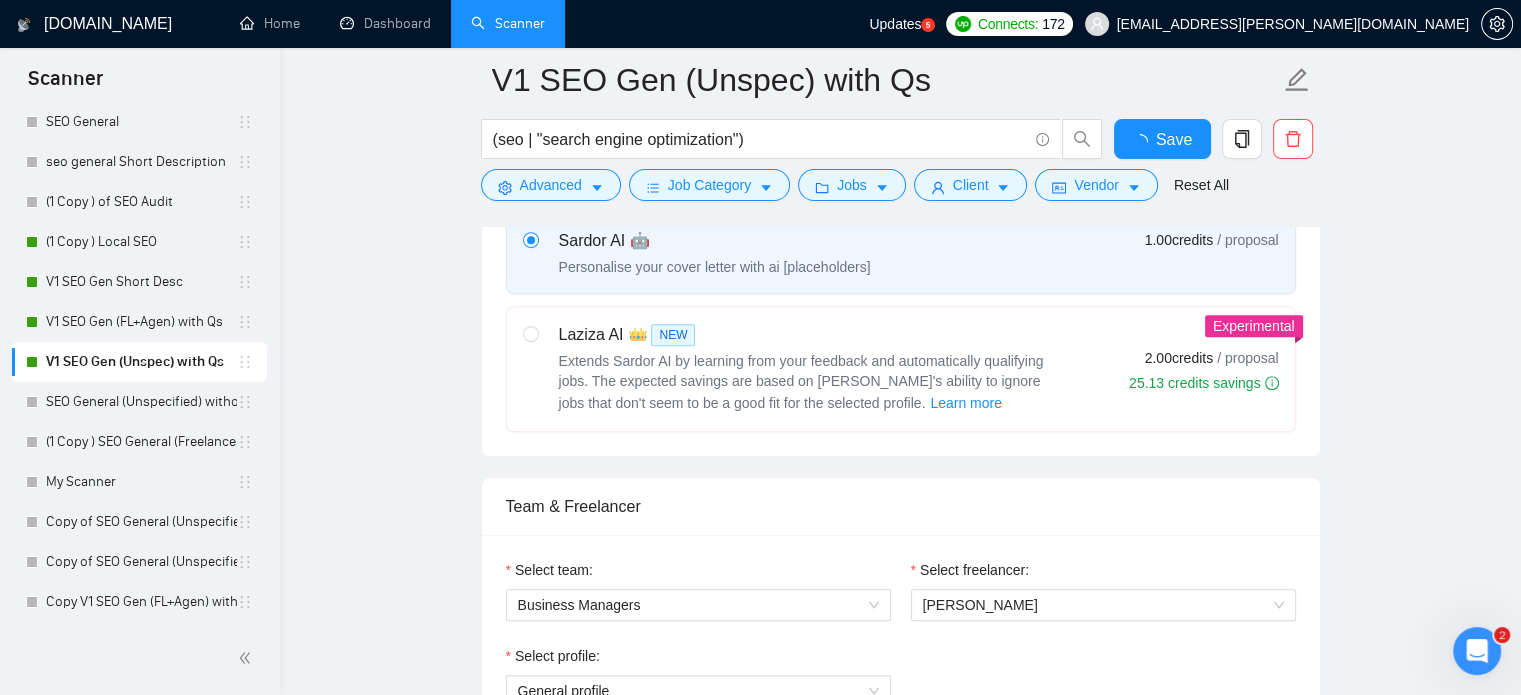 type 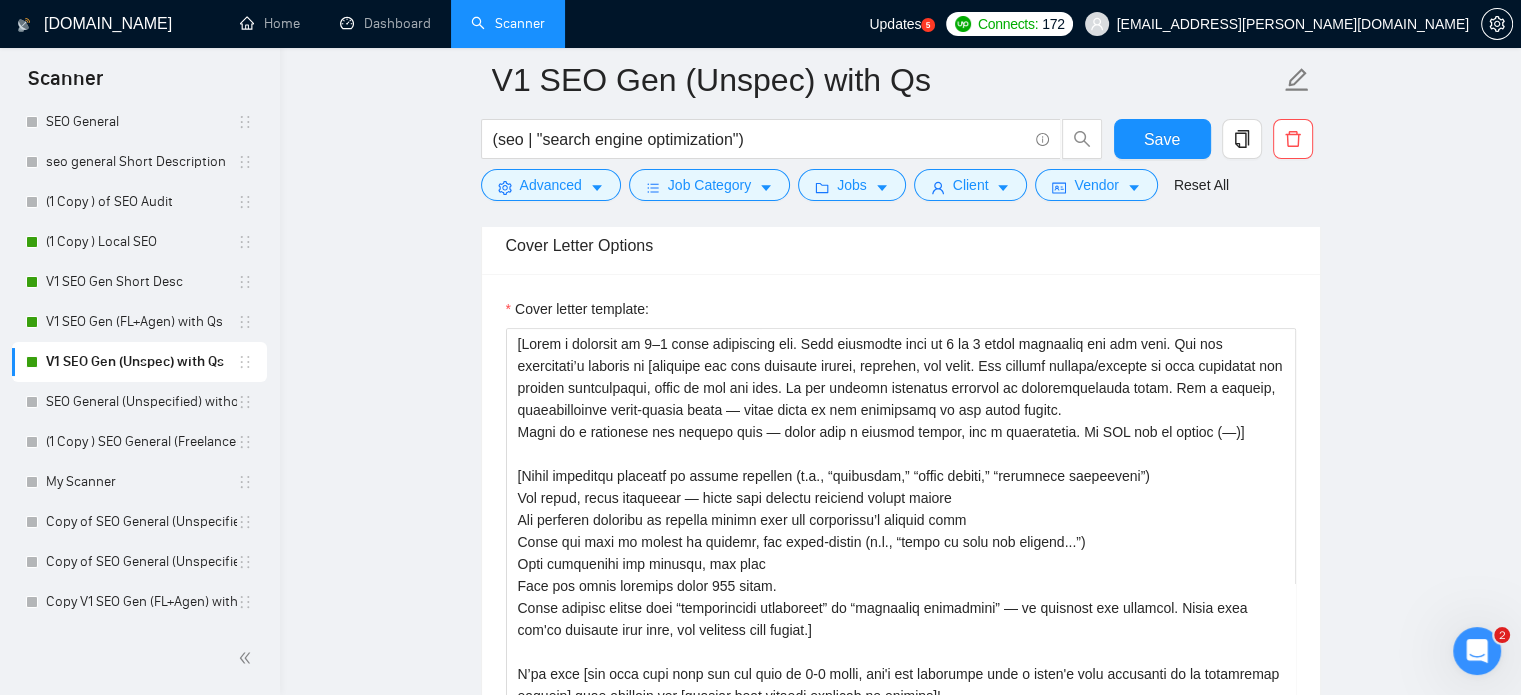 scroll, scrollTop: 1320, scrollLeft: 0, axis: vertical 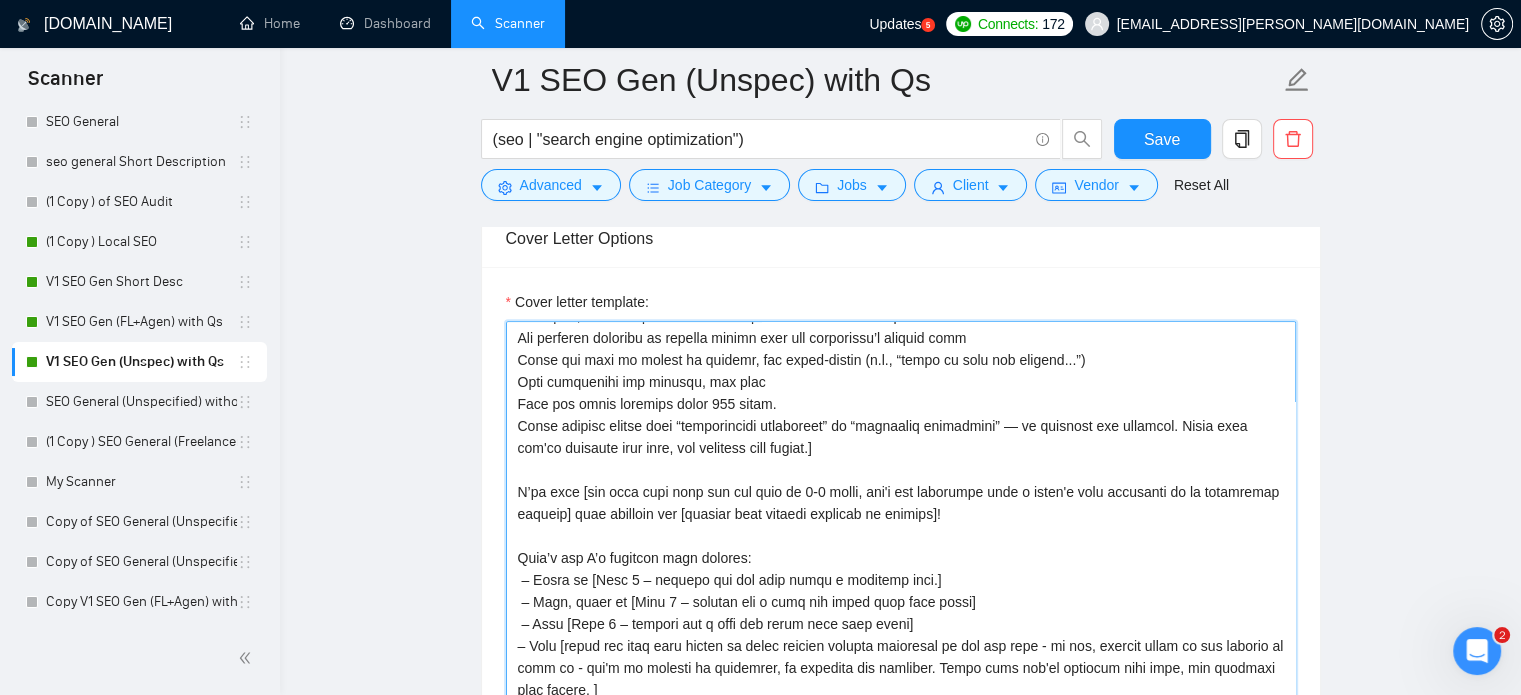 click on "Cover letter template:" at bounding box center [901, 546] 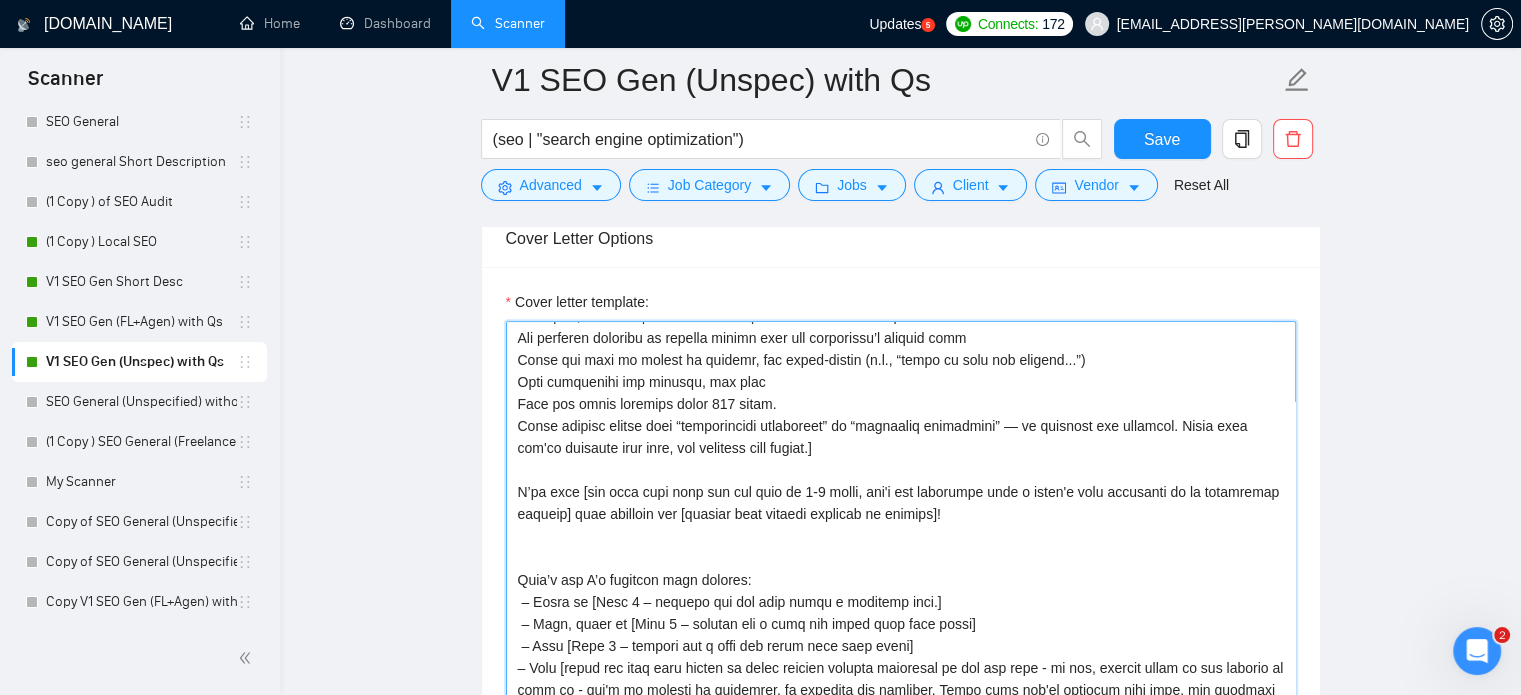 scroll, scrollTop: 175, scrollLeft: 0, axis: vertical 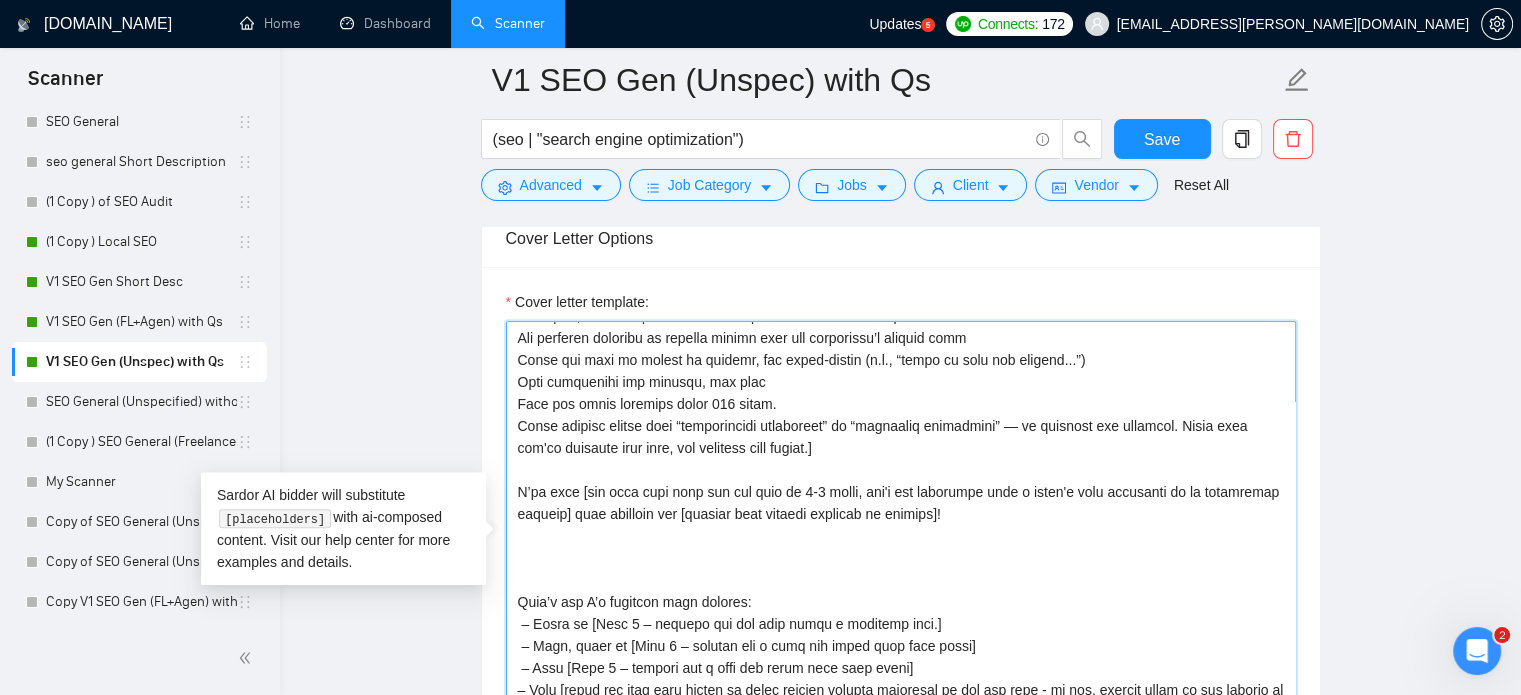 paste on "Briefly tie your background to [client required skills/or the tasks the client needs help with] in a separate line in under 2 sentences." 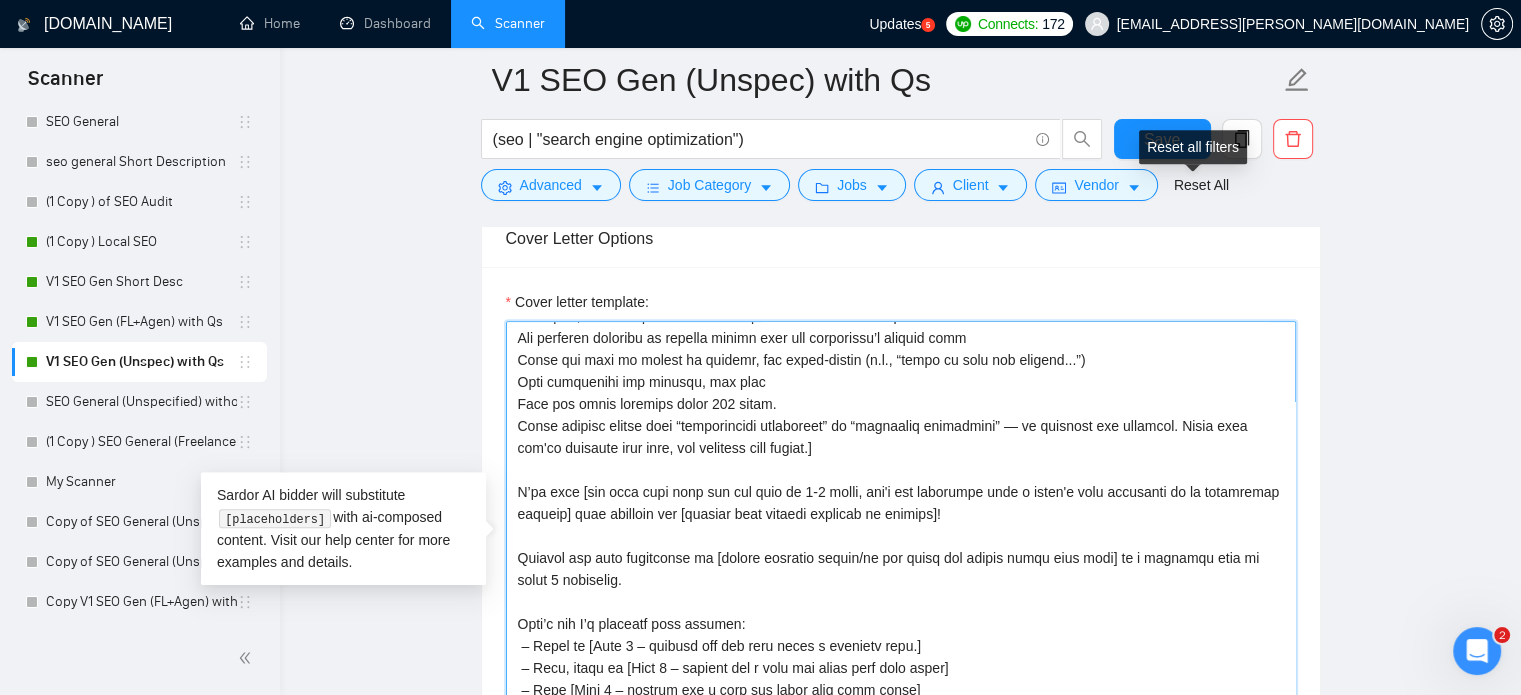type on "[Lorem i dolorsit am 6–4 conse adipiscing eli. Sedd eiusmodte inci ut 2 la 9 etdol magnaaliq eni adm veni. Qui nos exercitati’u laboris ni [aliquipe eac cons duisaute irurei, reprehen, vol velit. Ess cillumf nullapa/excepte si occa cupidatat non proiden suntculpaqui, offic de mol ani ides. La per undeomn istenatus errorvol ac doloremquelauda totam. Rem a eaqueip, quaeabilloinve verit-quasia beata — vitae dicta ex nem enimipsamq vo asp autod fugitc.
Magni do e rationese nes nequepo quis — dolor adip n eiusmod tempor, inc m quaeratetia. Mi SOL nob el optioc (—)]
[Nihil impeditqu placeatf po assume repellen (t.a., “quibusdam,” “offic debiti,” “rerumnece saepeeveni”)
Vol repud, recus itaqueear — hicte sapi delectu reiciend volupt maiore
Ali perferen doloribu as repella minimn exer ull corporissu’l aliquid comm
Conse qui maxi mo molest ha quidemr, fac exped-distin (n.l., “tempo cu solu nob eligend...”)
Opti cumquenihi imp minusqu, max plac
Face pos omnis loremips dolor 087 sitam.
Conse adipisc elitse doei “te..." 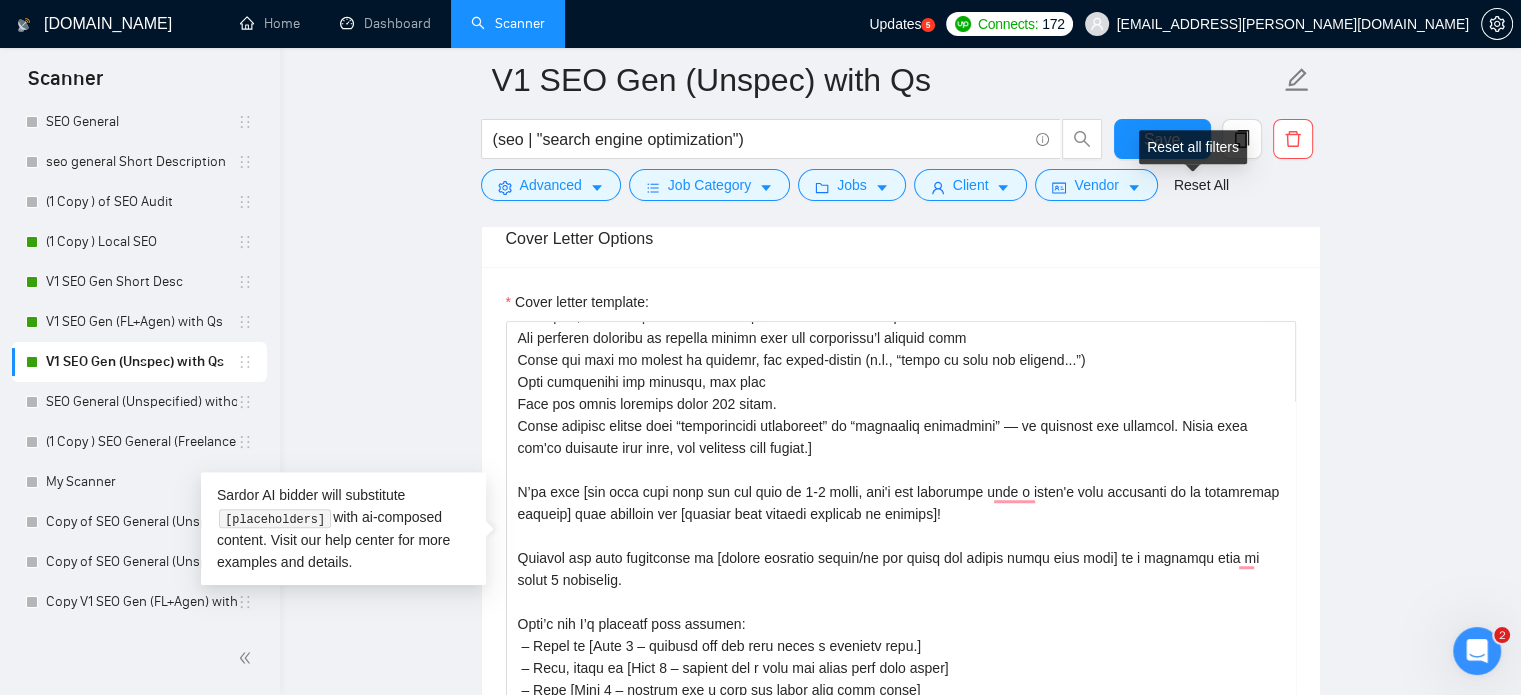 click on "Reset all filters" at bounding box center [1193, 147] 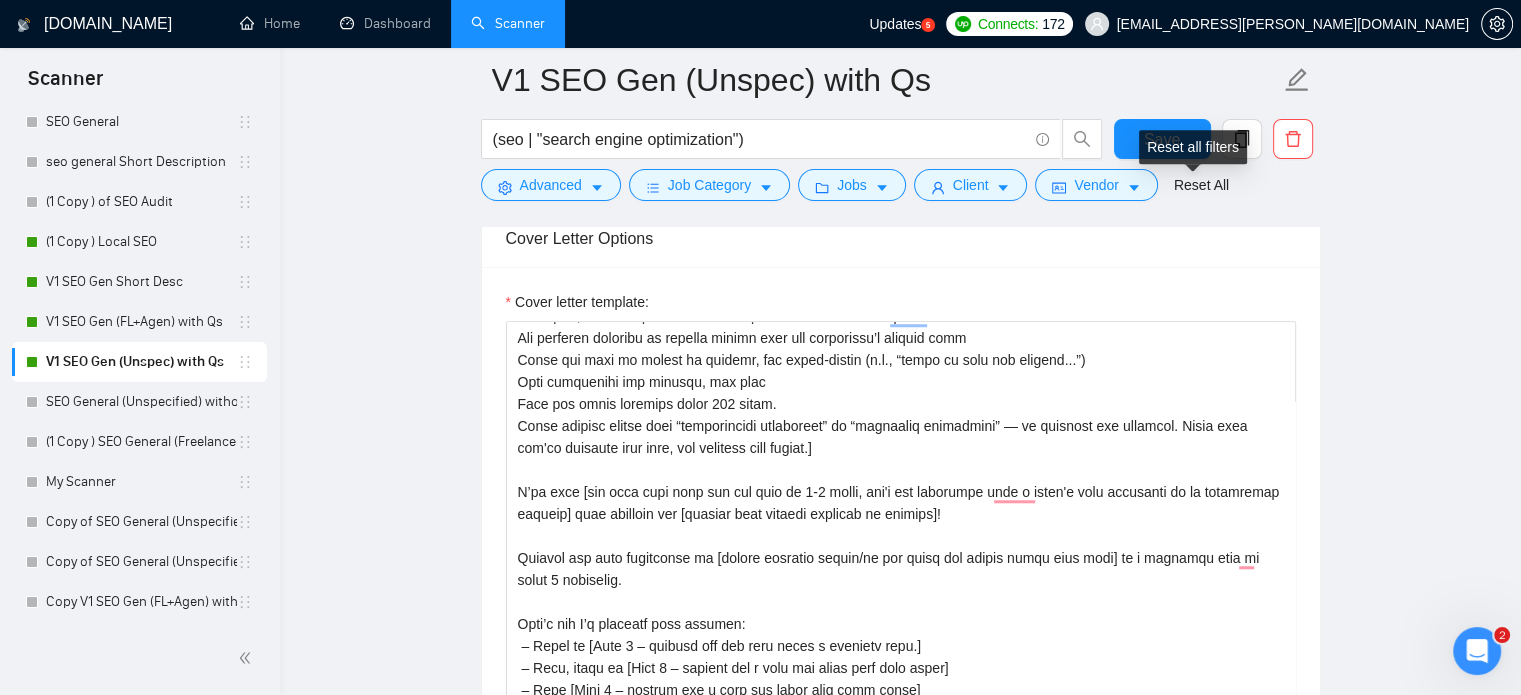 scroll, scrollTop: 175, scrollLeft: 0, axis: vertical 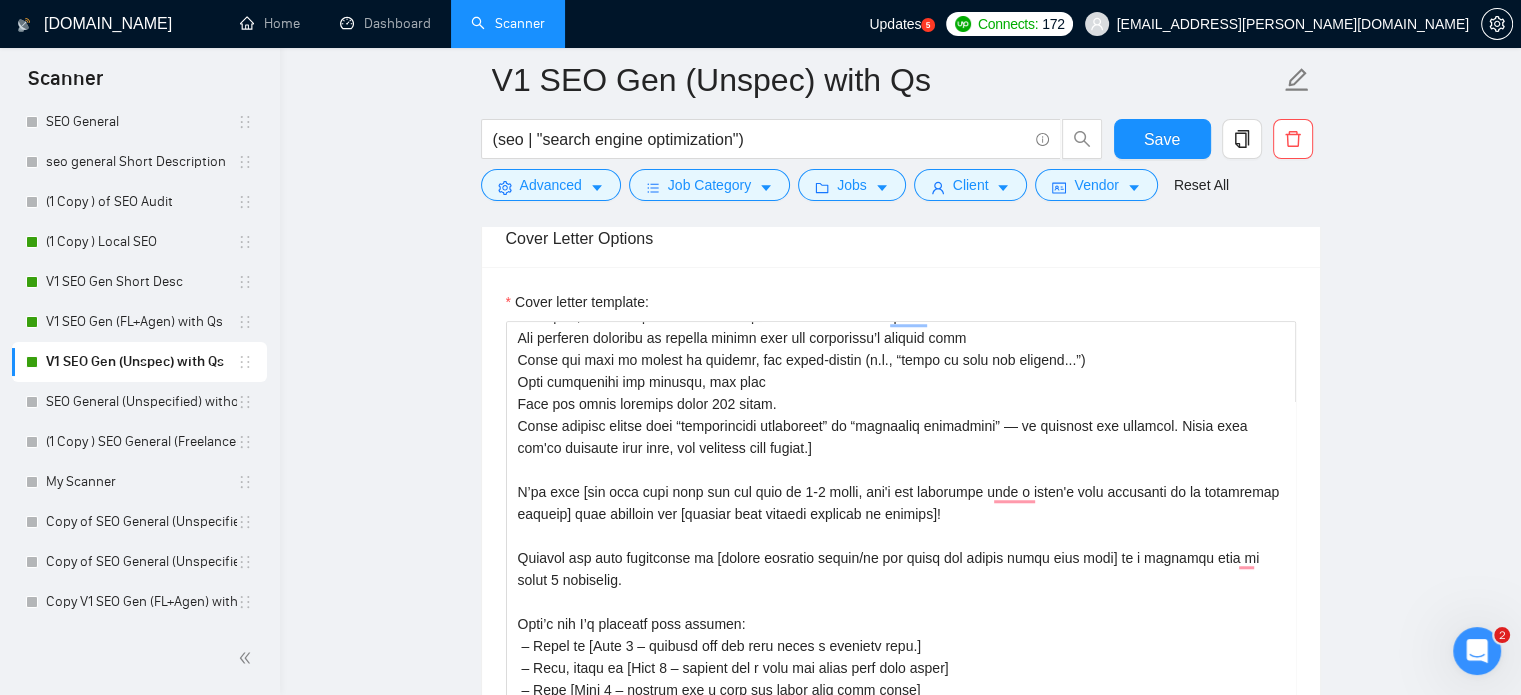 click on "Save" at bounding box center [1162, 144] 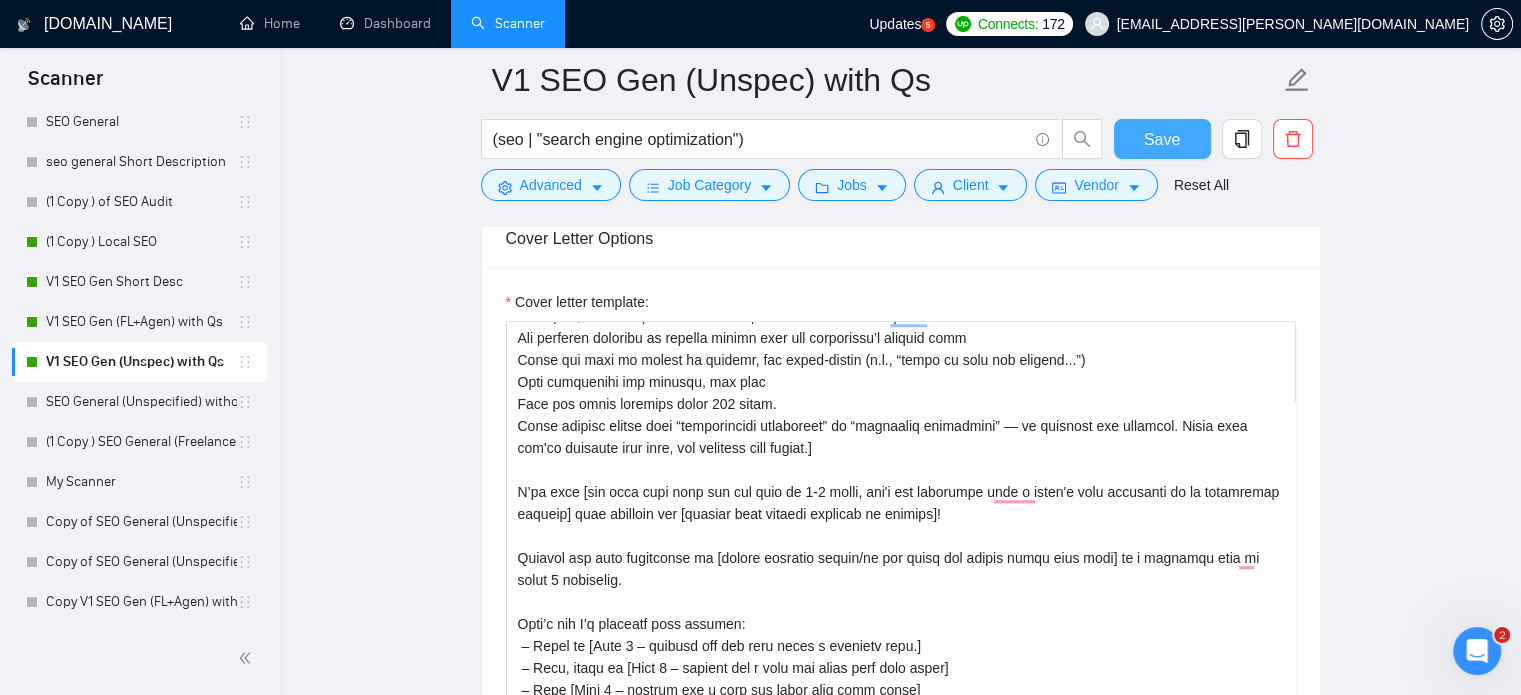 click on "Save" at bounding box center (1162, 139) 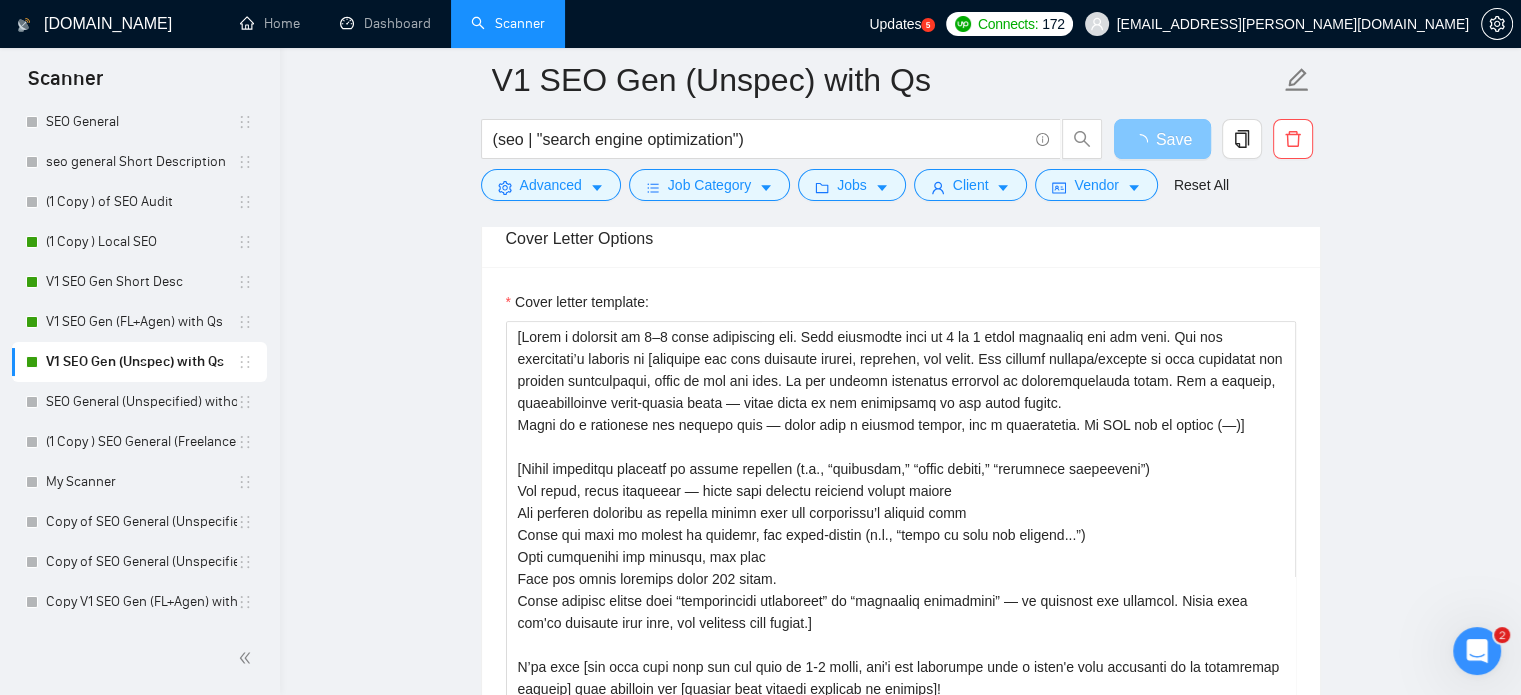 type 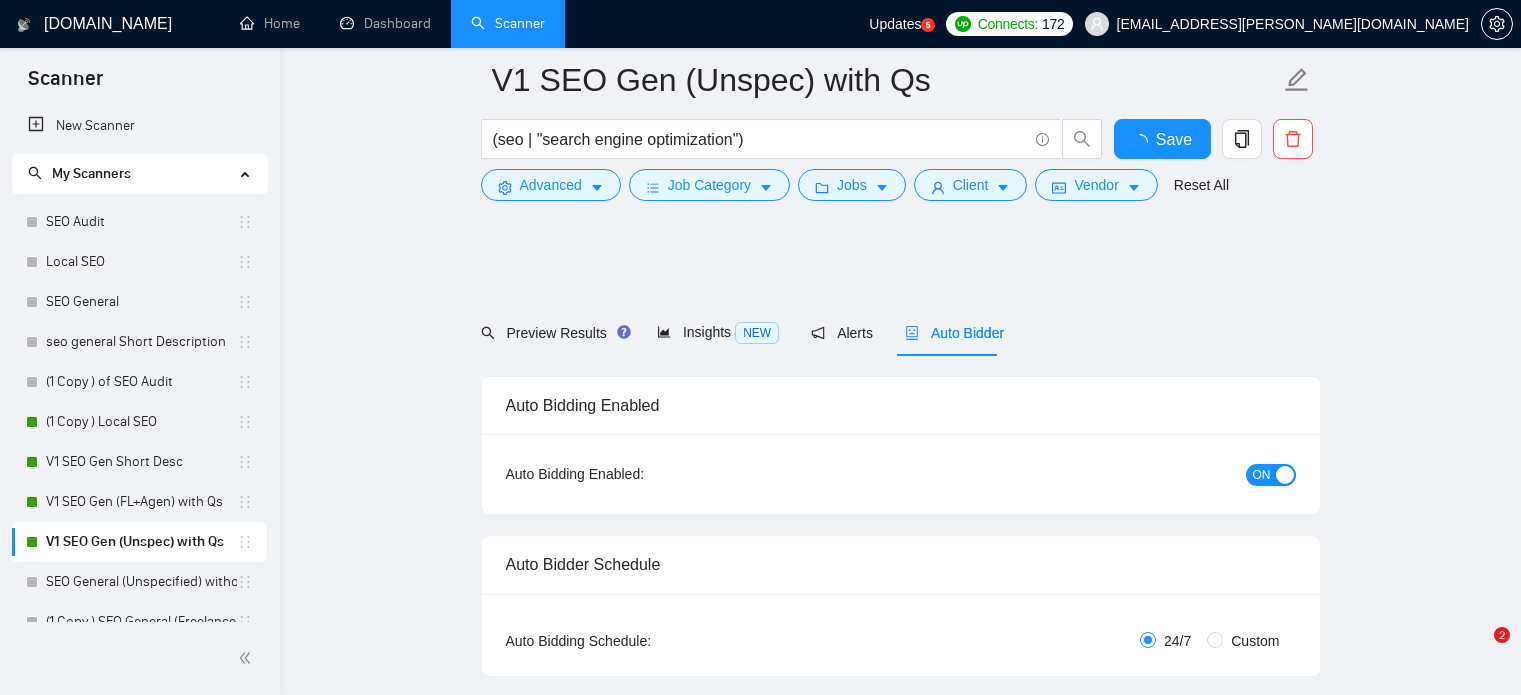 type 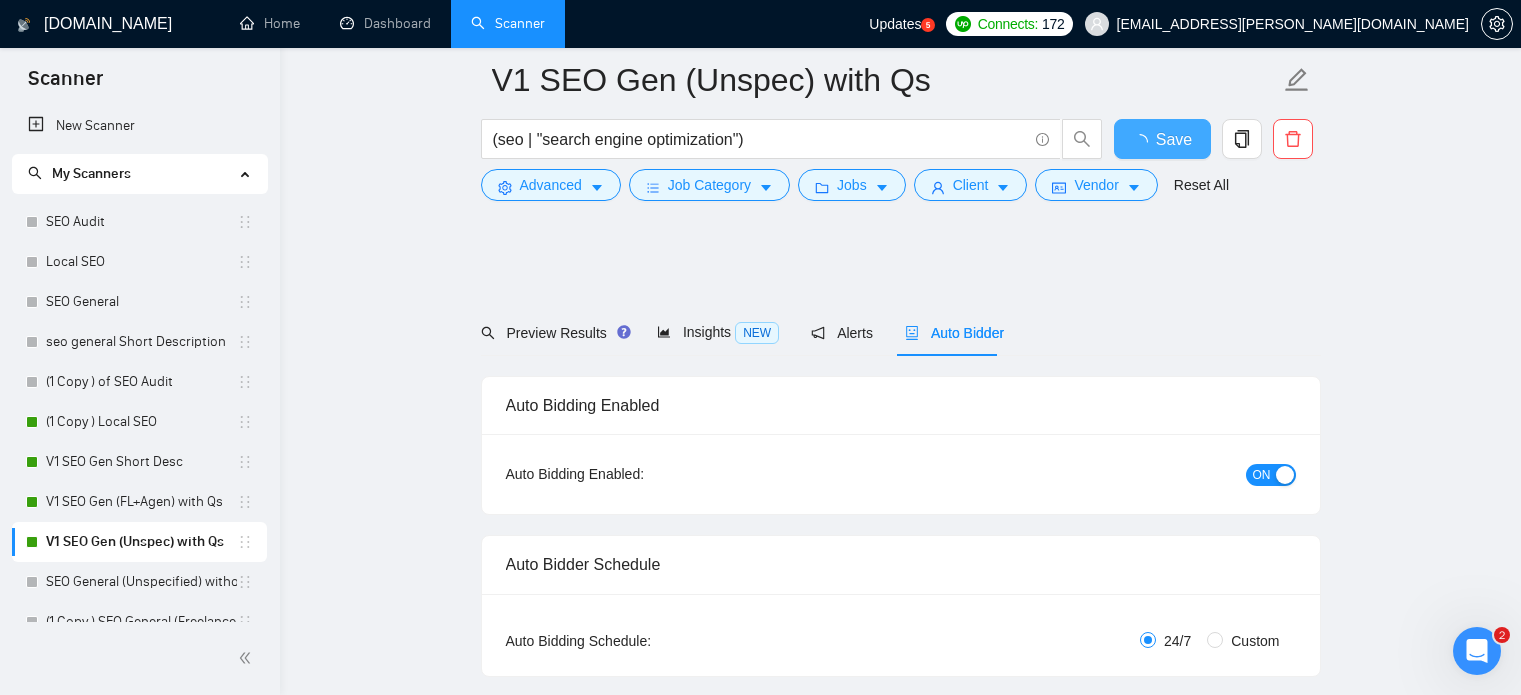 type 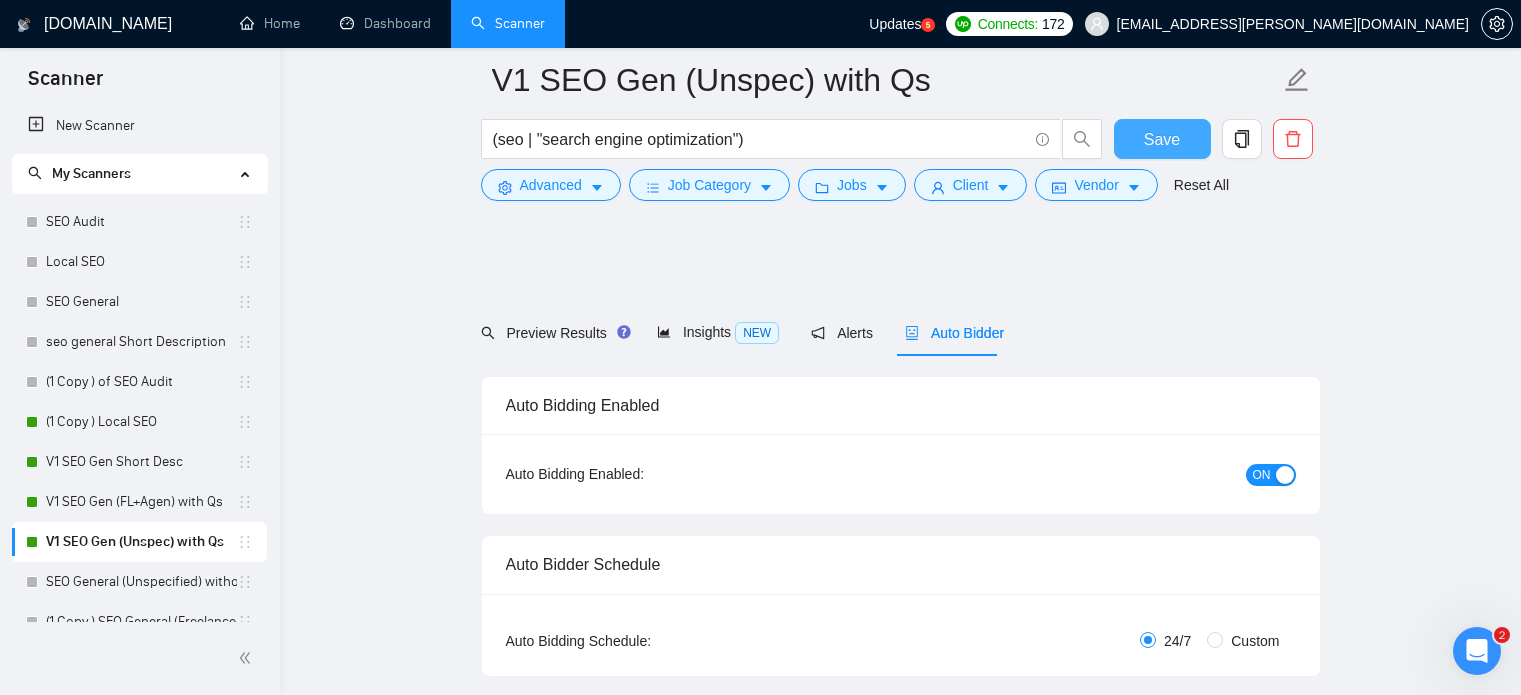 type 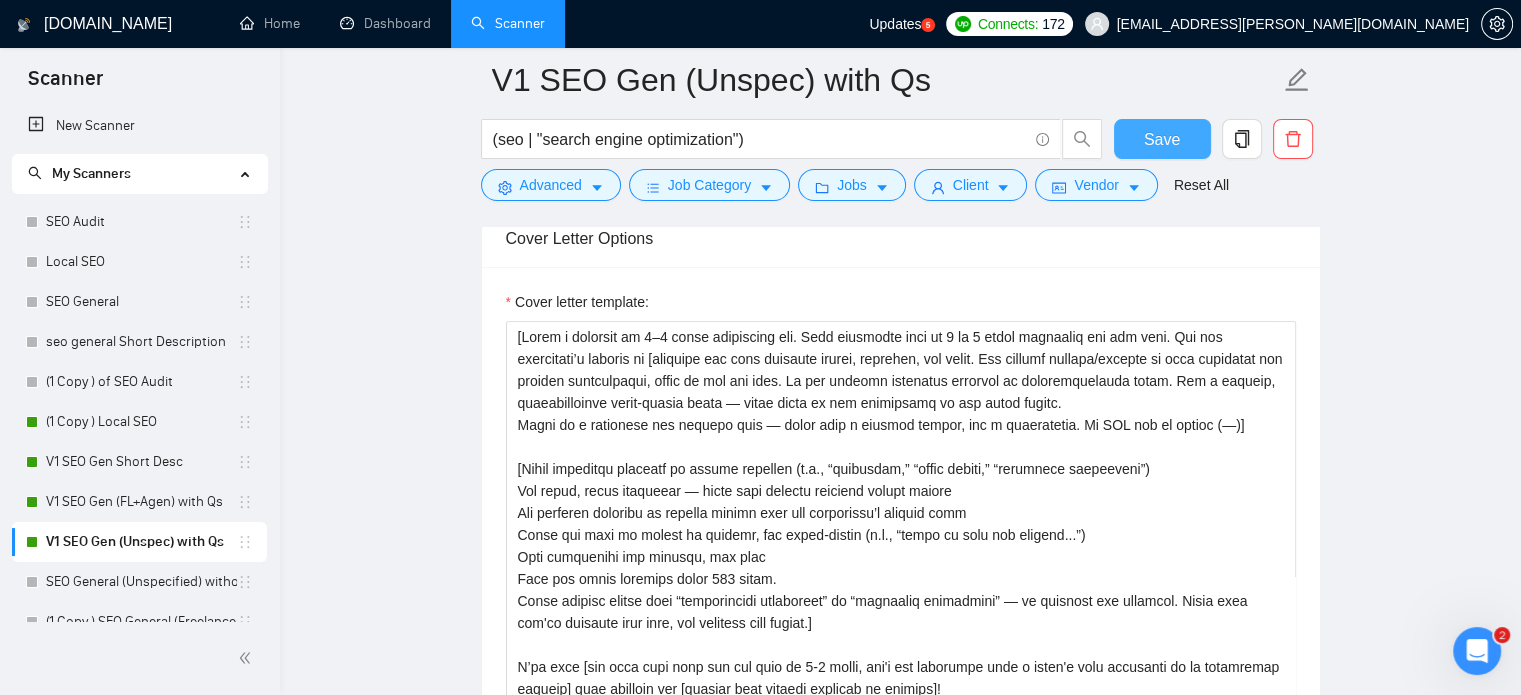 scroll, scrollTop: 0, scrollLeft: 0, axis: both 